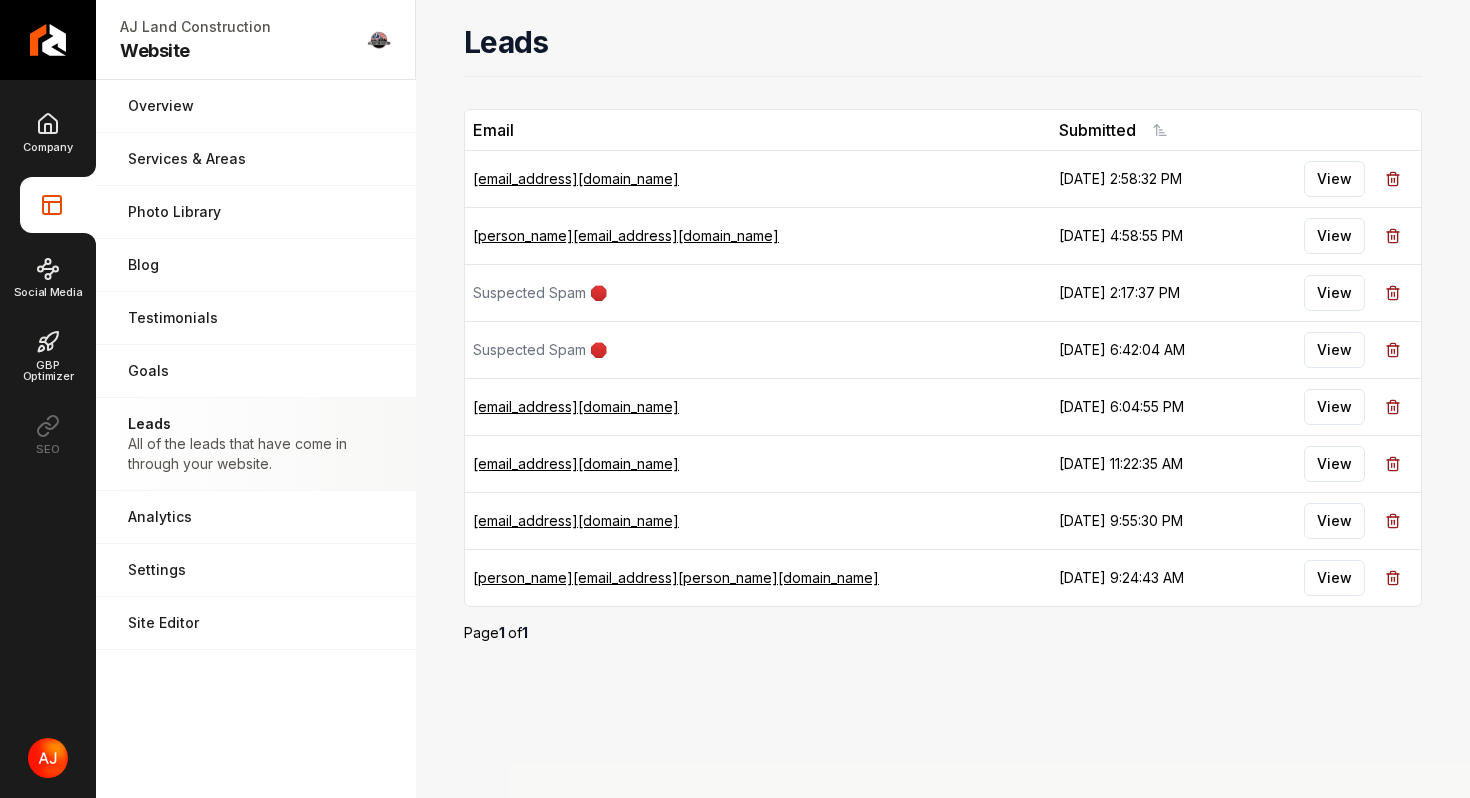 scroll, scrollTop: 0, scrollLeft: 0, axis: both 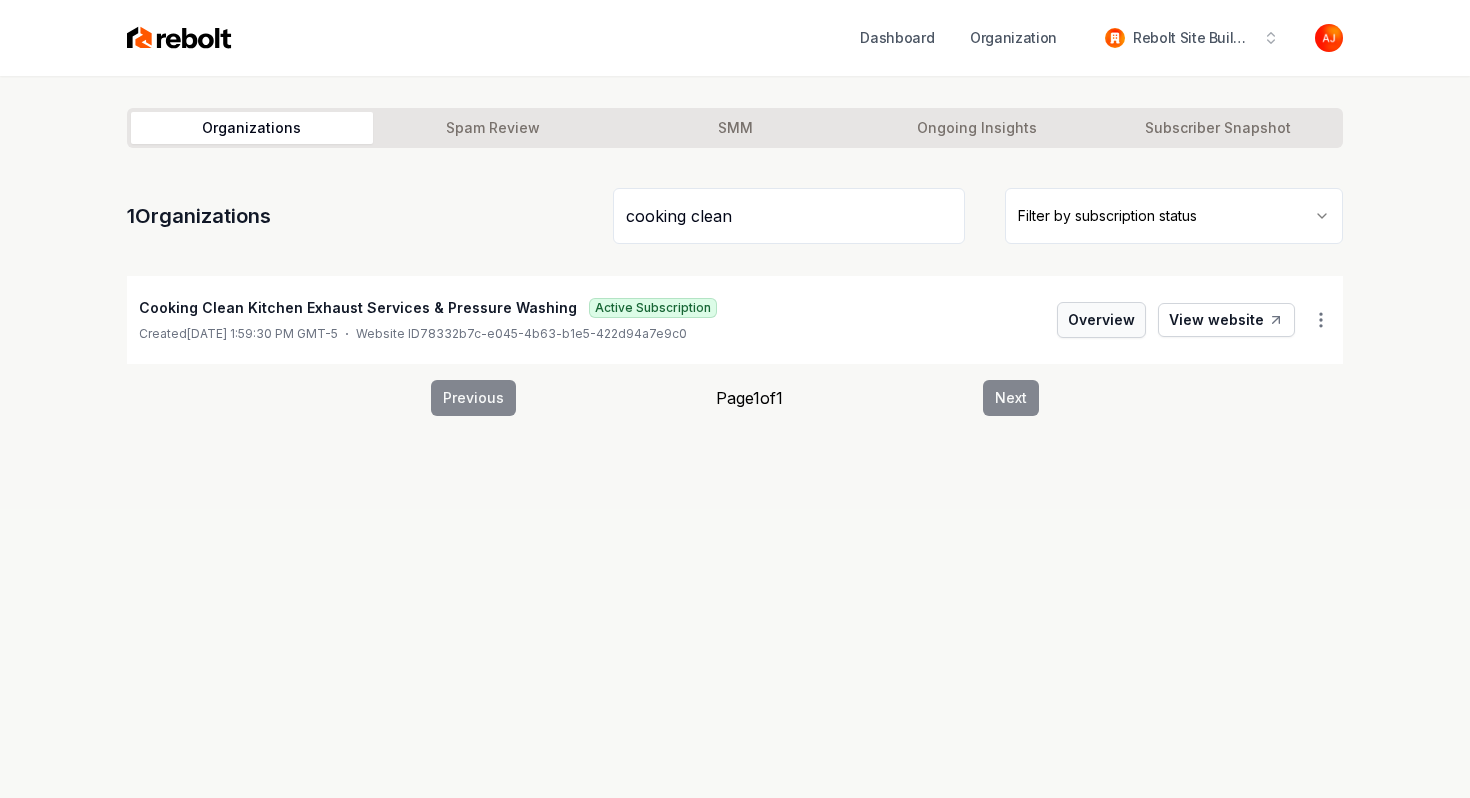 type on "cooking clean" 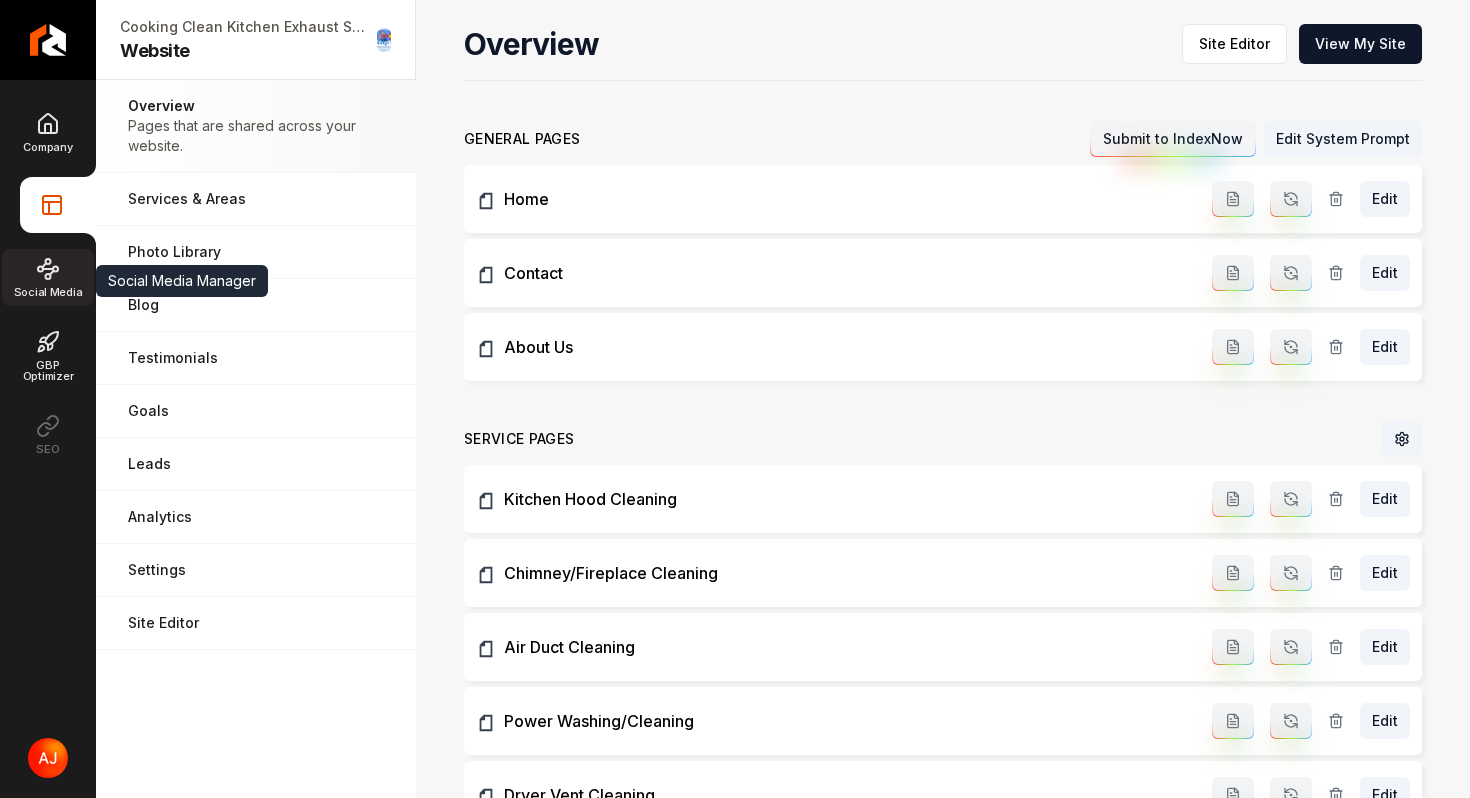 click on "Social Media" at bounding box center [48, 277] 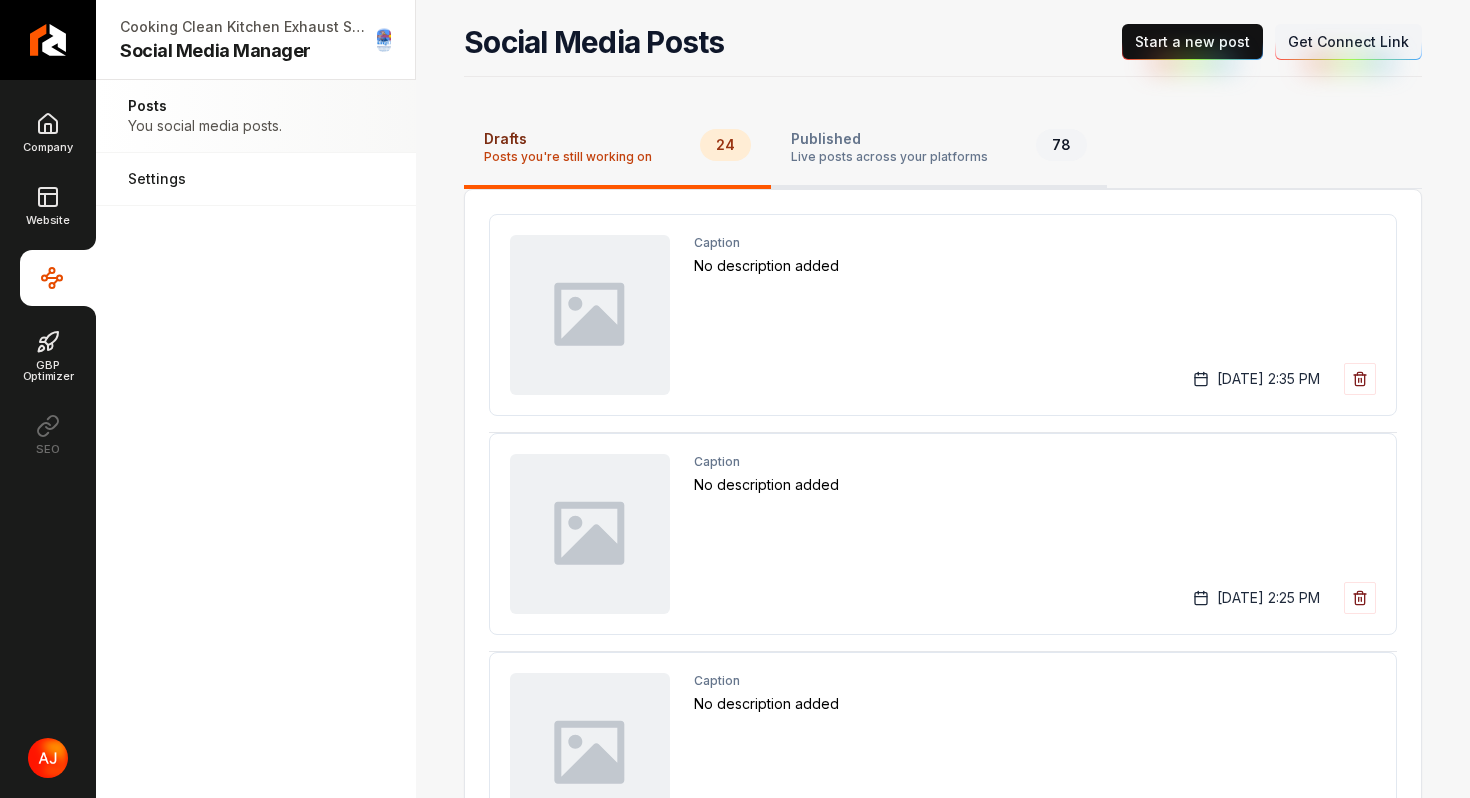 click on "Live posts across your platforms" at bounding box center [889, 157] 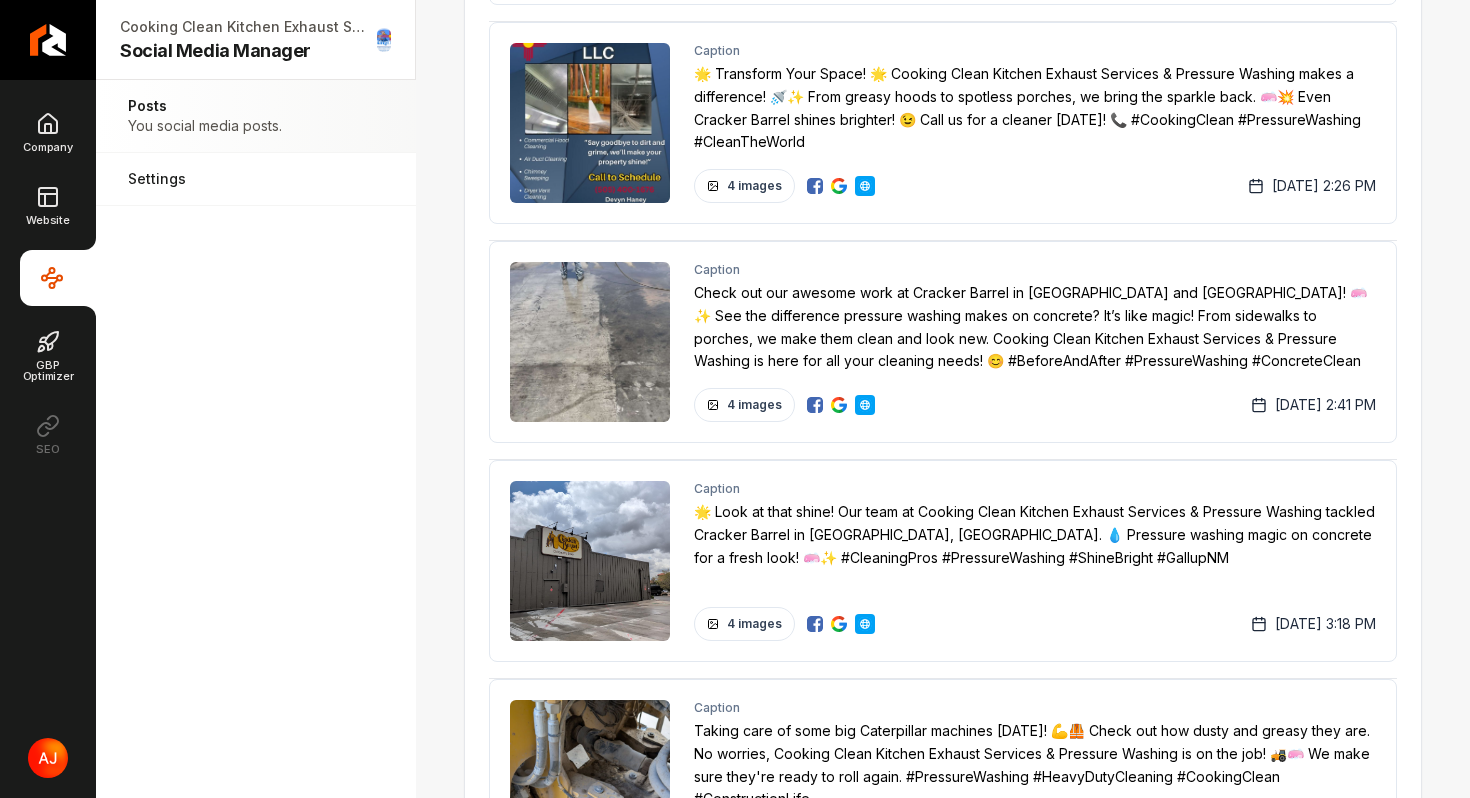 scroll, scrollTop: 2352, scrollLeft: 0, axis: vertical 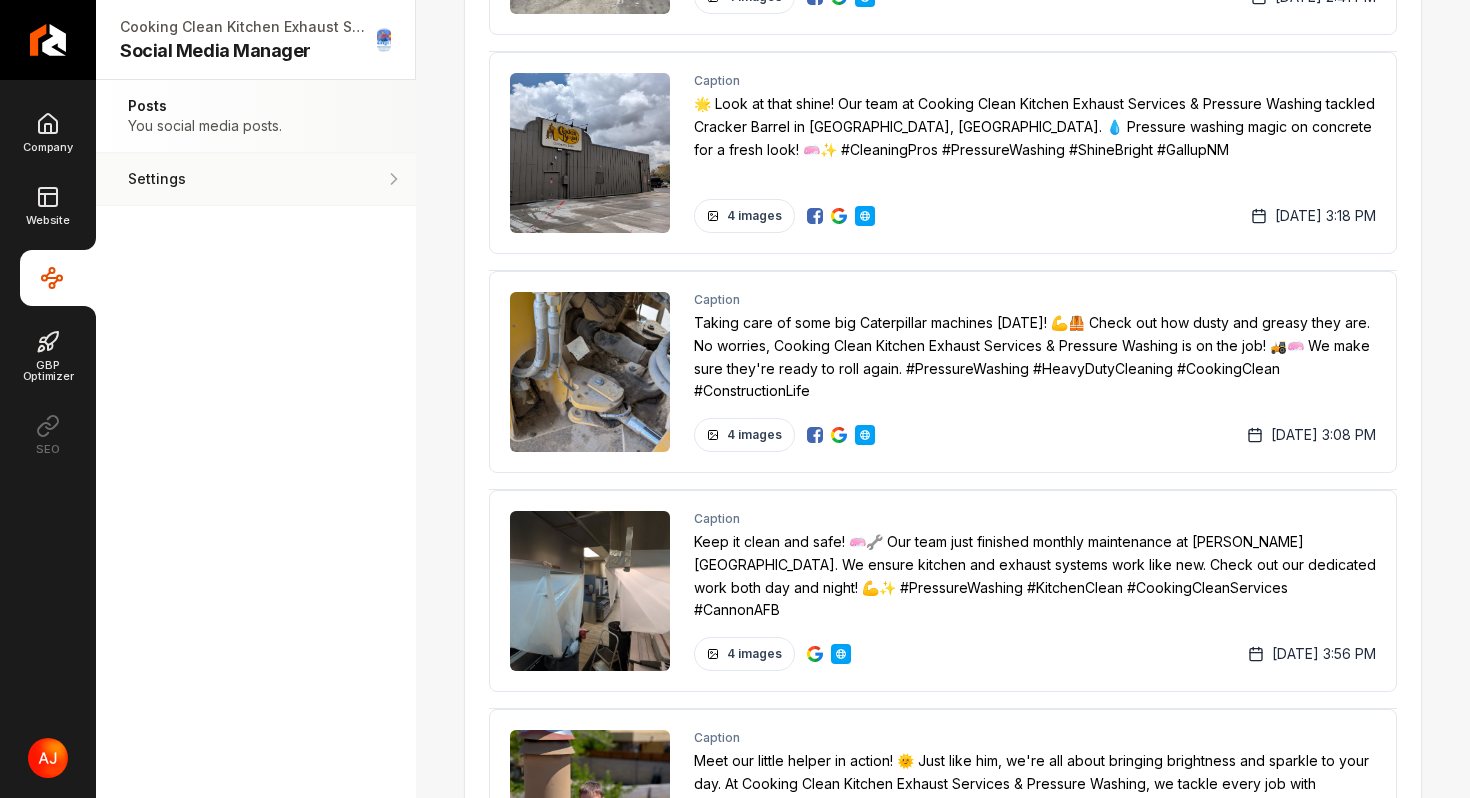 click on "Settings Adjust your settings." at bounding box center (256, 179) 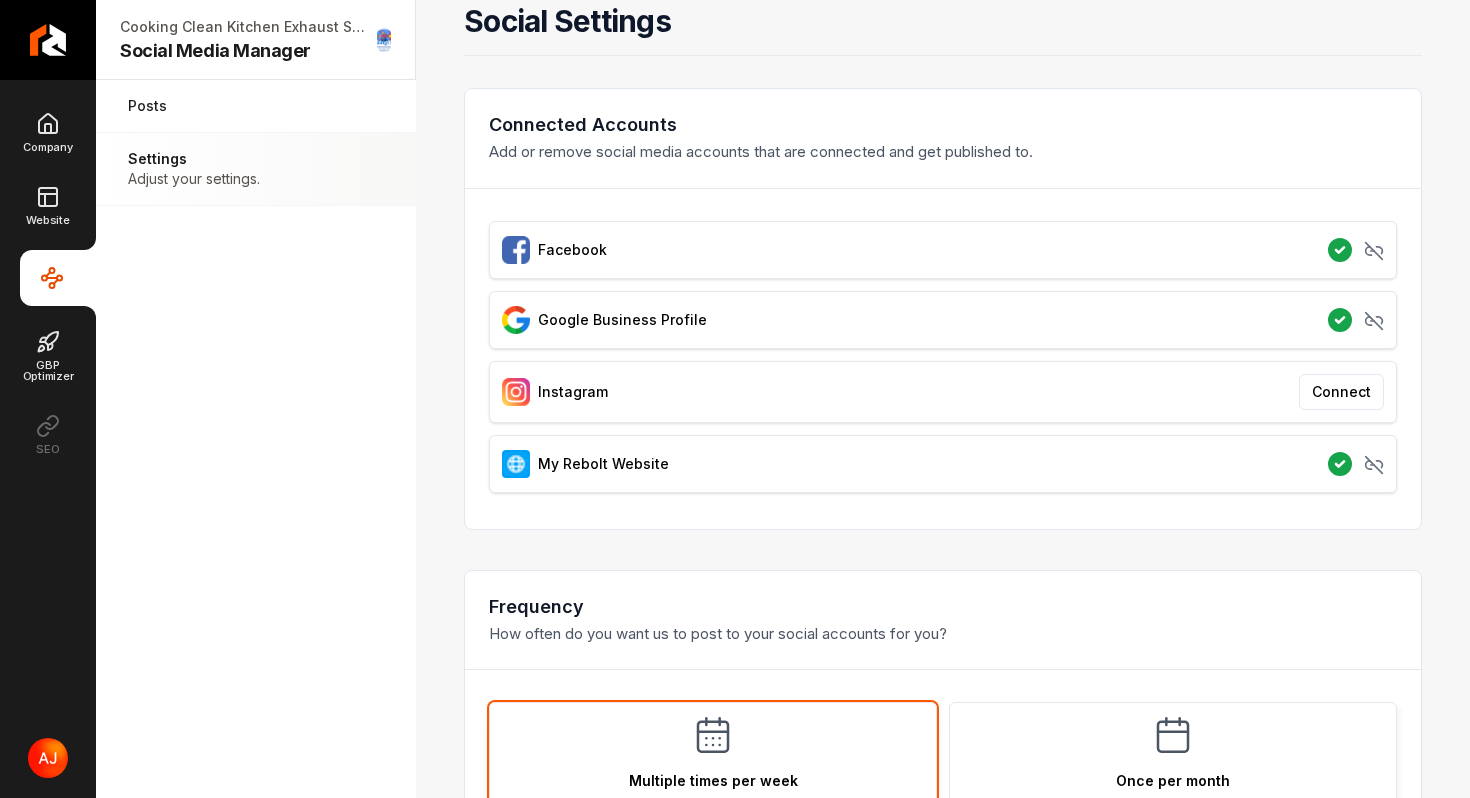 scroll, scrollTop: 14, scrollLeft: 0, axis: vertical 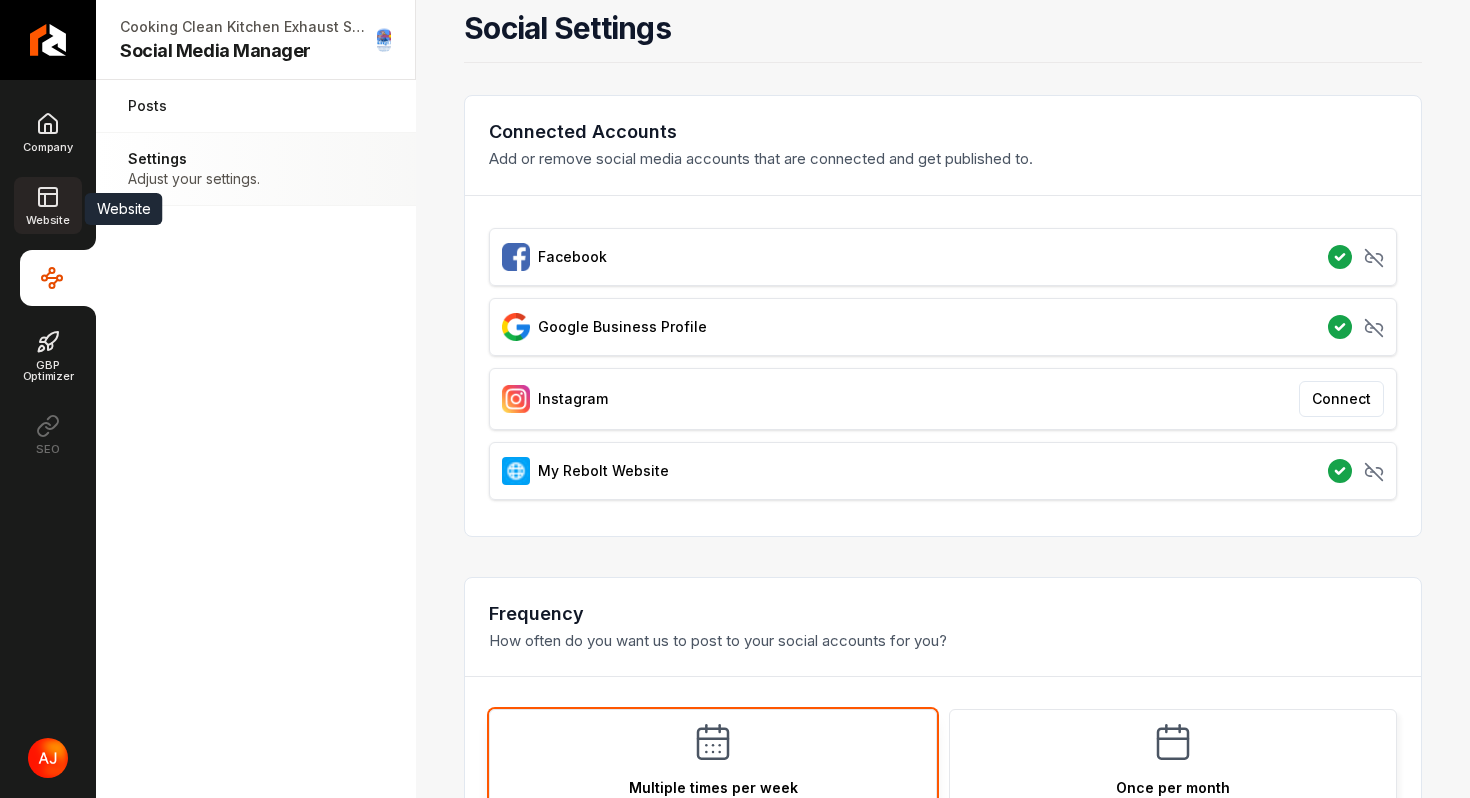 click 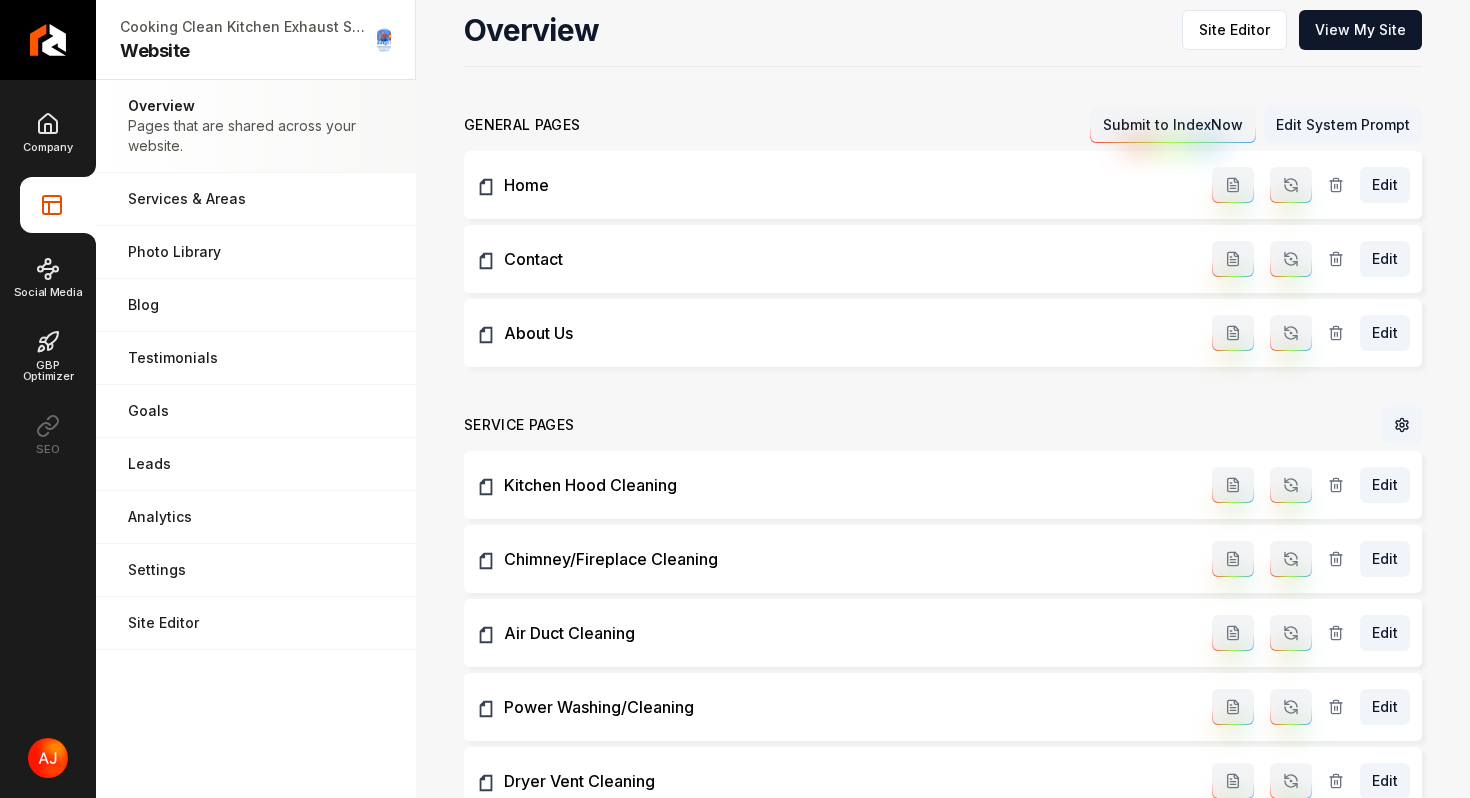 click on "Company Website Social Media GBP Optimizer SEO" at bounding box center (48, 283) 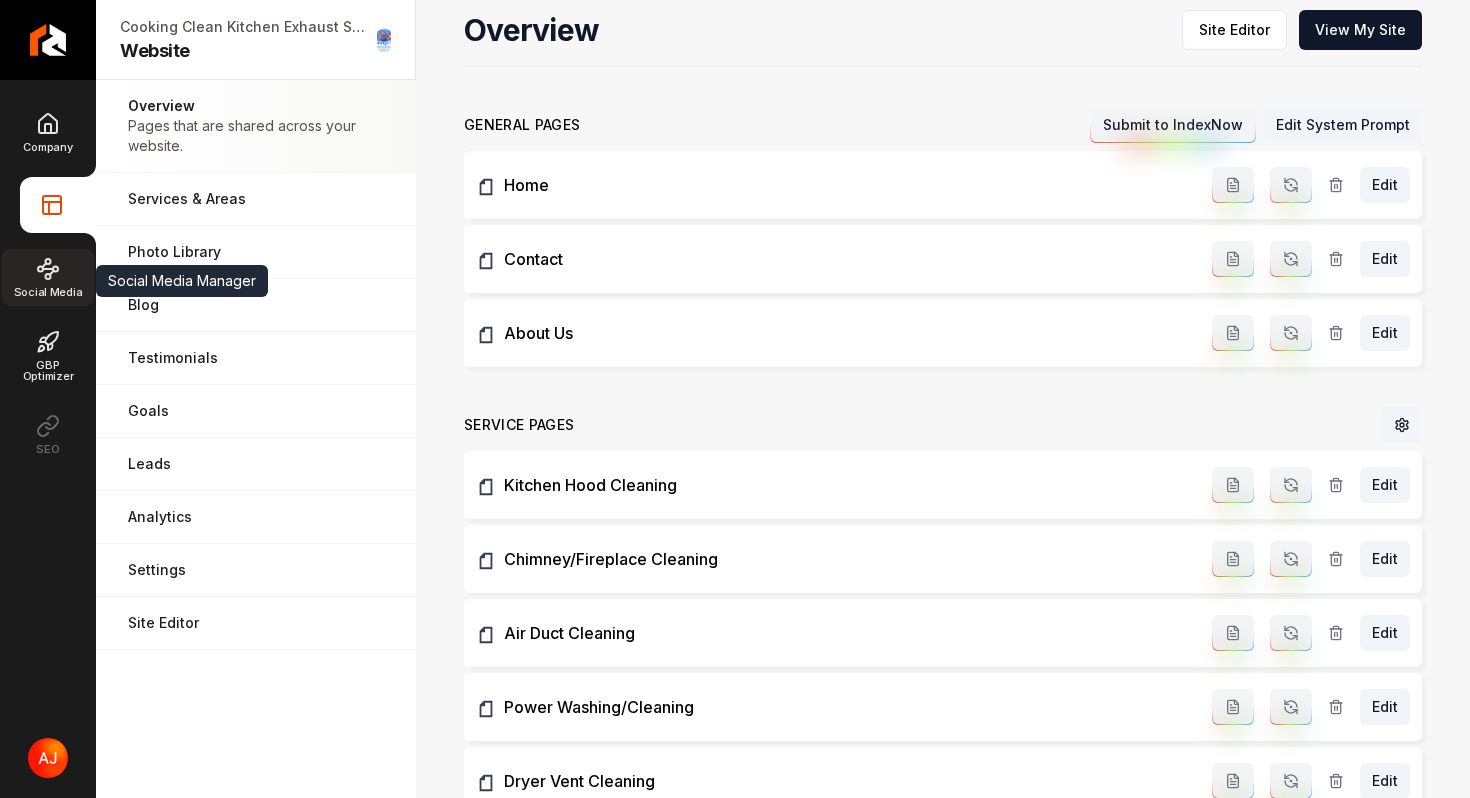 click 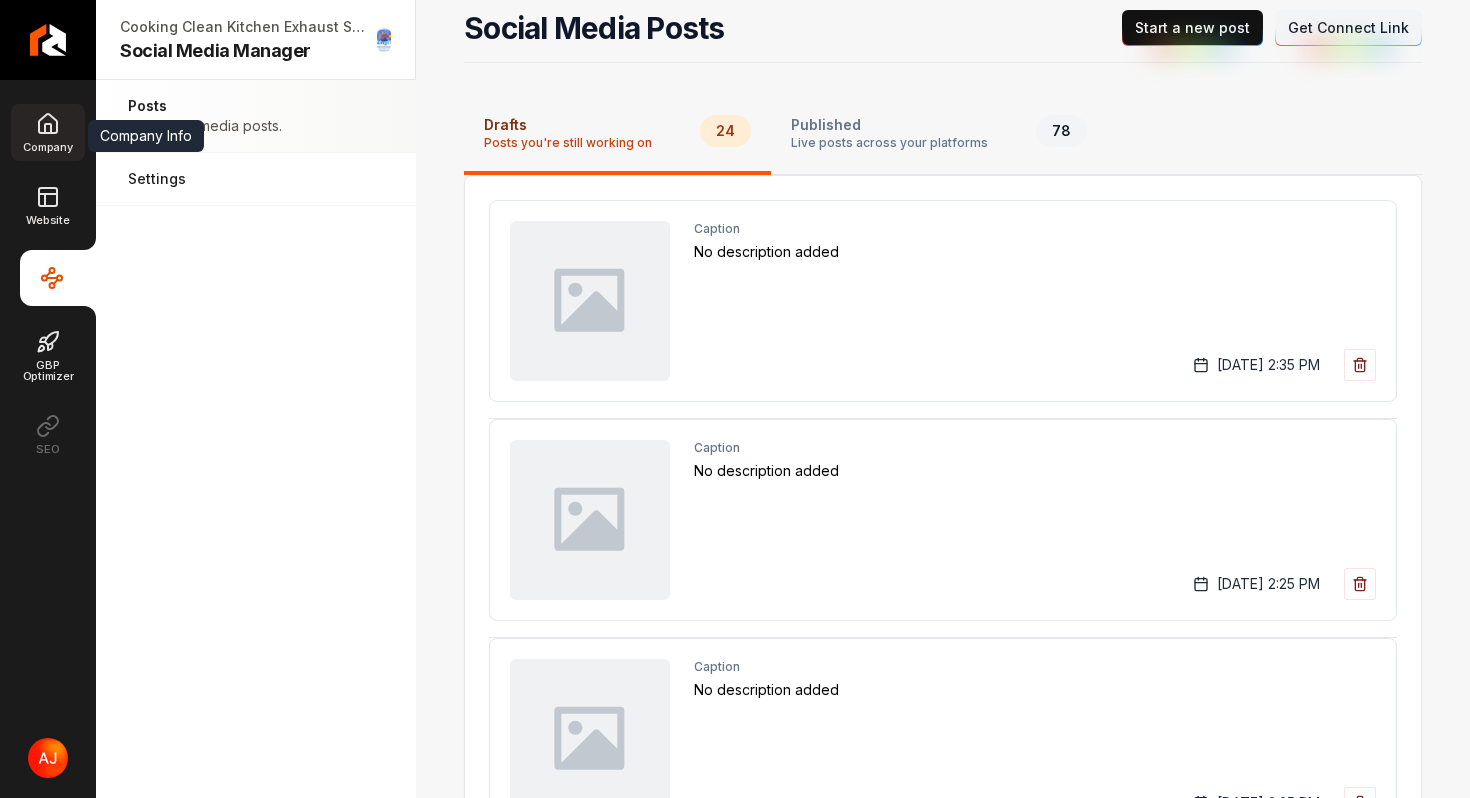 click on "Company" at bounding box center [47, 147] 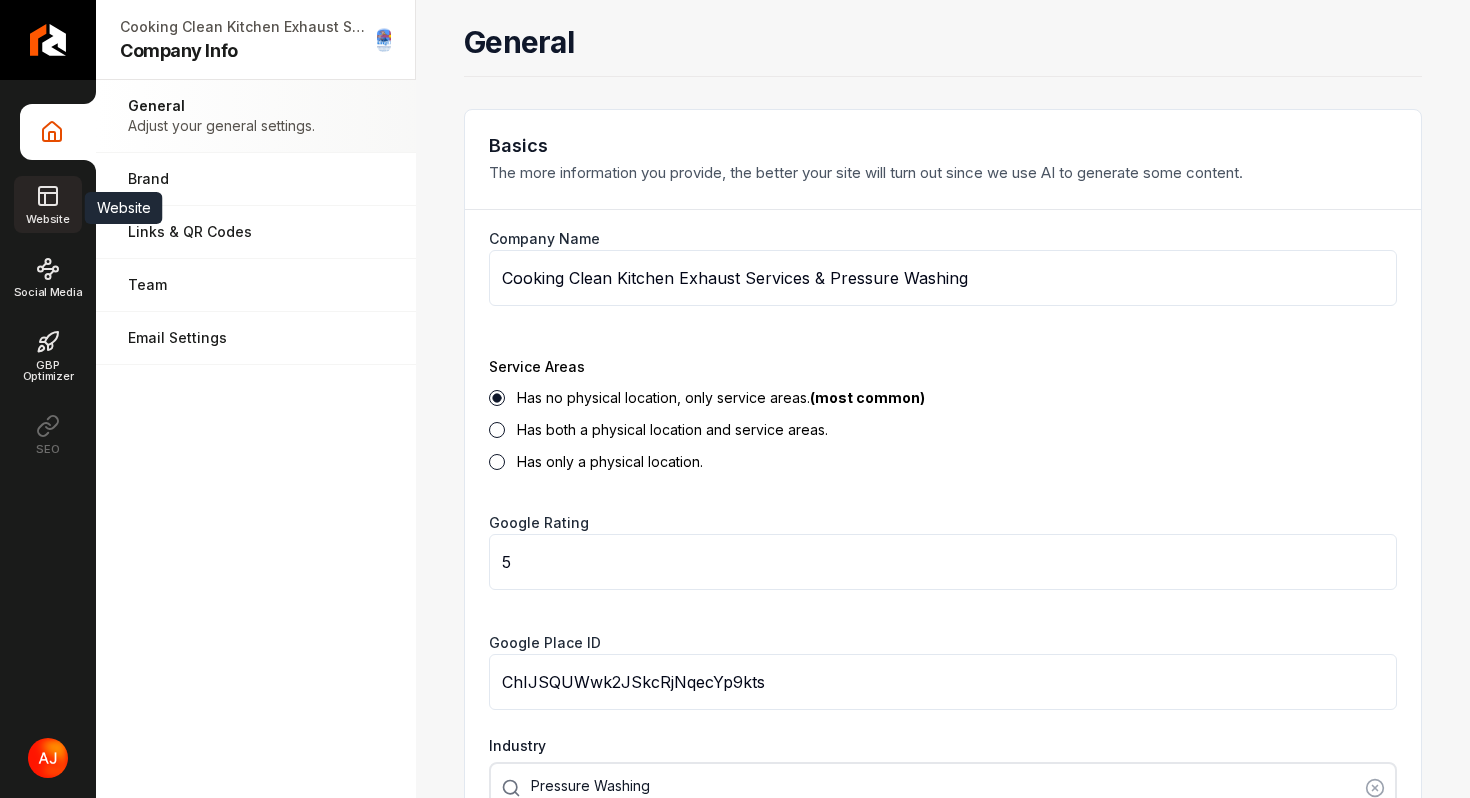 click 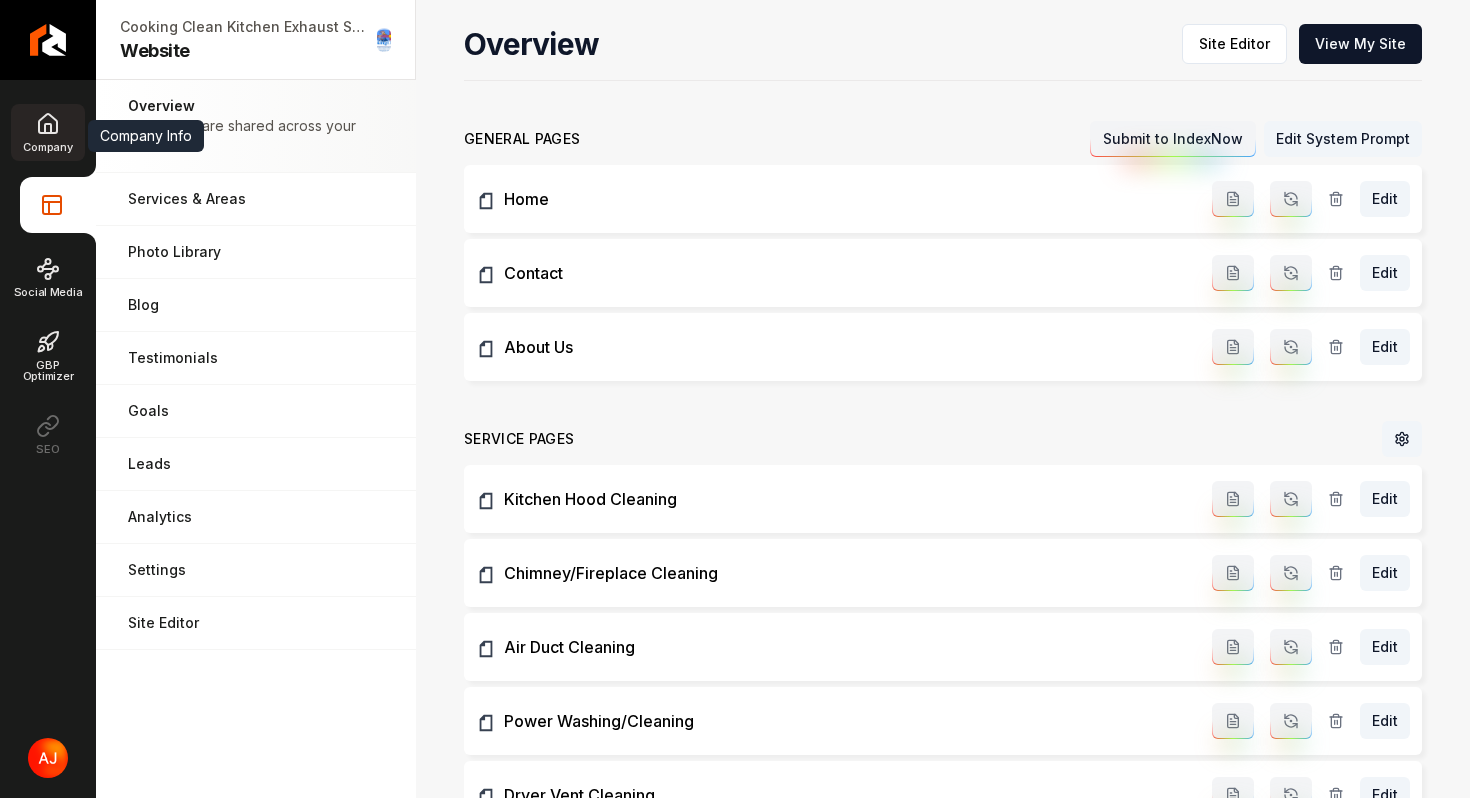 click on "Company" at bounding box center (47, 147) 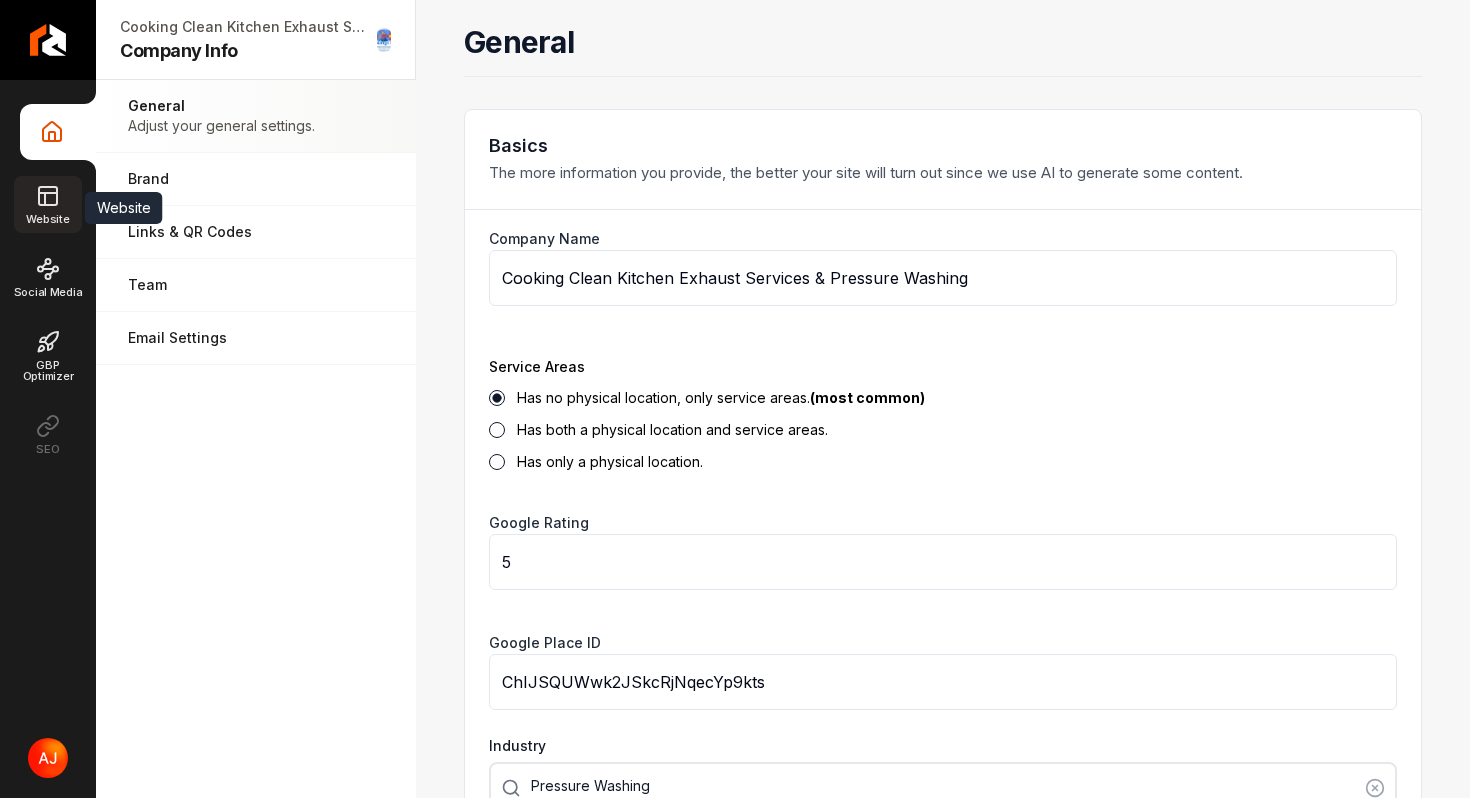 click 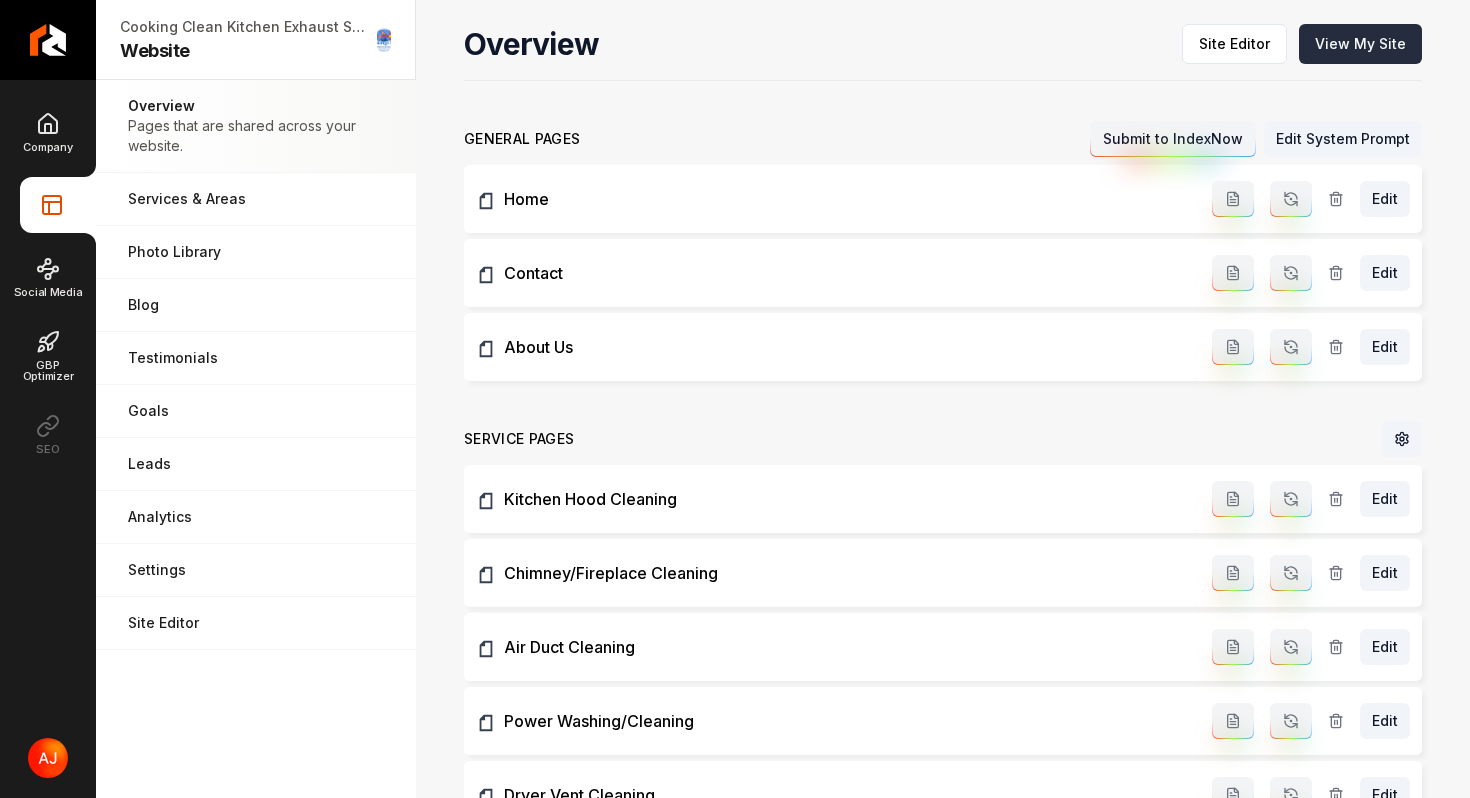 click on "View My Site" at bounding box center [1360, 44] 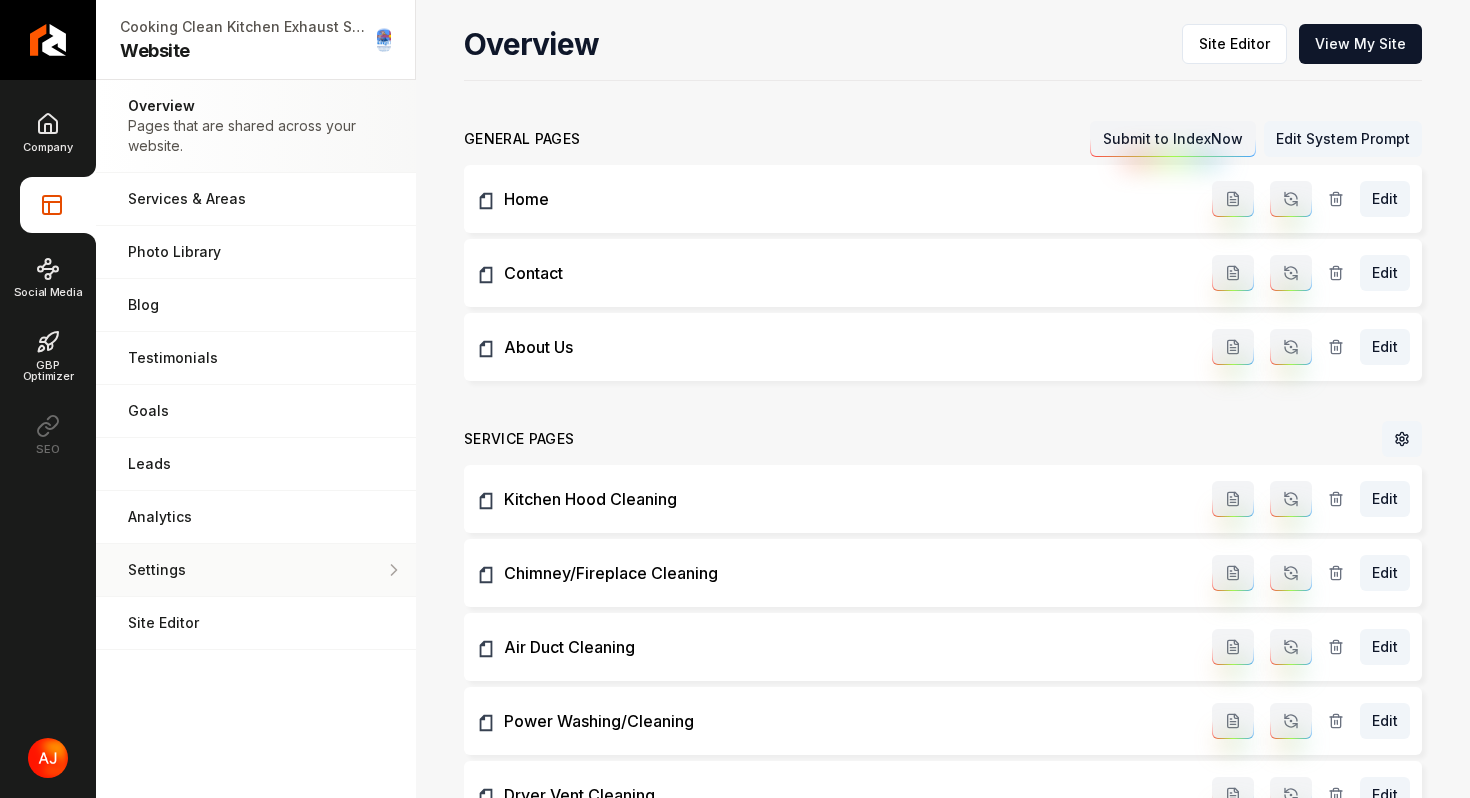 click on "Settings" at bounding box center [256, 570] 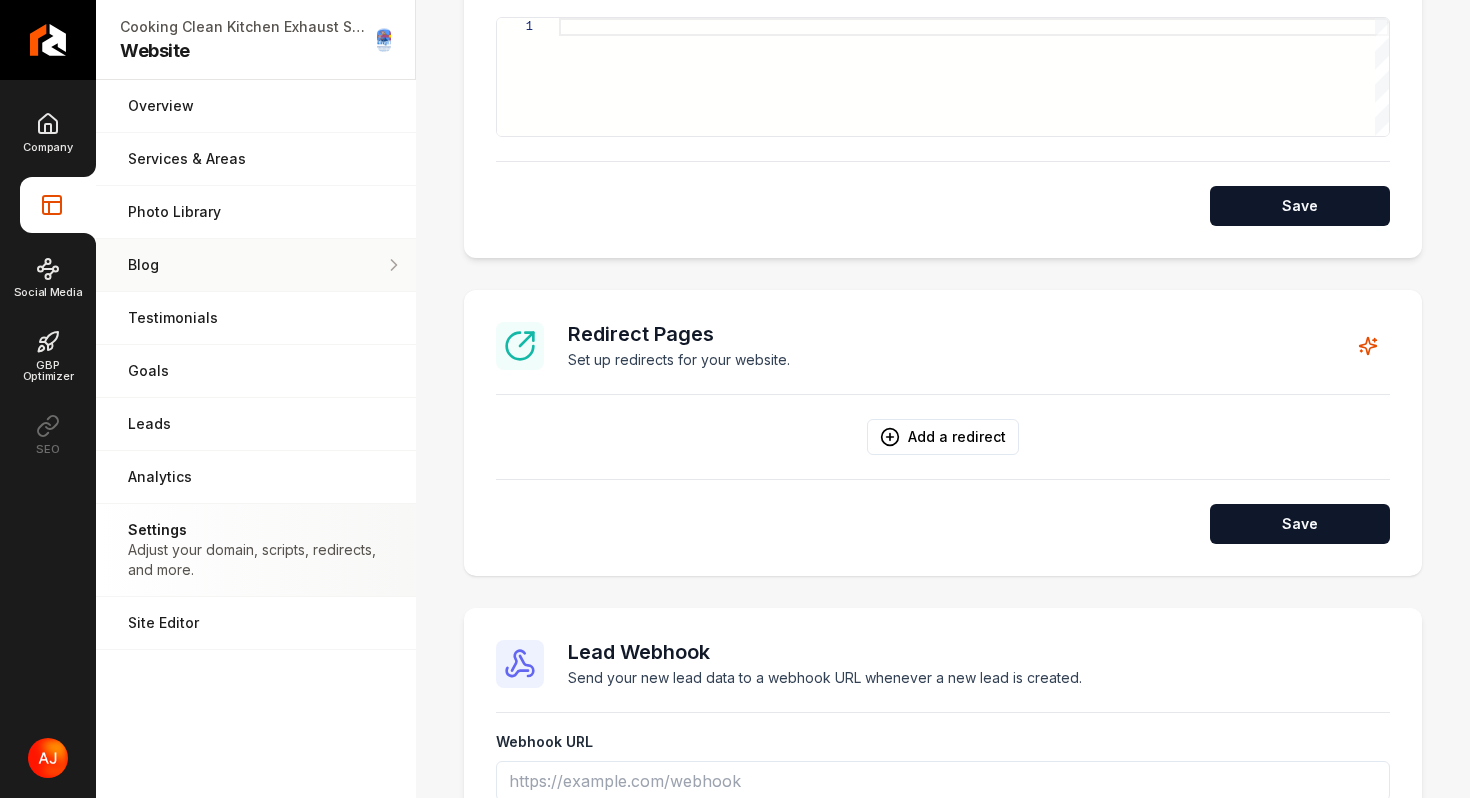 scroll, scrollTop: 1356, scrollLeft: 0, axis: vertical 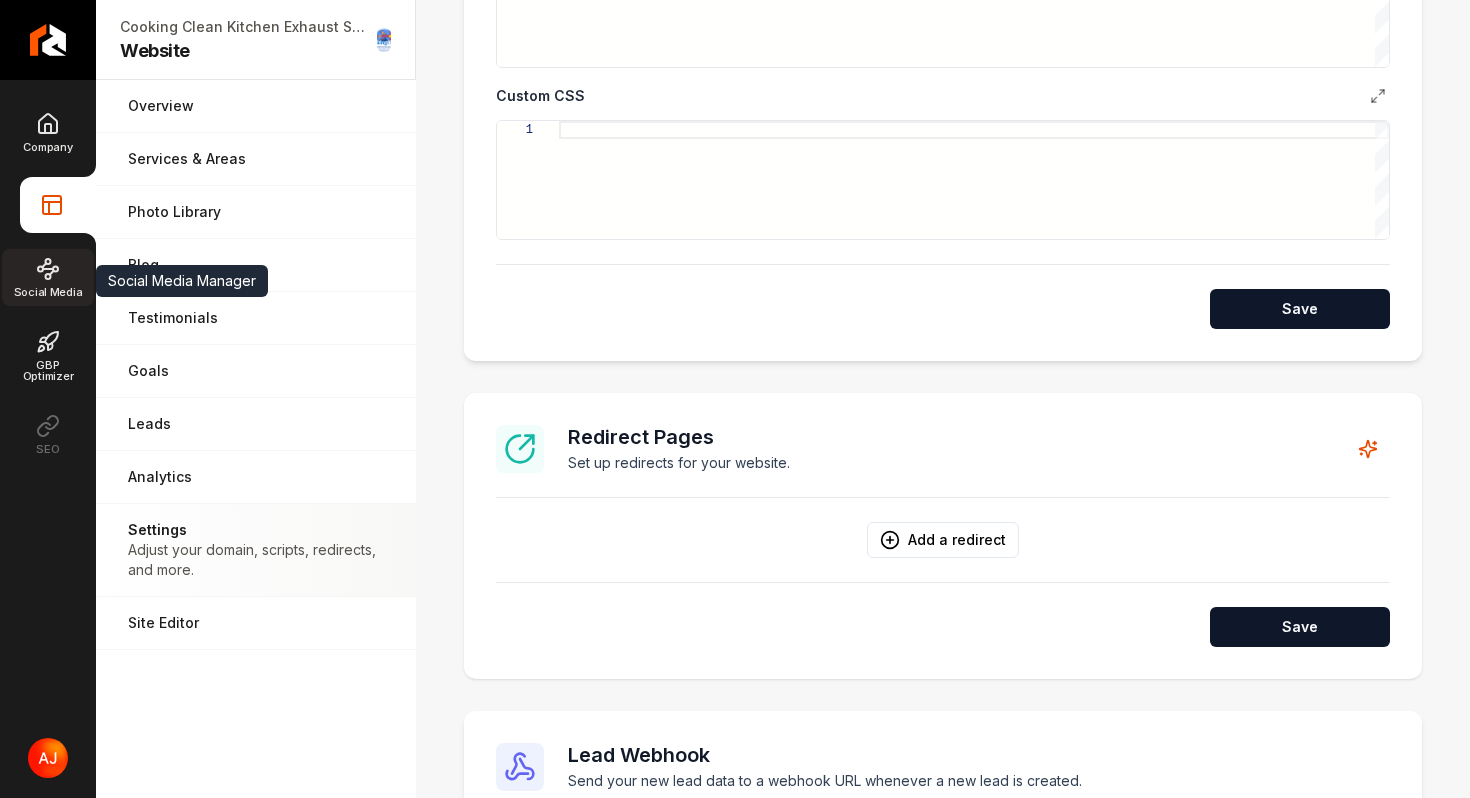click 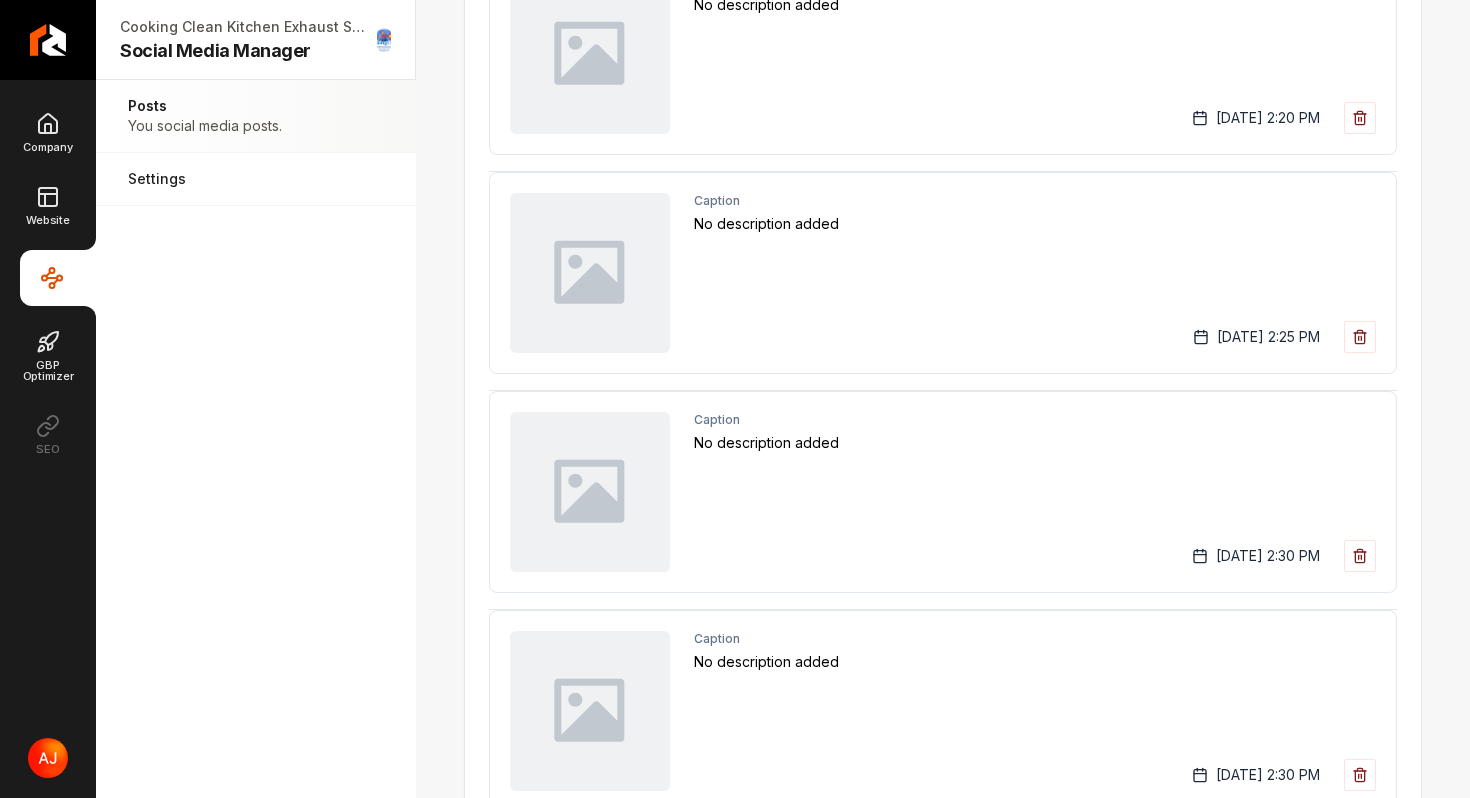 scroll, scrollTop: 0, scrollLeft: 0, axis: both 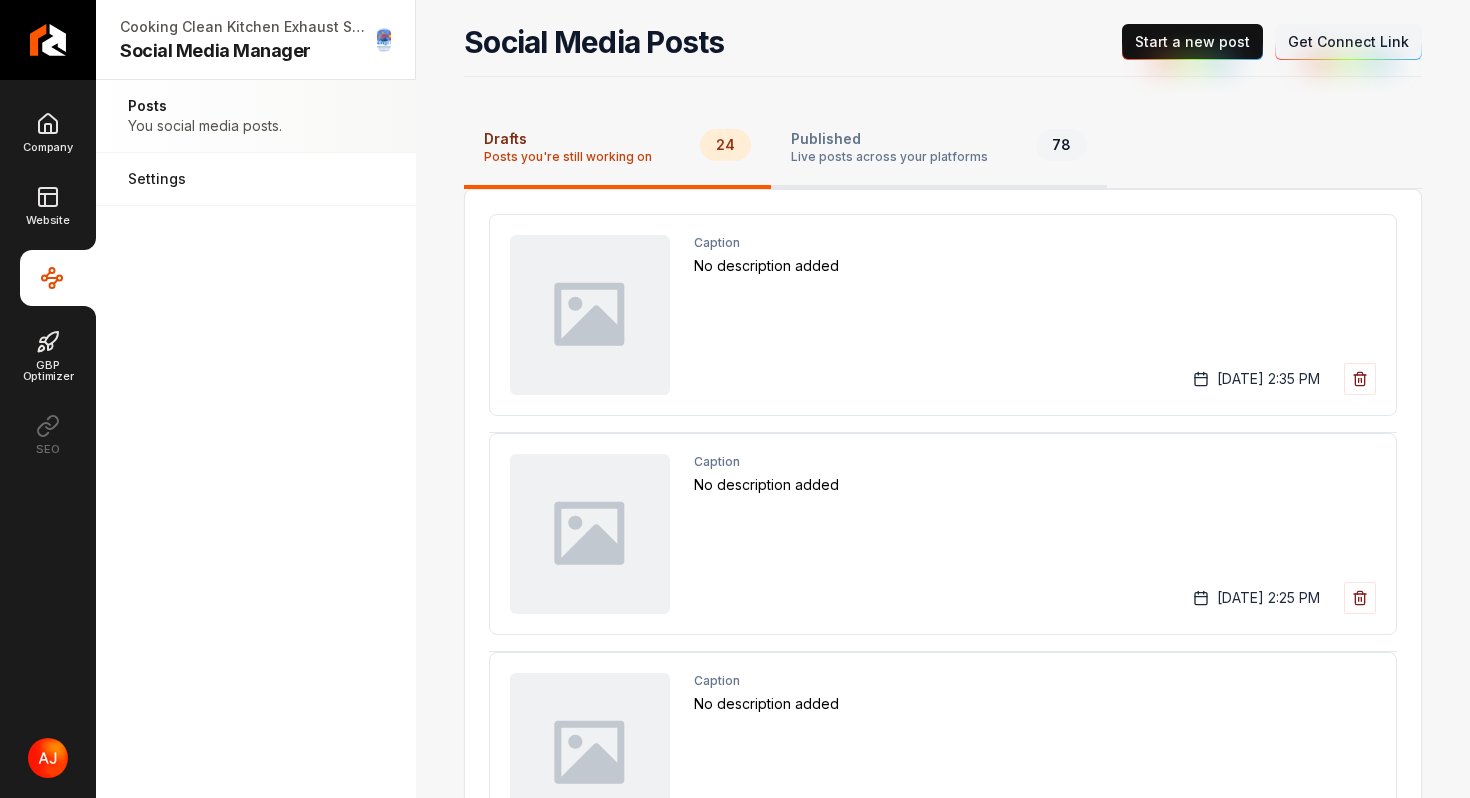 click on "Published" at bounding box center (889, 139) 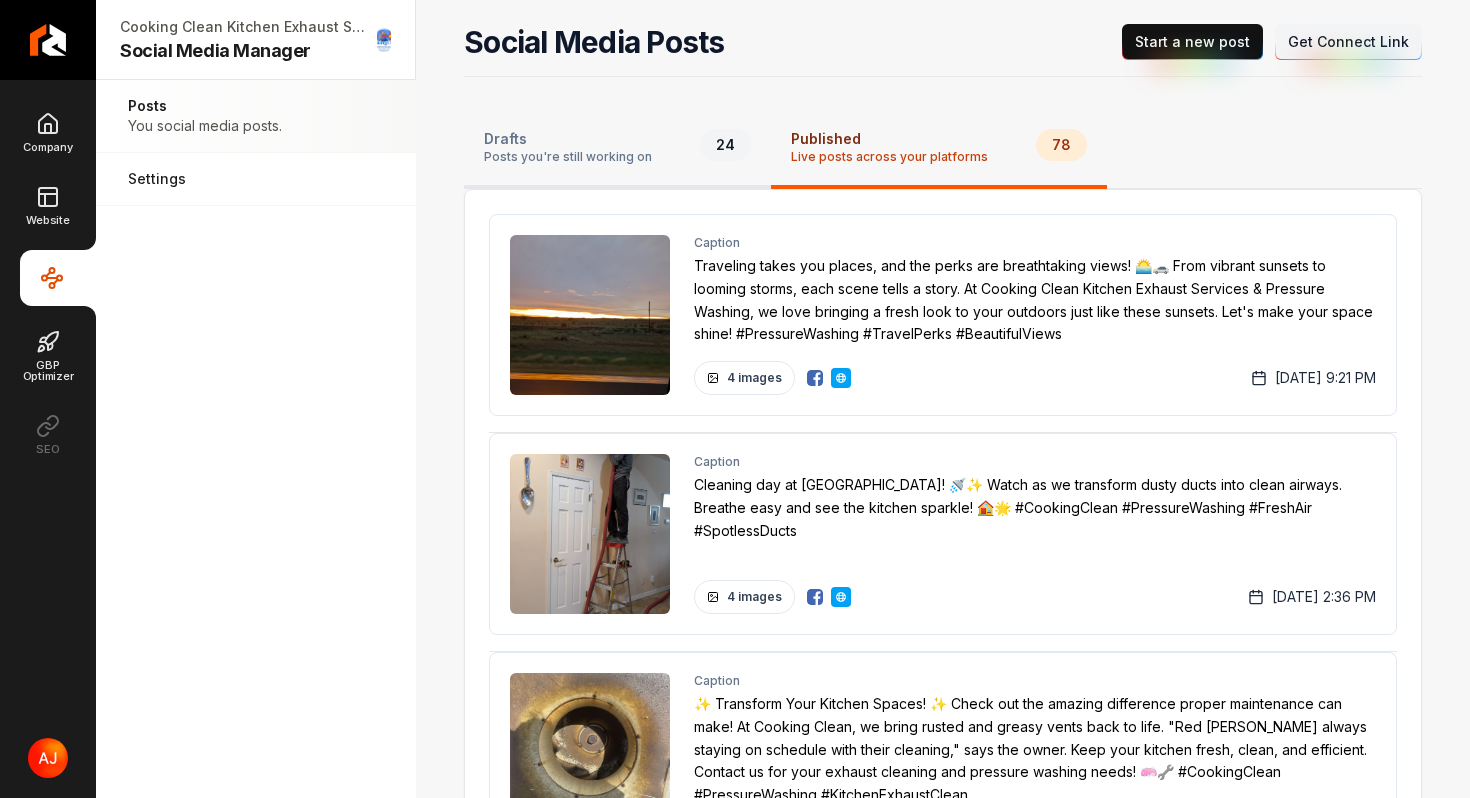 click on "Drafts Posts you're still working on 24" at bounding box center (617, 149) 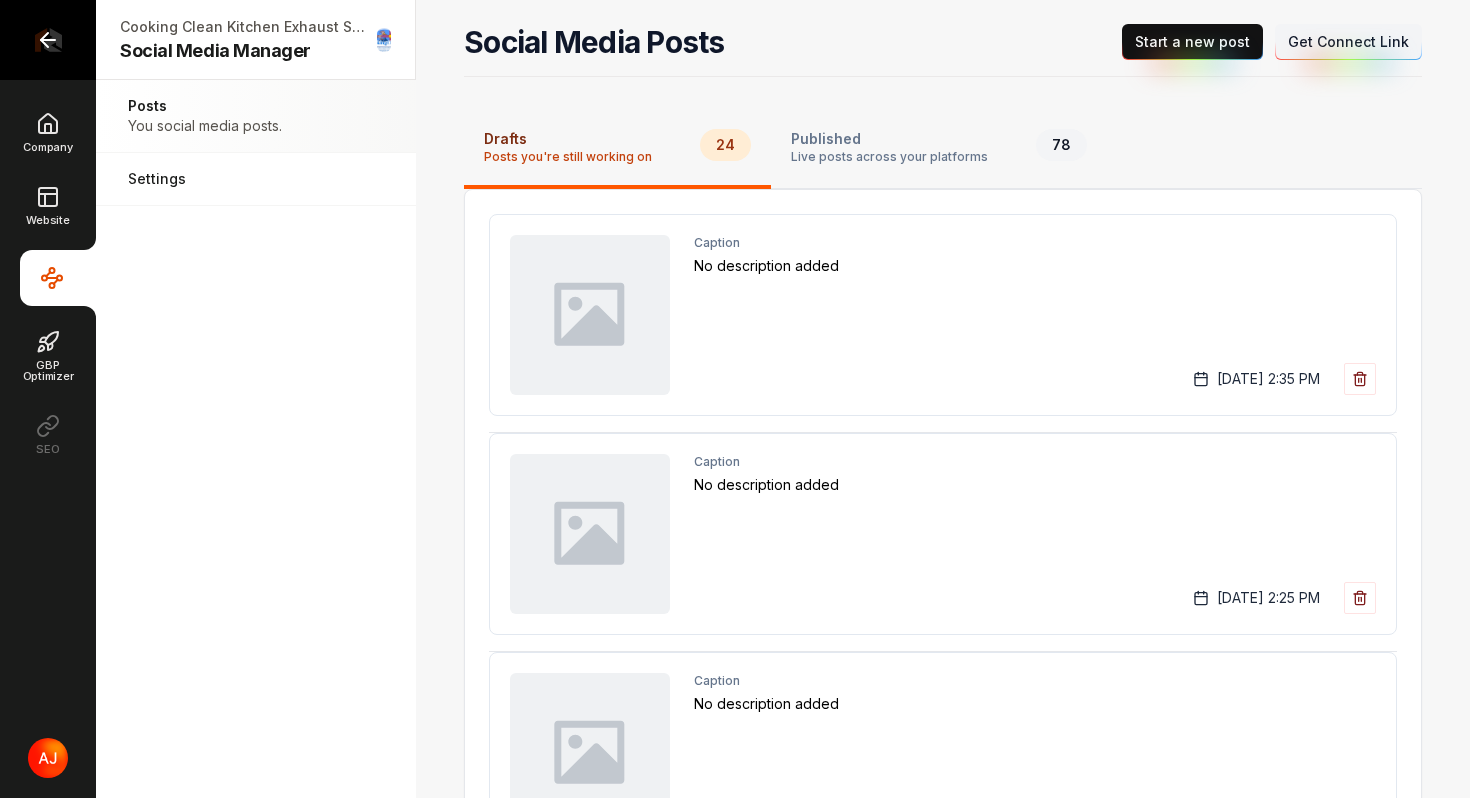 click at bounding box center (48, 40) 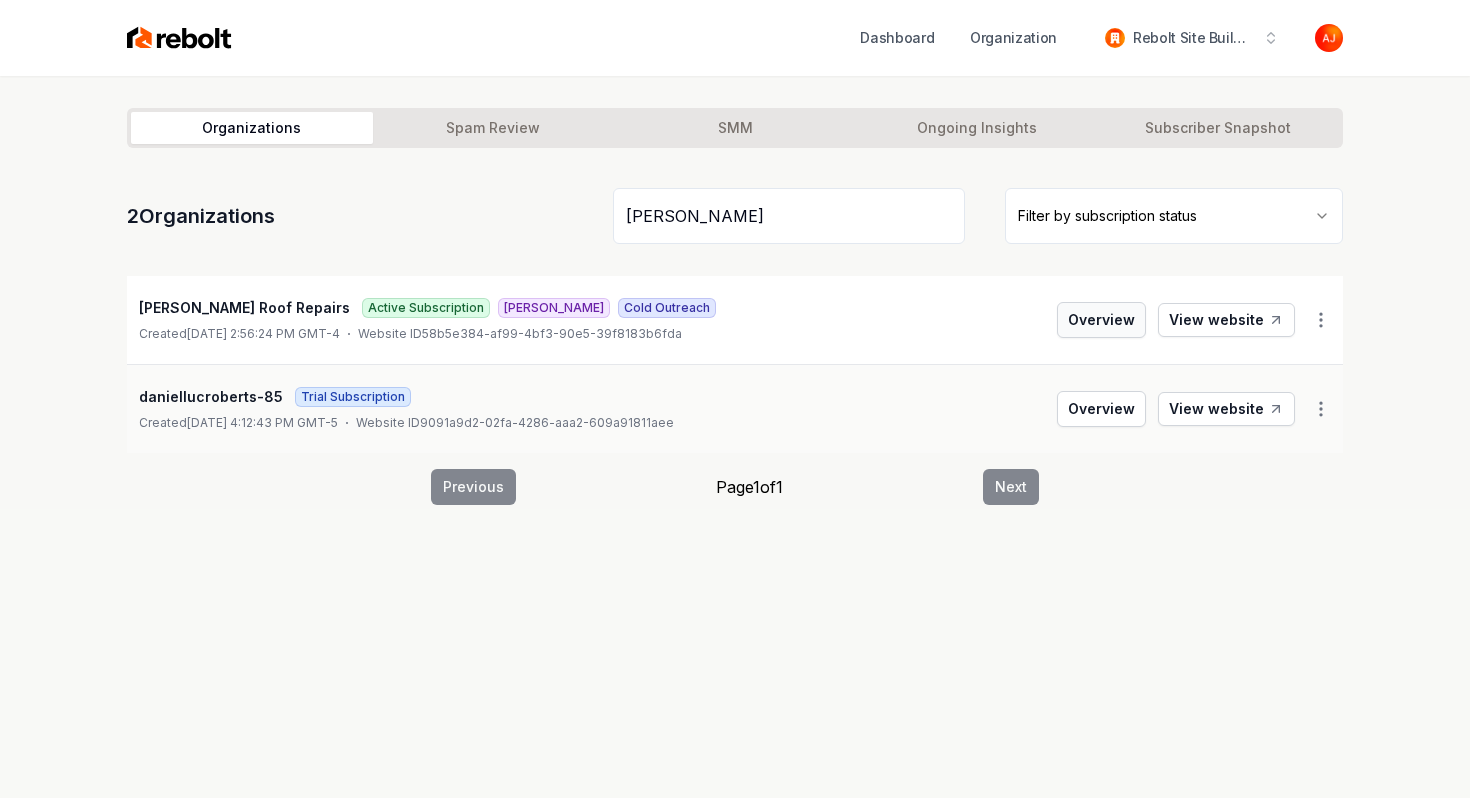 type on "roberts" 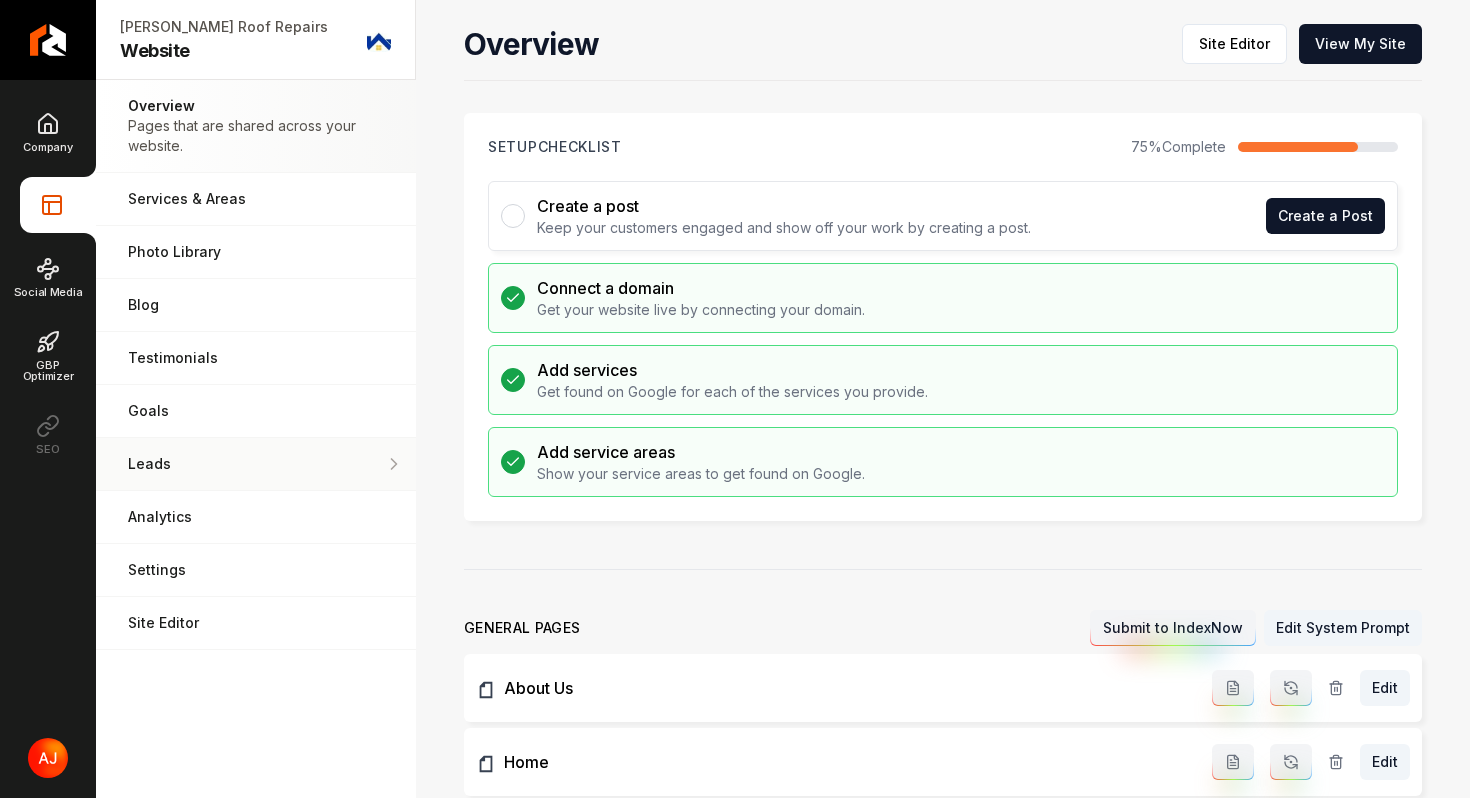 click on "Leads" at bounding box center [256, 464] 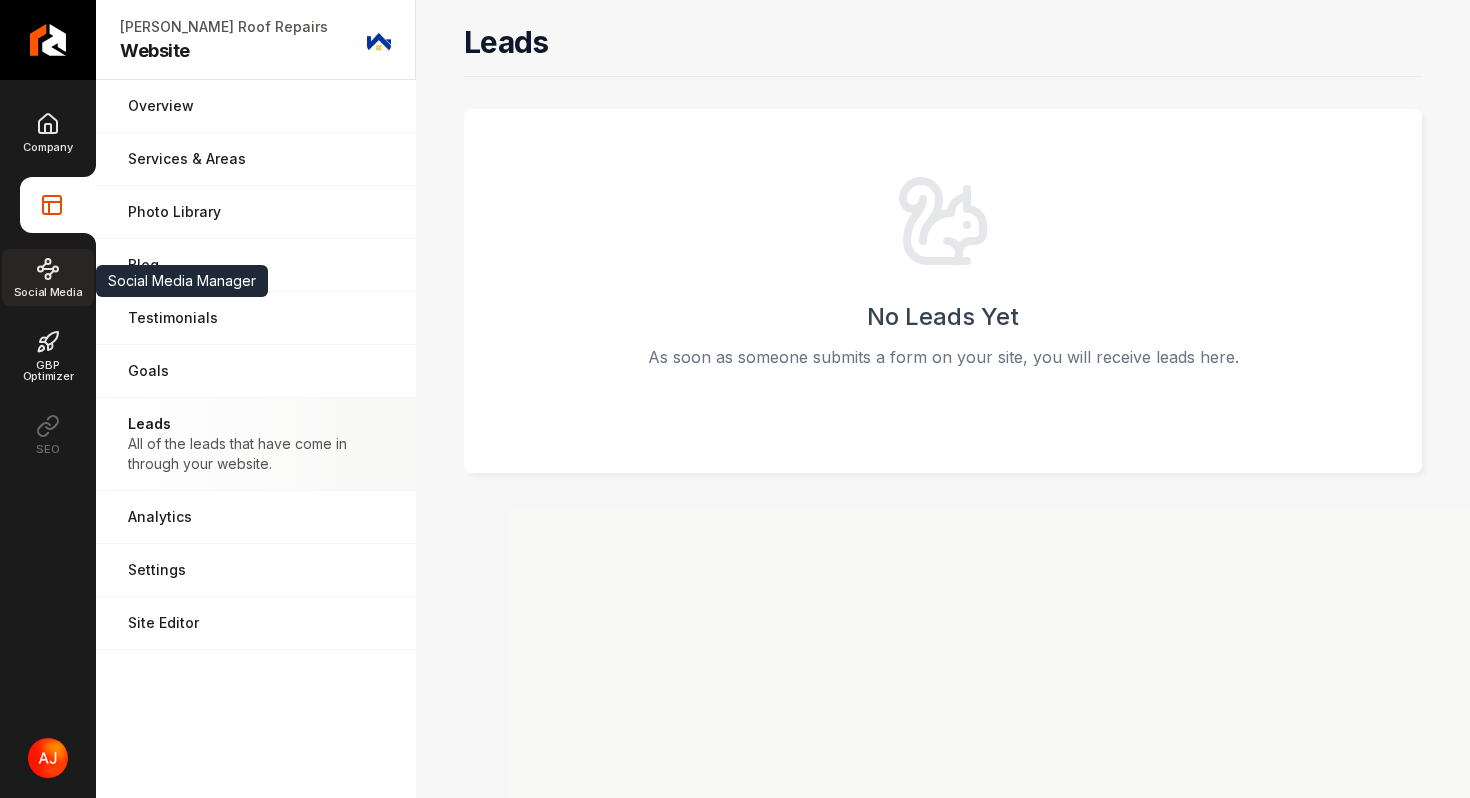 click on "Social Media" at bounding box center (48, 277) 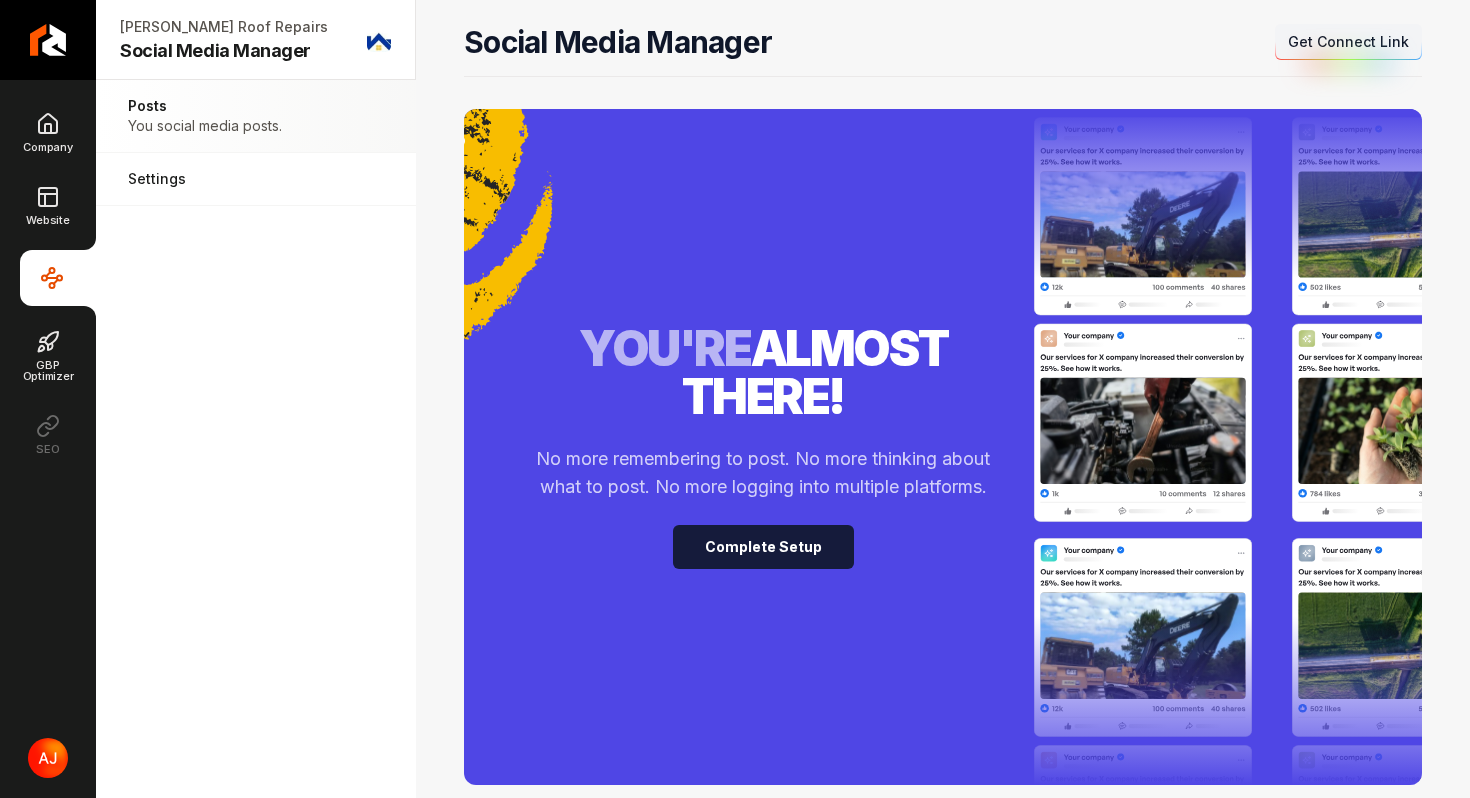 click on "Complete Setup" at bounding box center (763, 547) 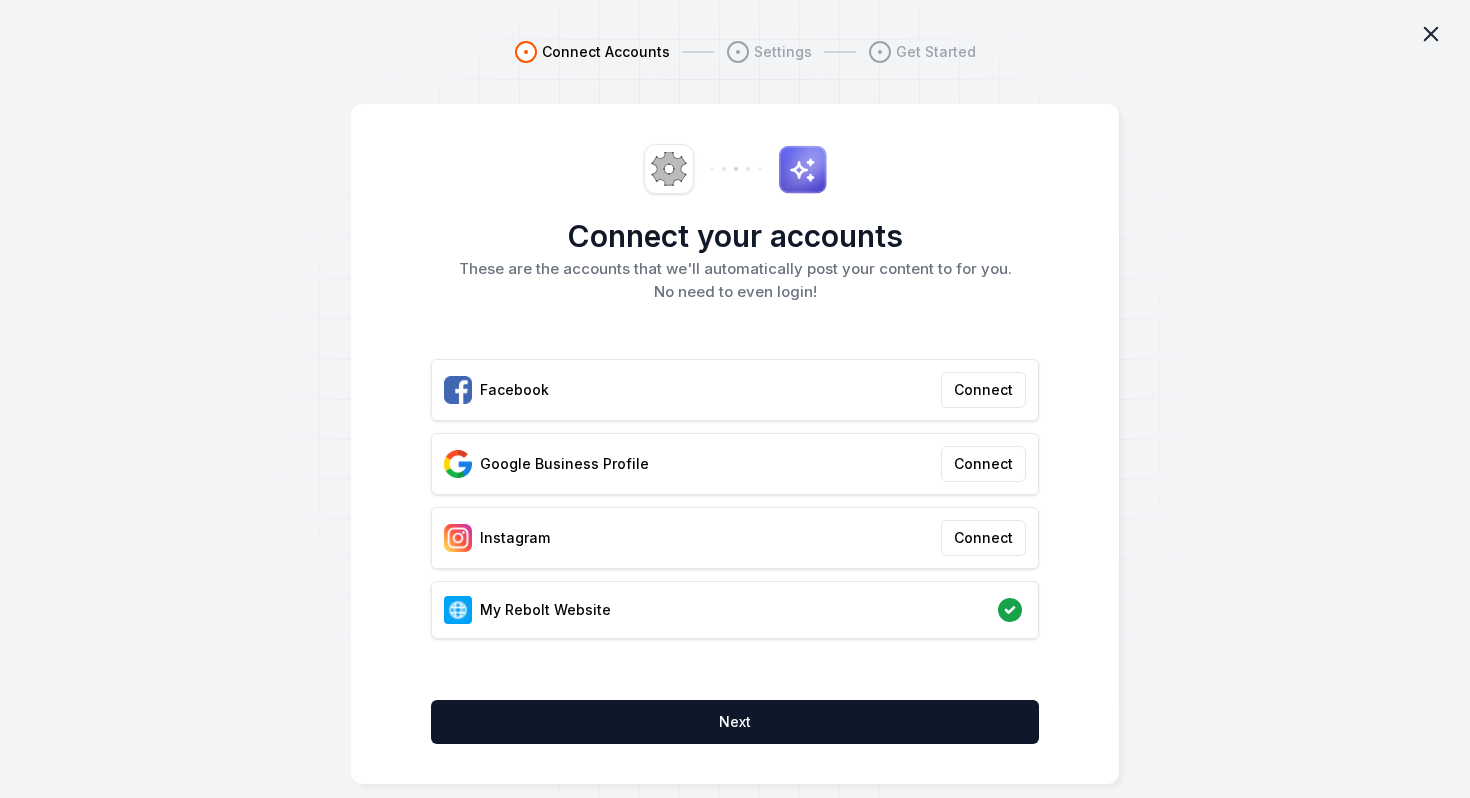 click 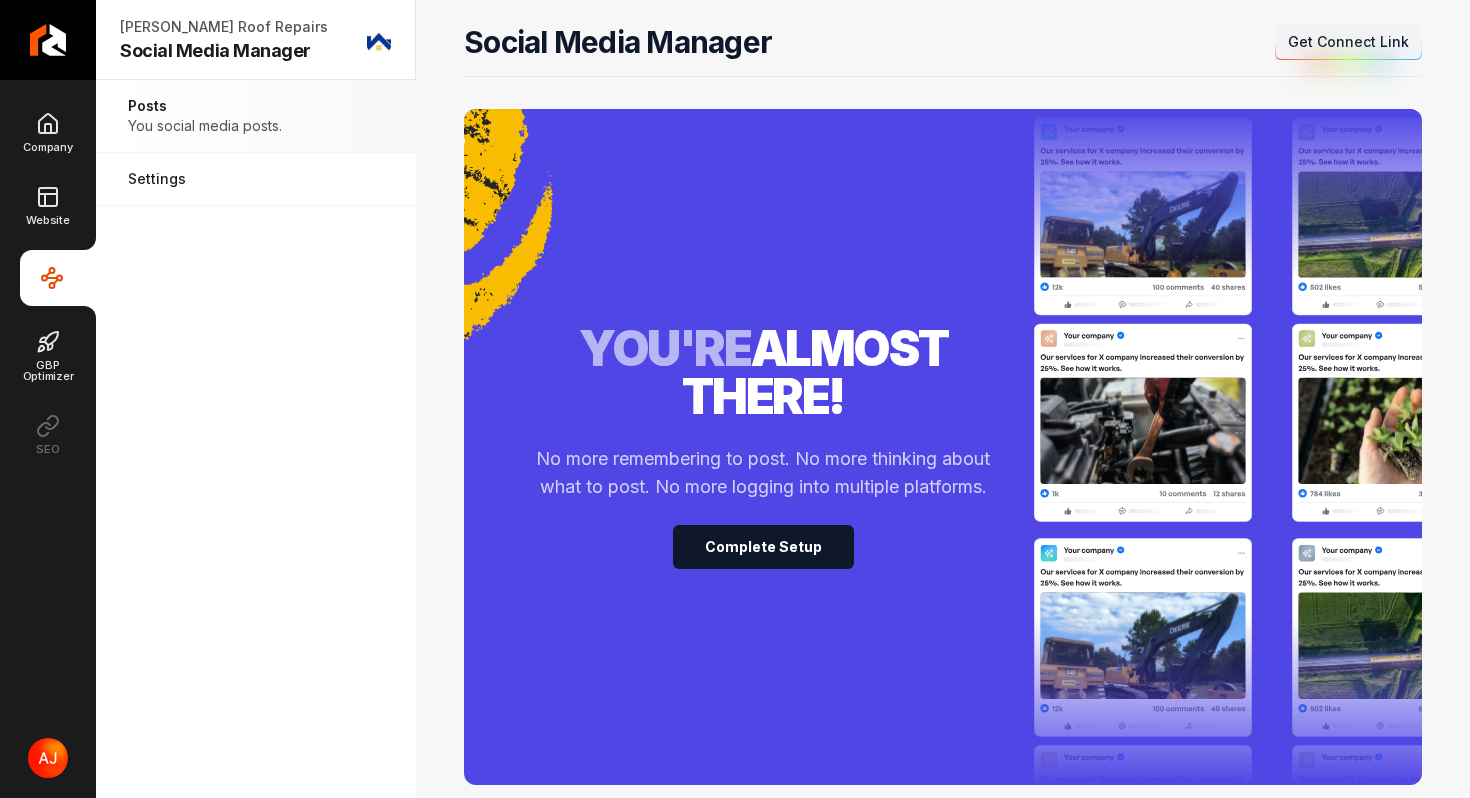 click on "Connect Link Get Connect Link" at bounding box center (1348, 42) 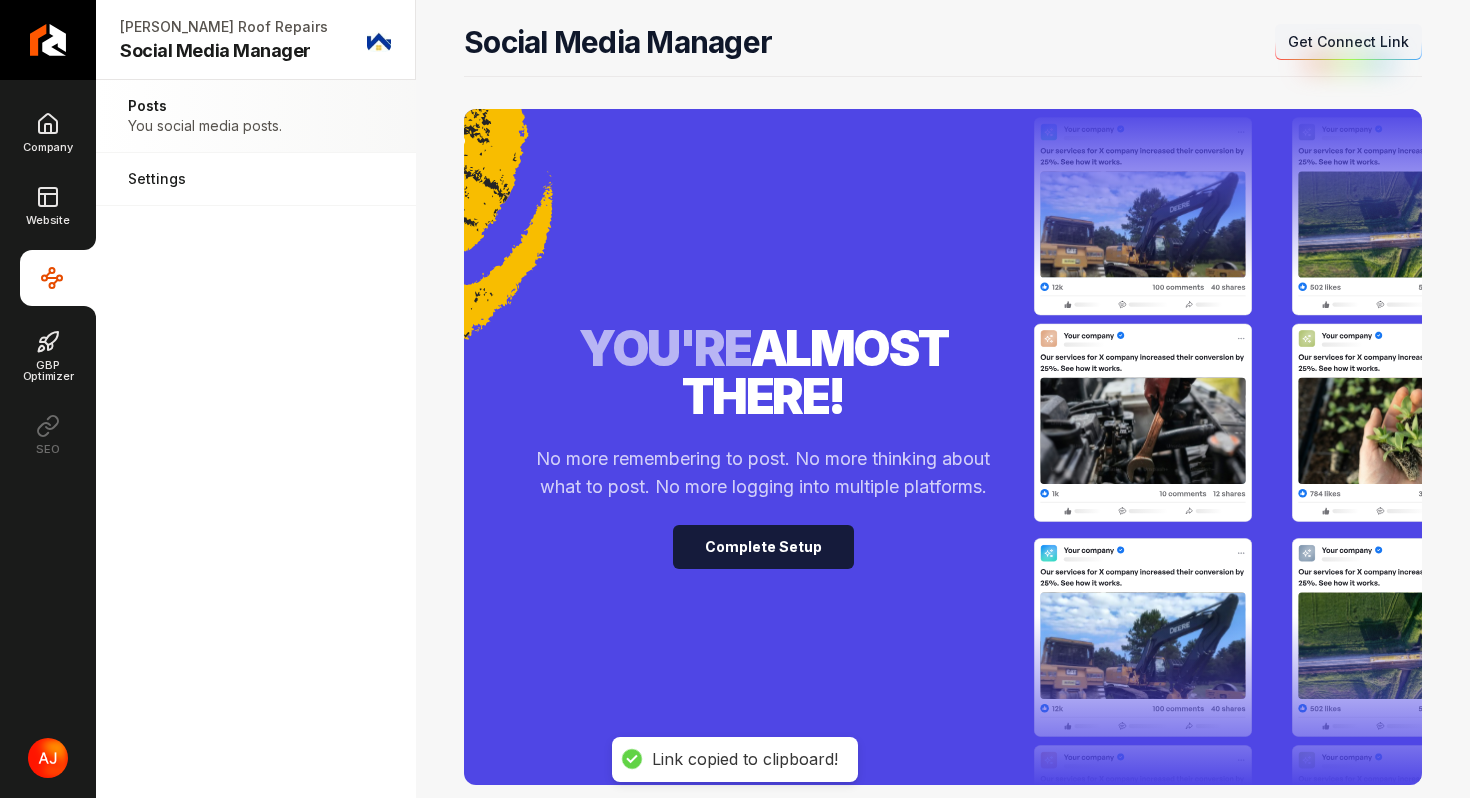 click on "Complete Setup" at bounding box center (763, 547) 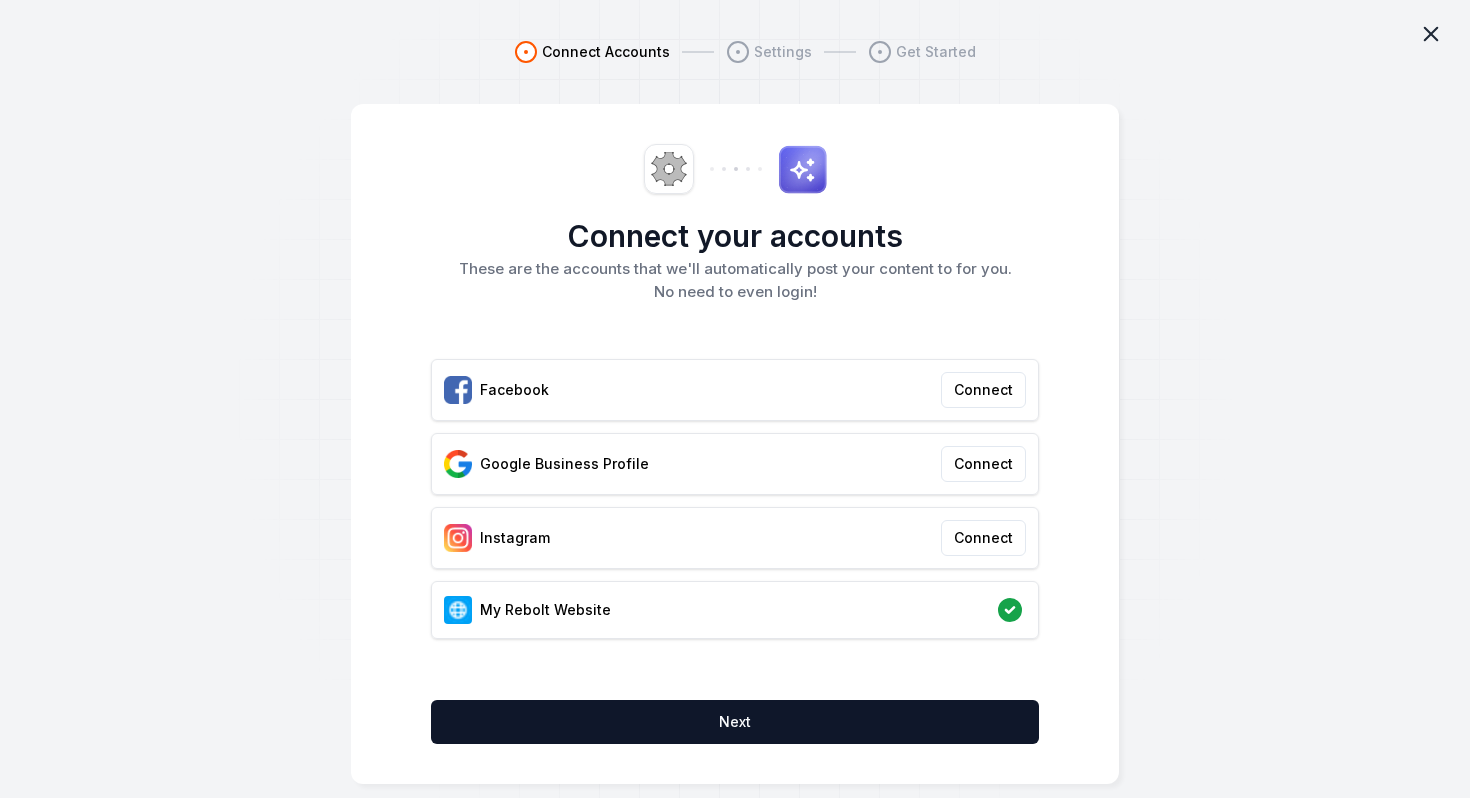 click 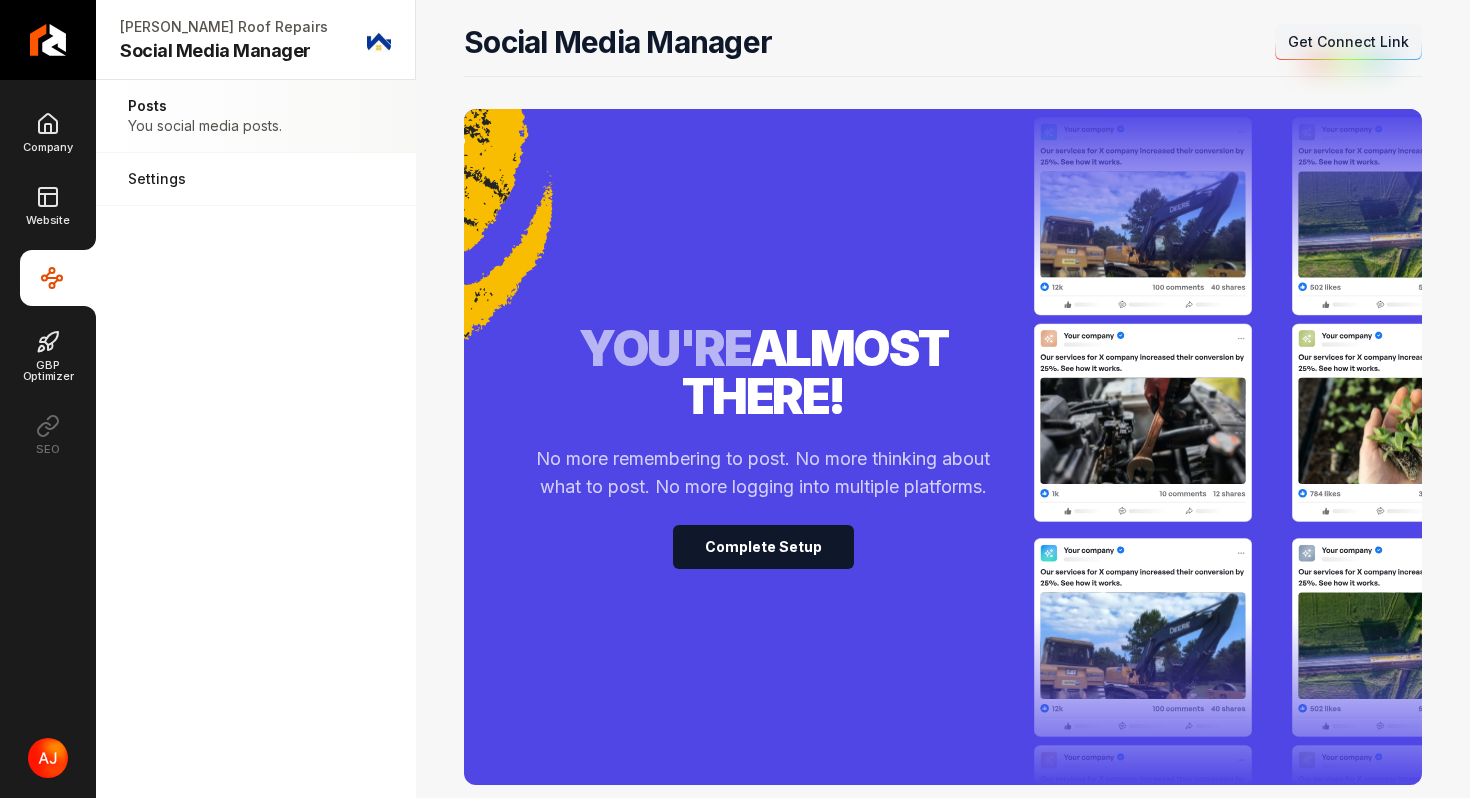click on "Get Connect Link" at bounding box center (1348, 42) 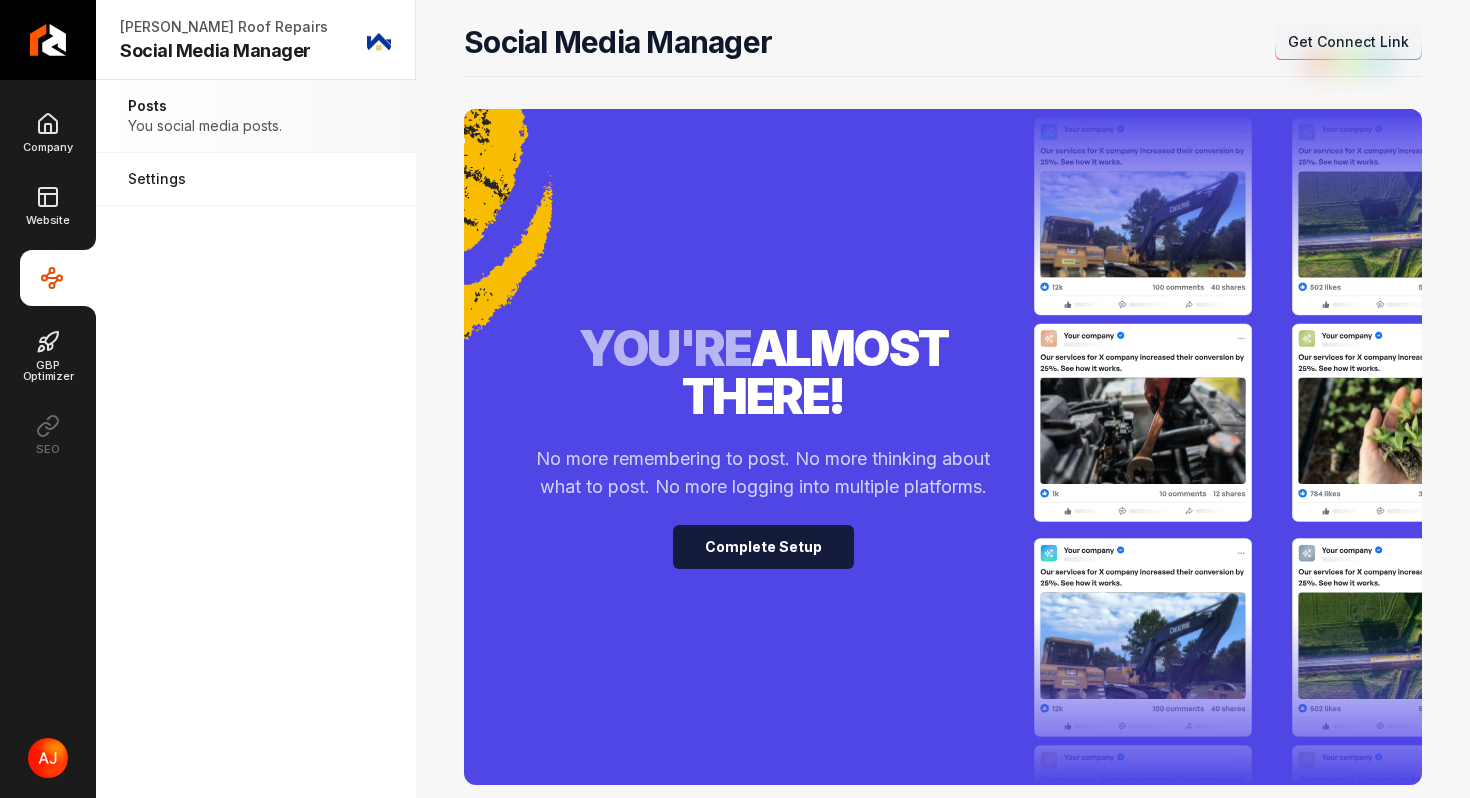 click on "Complete Setup" at bounding box center (763, 547) 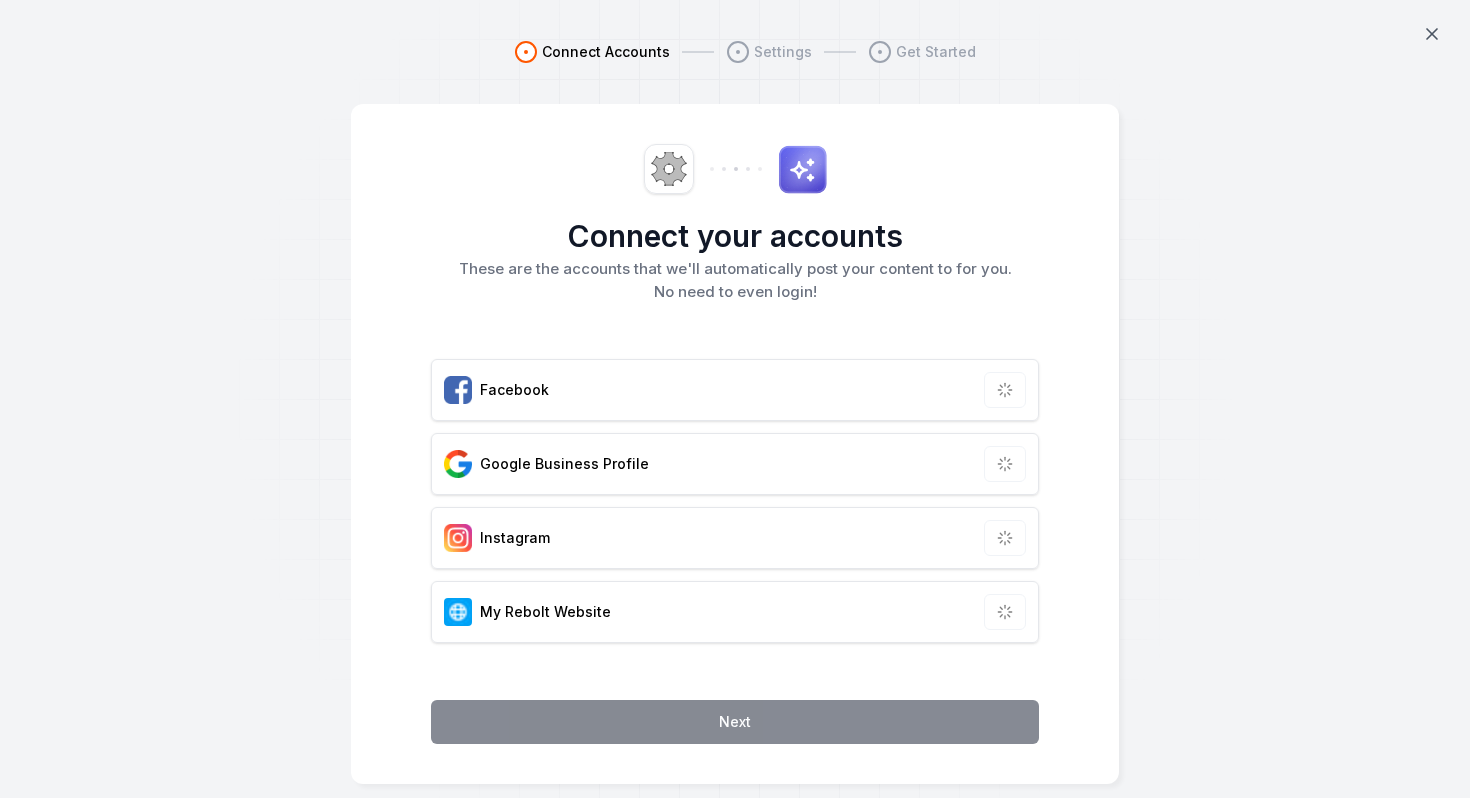 scroll, scrollTop: 0, scrollLeft: 0, axis: both 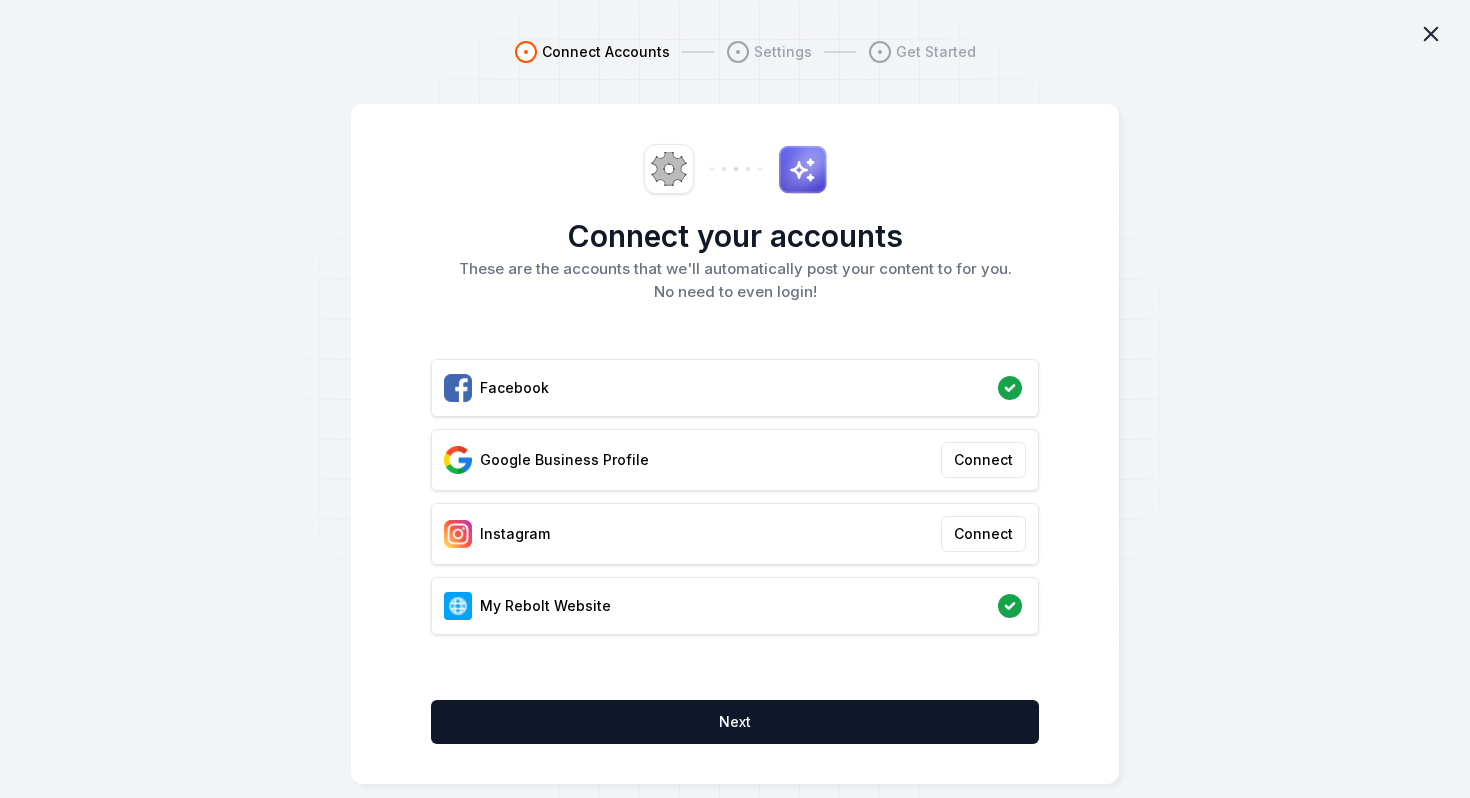 click 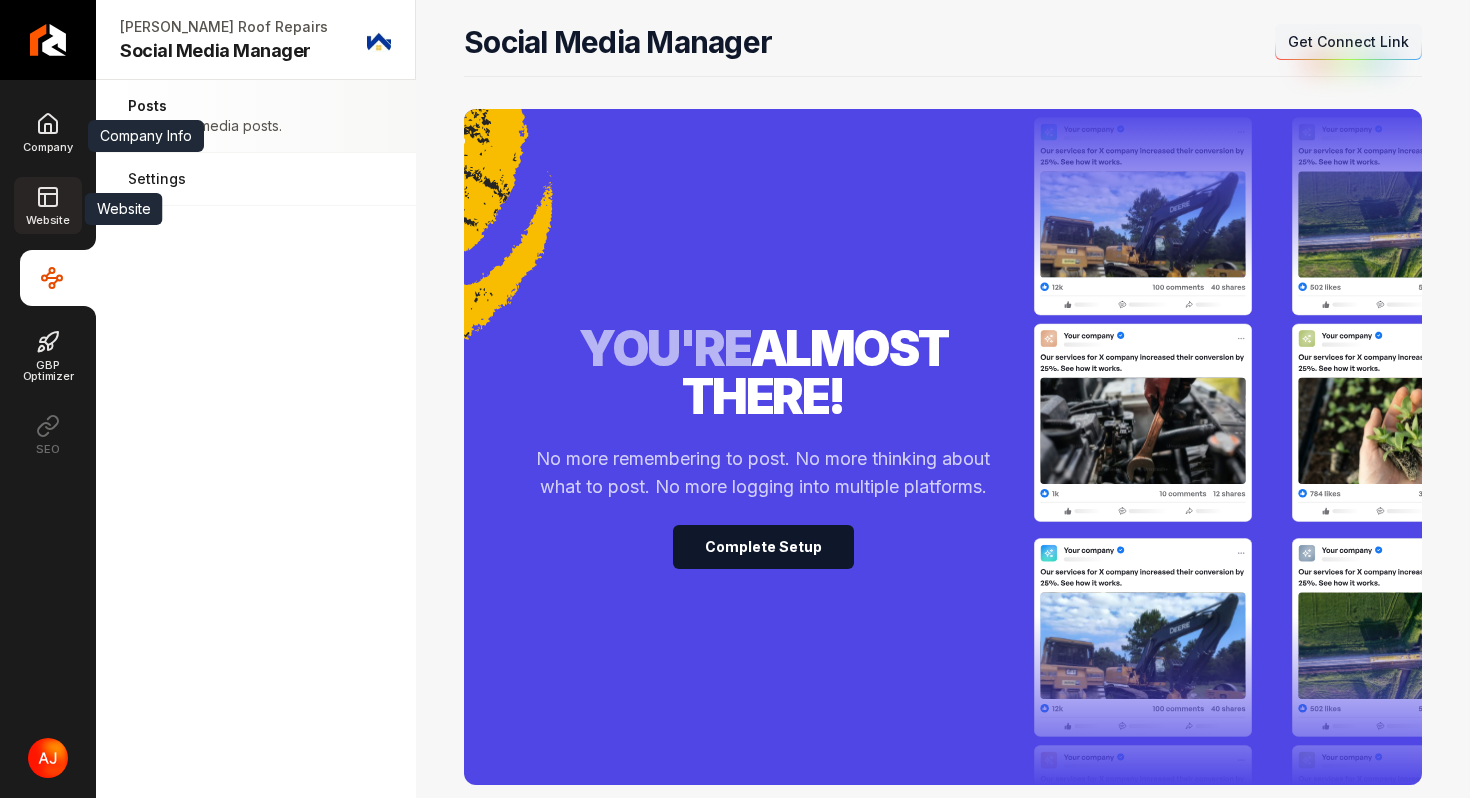 click on "Website" at bounding box center (47, 205) 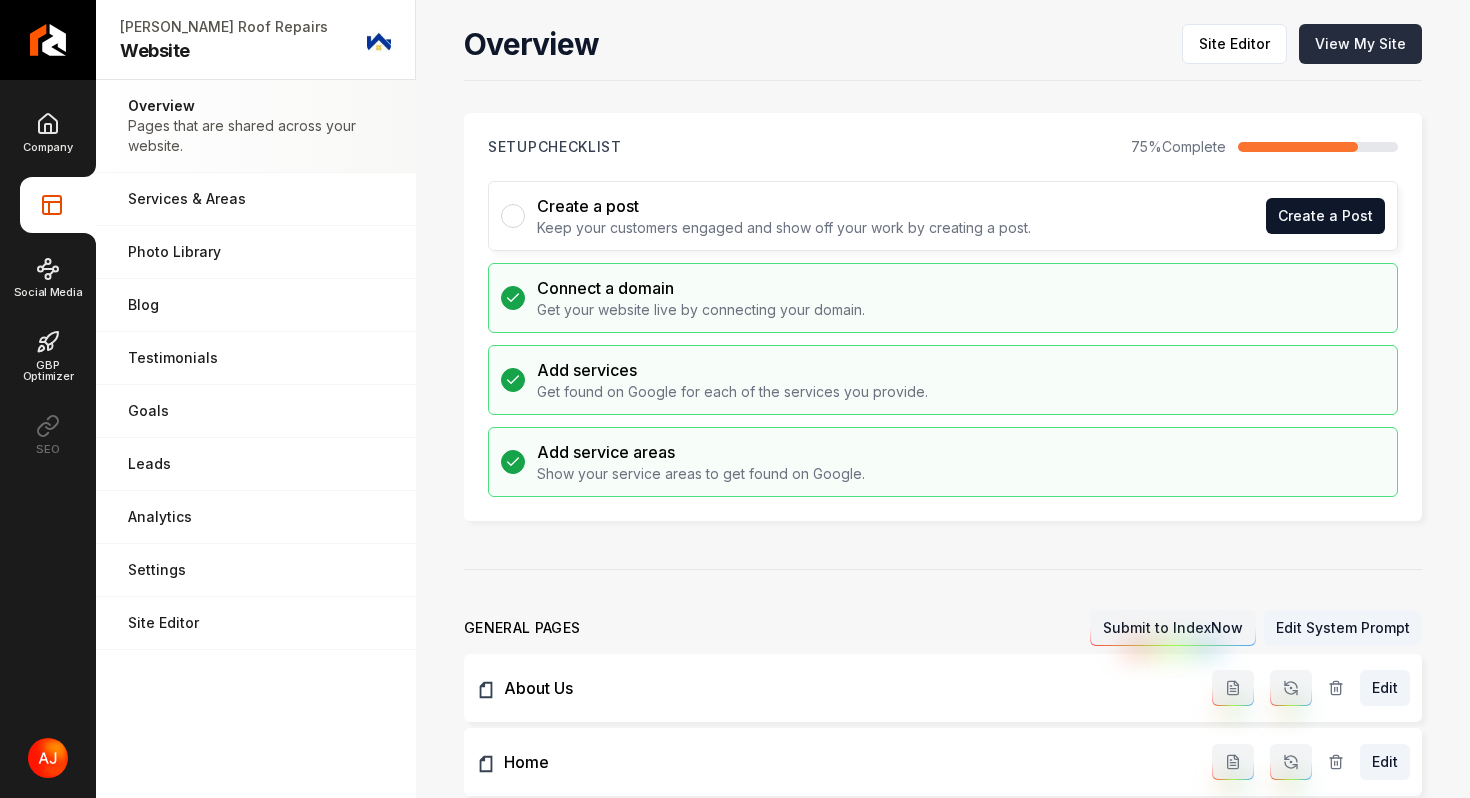 click on "View My Site" at bounding box center (1360, 44) 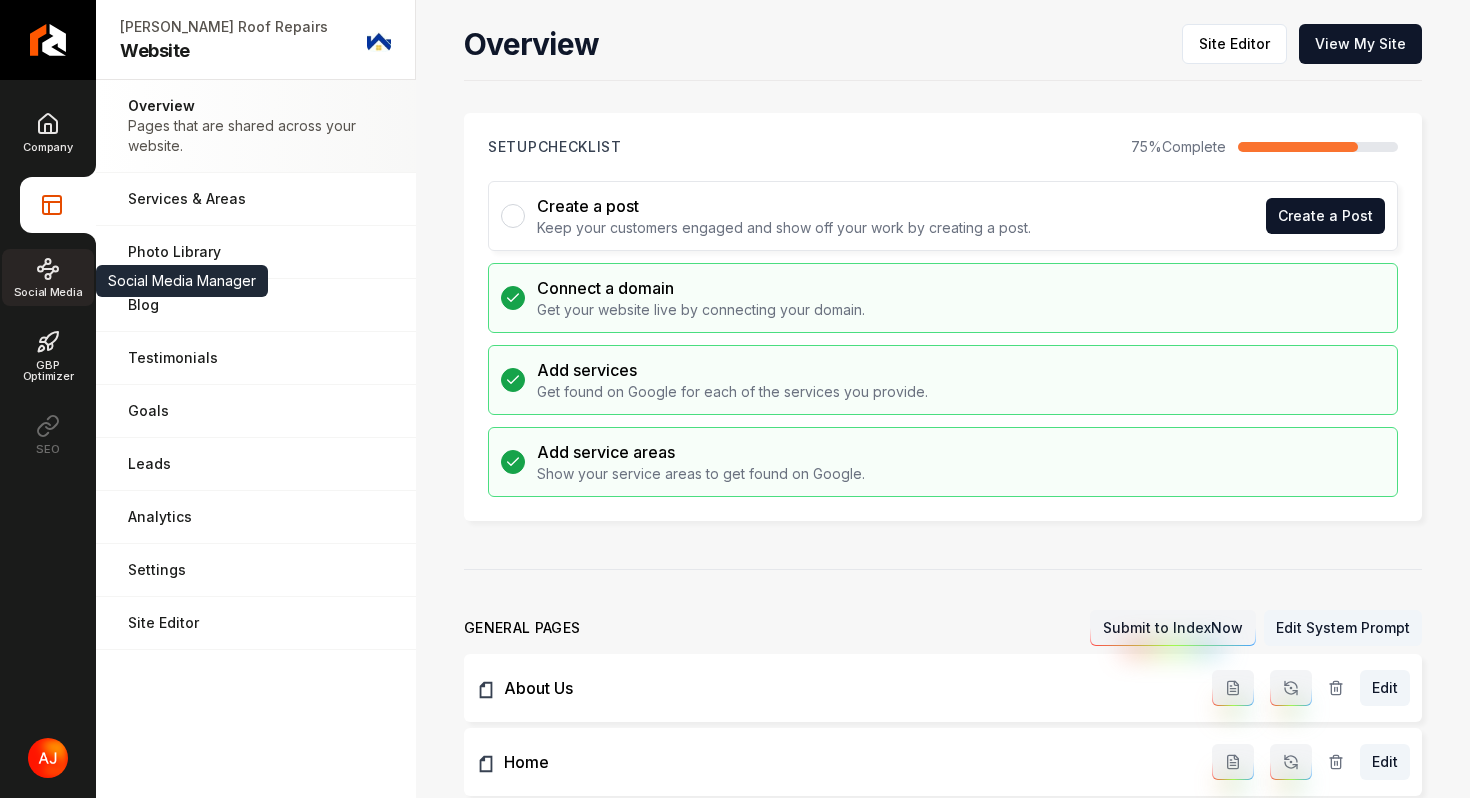 click on "Social Media" at bounding box center [48, 277] 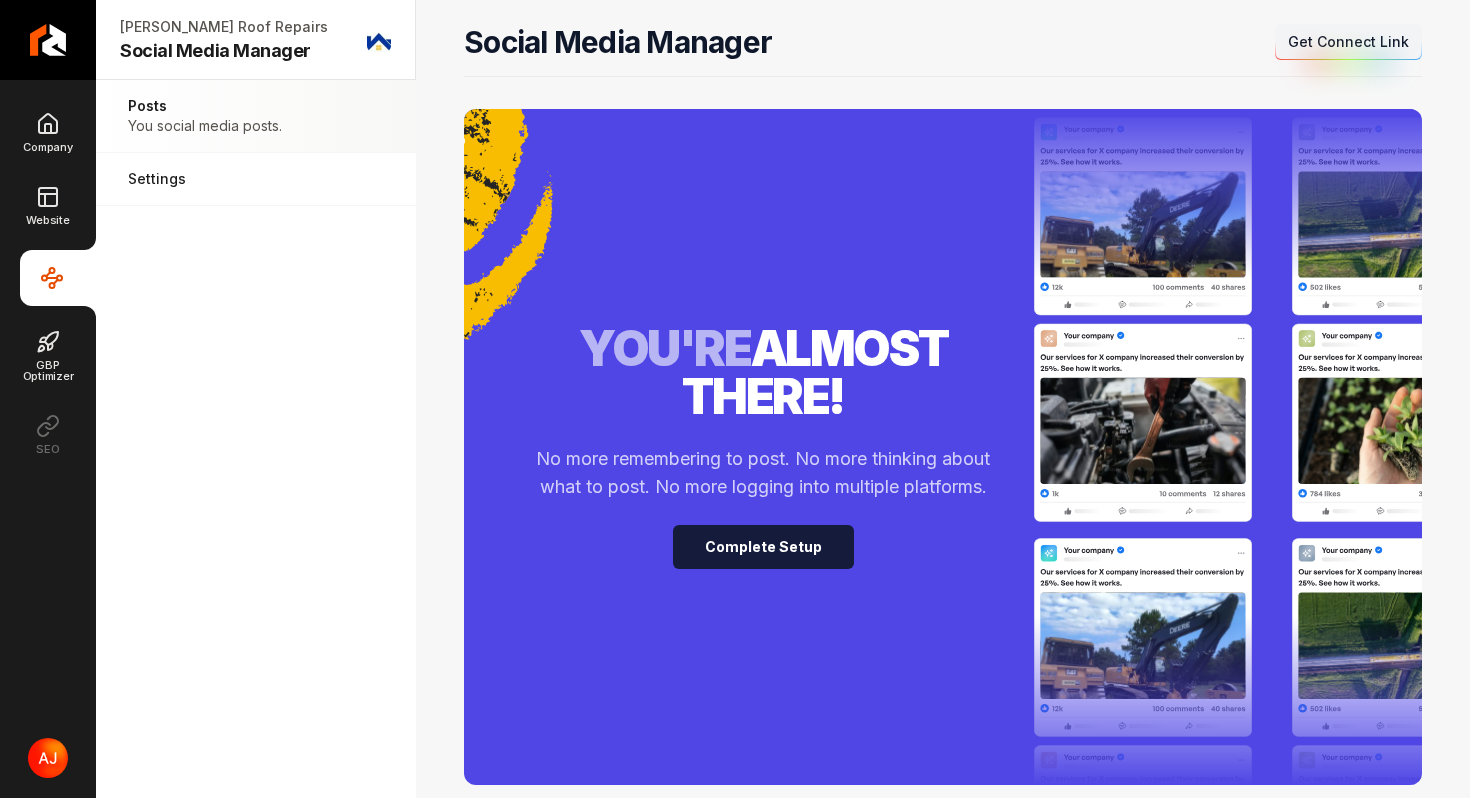 click on "Complete Setup" at bounding box center [763, 547] 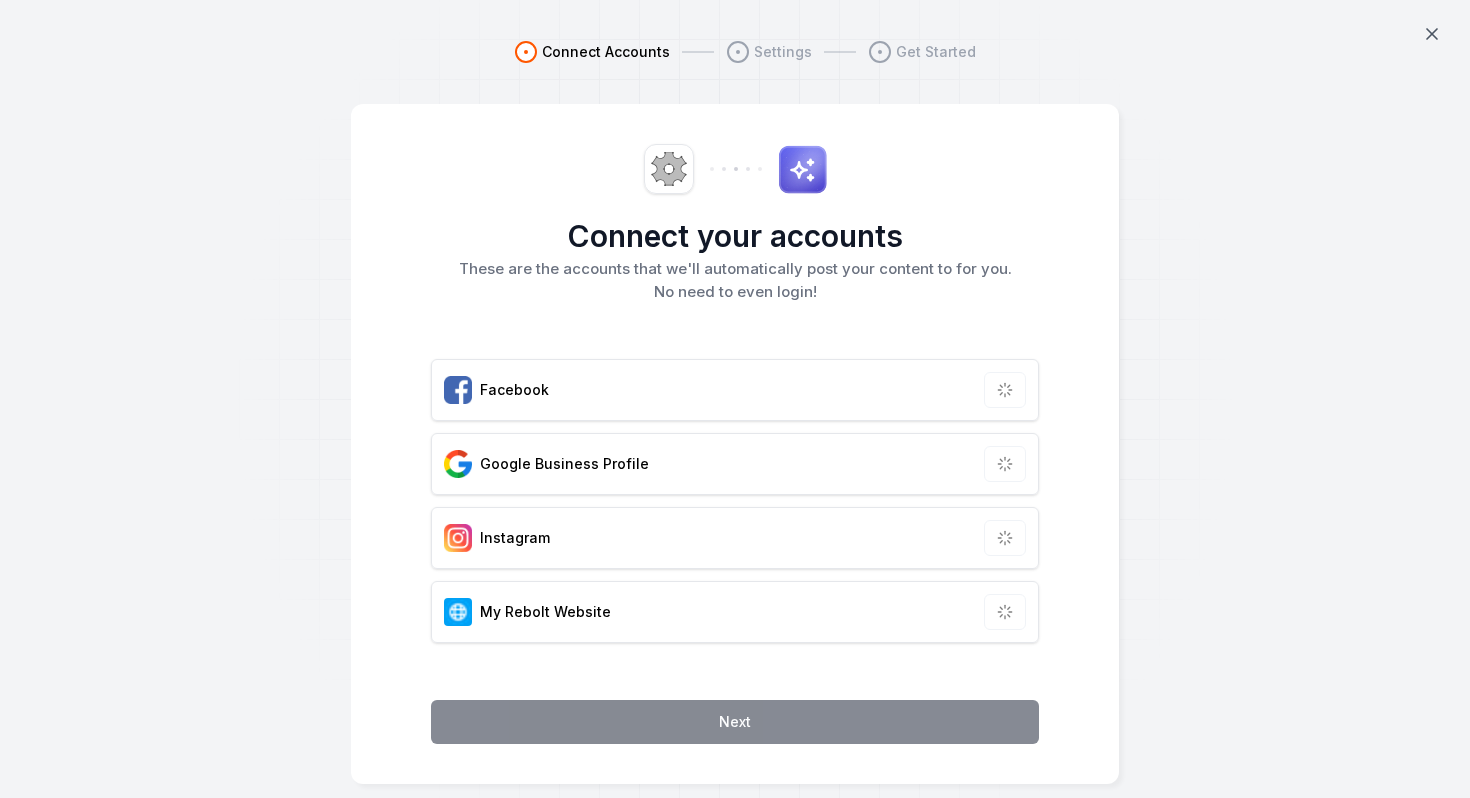 scroll, scrollTop: 0, scrollLeft: 0, axis: both 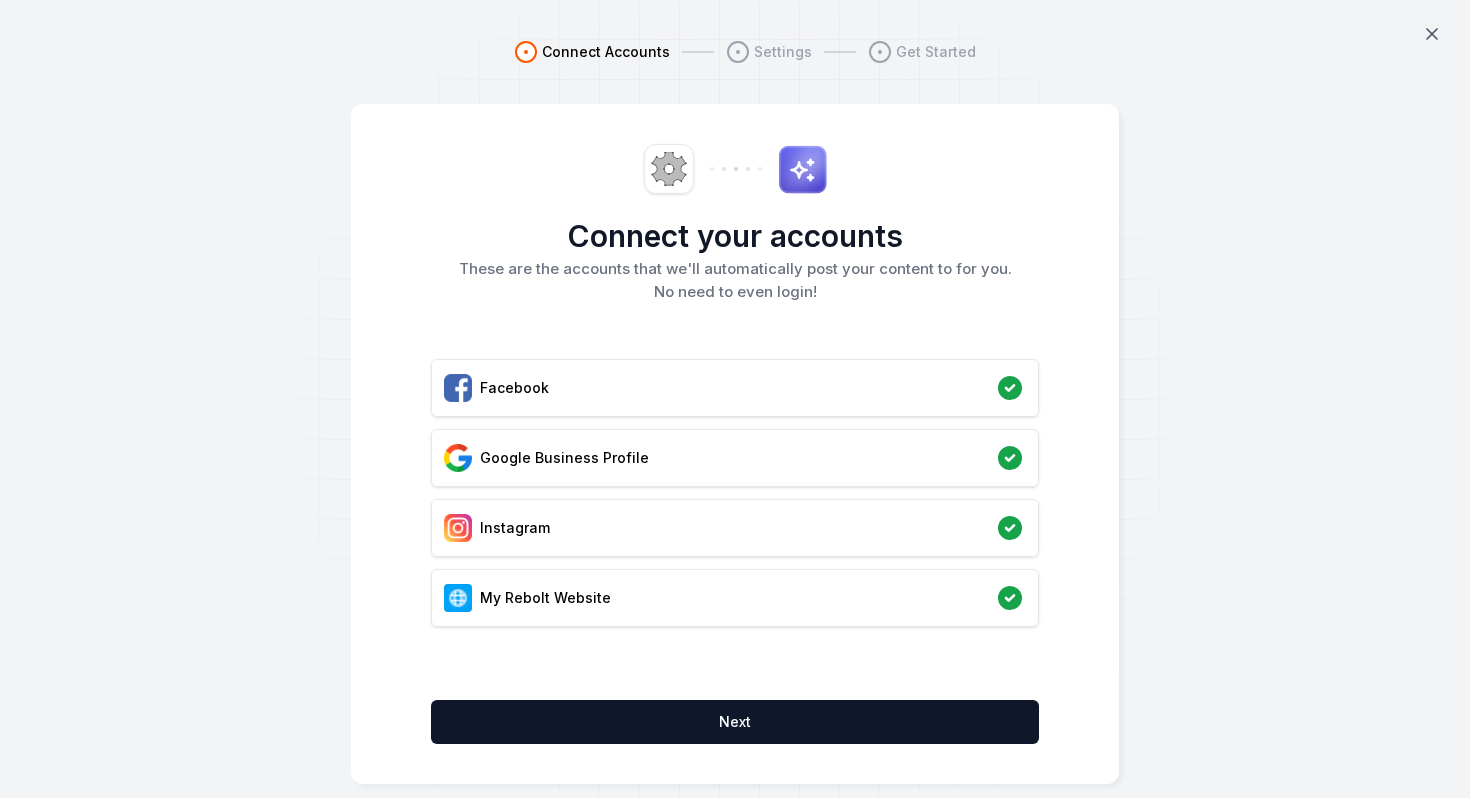 click on "Connect your accounts These are the accounts that we'll automatically post your content to for you. No need to even login! Facebook Google Business Profile Instagram My Rebolt Website Next" at bounding box center [735, 444] 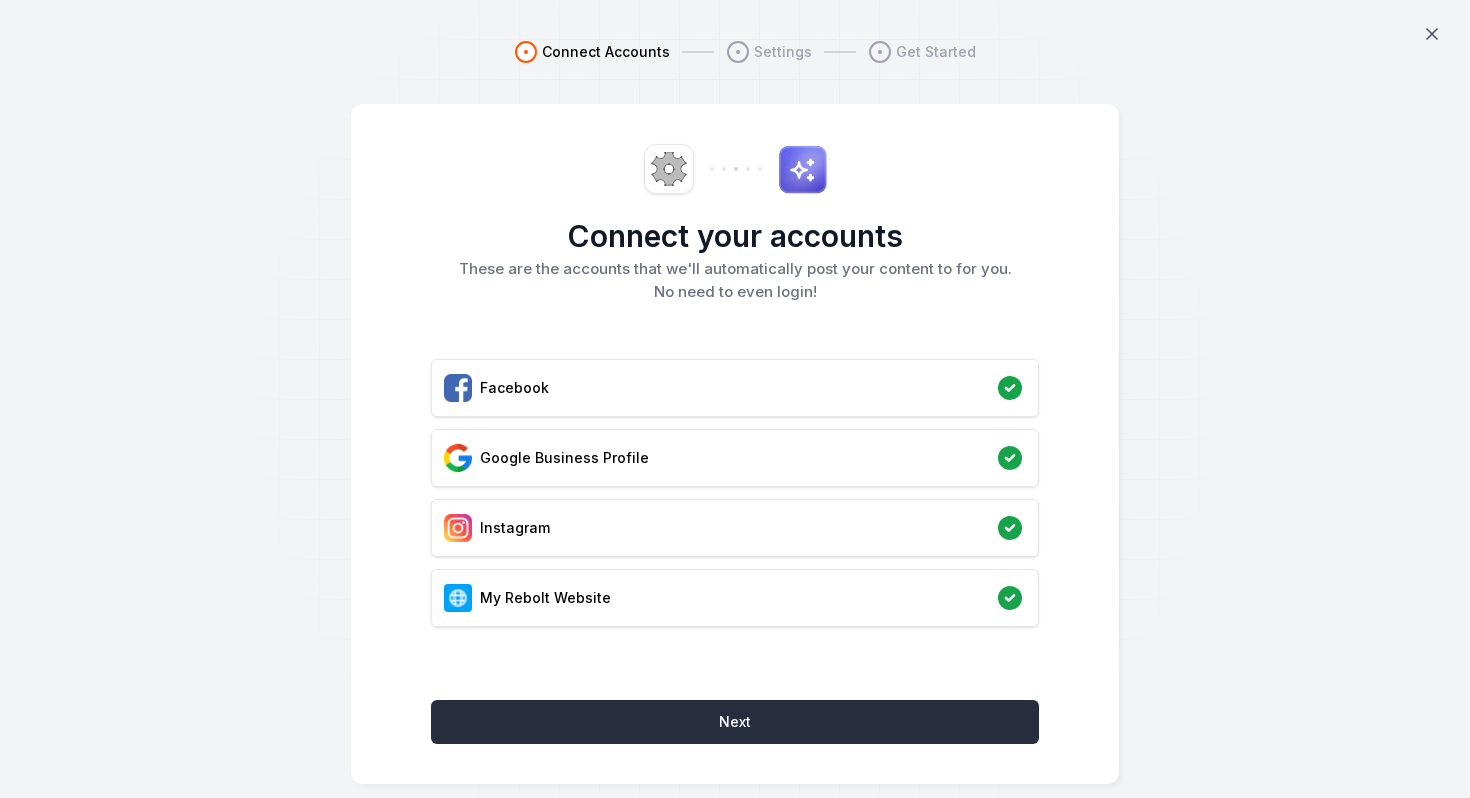 click on "Next" at bounding box center (735, 722) 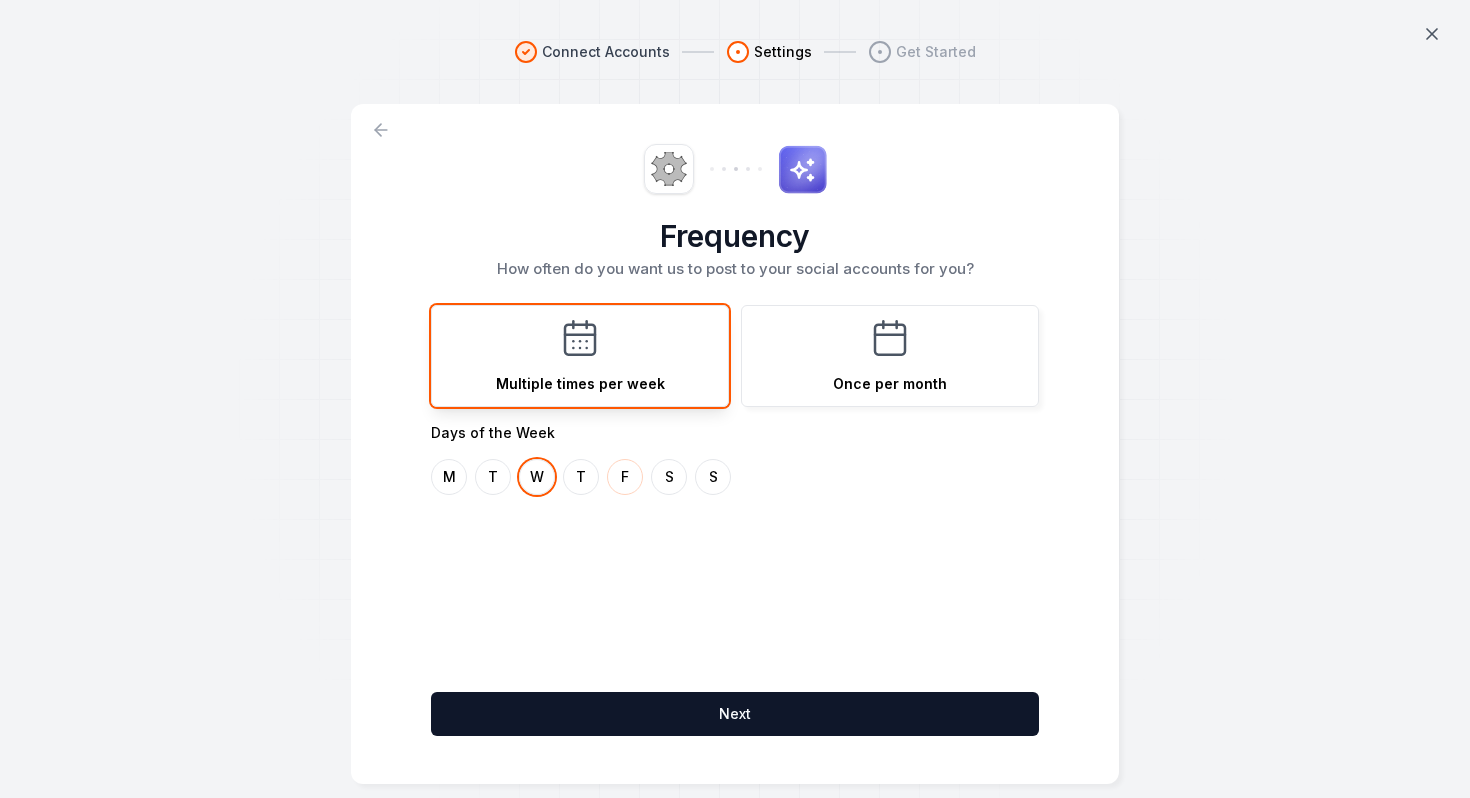 click on "F" at bounding box center (625, 477) 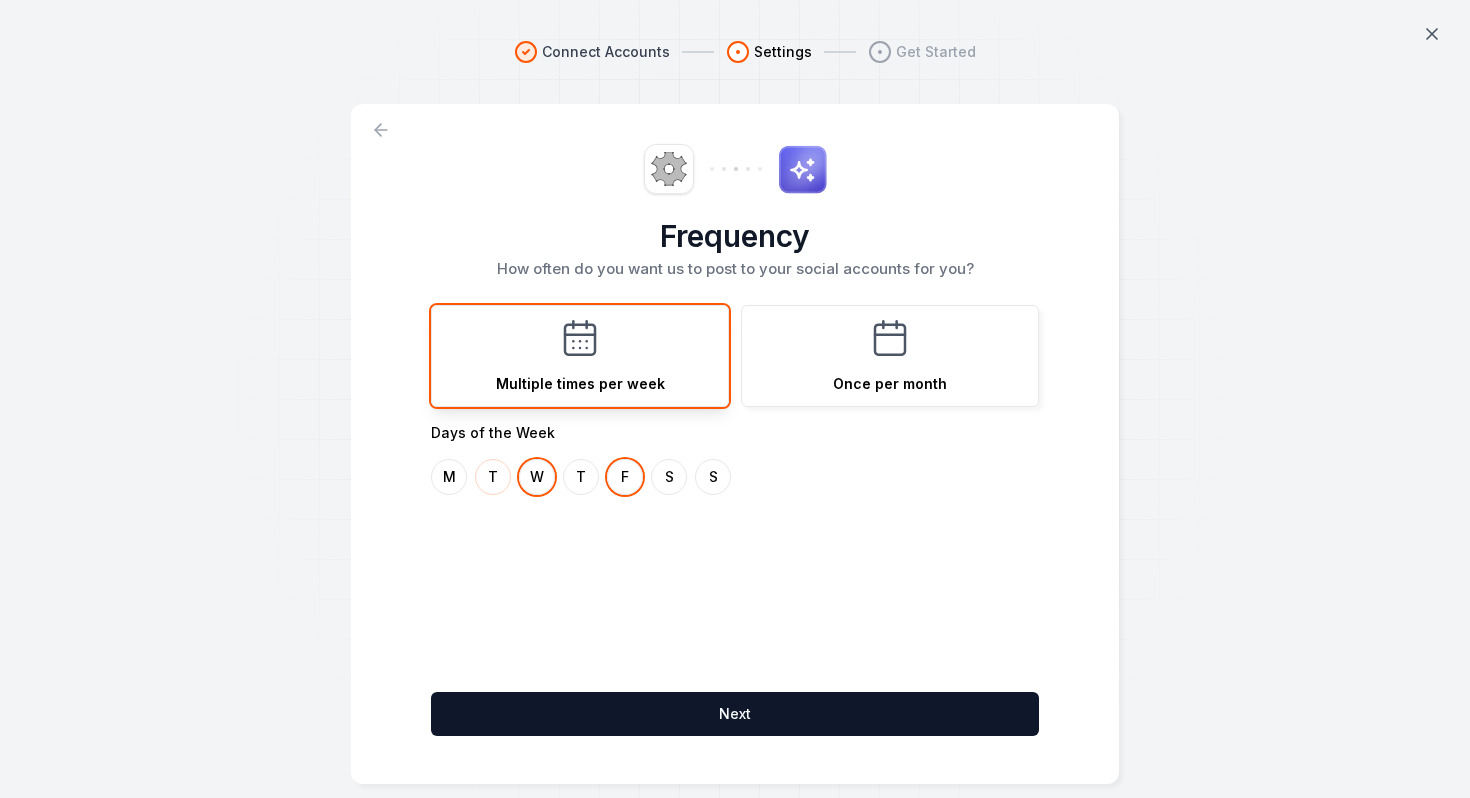 click on "T" at bounding box center [493, 477] 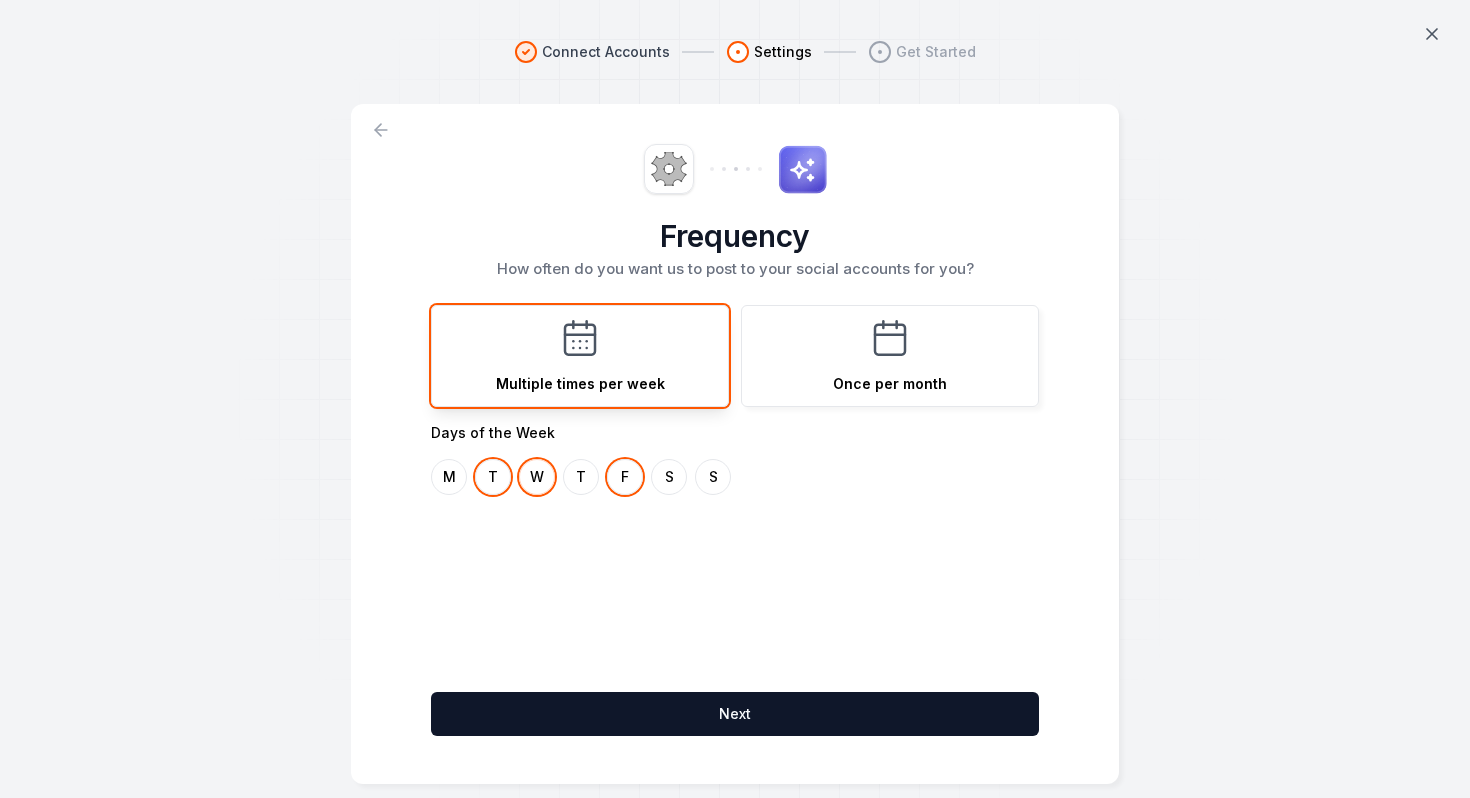 click on "W" at bounding box center (537, 477) 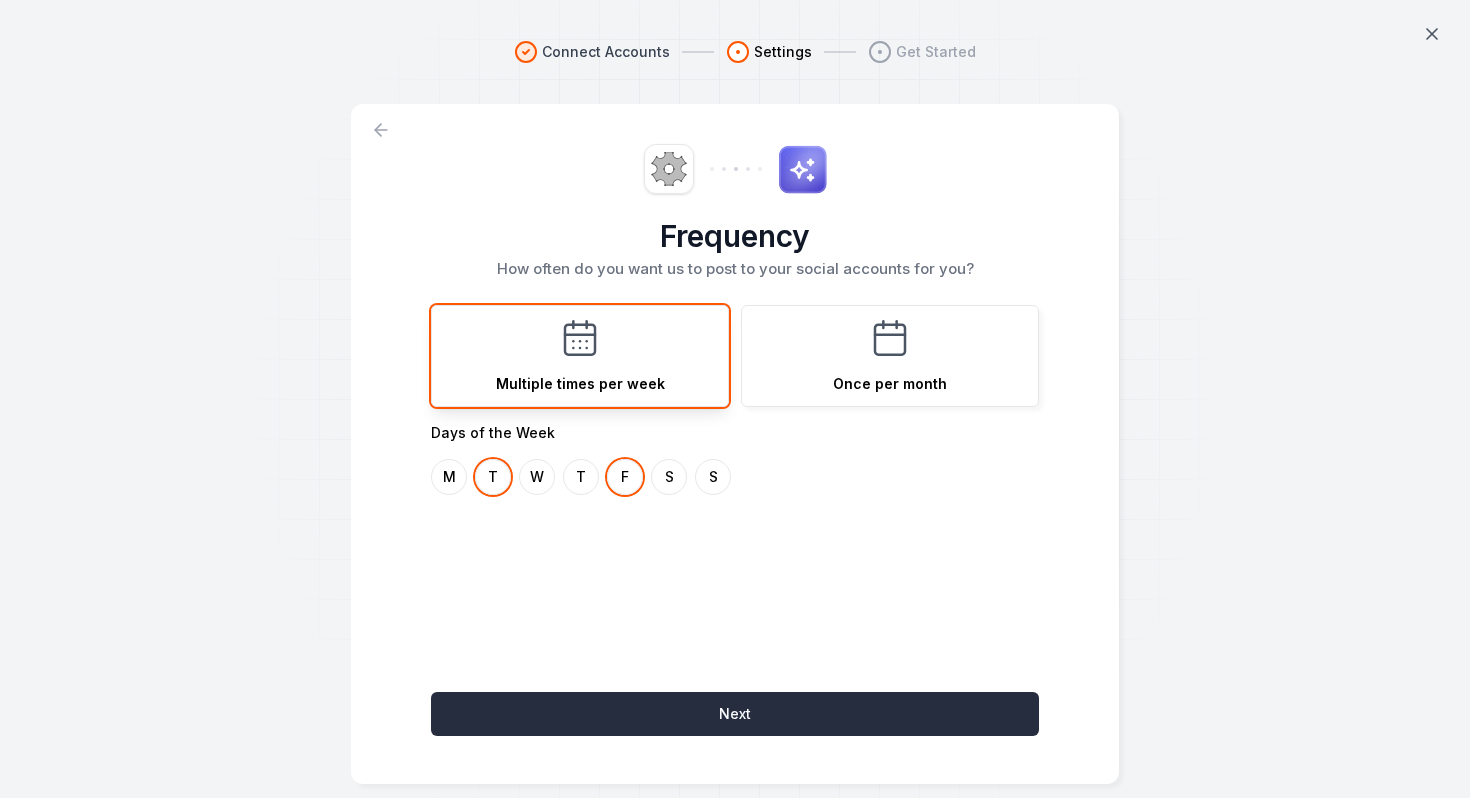 click on "Next" at bounding box center (735, 714) 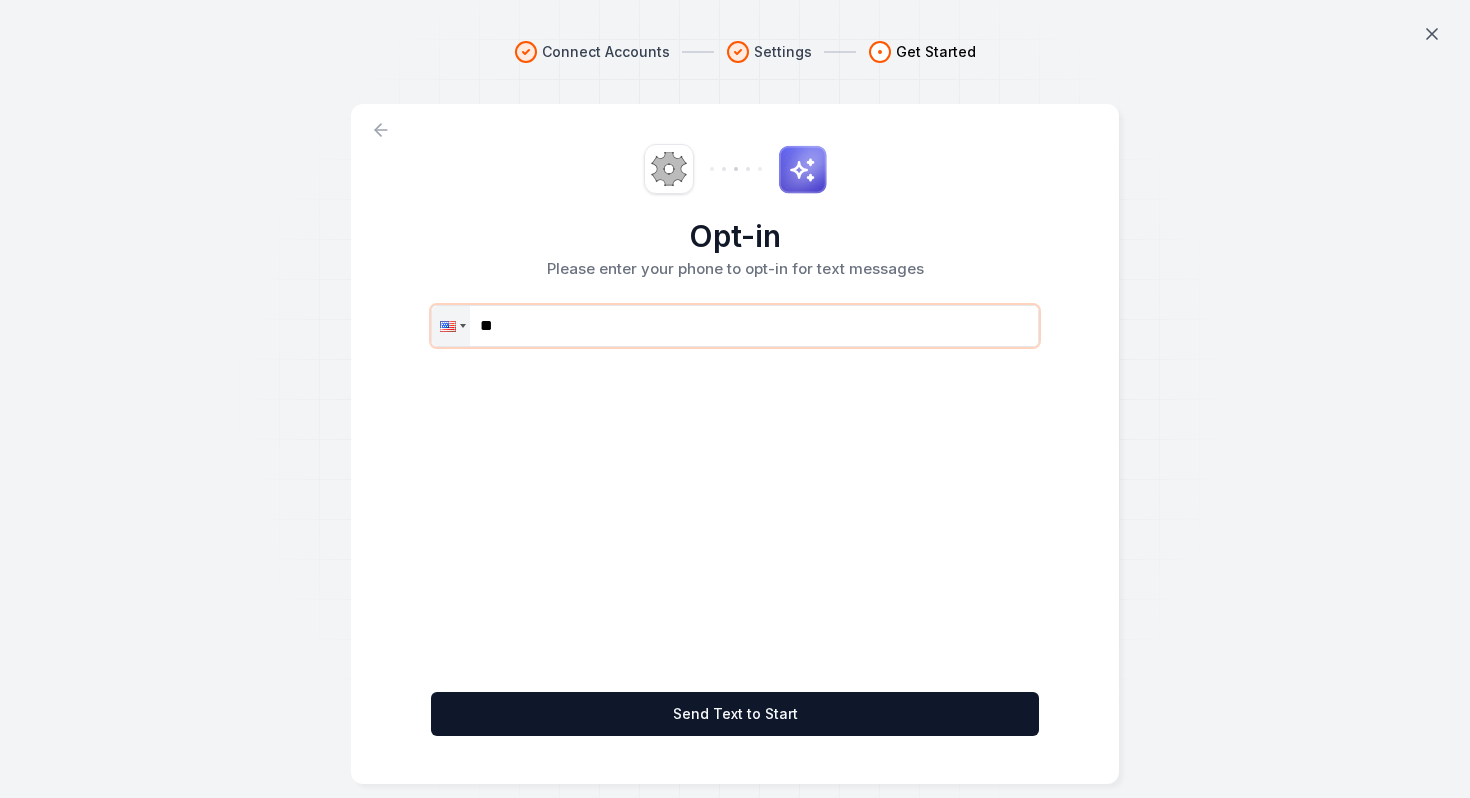 click on "**" at bounding box center [735, 326] 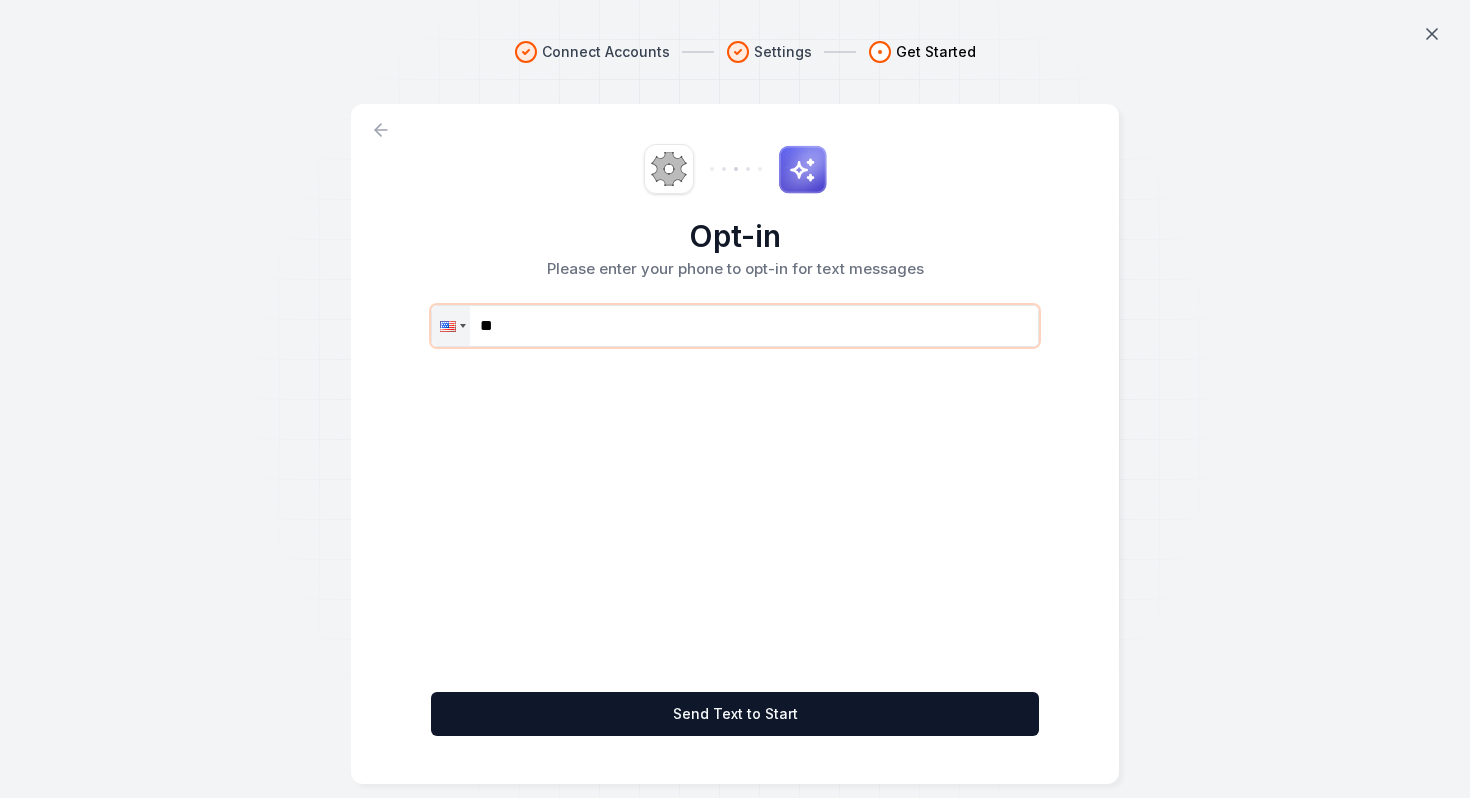 paste on "**********" 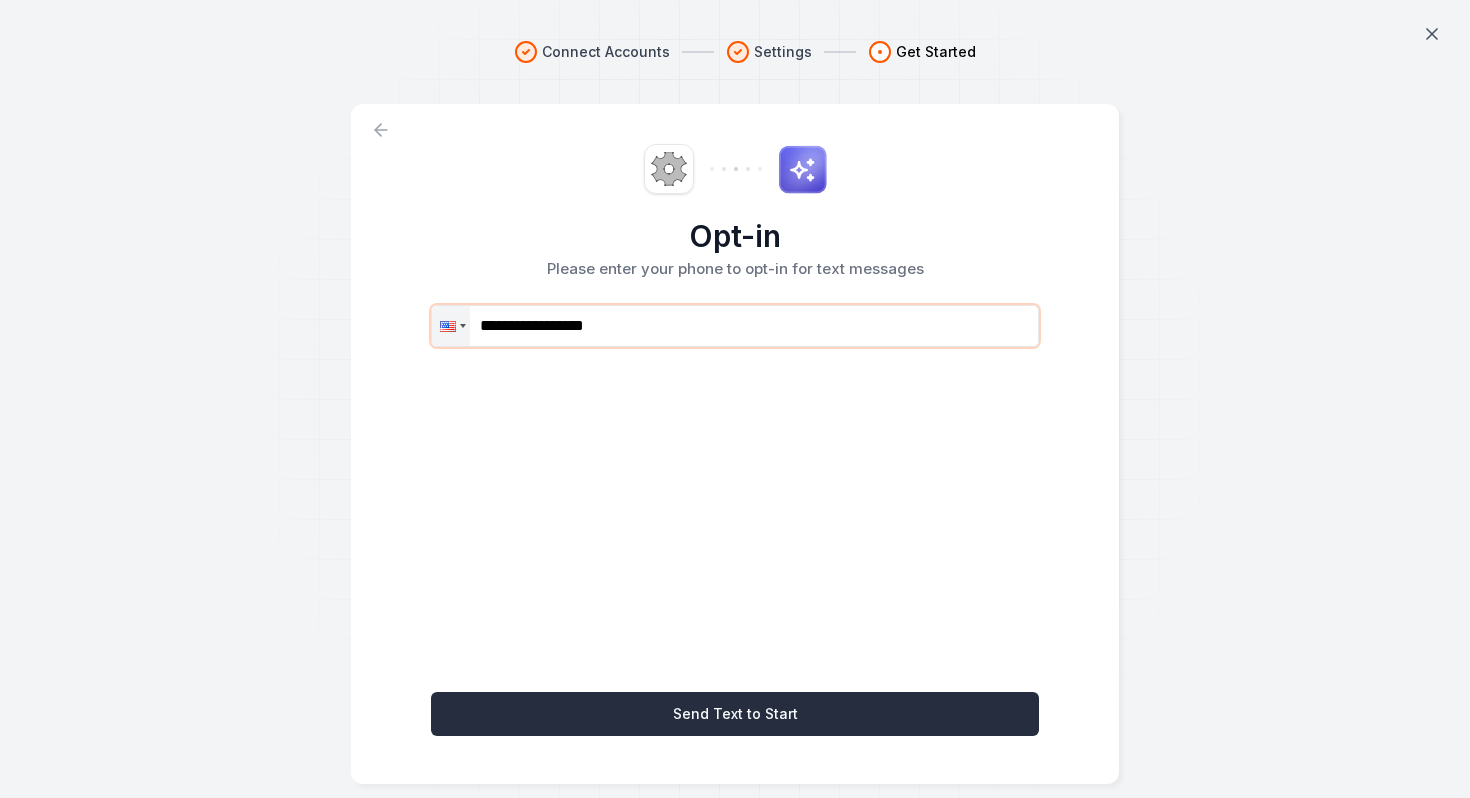 type on "**********" 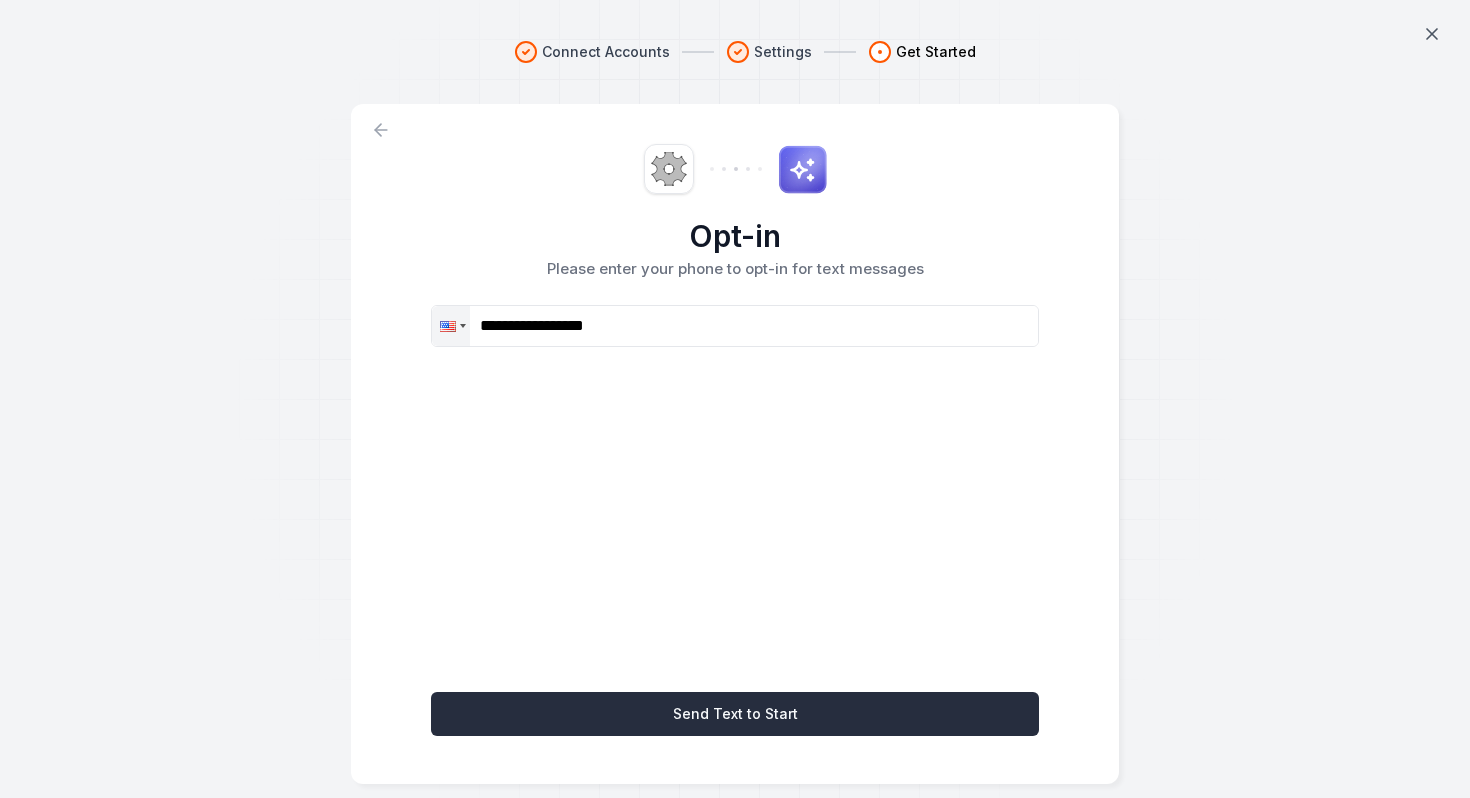click on "Send Text to Start" at bounding box center (735, 714) 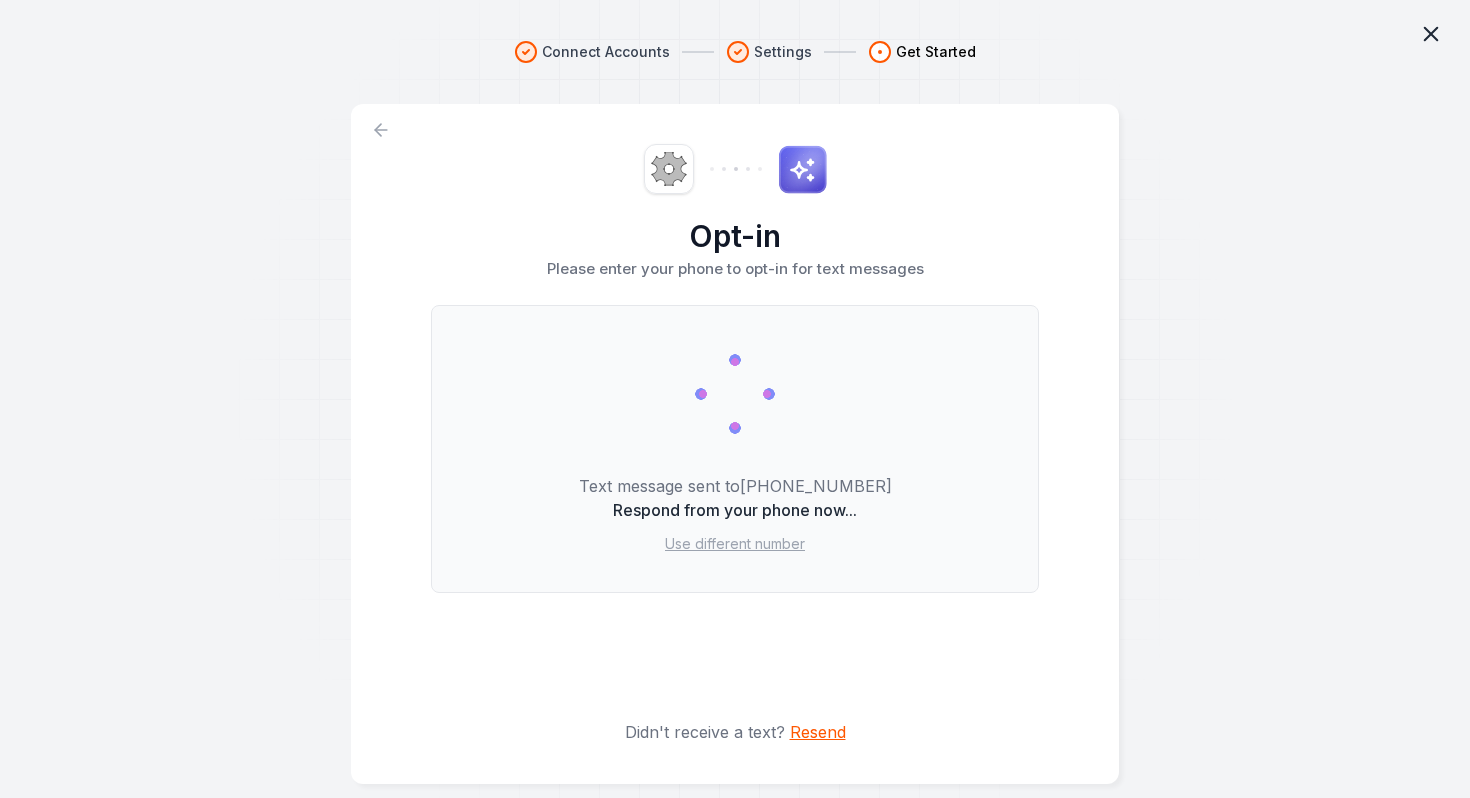 click 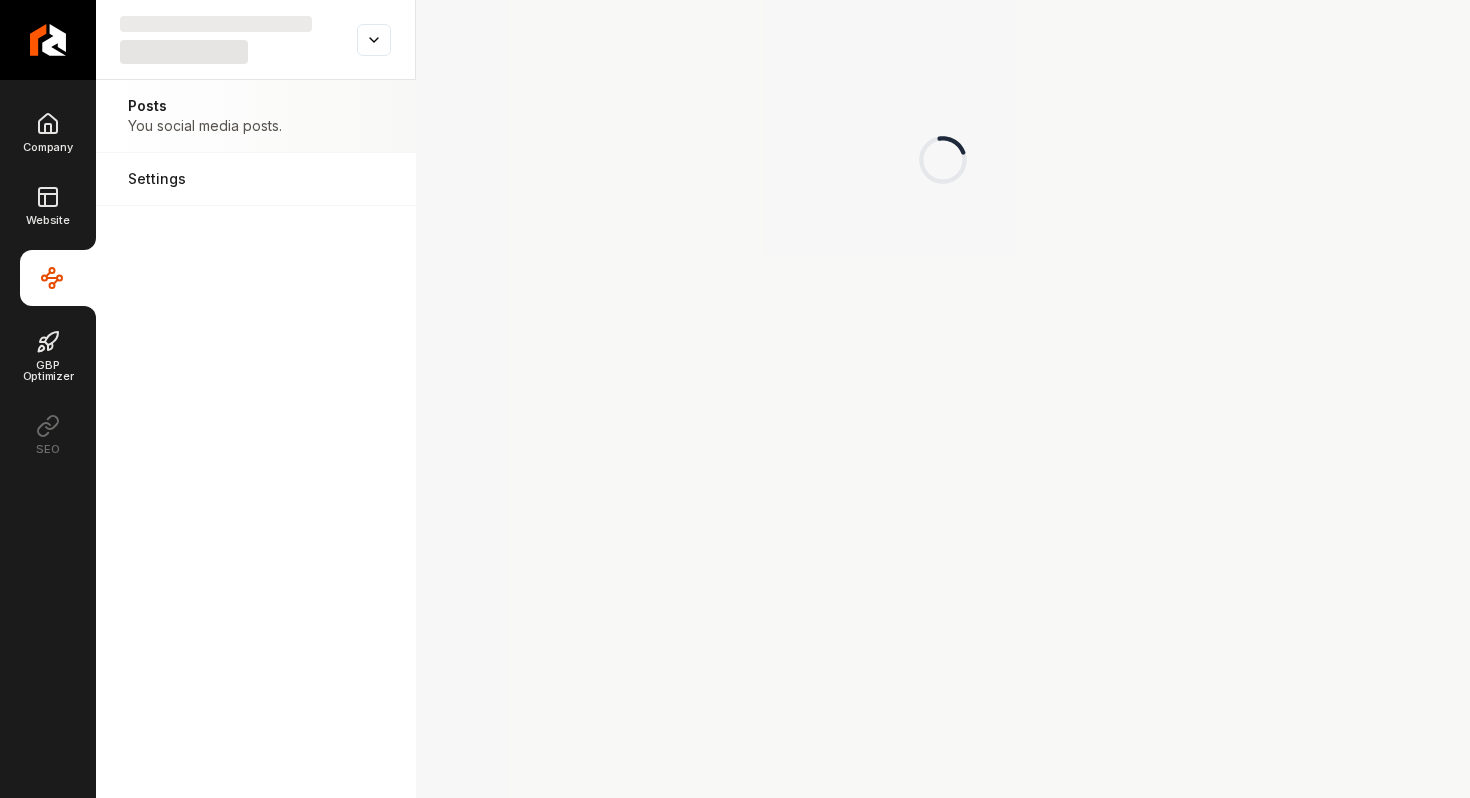 scroll, scrollTop: 0, scrollLeft: 0, axis: both 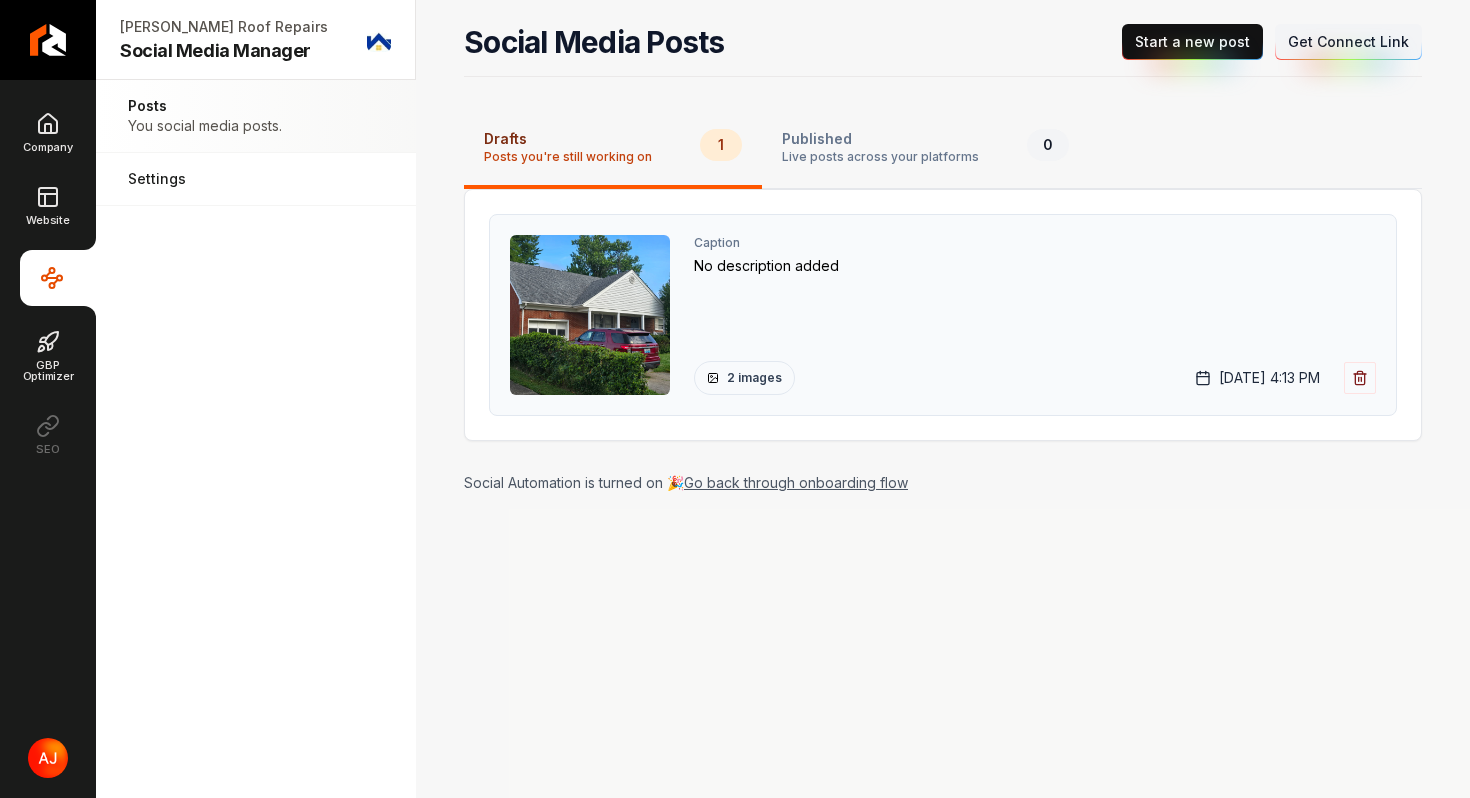 click on "No description added" at bounding box center (1035, 266) 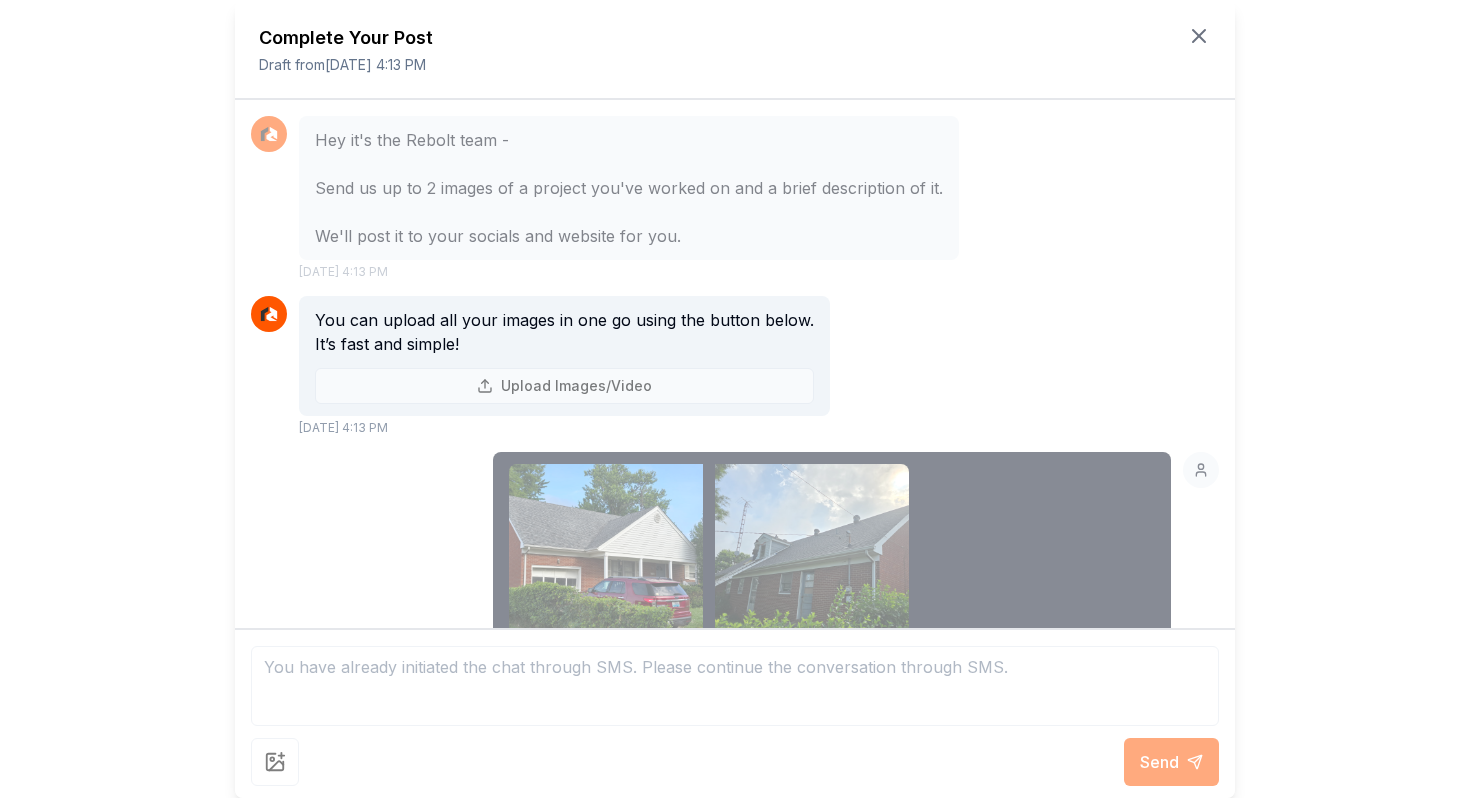 scroll, scrollTop: 126, scrollLeft: 0, axis: vertical 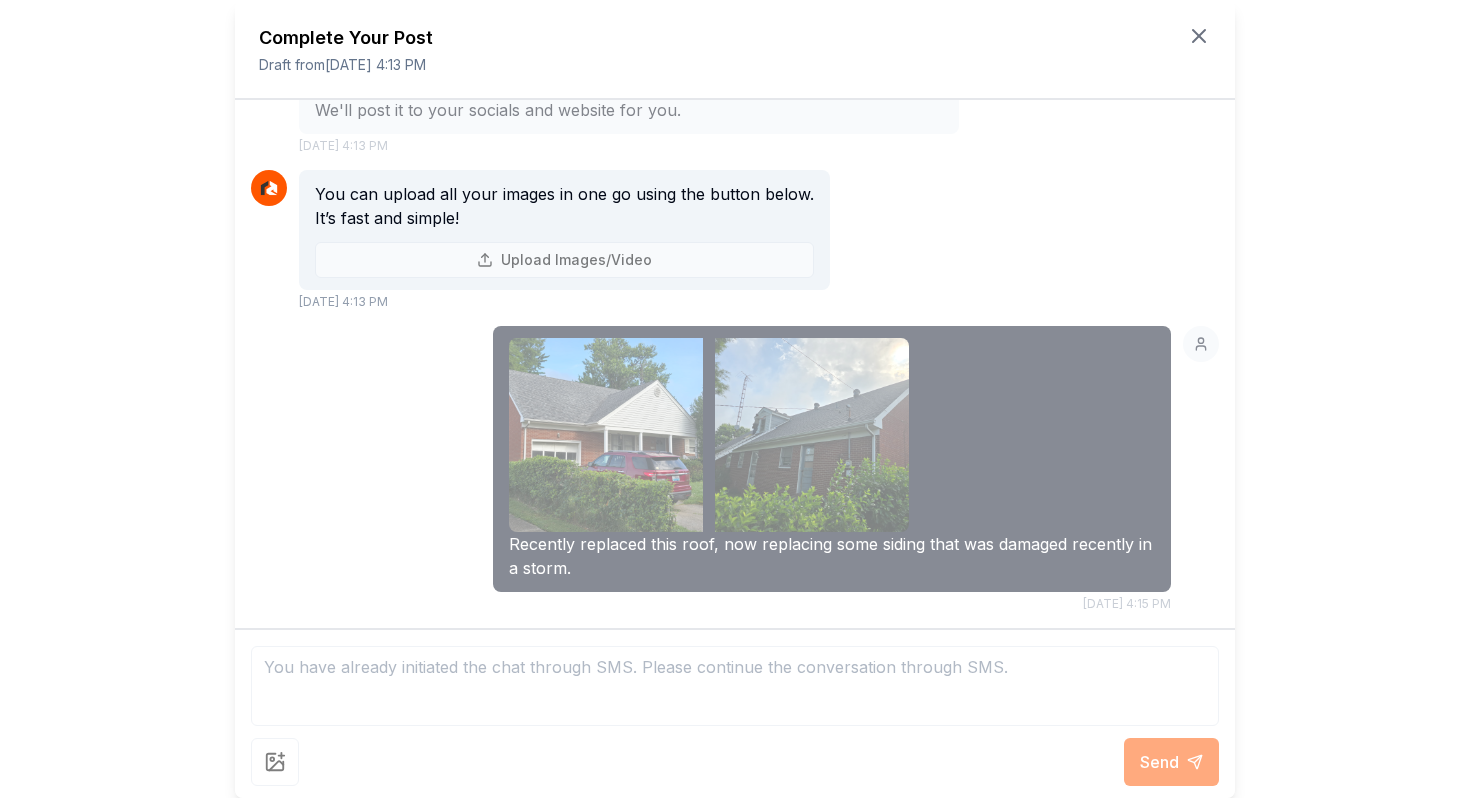 click on "Recently replaced this roof, now replacing some siding that was damaged recently in a storm. [DATE] 4:15 PM" at bounding box center [735, 469] 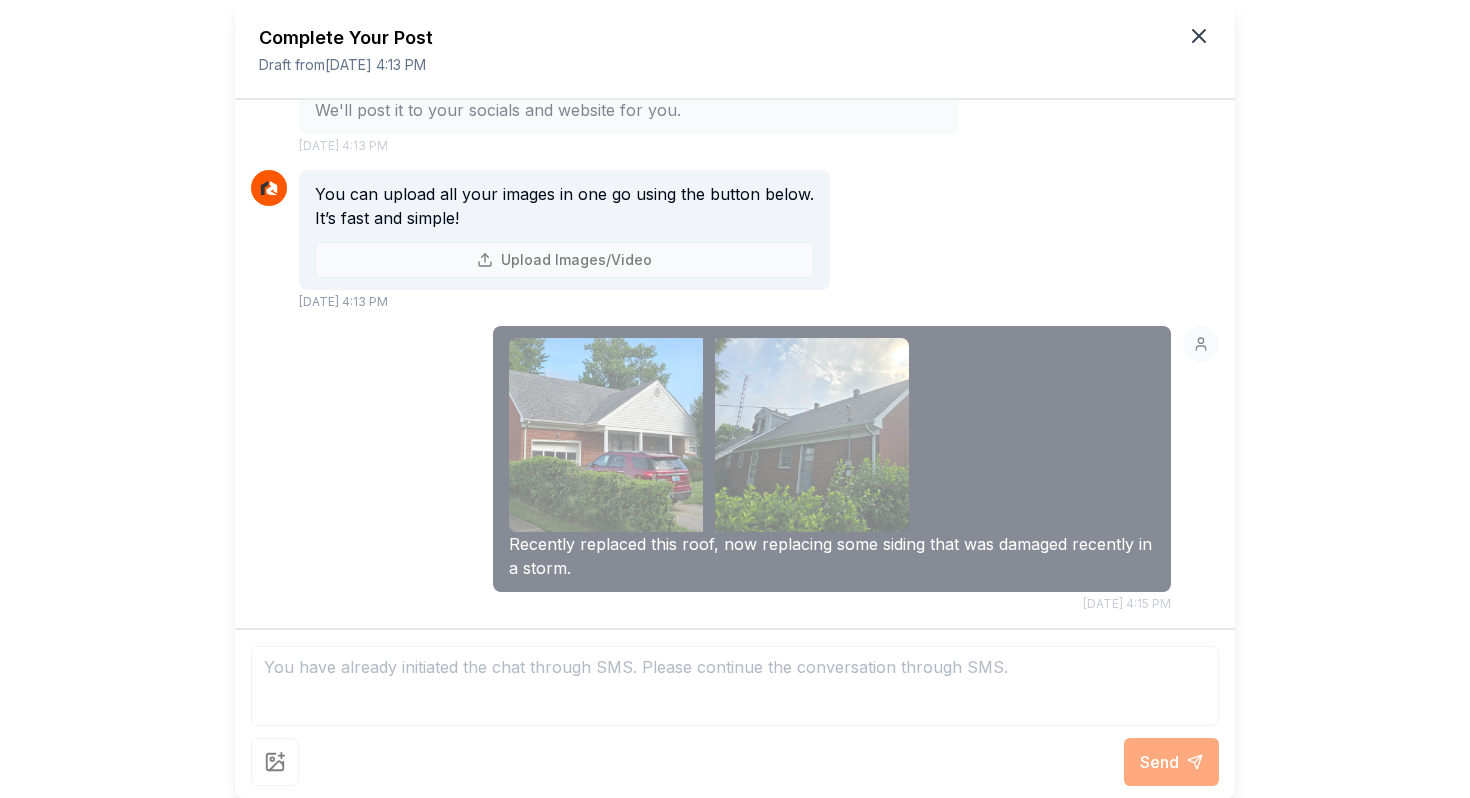 click 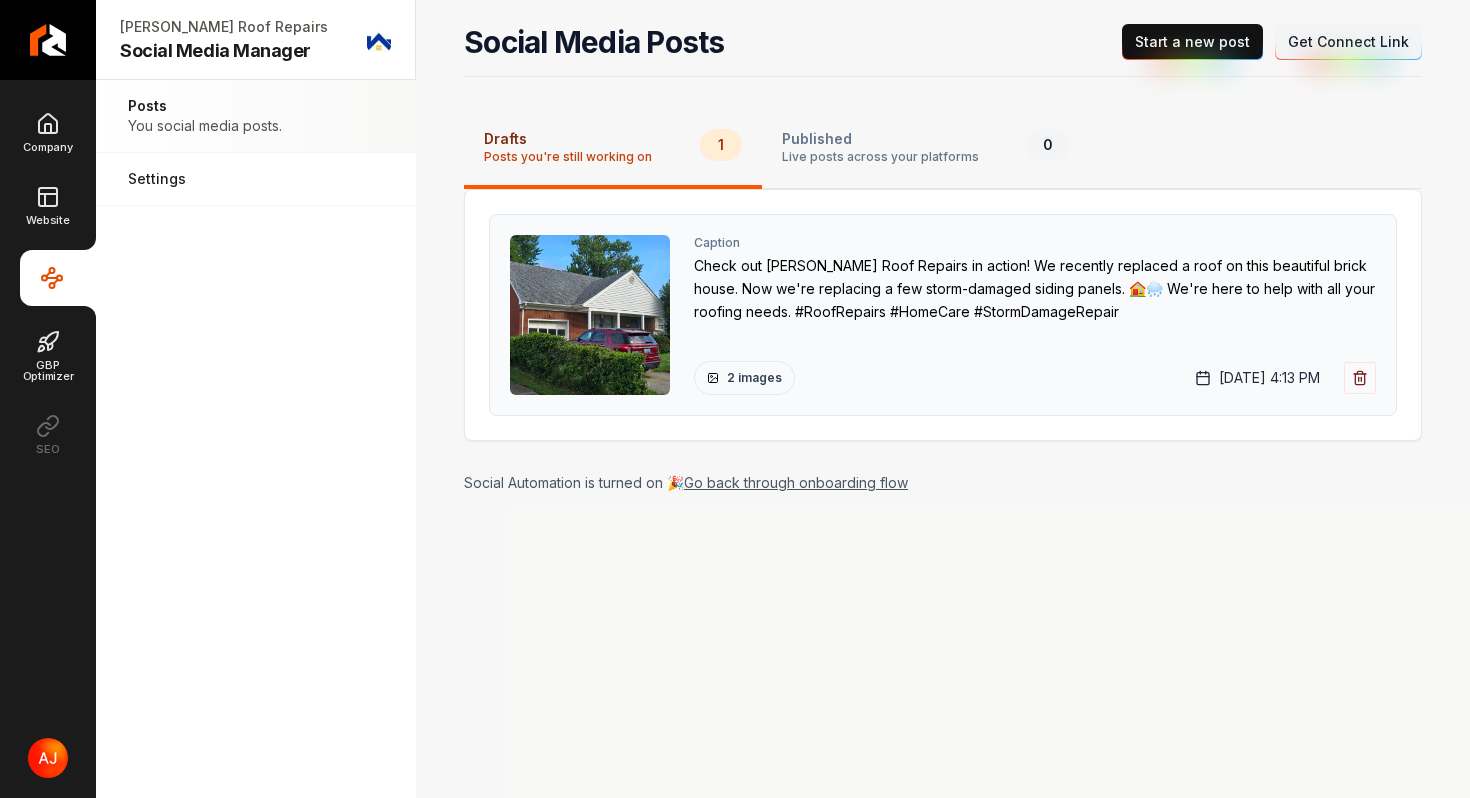 click on "Check out [PERSON_NAME] Roof Repairs in action! We recently replaced a roof on this beautiful brick house. Now we're replacing a few storm-damaged siding panels. 🏠🌧️ We're here to help with all your roofing needs. #RoofRepairs #HomeCare #StormDamageRepair" at bounding box center (1035, 289) 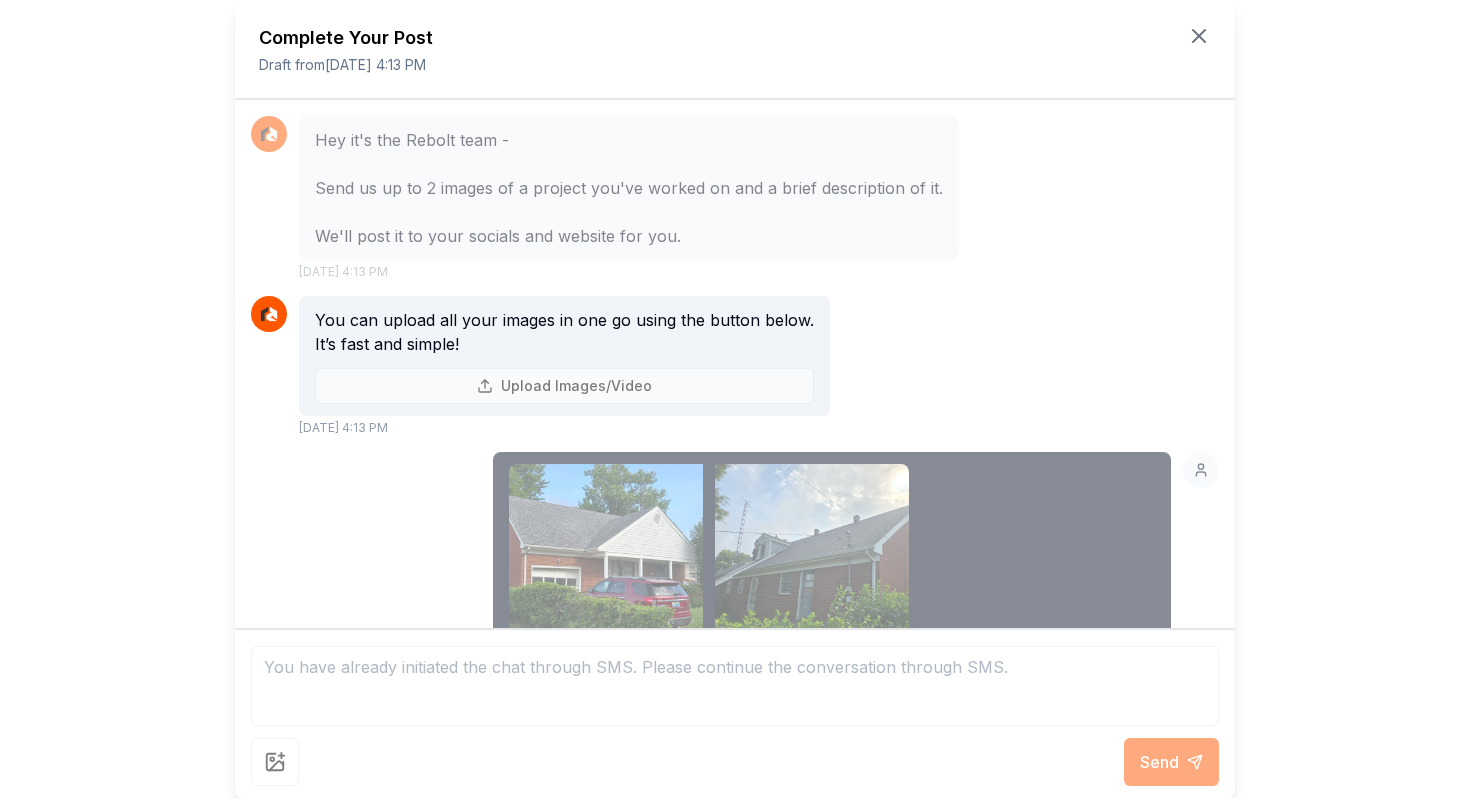 scroll, scrollTop: 474, scrollLeft: 0, axis: vertical 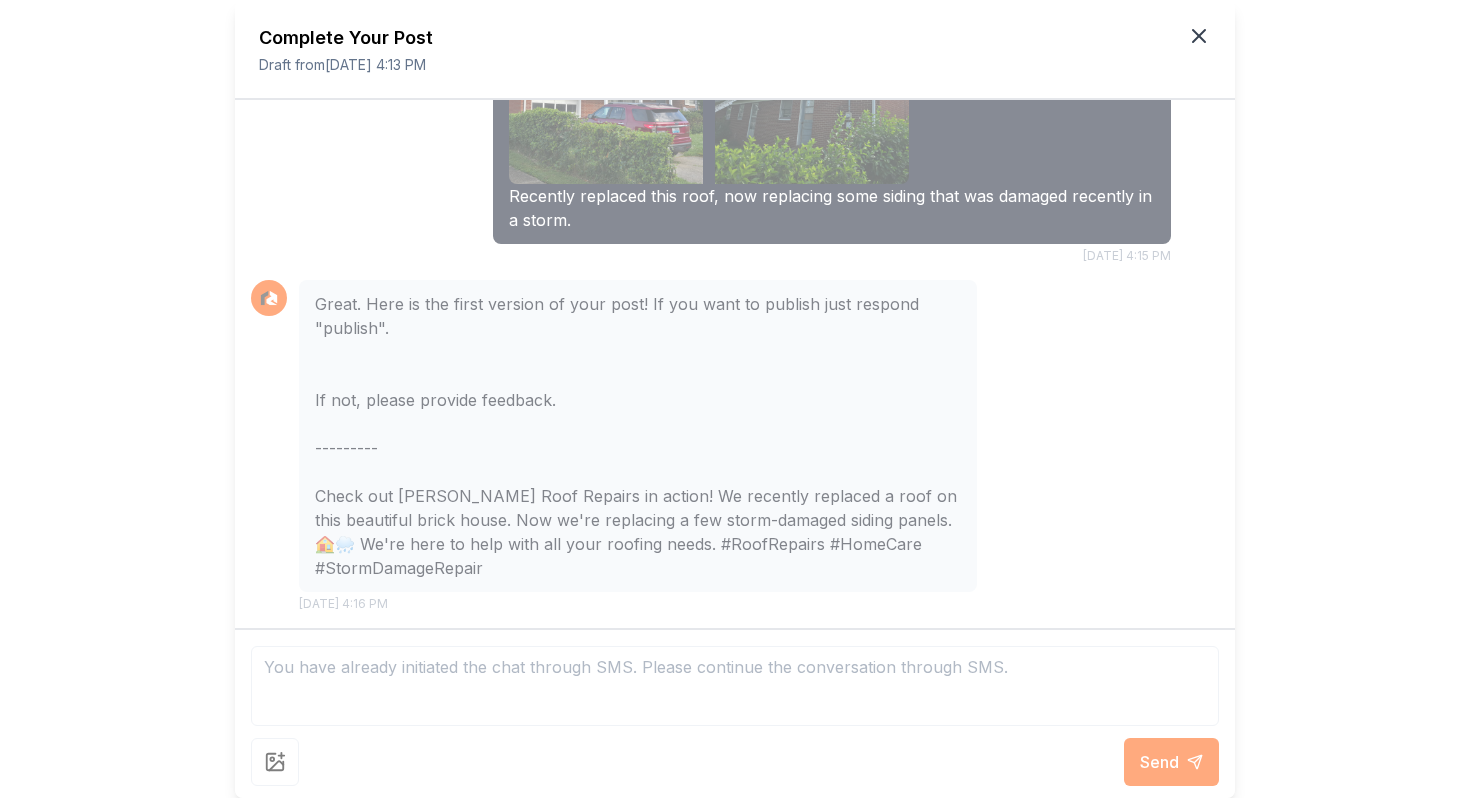 click 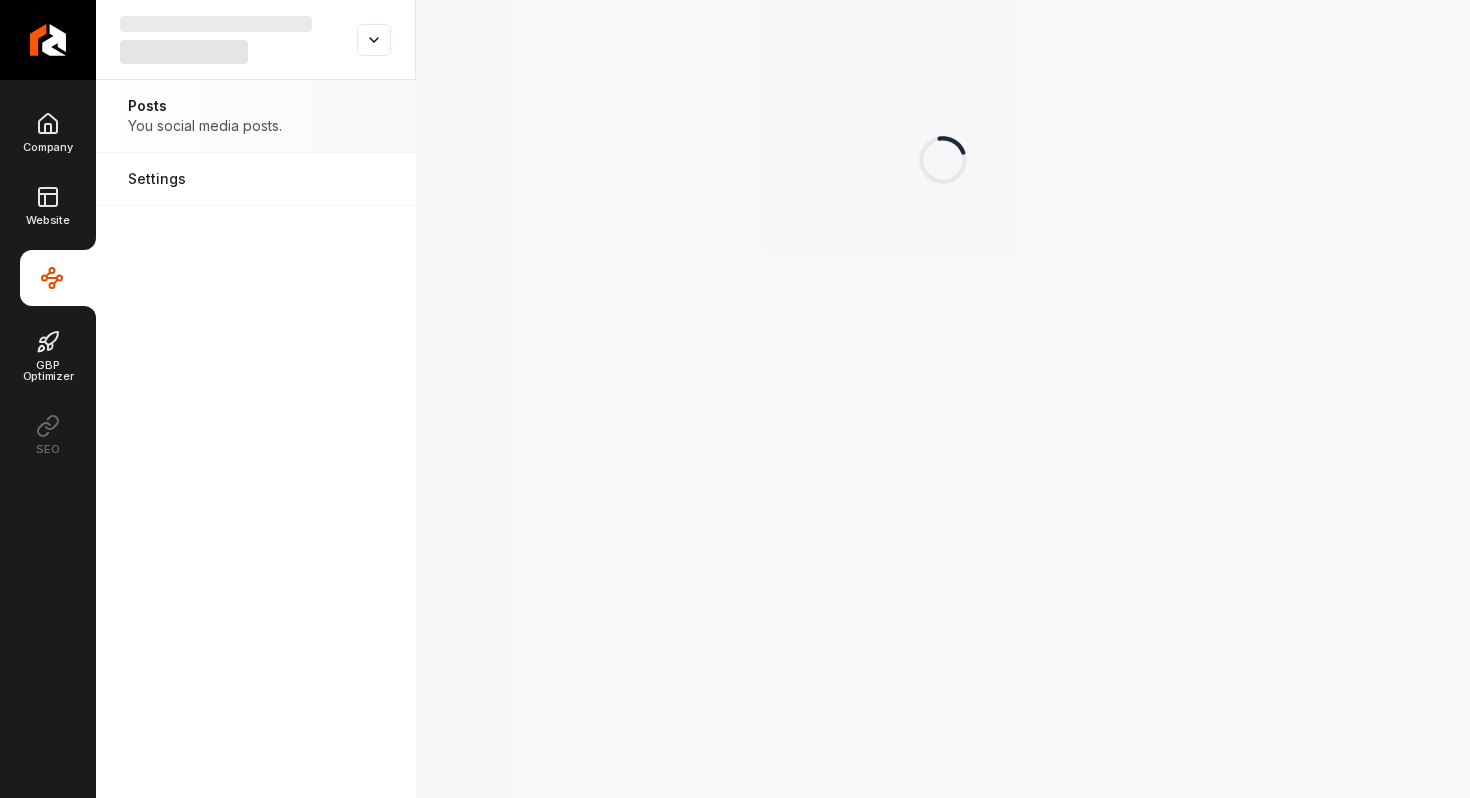 scroll, scrollTop: 0, scrollLeft: 0, axis: both 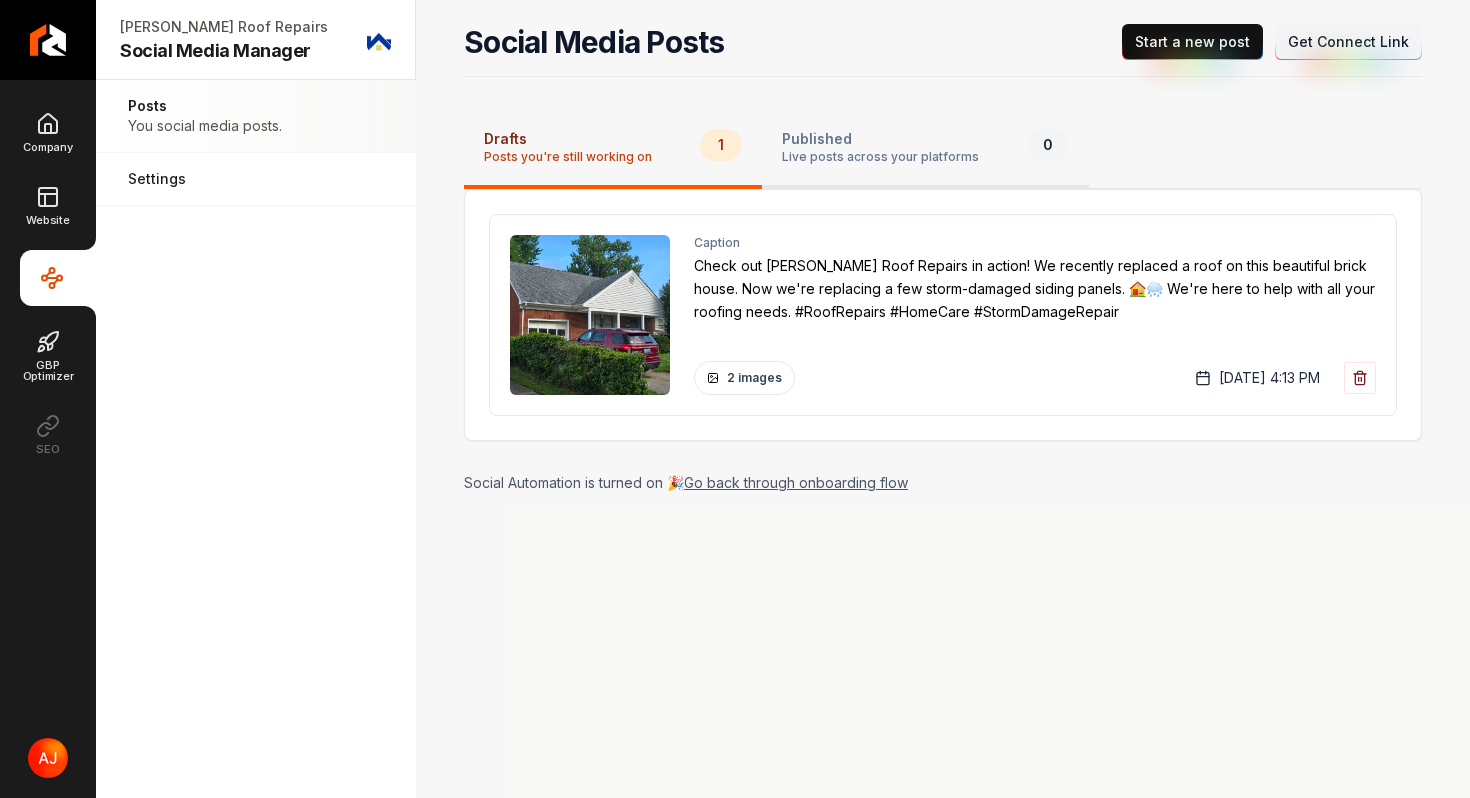 click on "Live posts across your platforms" at bounding box center [880, 157] 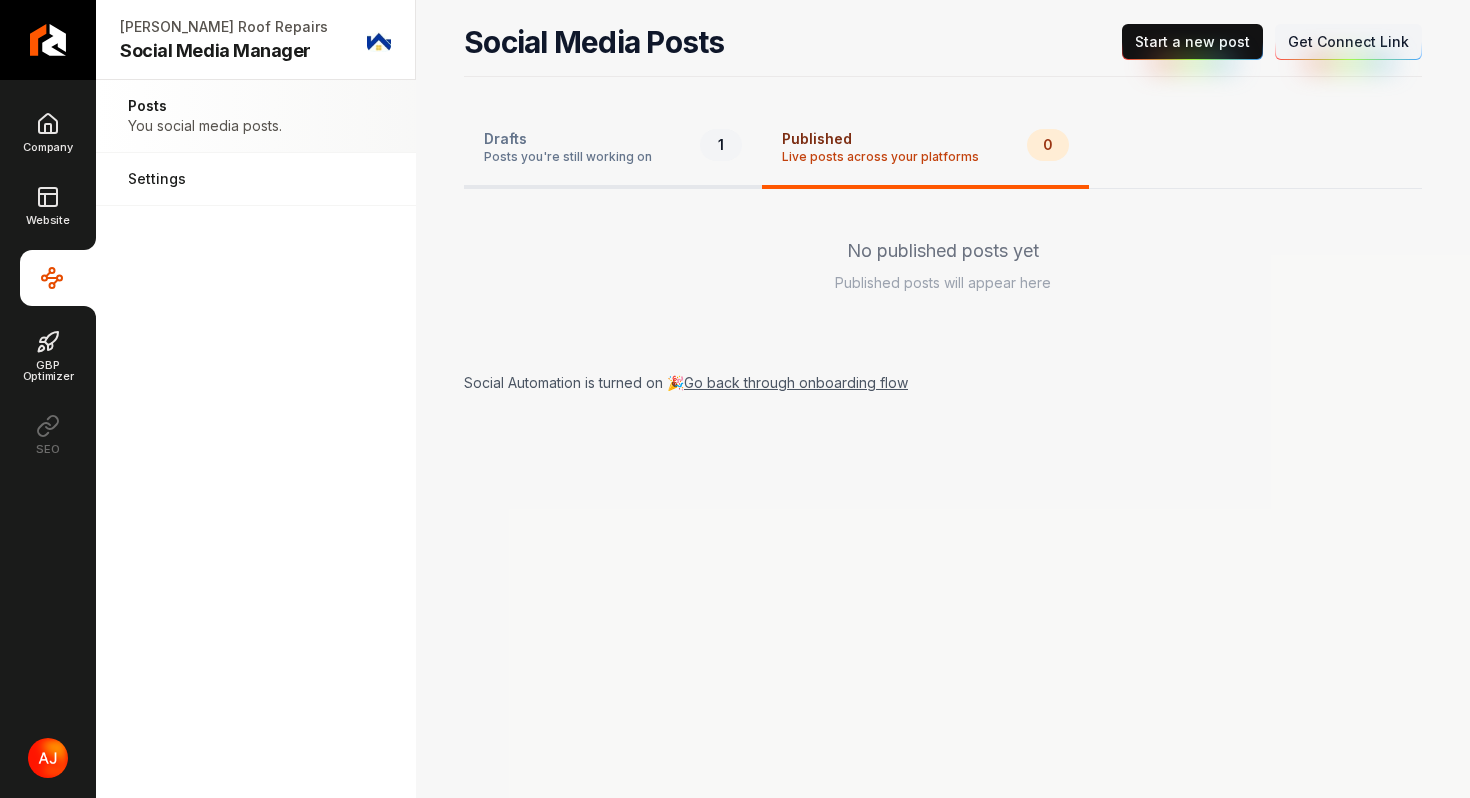 click on "Posts you're still working on" at bounding box center [568, 157] 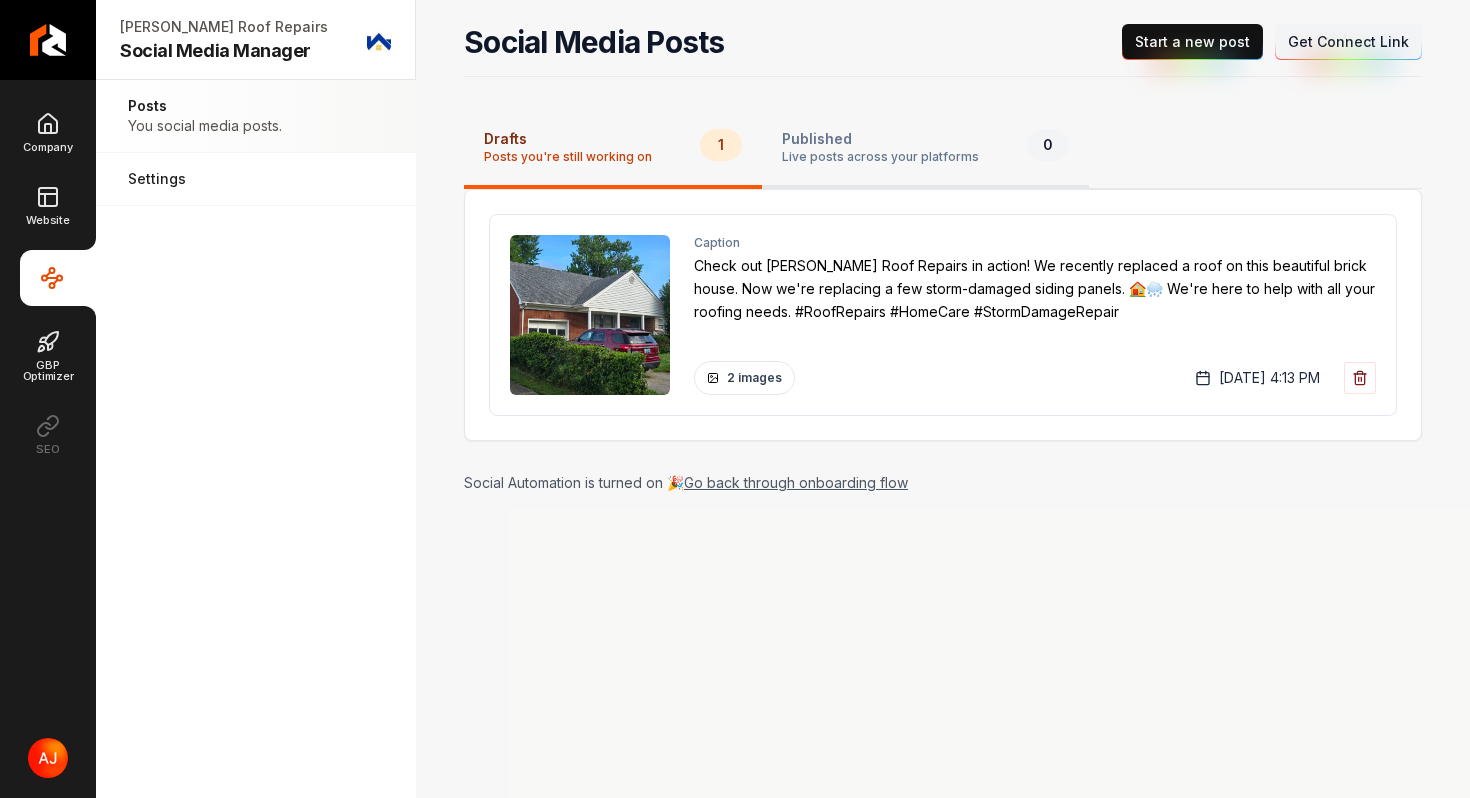 click on "Live posts across your platforms" at bounding box center [880, 157] 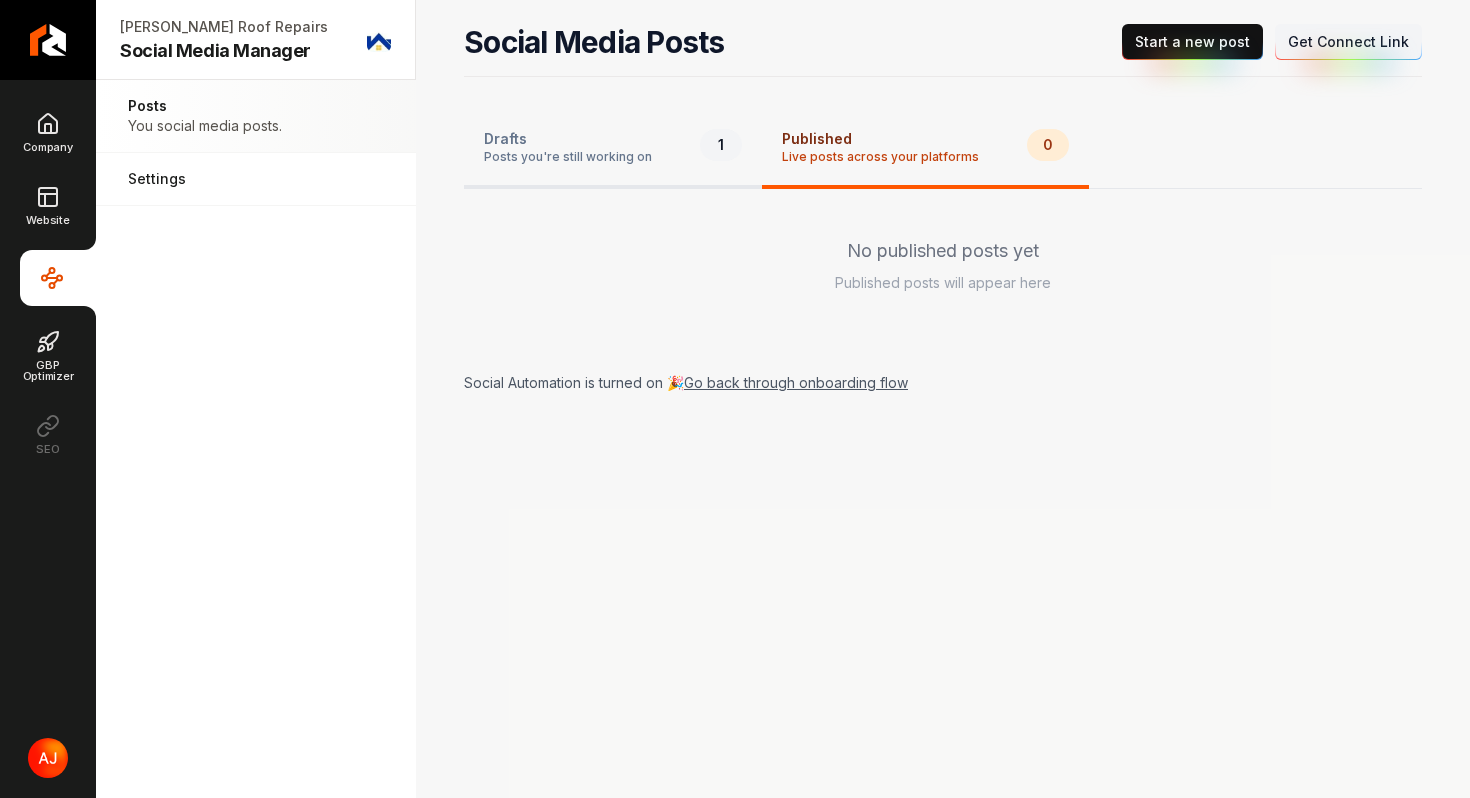 click on "Drafts Posts you're still working on 1" at bounding box center [613, 149] 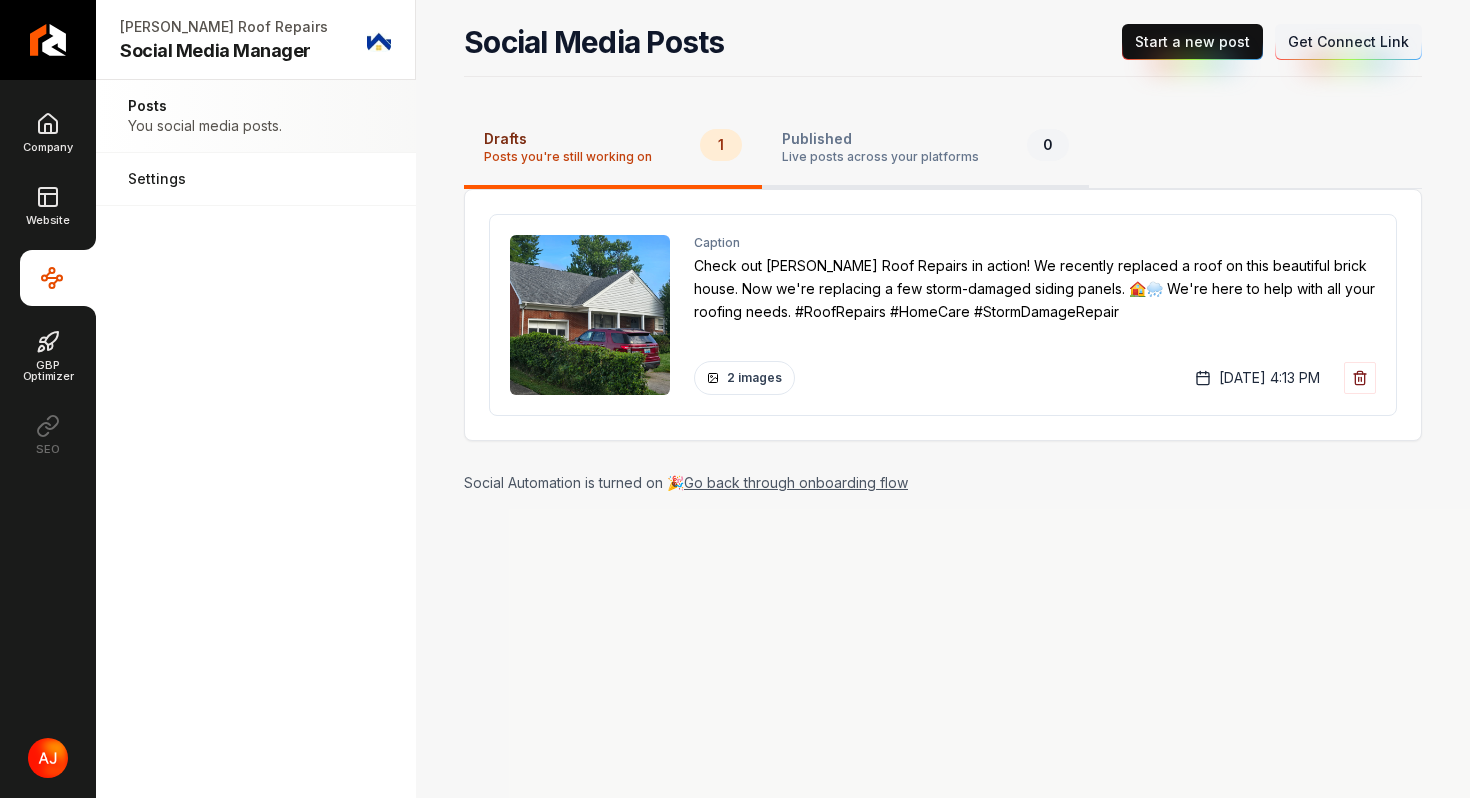 type 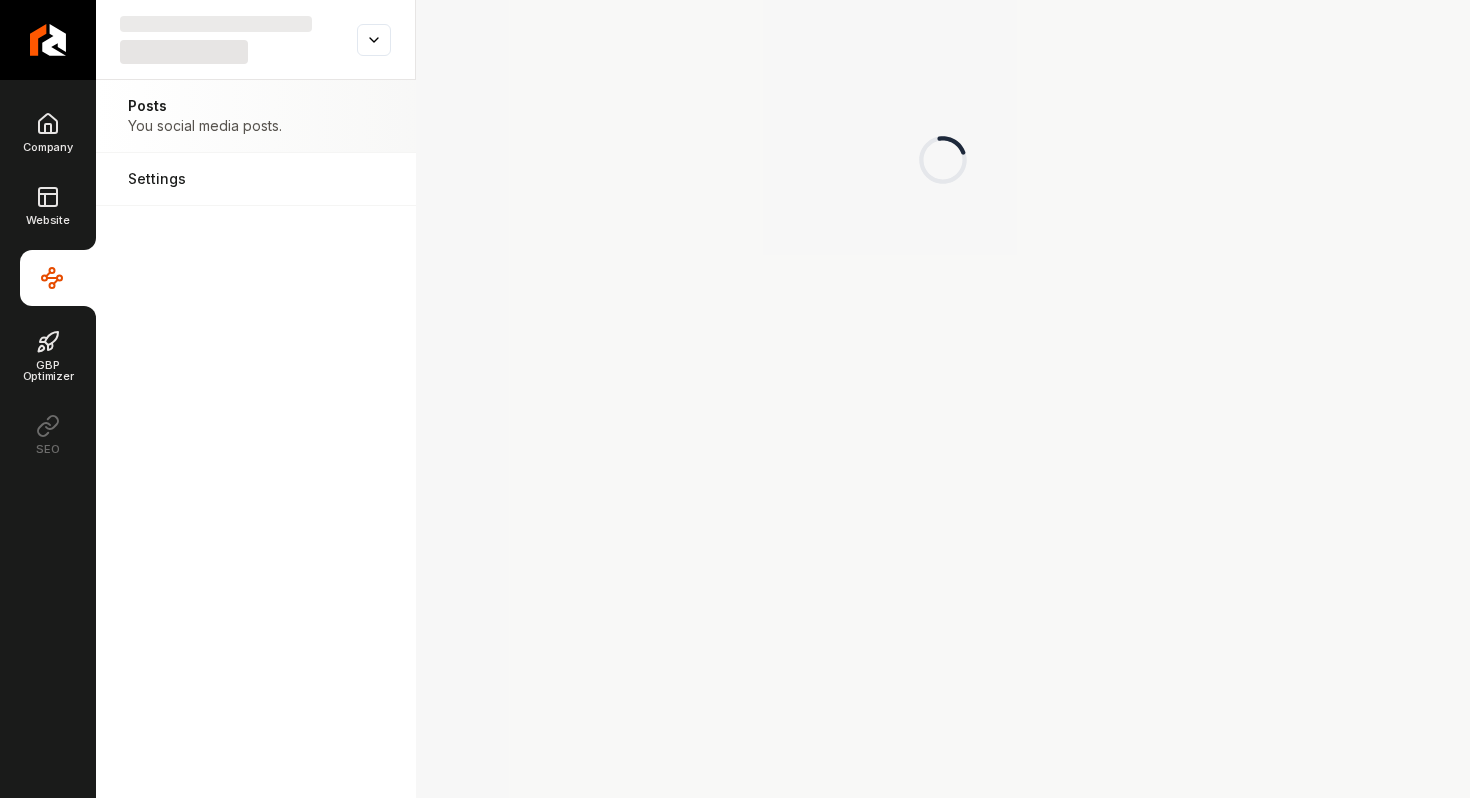 scroll, scrollTop: 0, scrollLeft: 0, axis: both 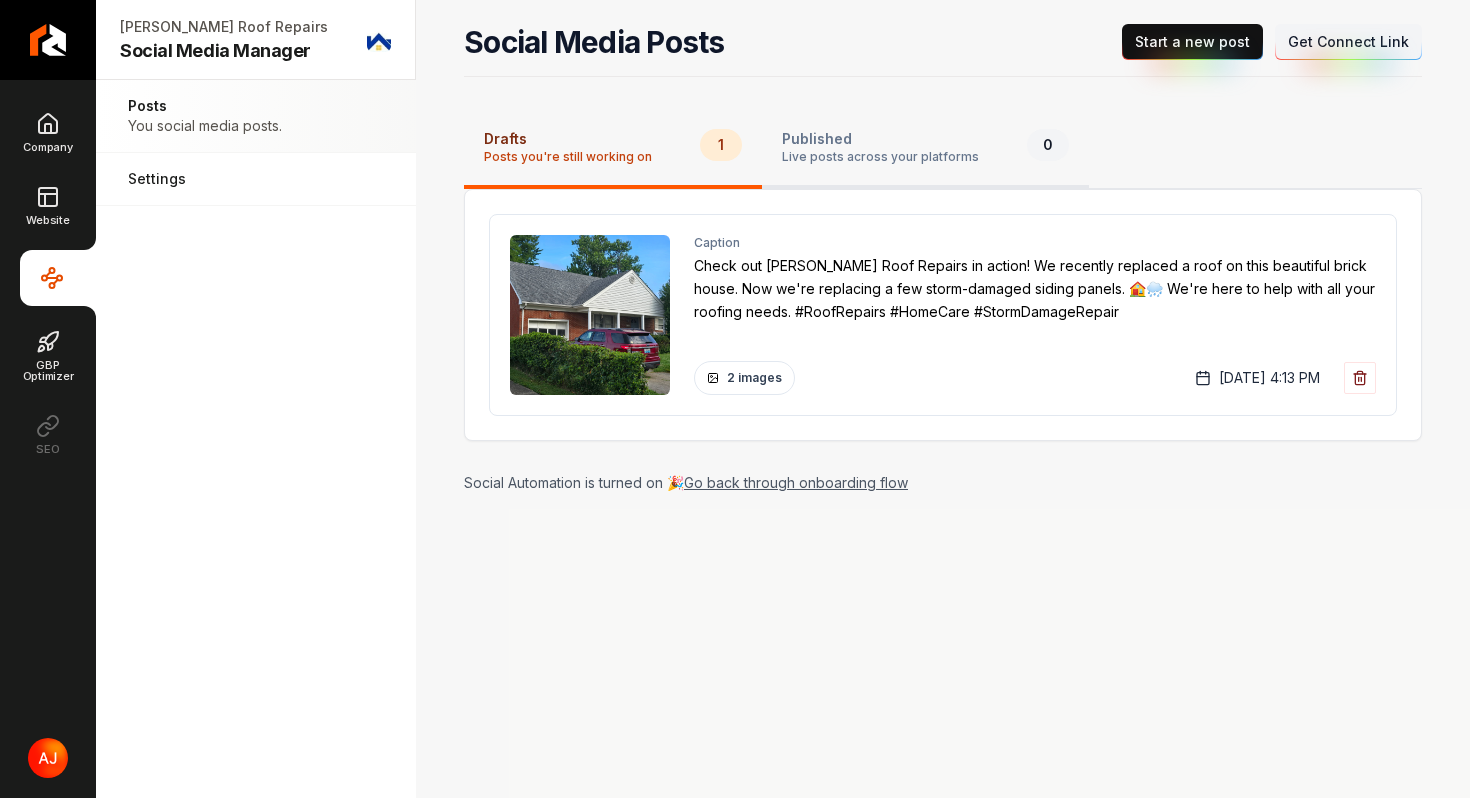 click on "Live posts across your platforms" at bounding box center [880, 157] 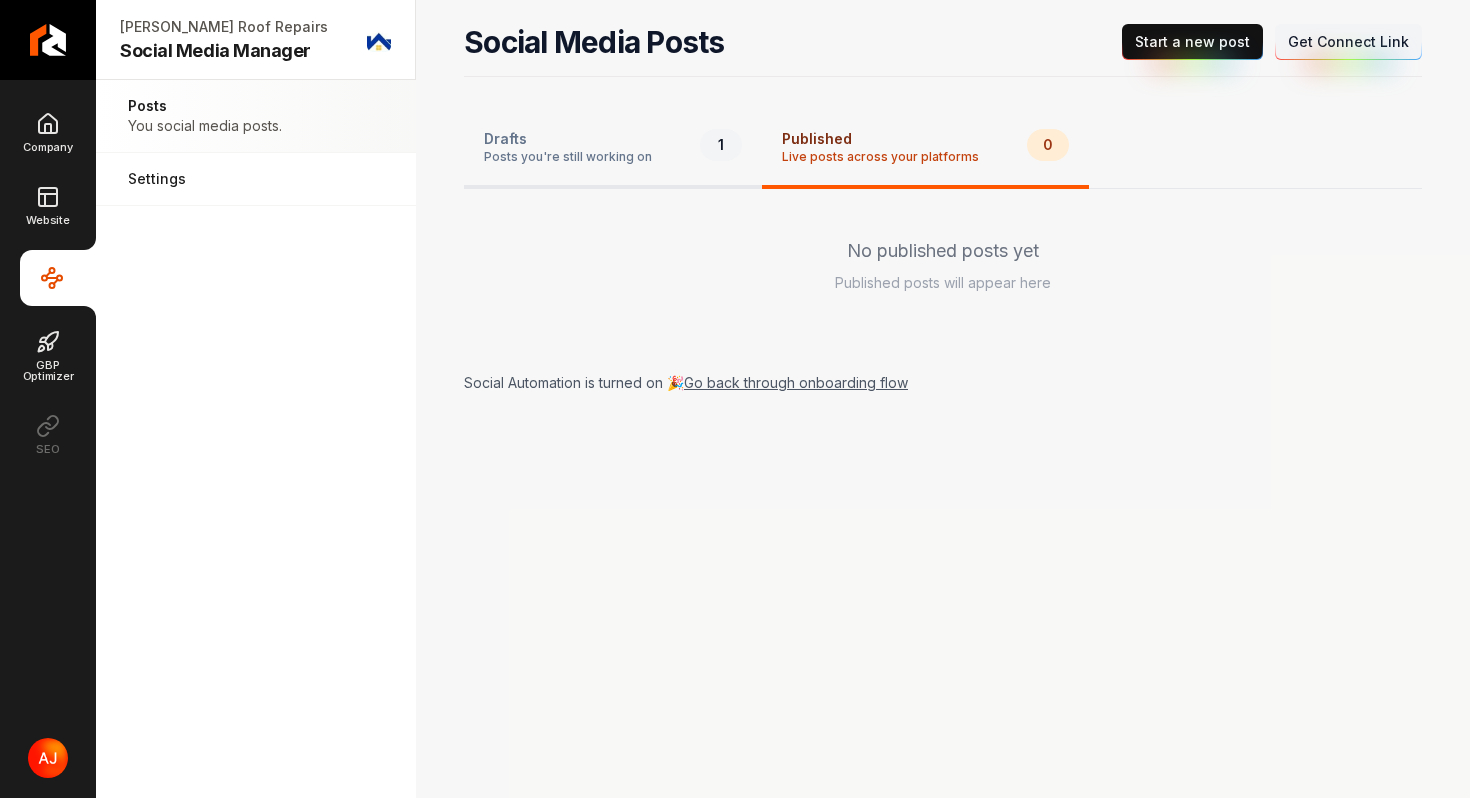 click on "Drafts" at bounding box center [568, 139] 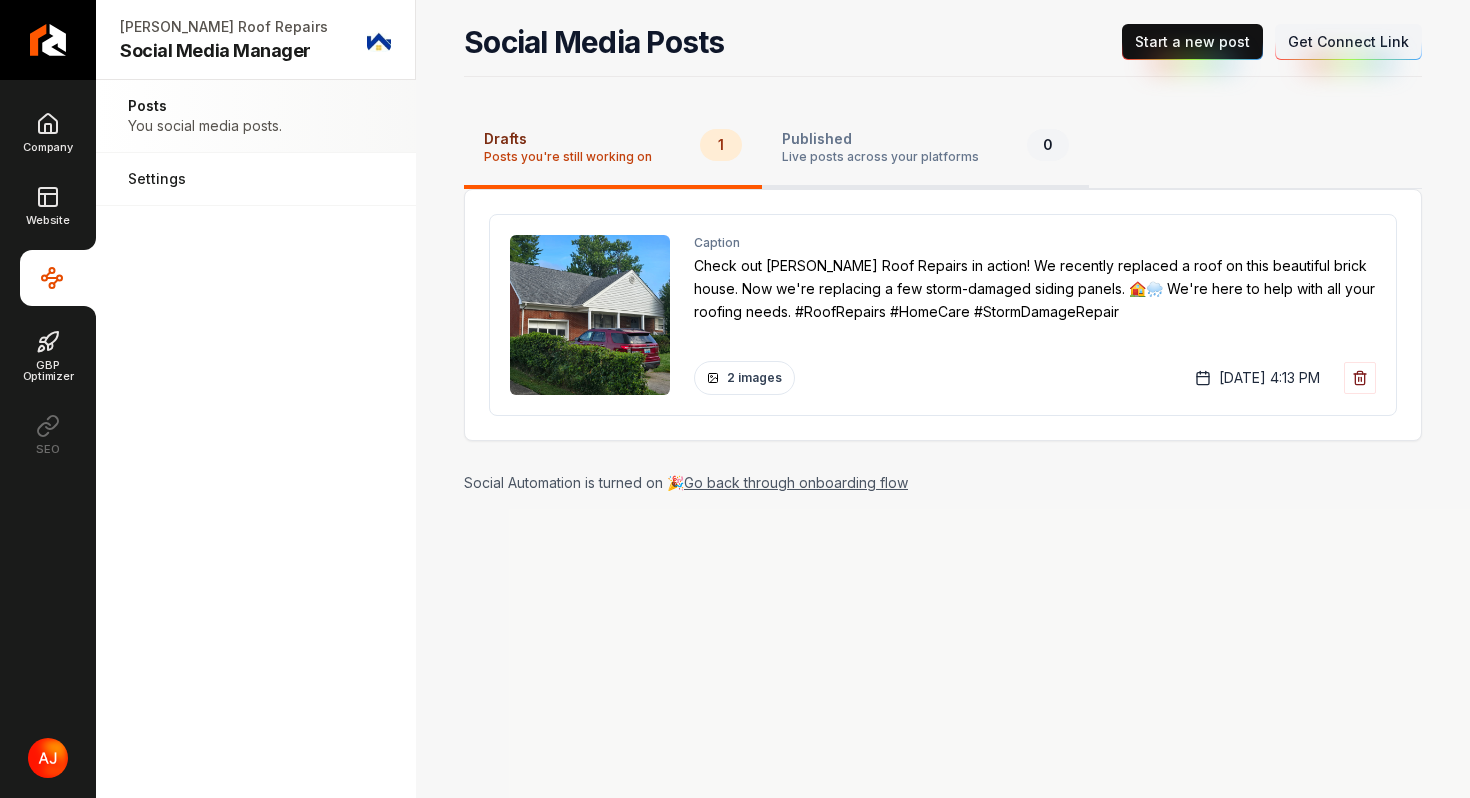 click on "Live posts across your platforms" at bounding box center [880, 157] 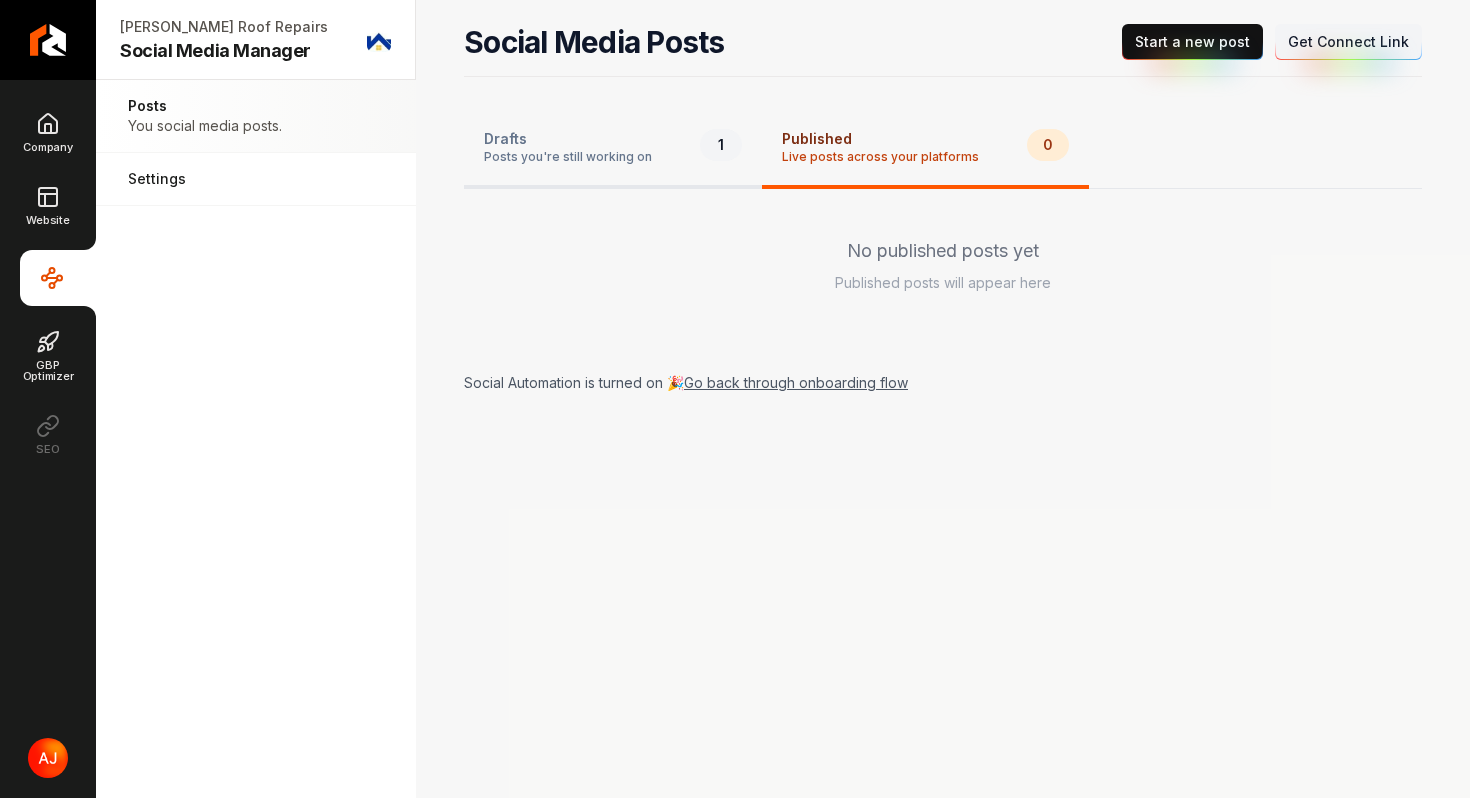 click on "Drafts Posts you're still working on 1" at bounding box center (613, 149) 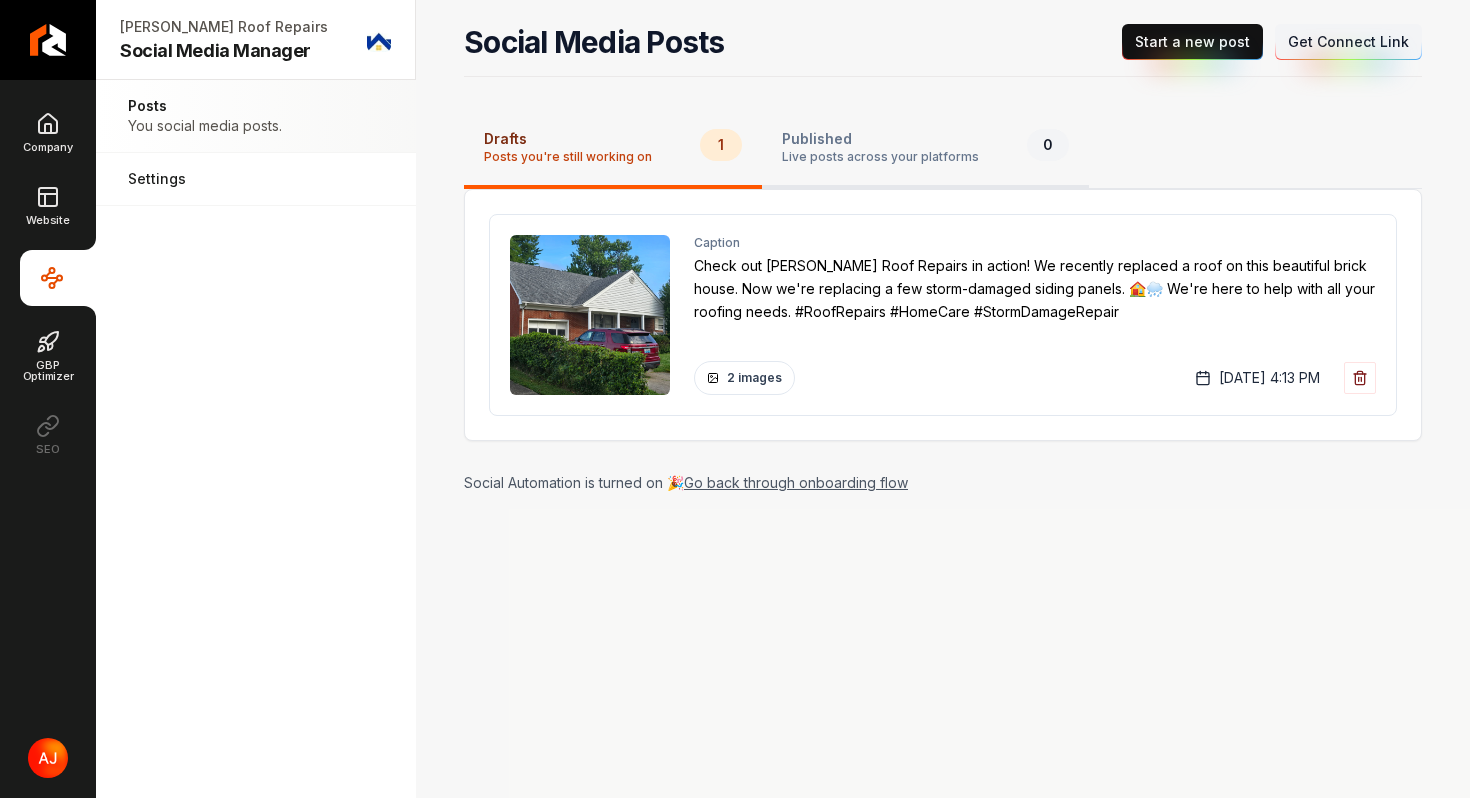 click on "Published" at bounding box center (880, 139) 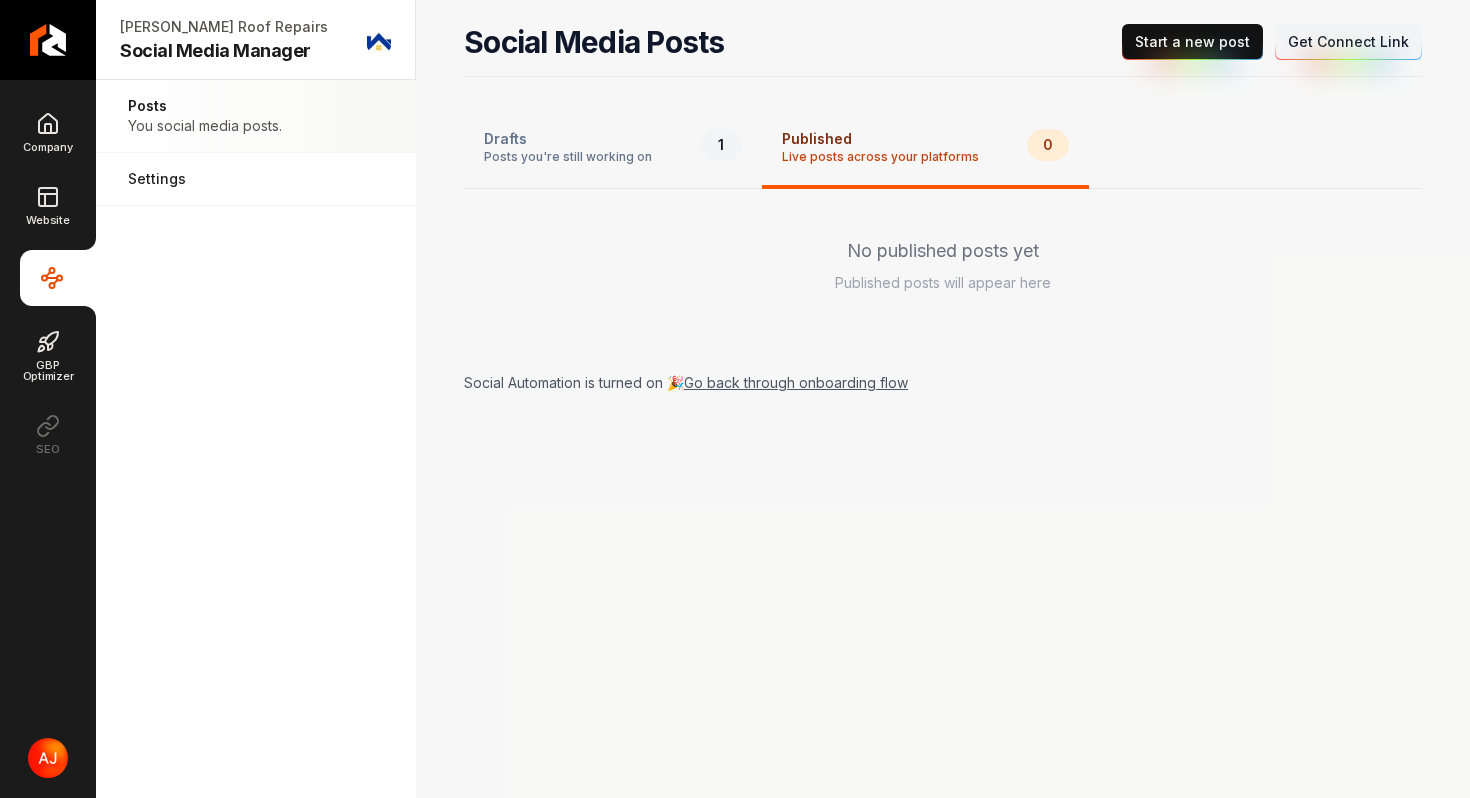 type 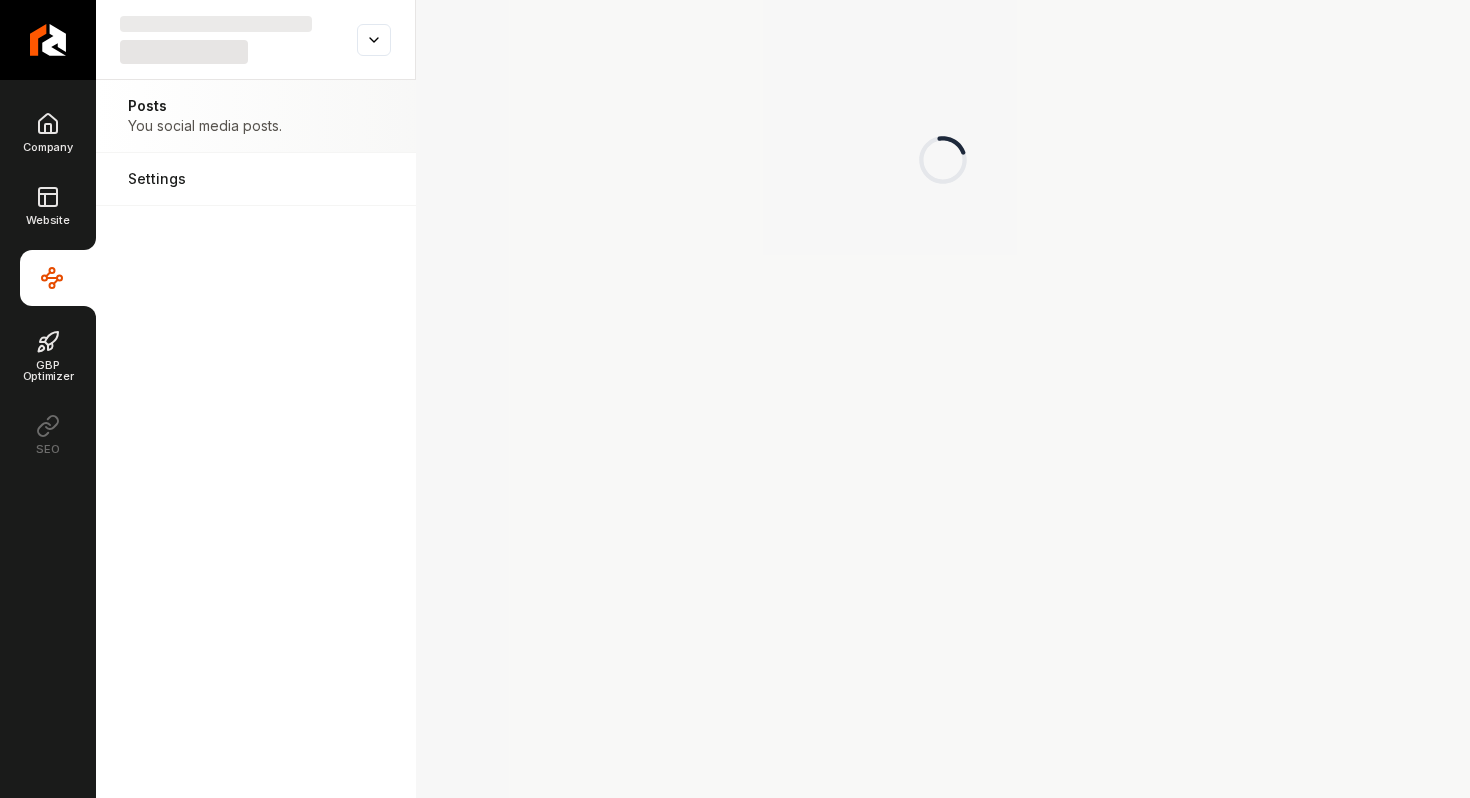 scroll, scrollTop: 0, scrollLeft: 0, axis: both 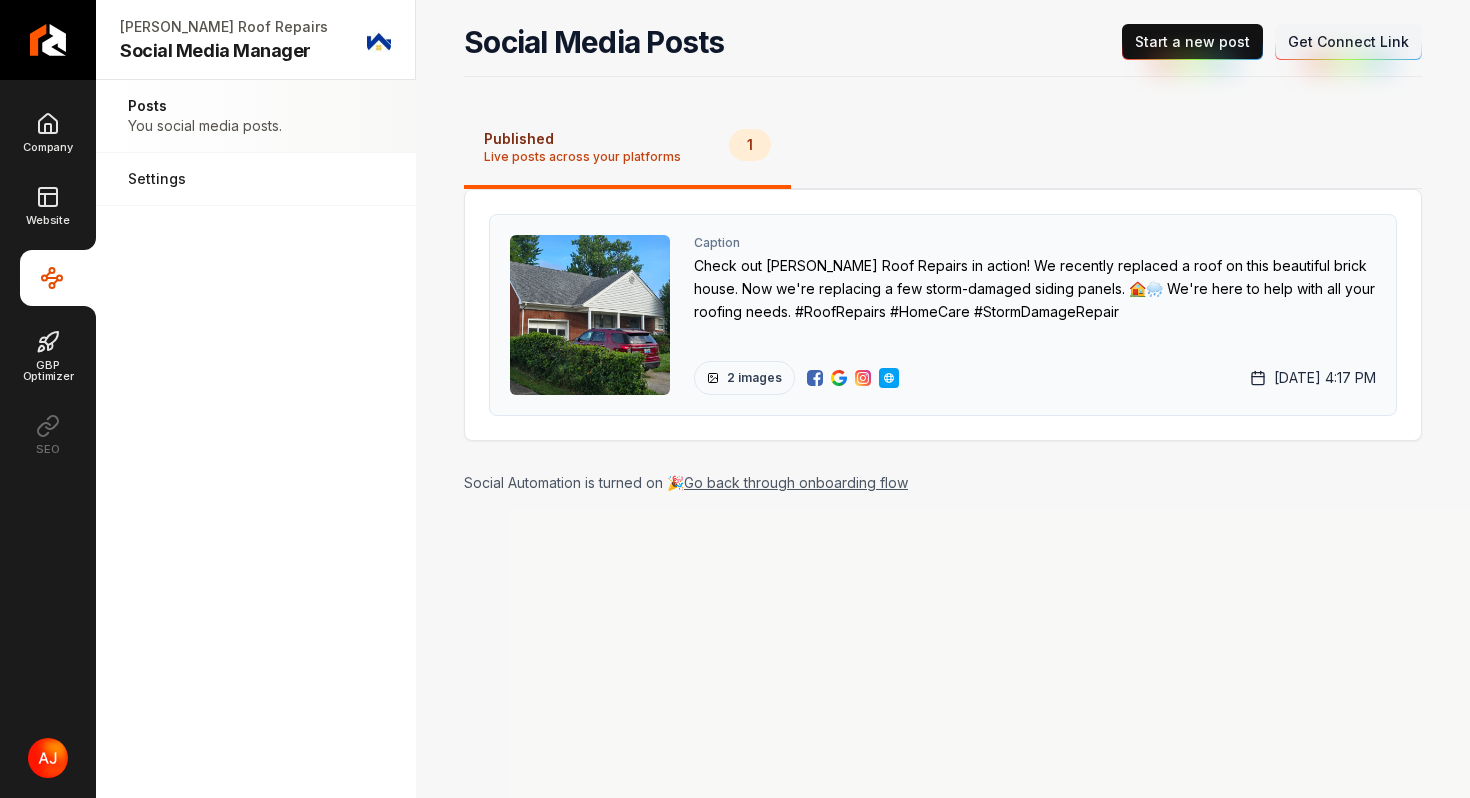 click at bounding box center (863, 378) 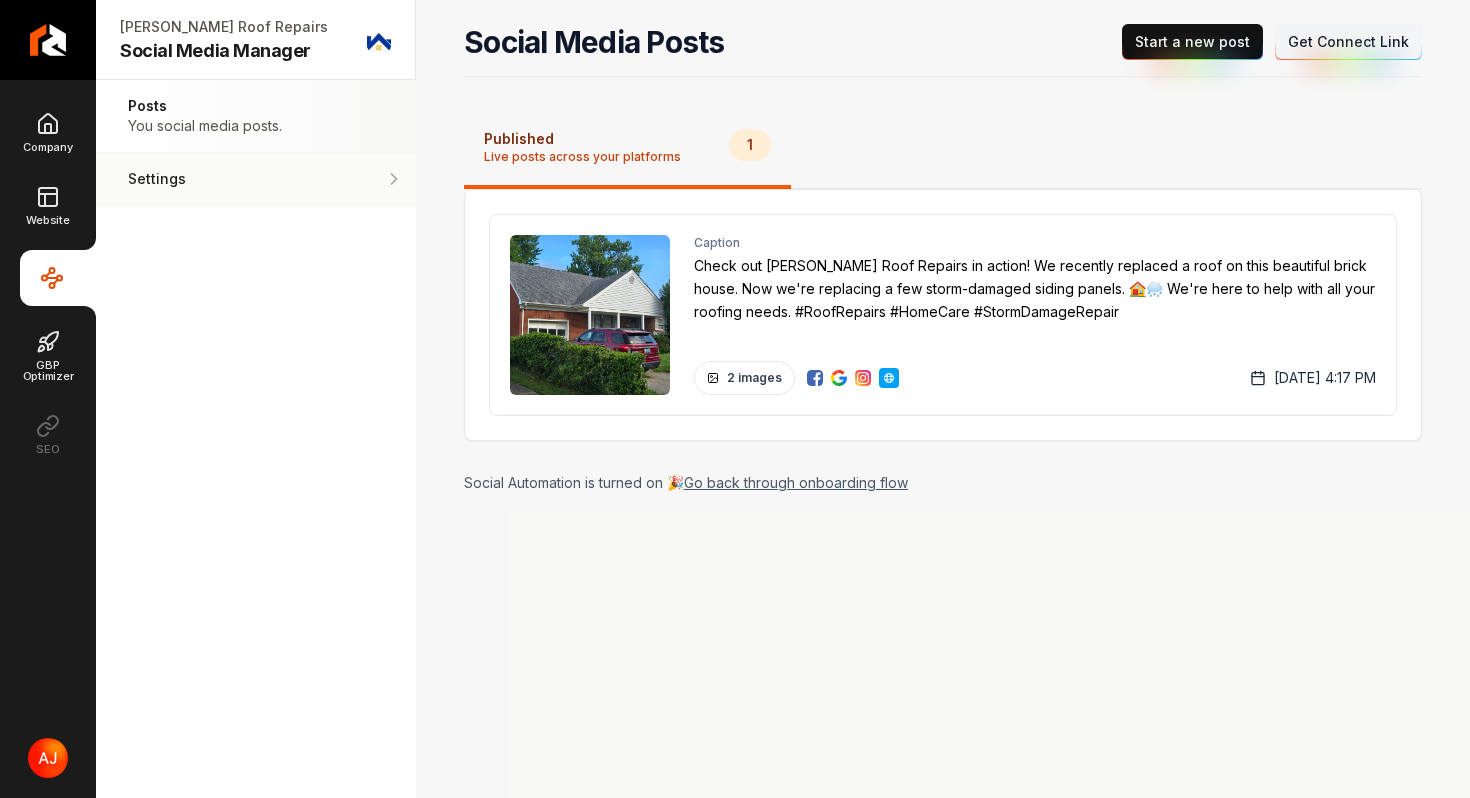 click on "Settings Adjust your settings." at bounding box center [256, 179] 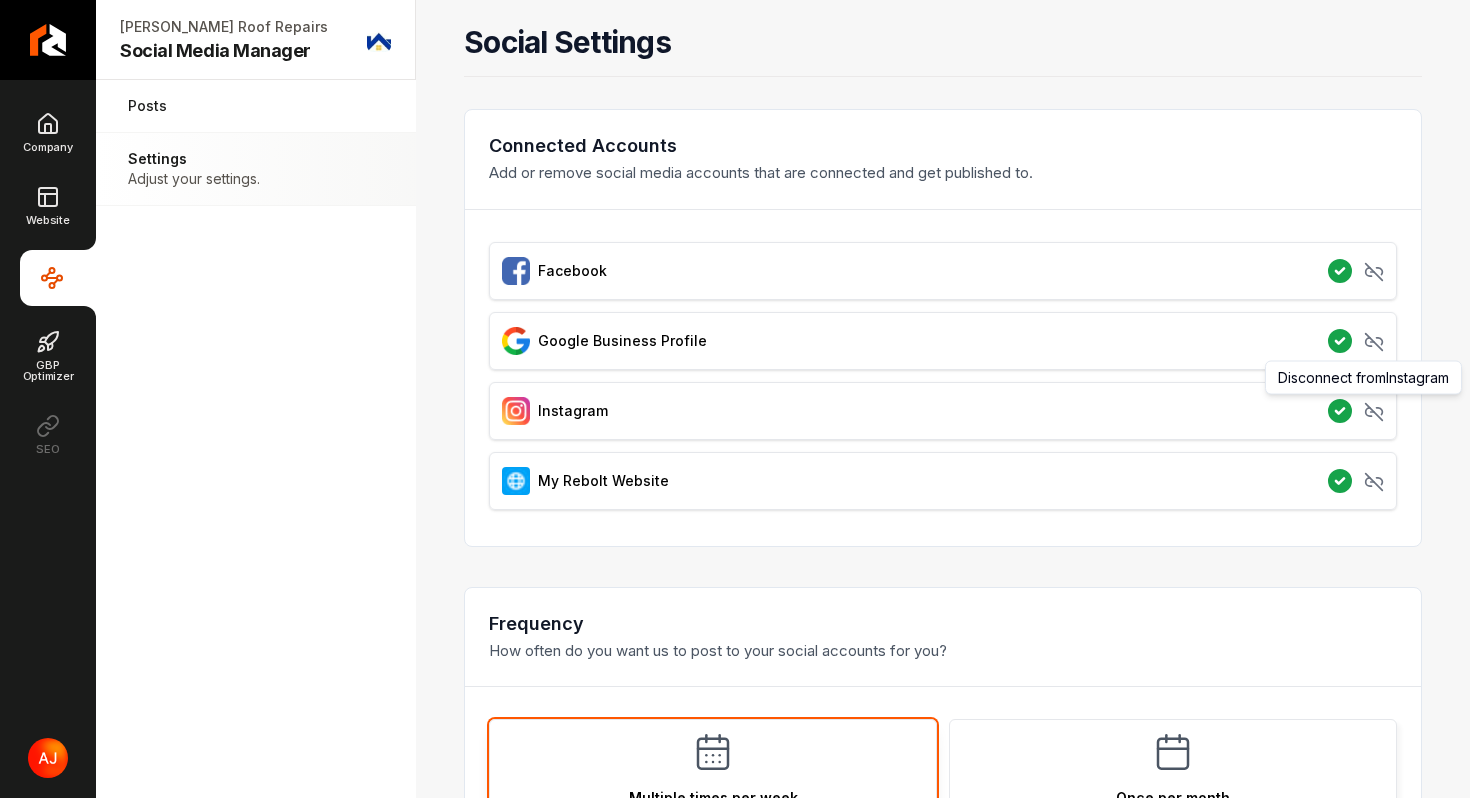 click 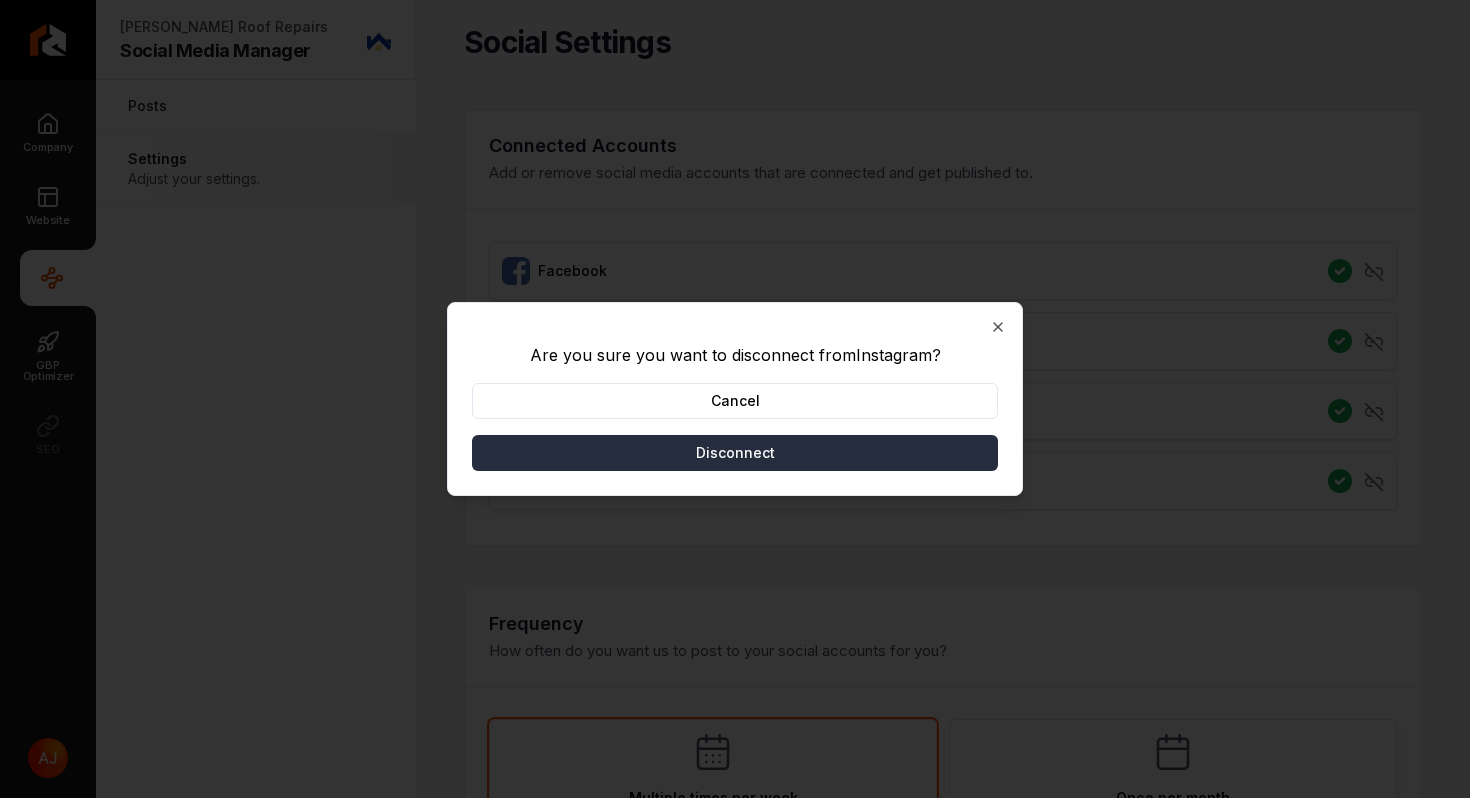 click on "Disconnect" at bounding box center [735, 453] 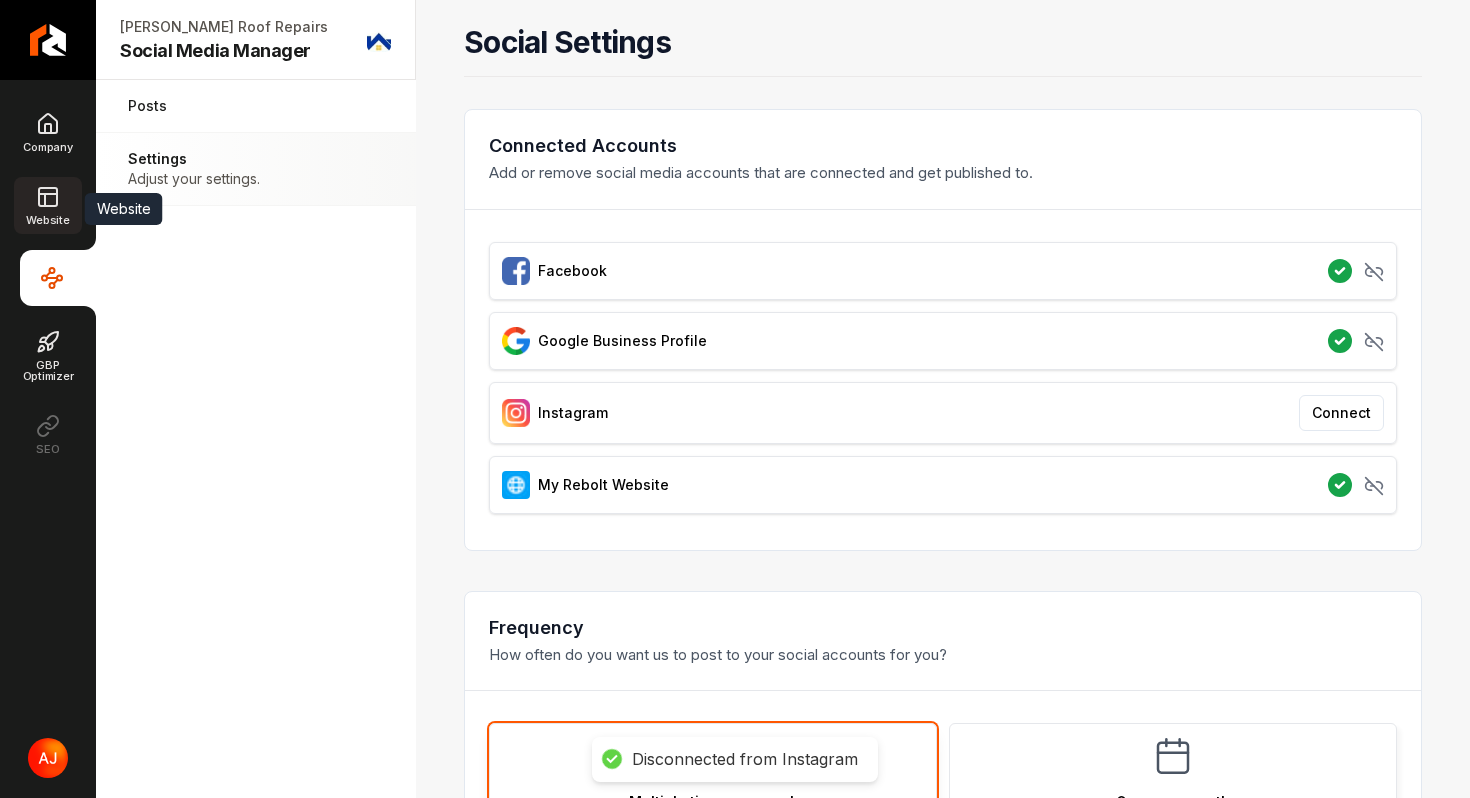 click 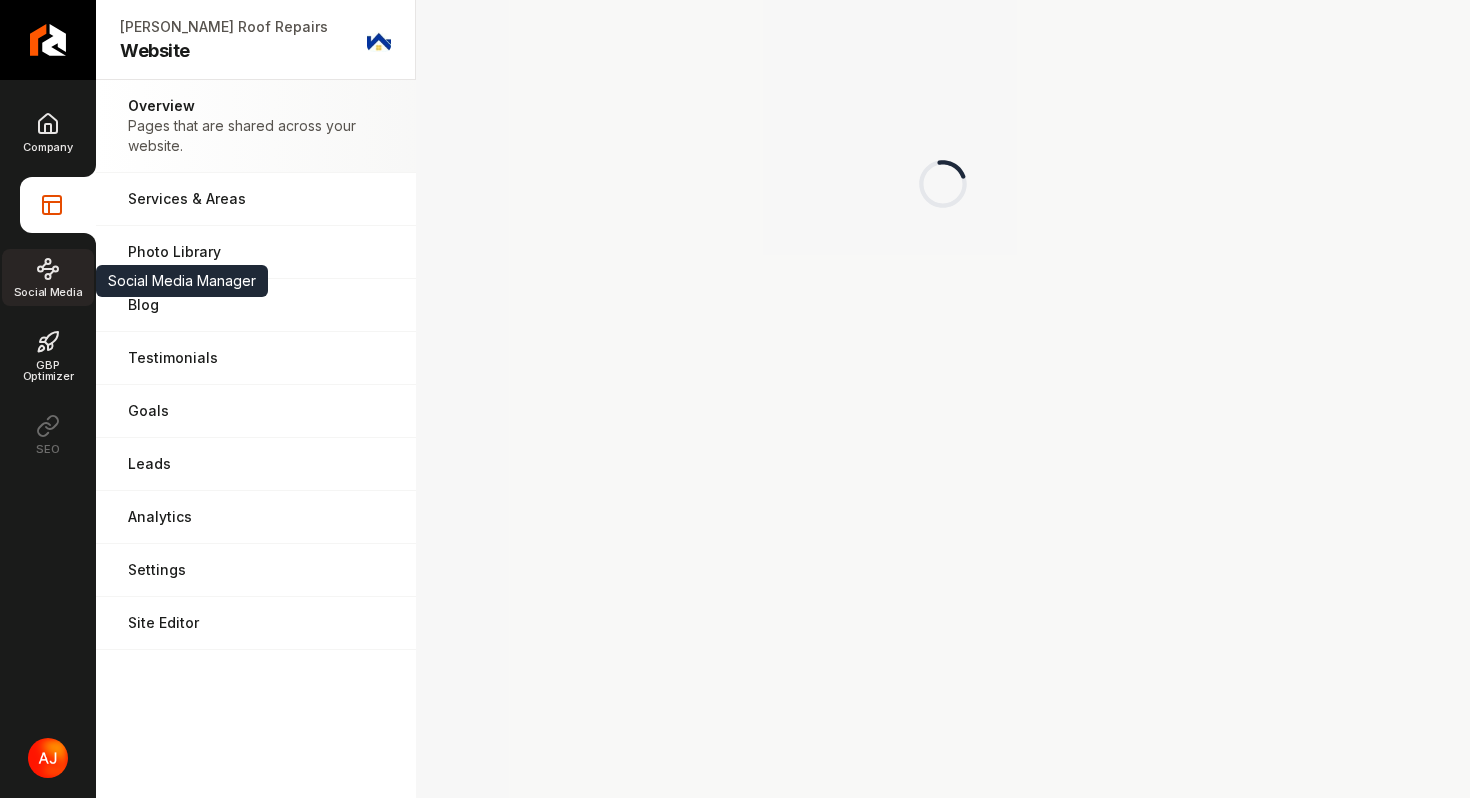 click 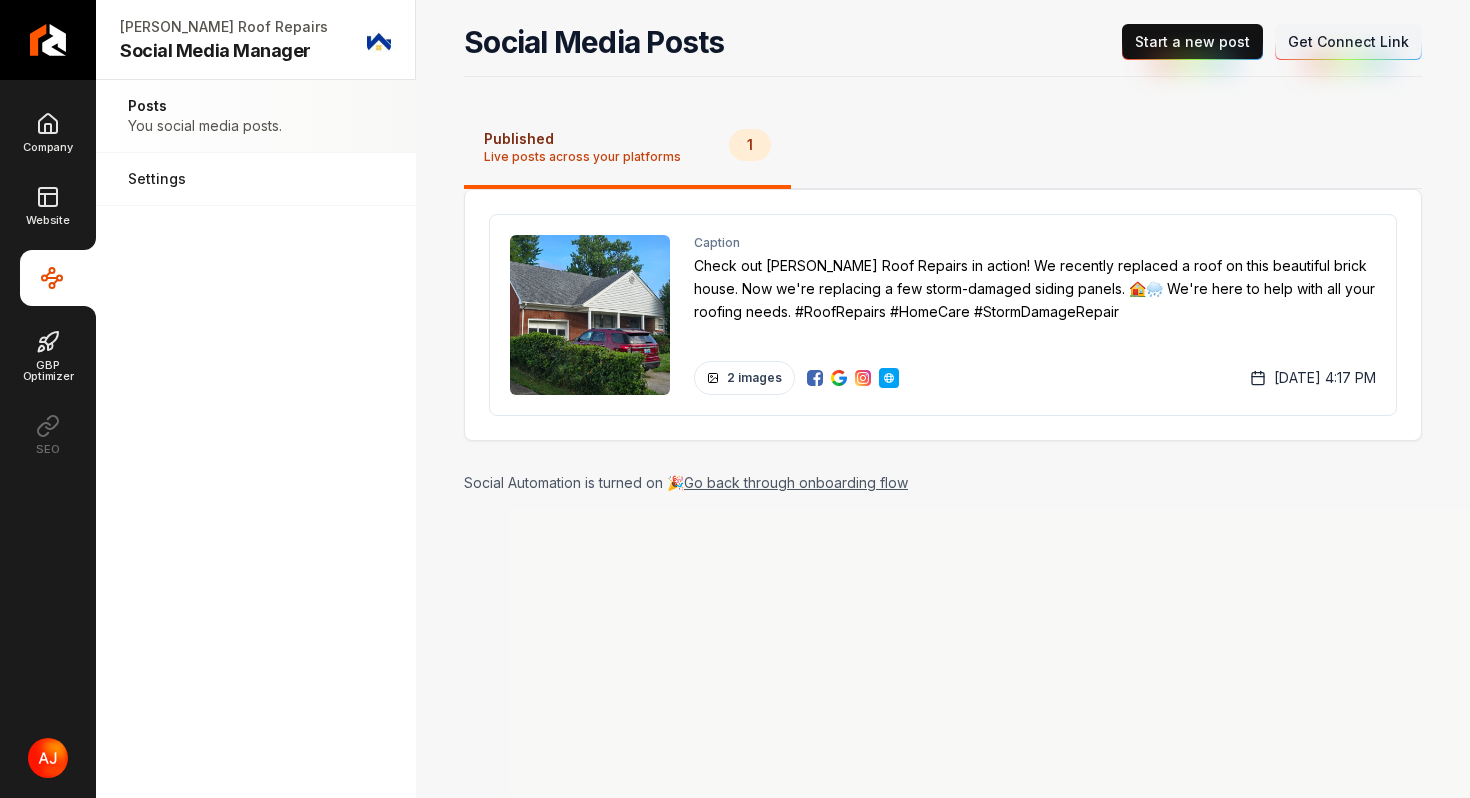 click on "Get Connect Link" at bounding box center [1348, 42] 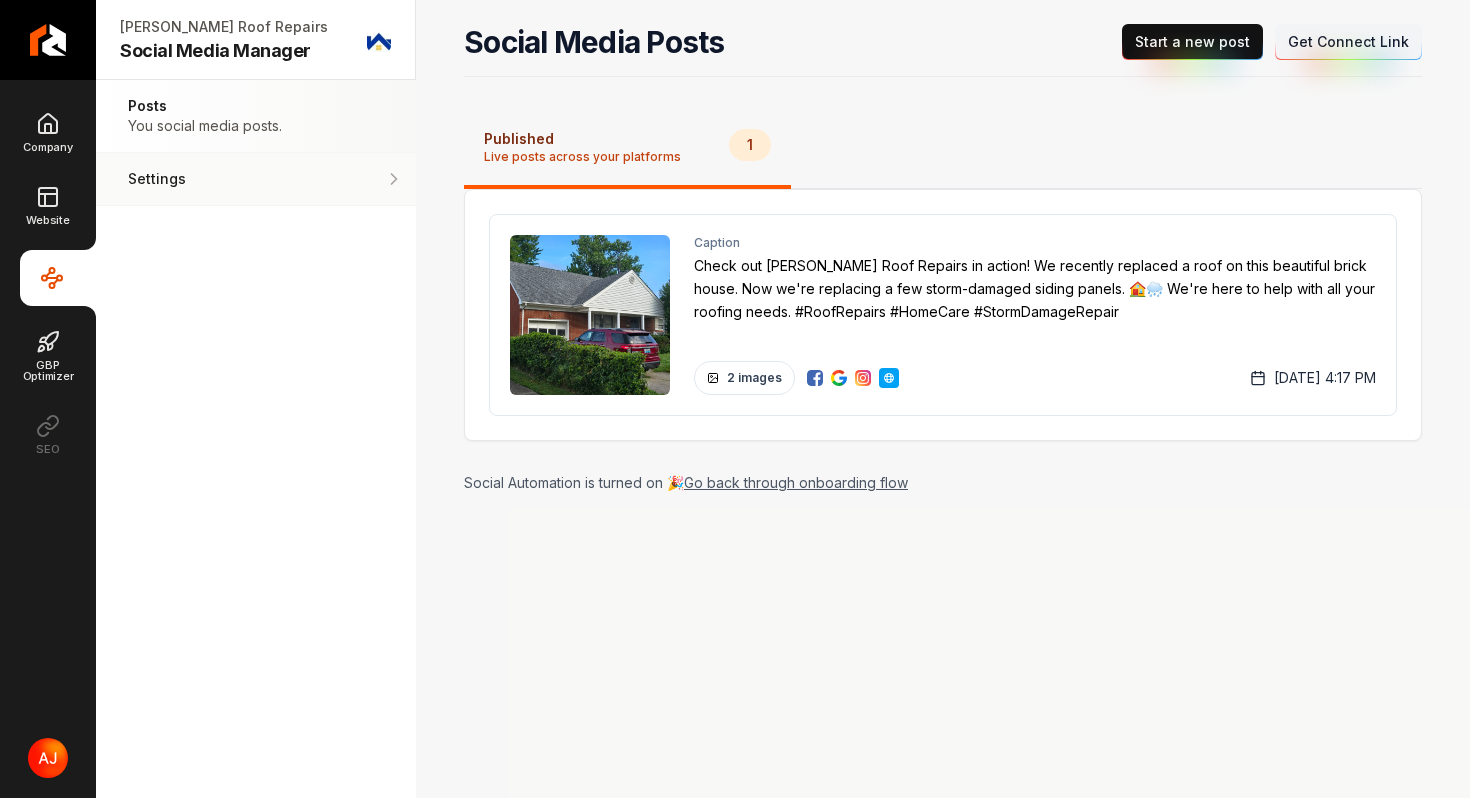click on "Settings" at bounding box center (194, 179) 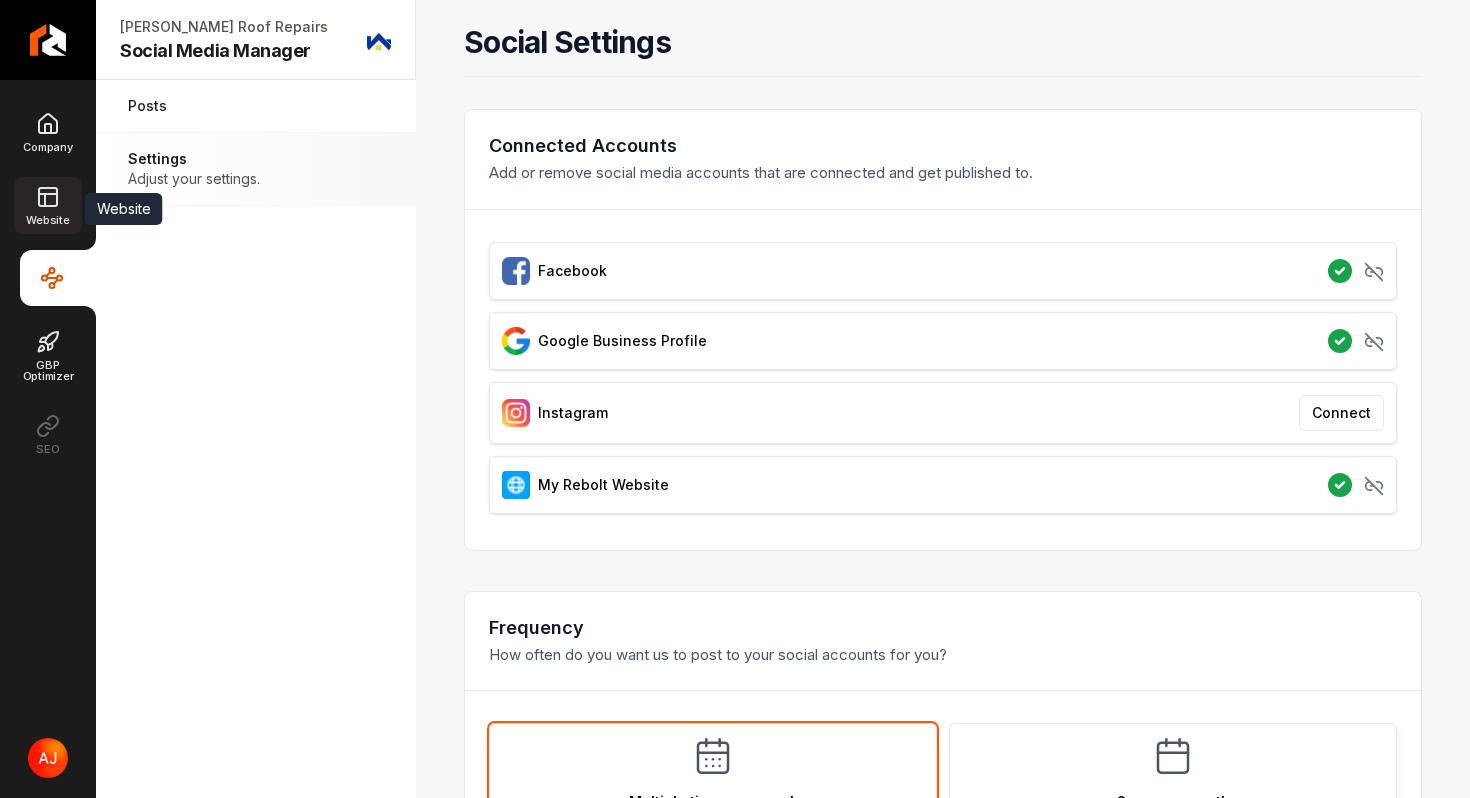 click on "Website" at bounding box center [47, 205] 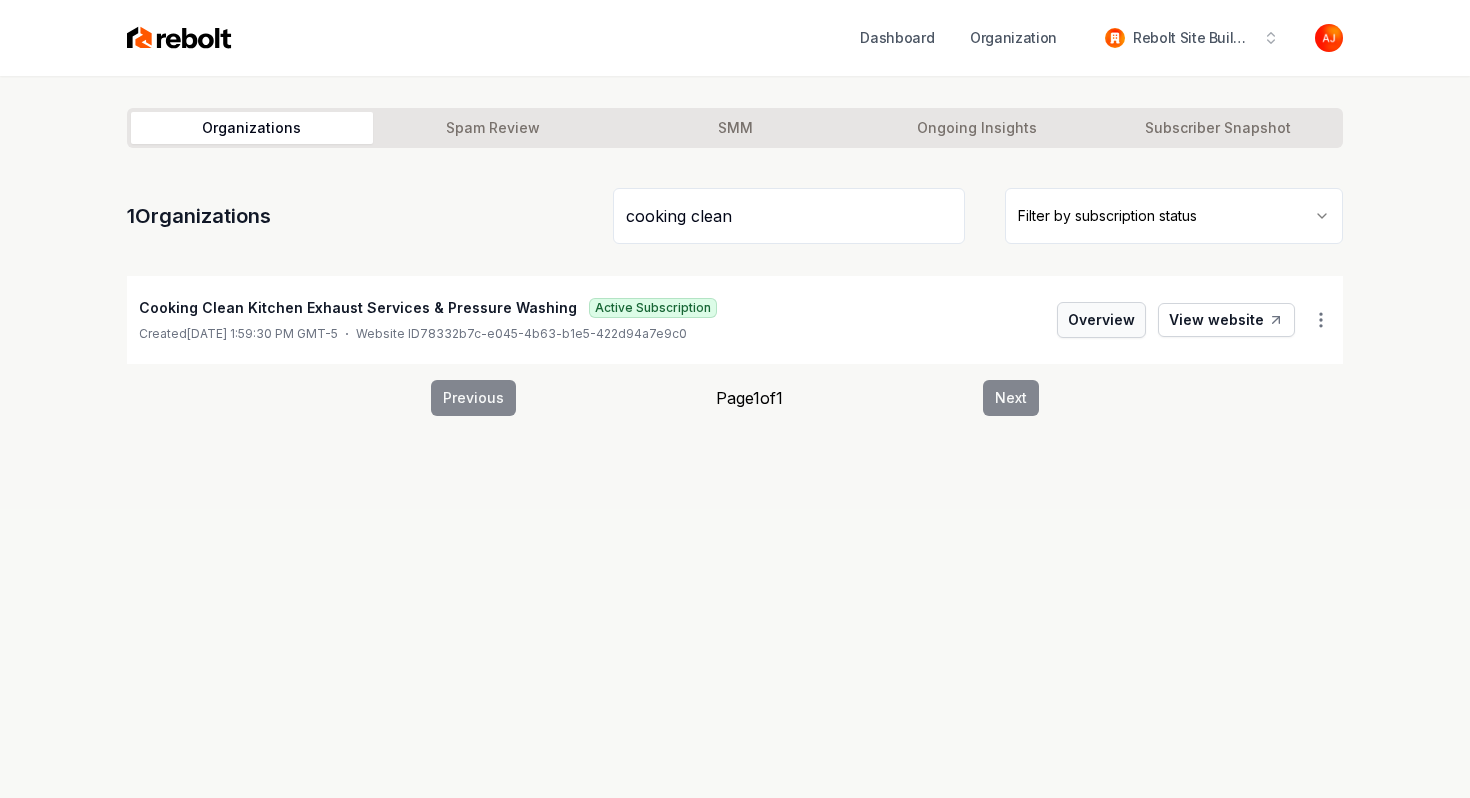 type on "cooking clean" 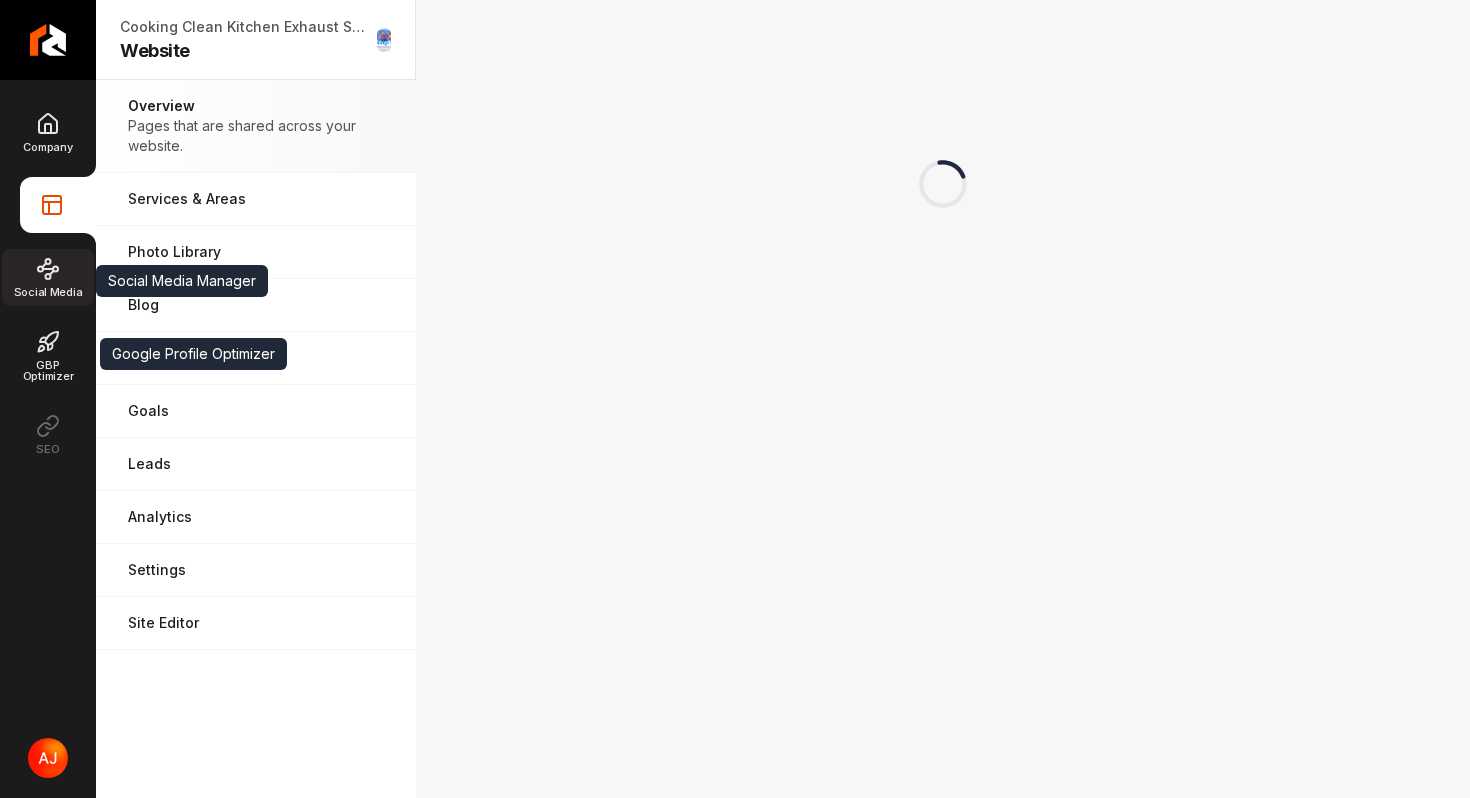 click on "Social Media" at bounding box center (48, 277) 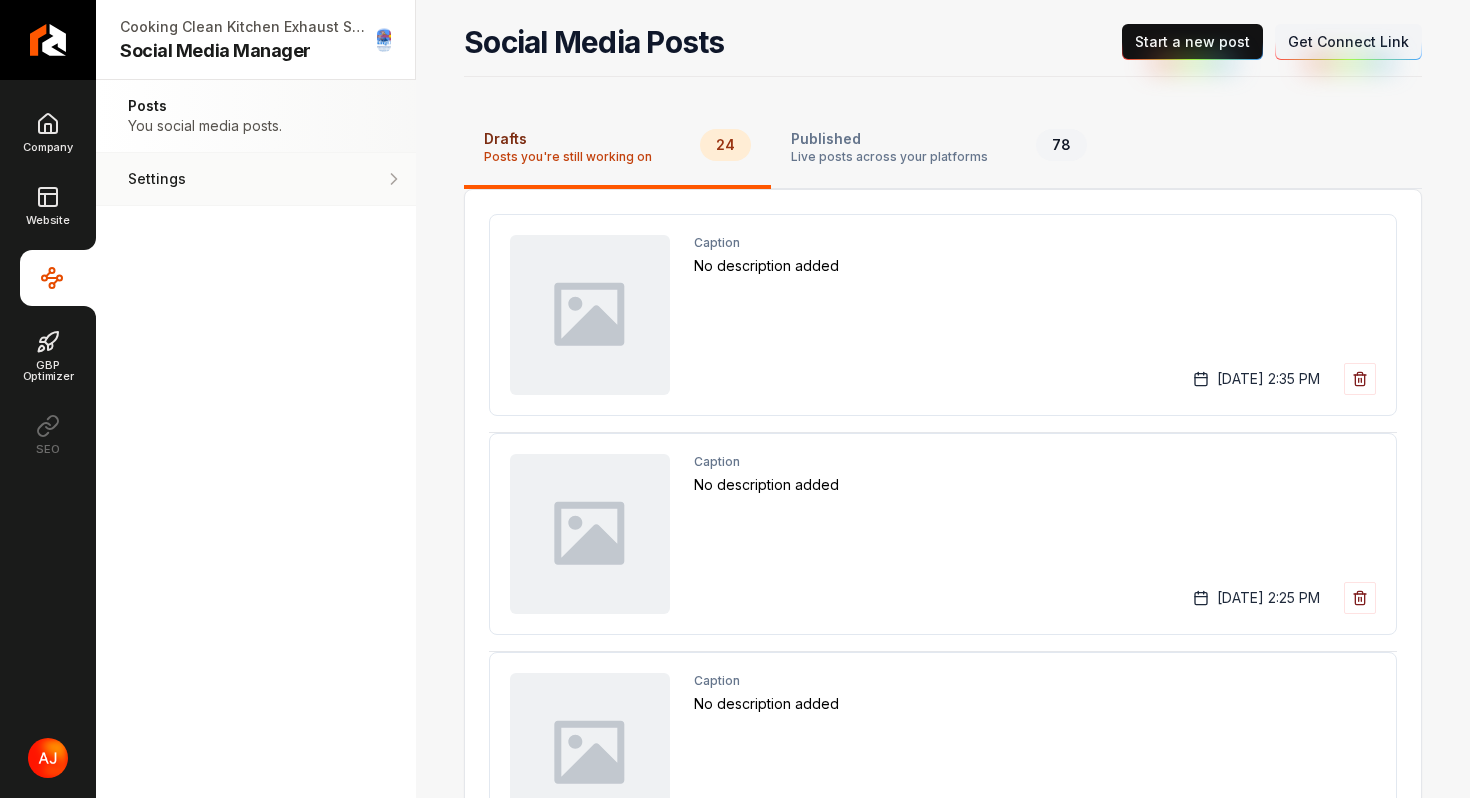 click on "Settings Adjust your settings." at bounding box center [256, 179] 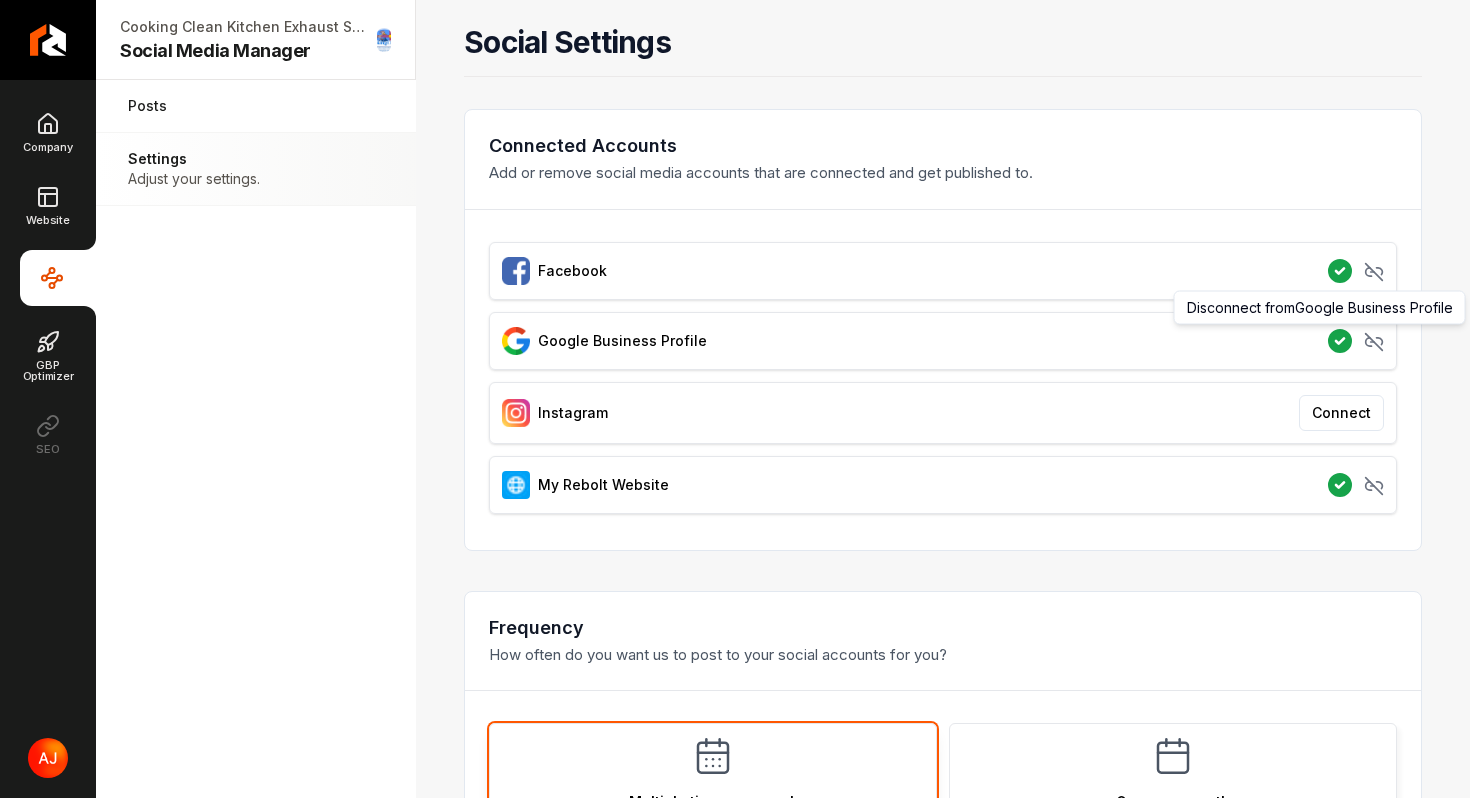 click 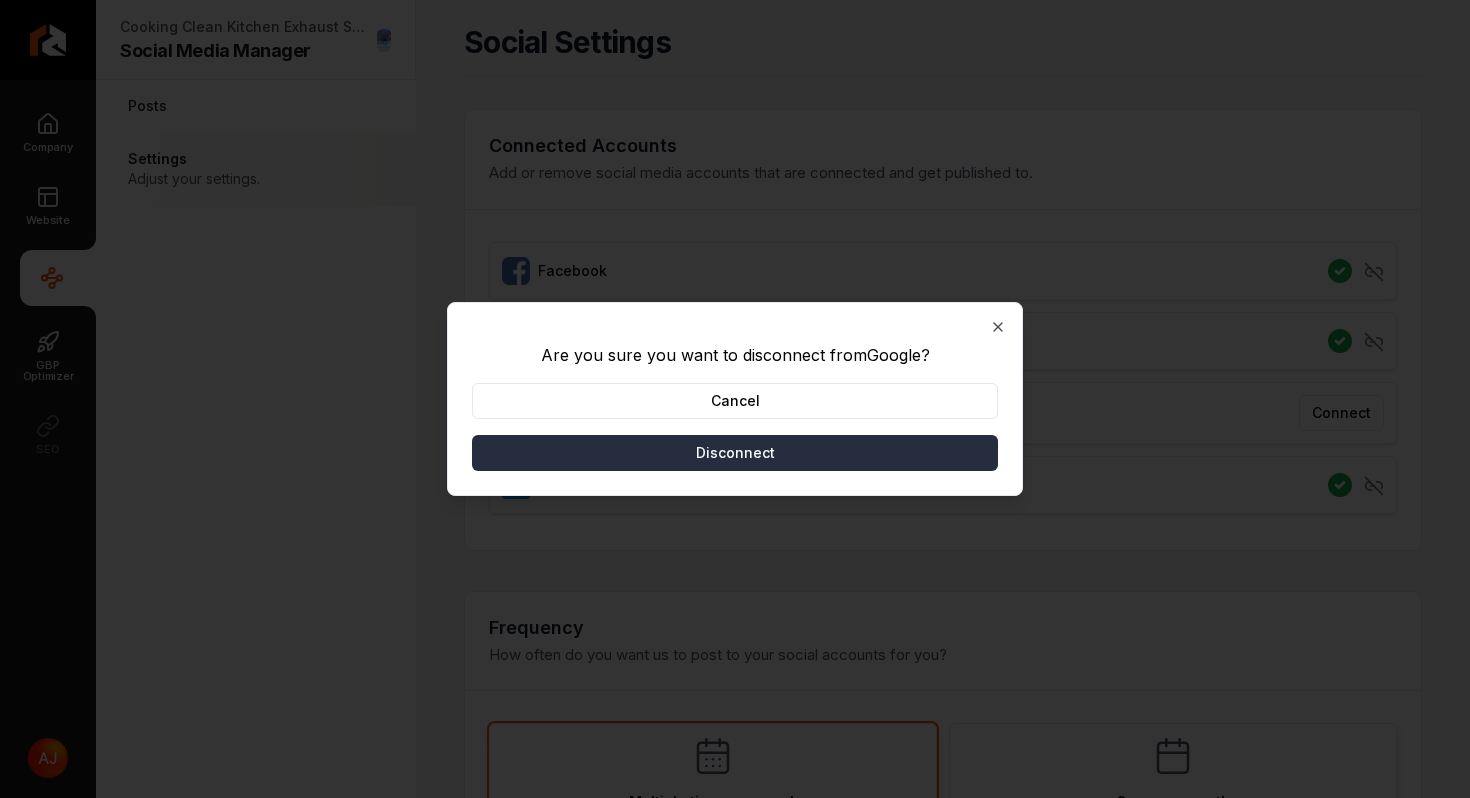 click on "Disconnect" at bounding box center (735, 453) 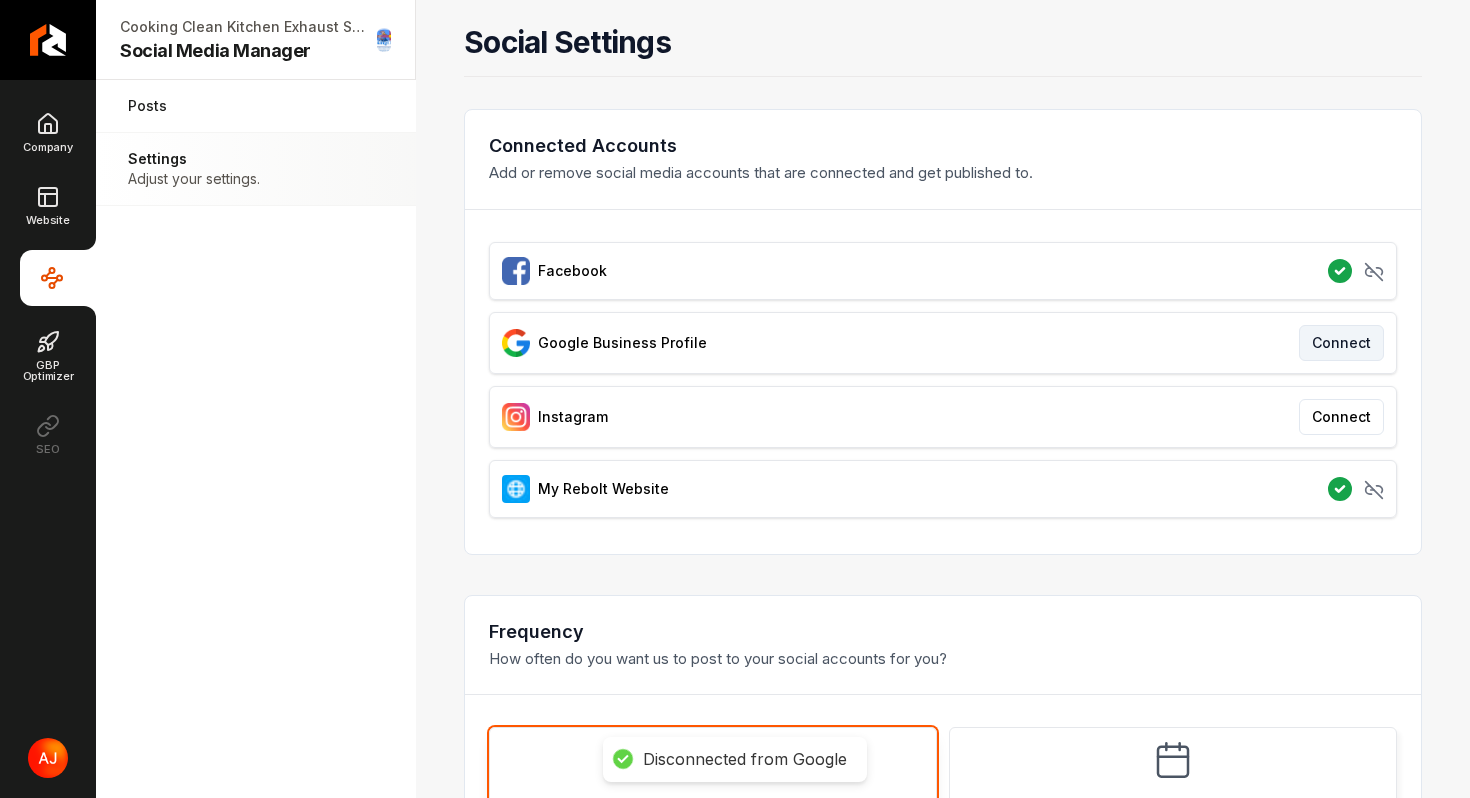 click on "Connect" at bounding box center (1341, 343) 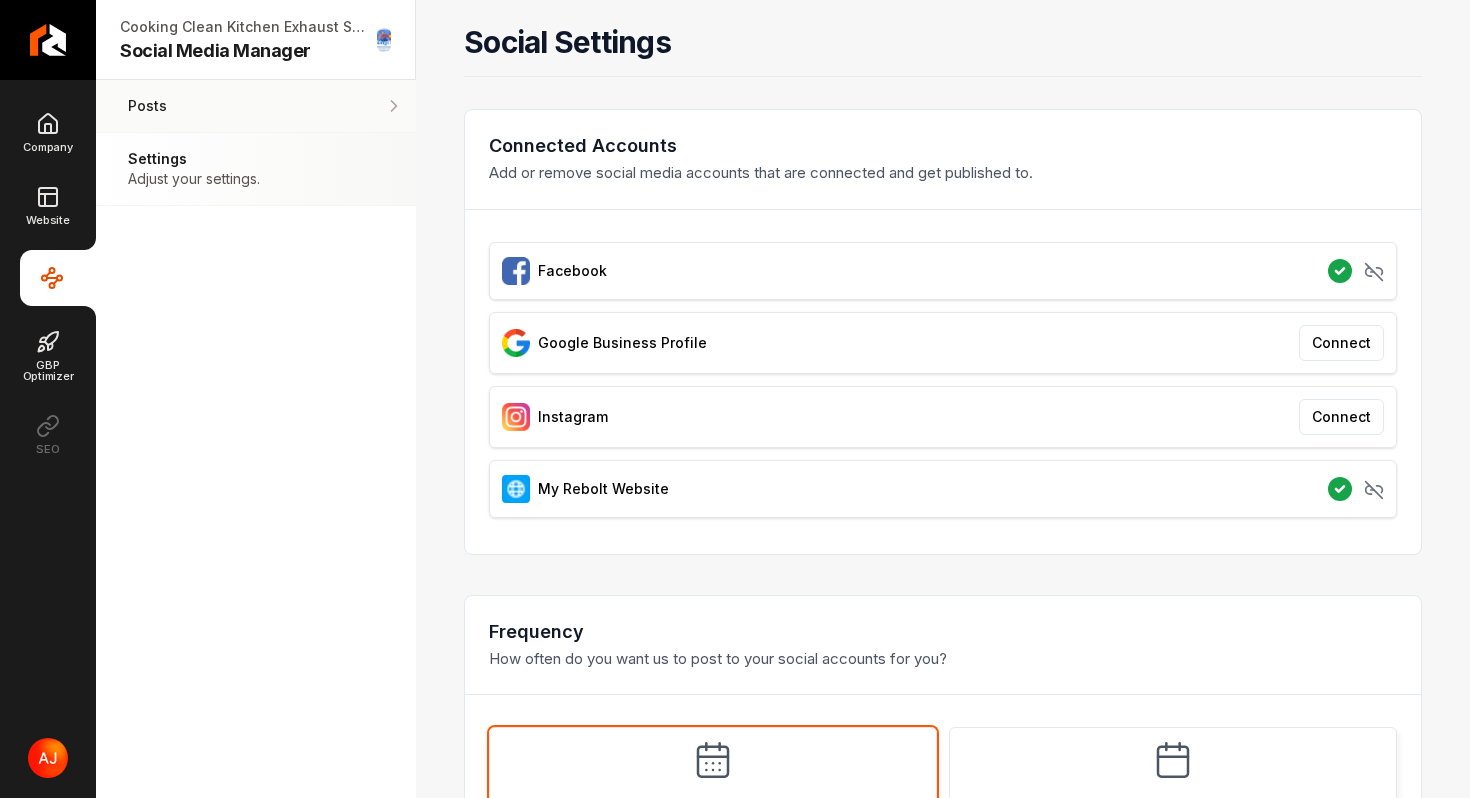 click on "Posts" at bounding box center [205, 106] 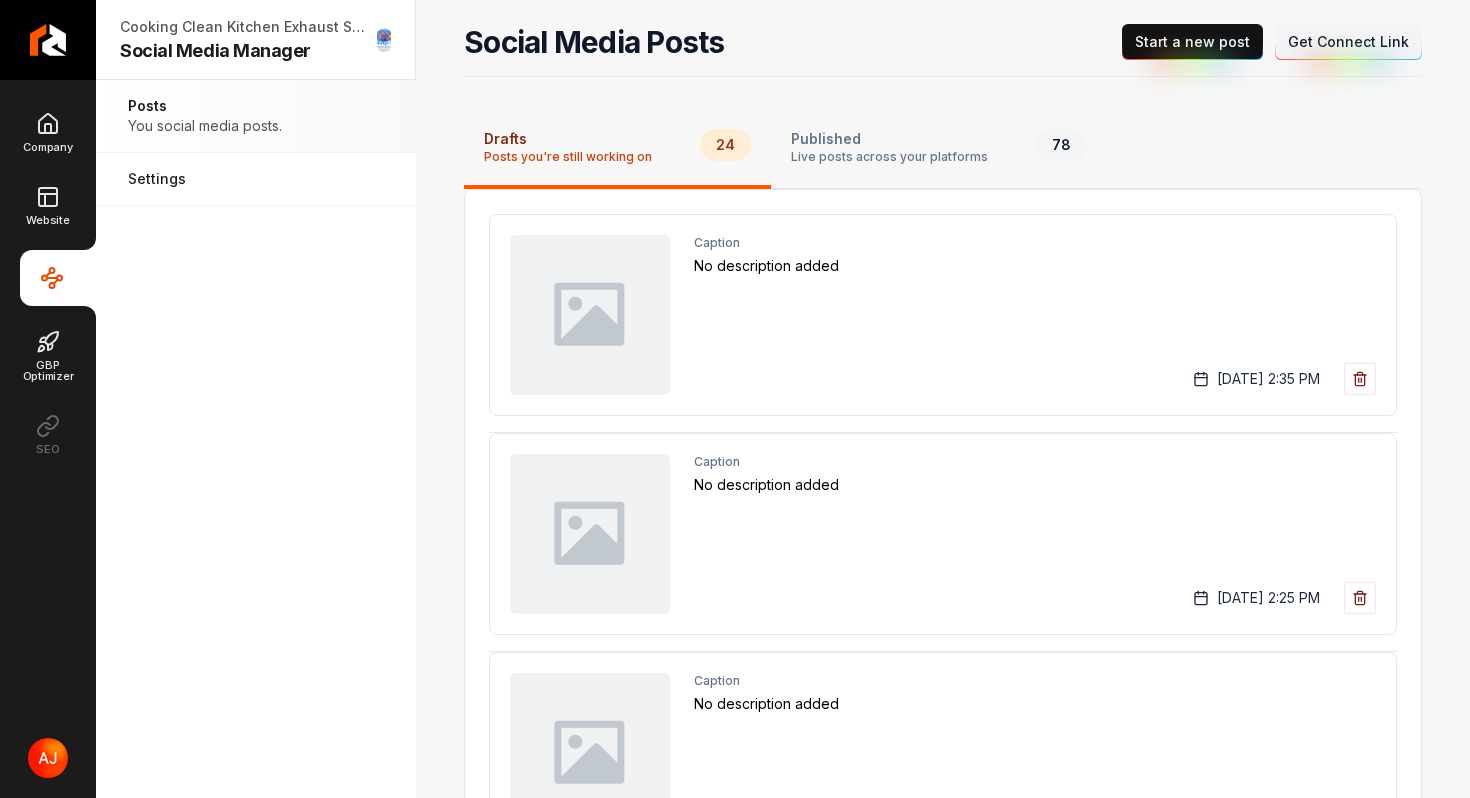 click on "Get Connect Link" at bounding box center [1348, 42] 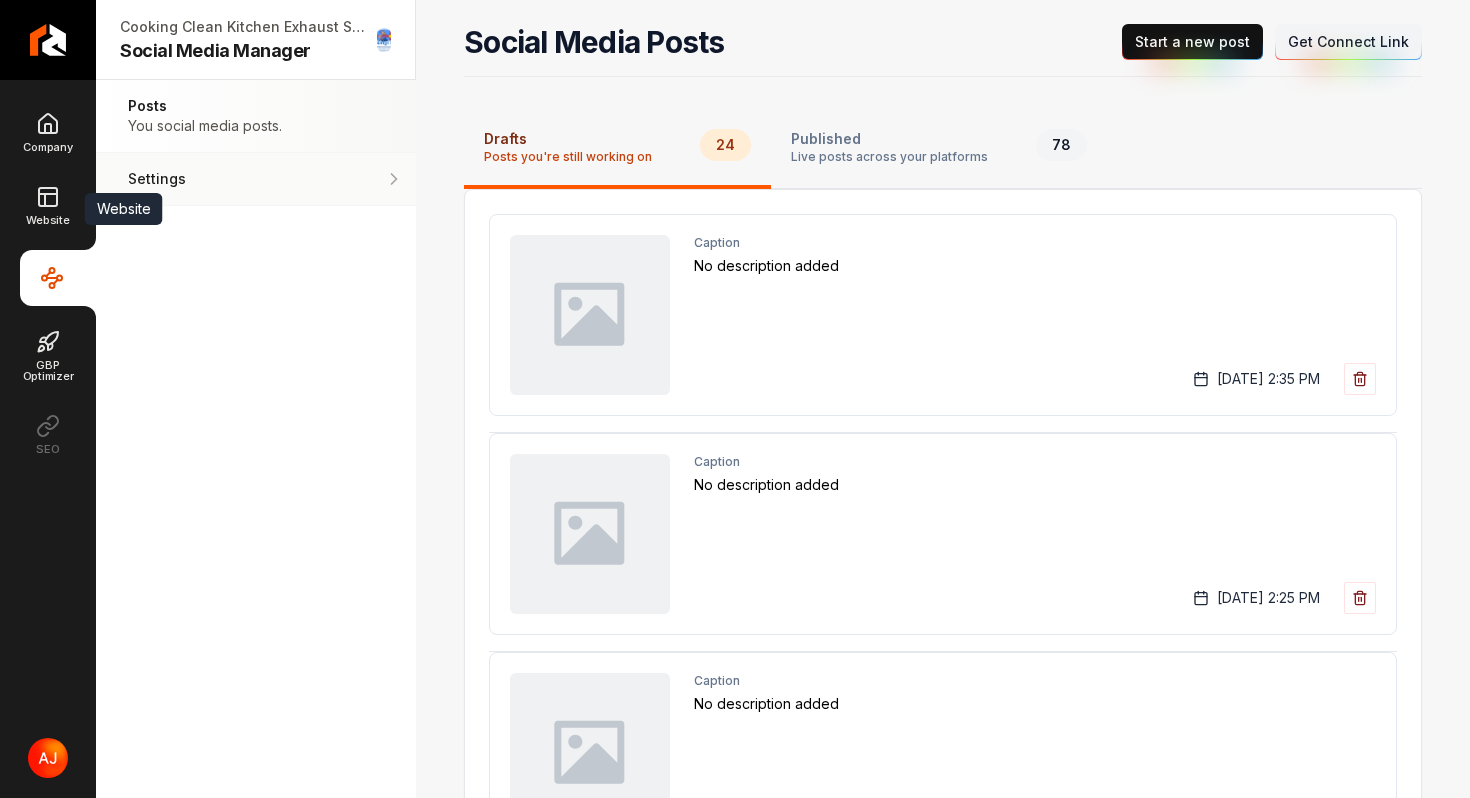 click on "Settings" at bounding box center [194, 179] 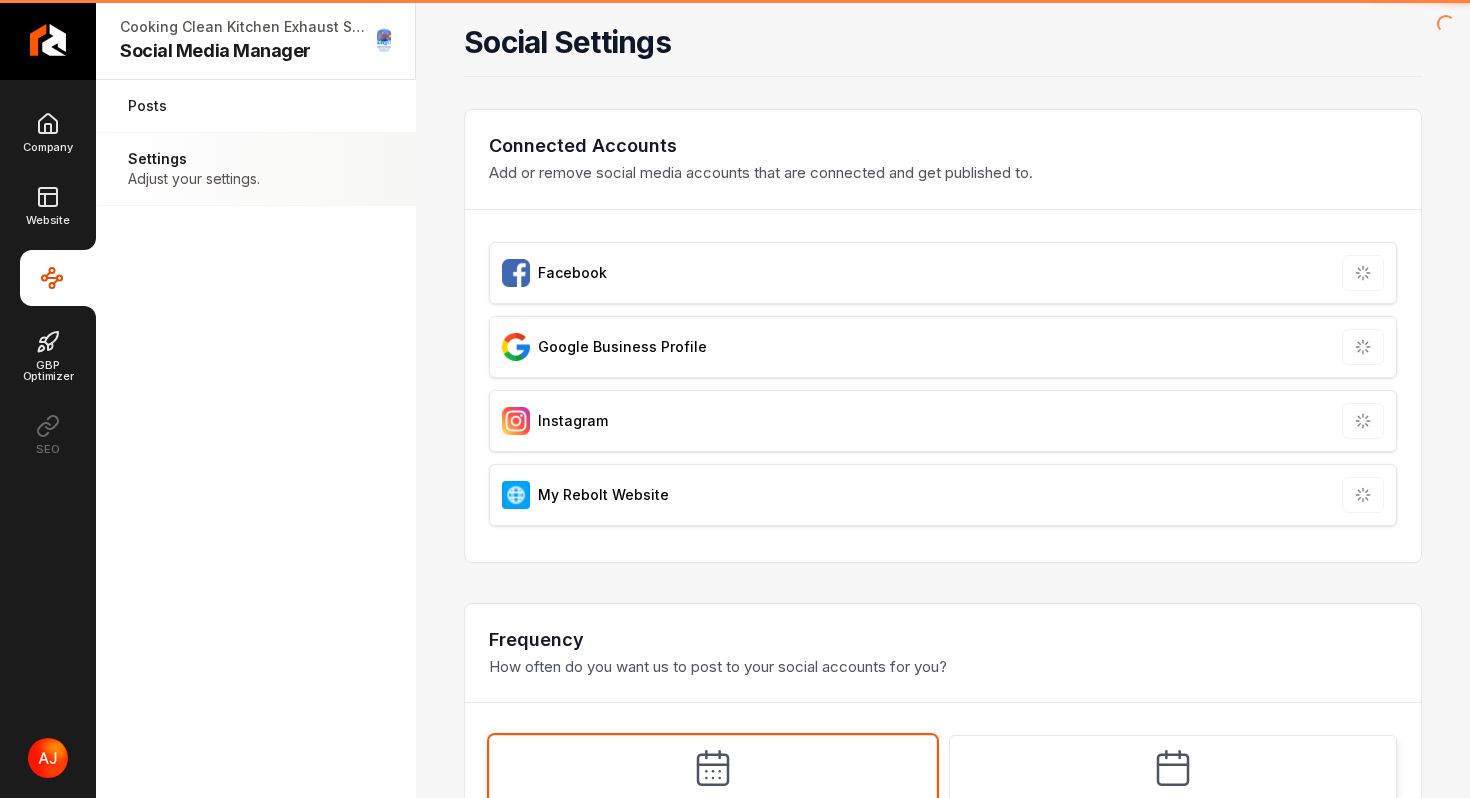 type on "**********" 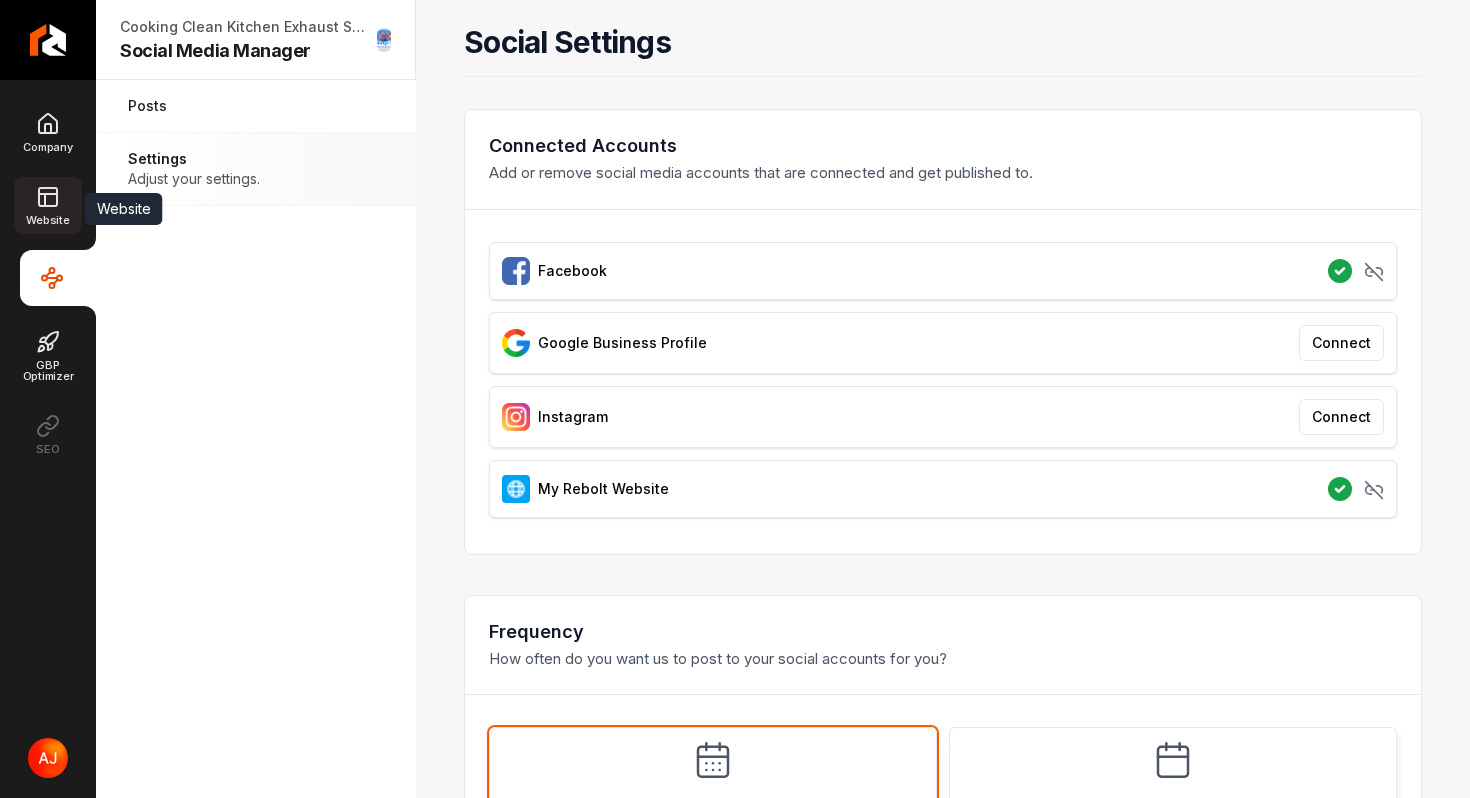 click 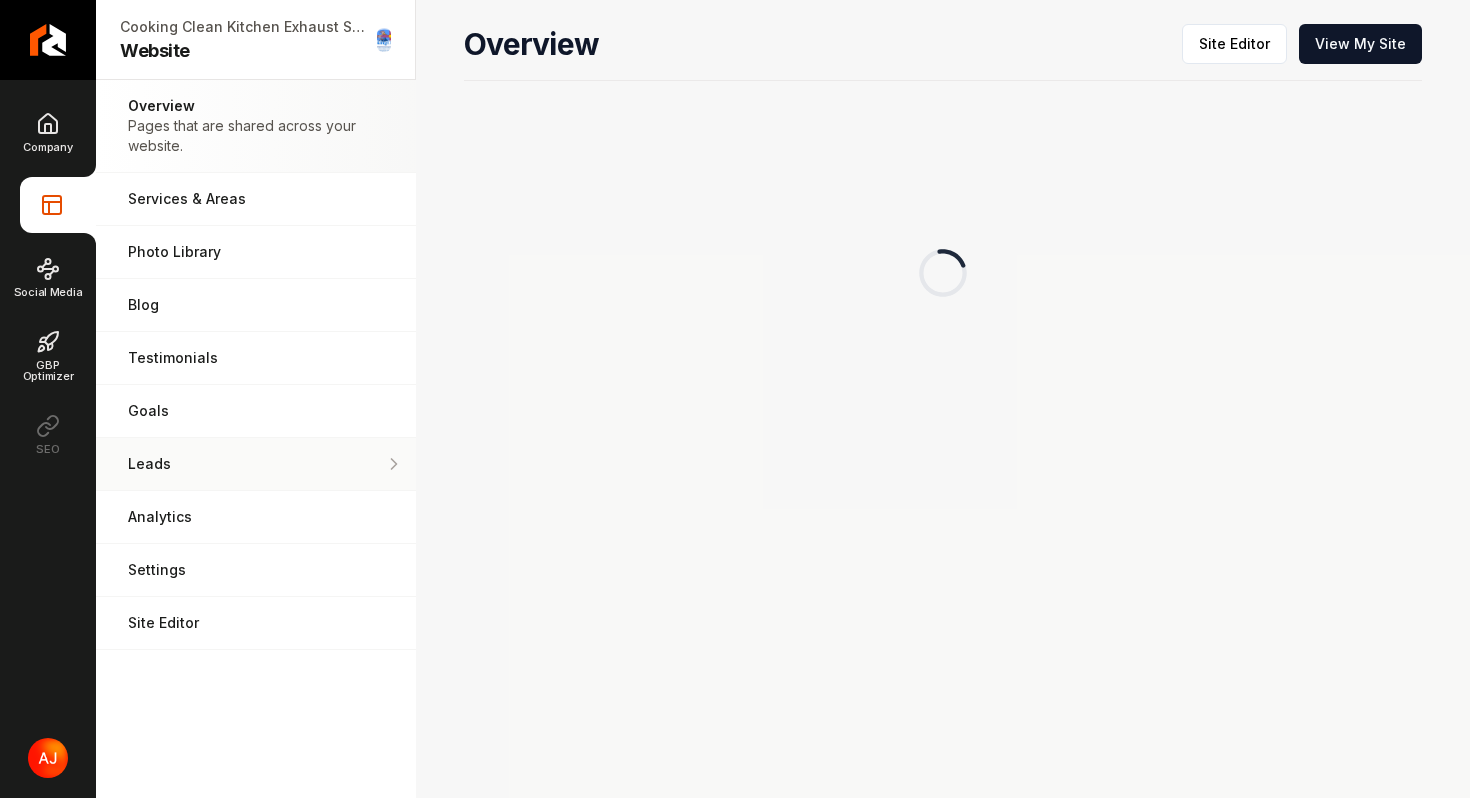 click on "Leads" at bounding box center (256, 464) 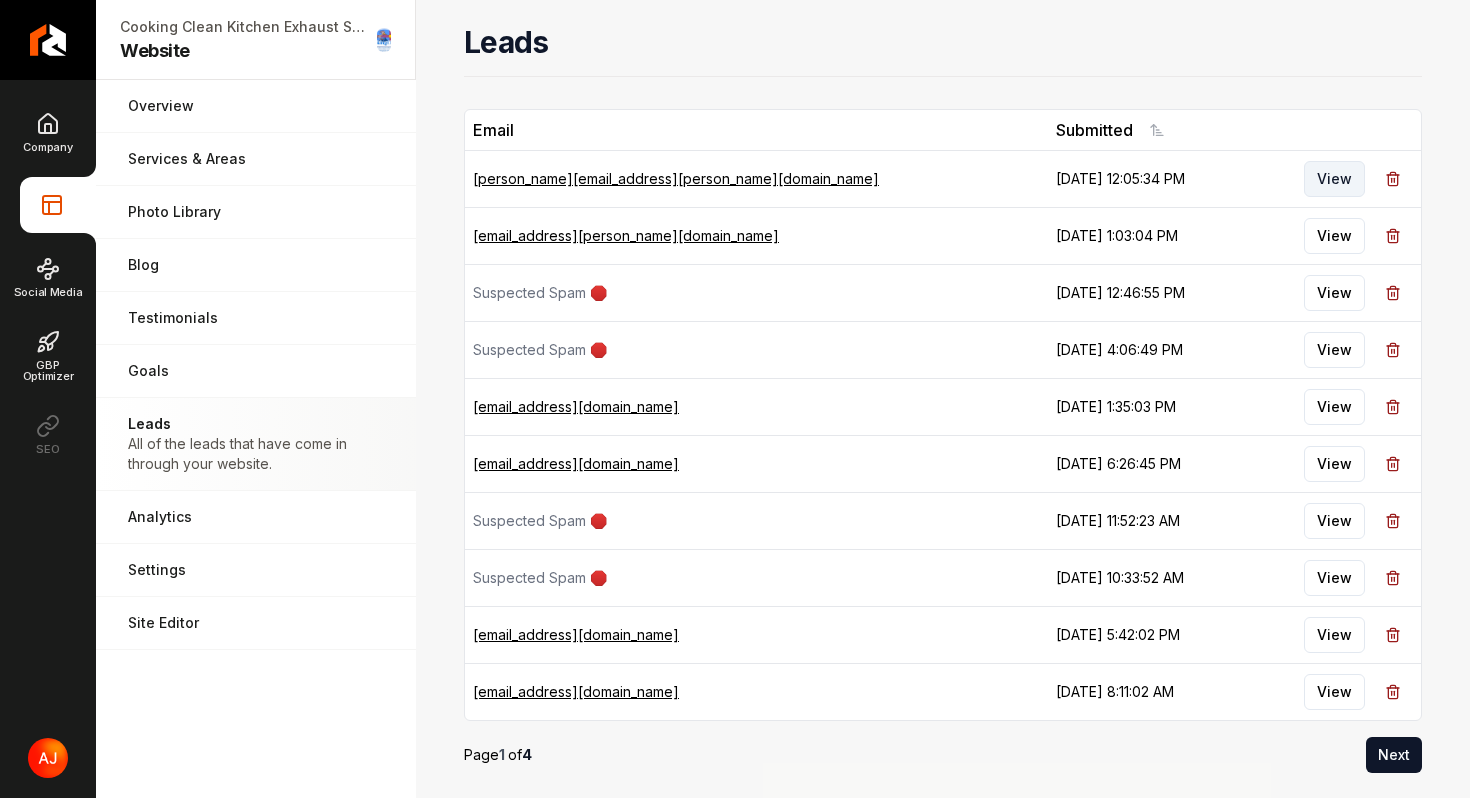 click on "View" at bounding box center [1334, 179] 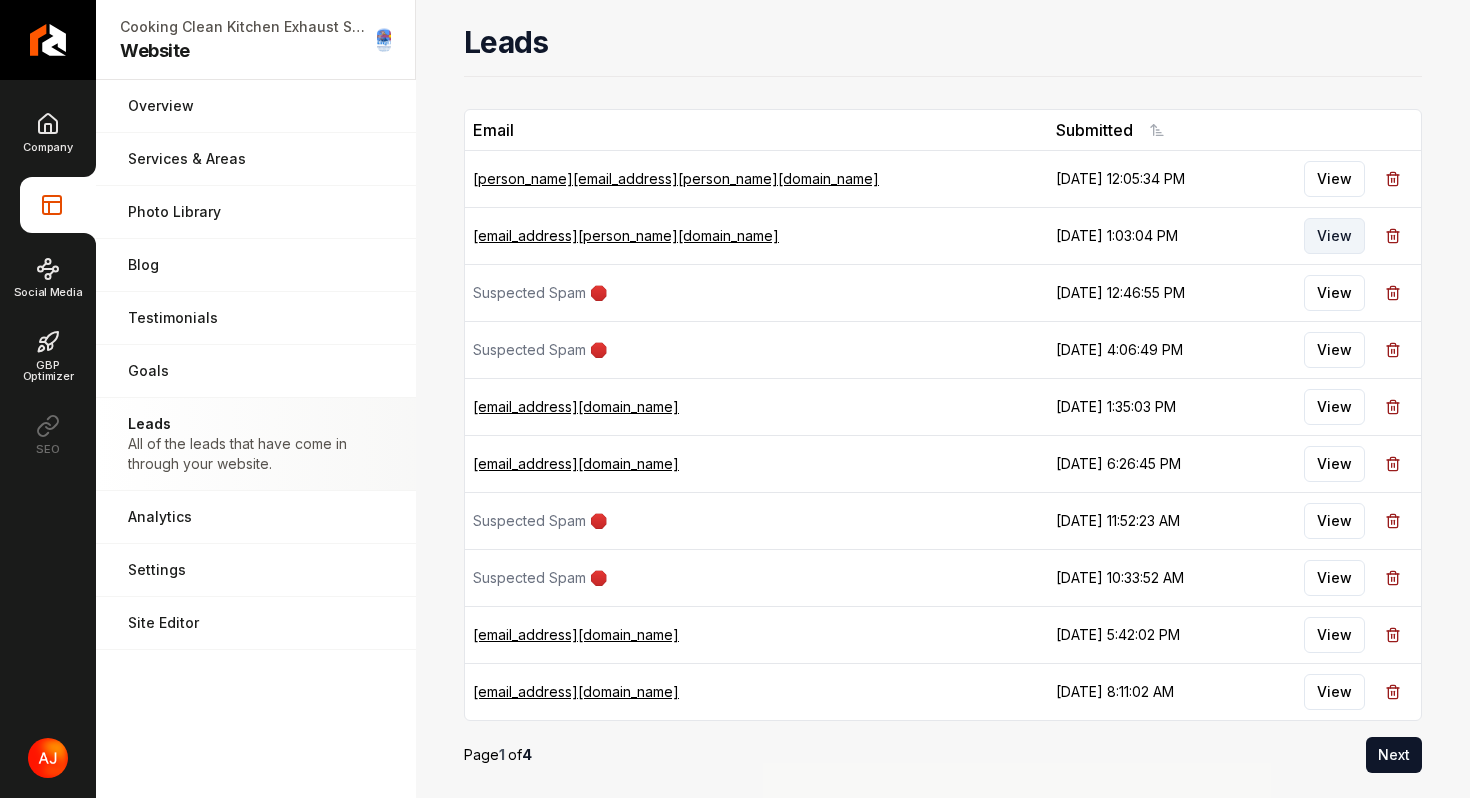 click on "View" at bounding box center (1334, 236) 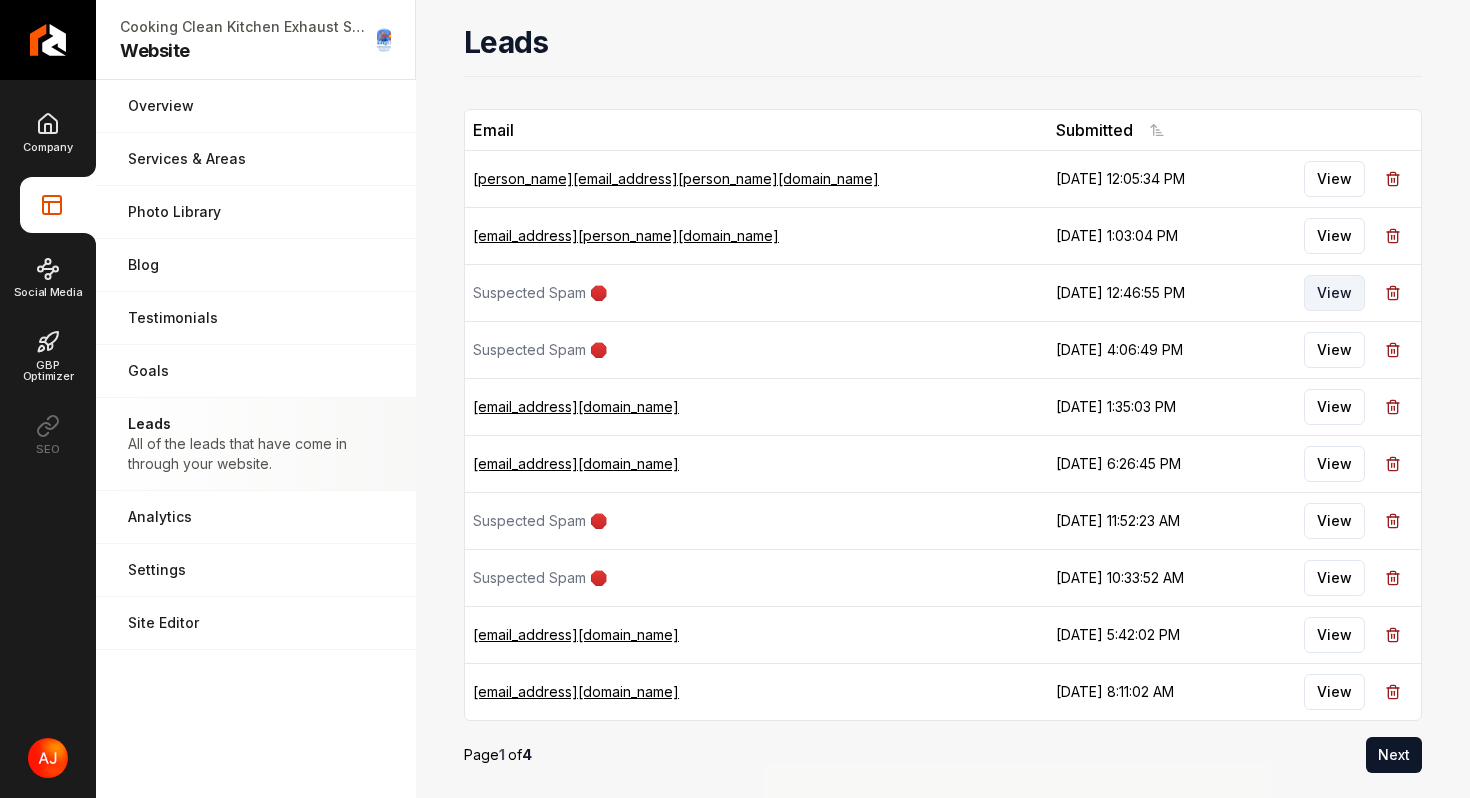 click on "View" at bounding box center (1334, 293) 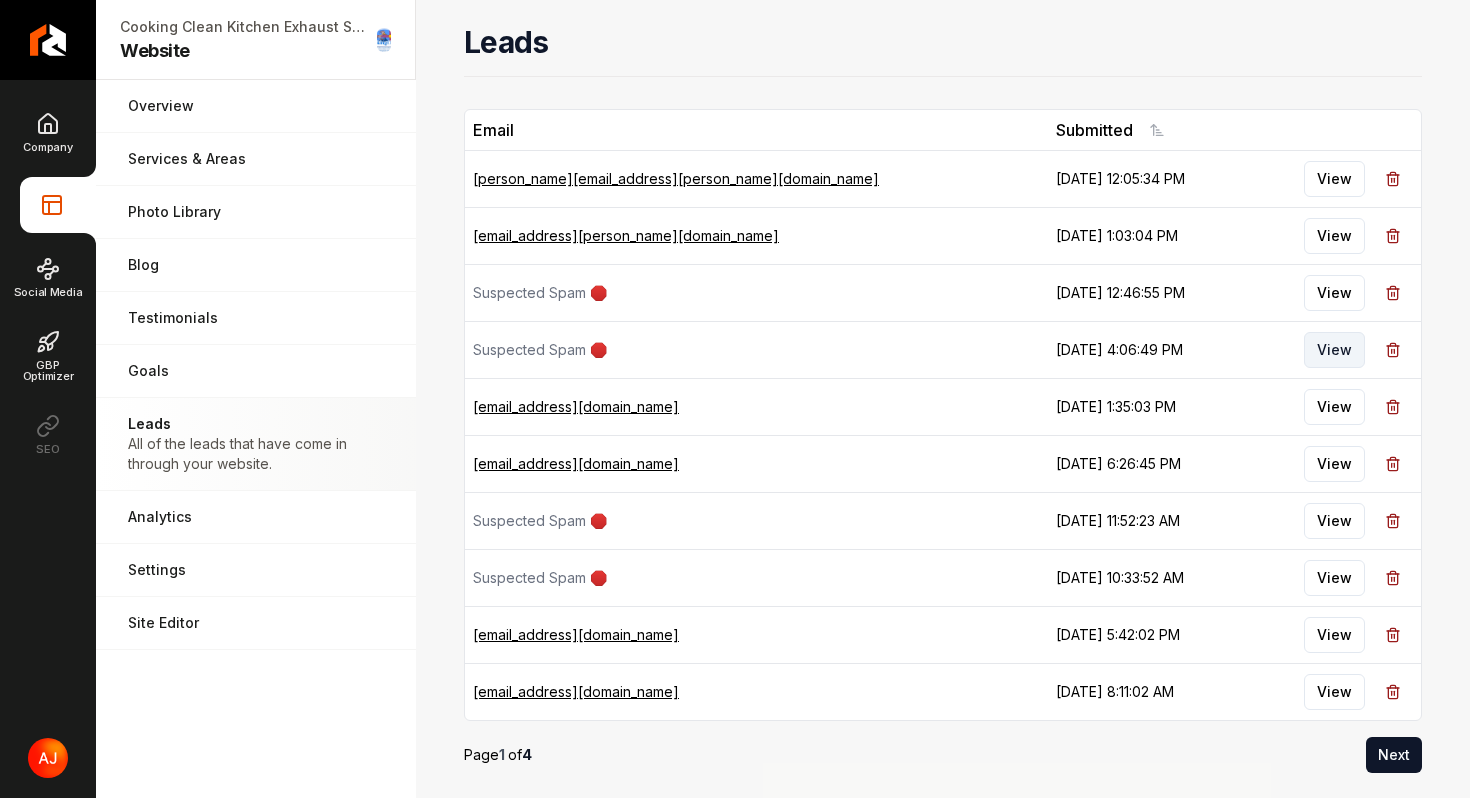 click on "View" at bounding box center [1334, 350] 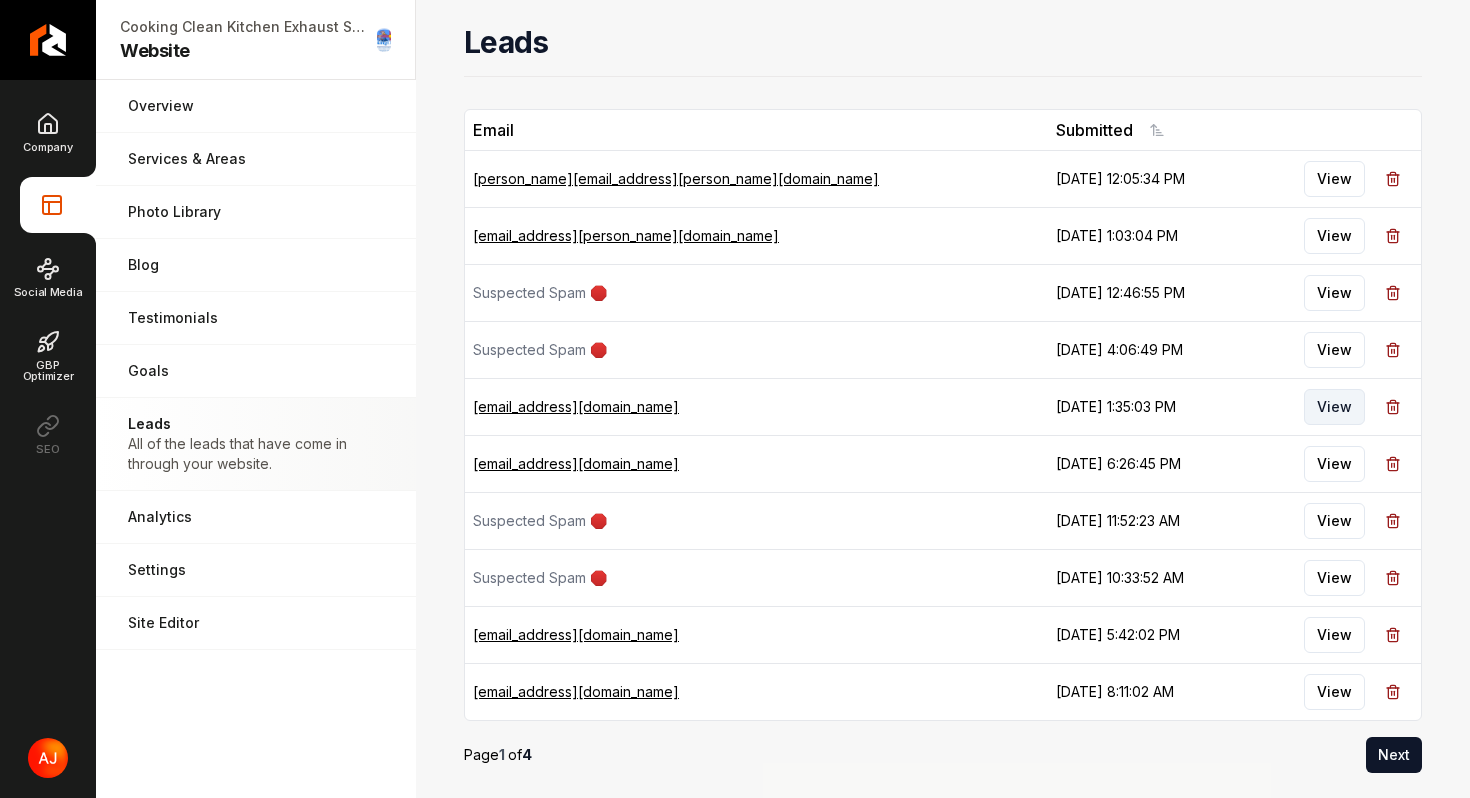 click on "View" at bounding box center [1334, 407] 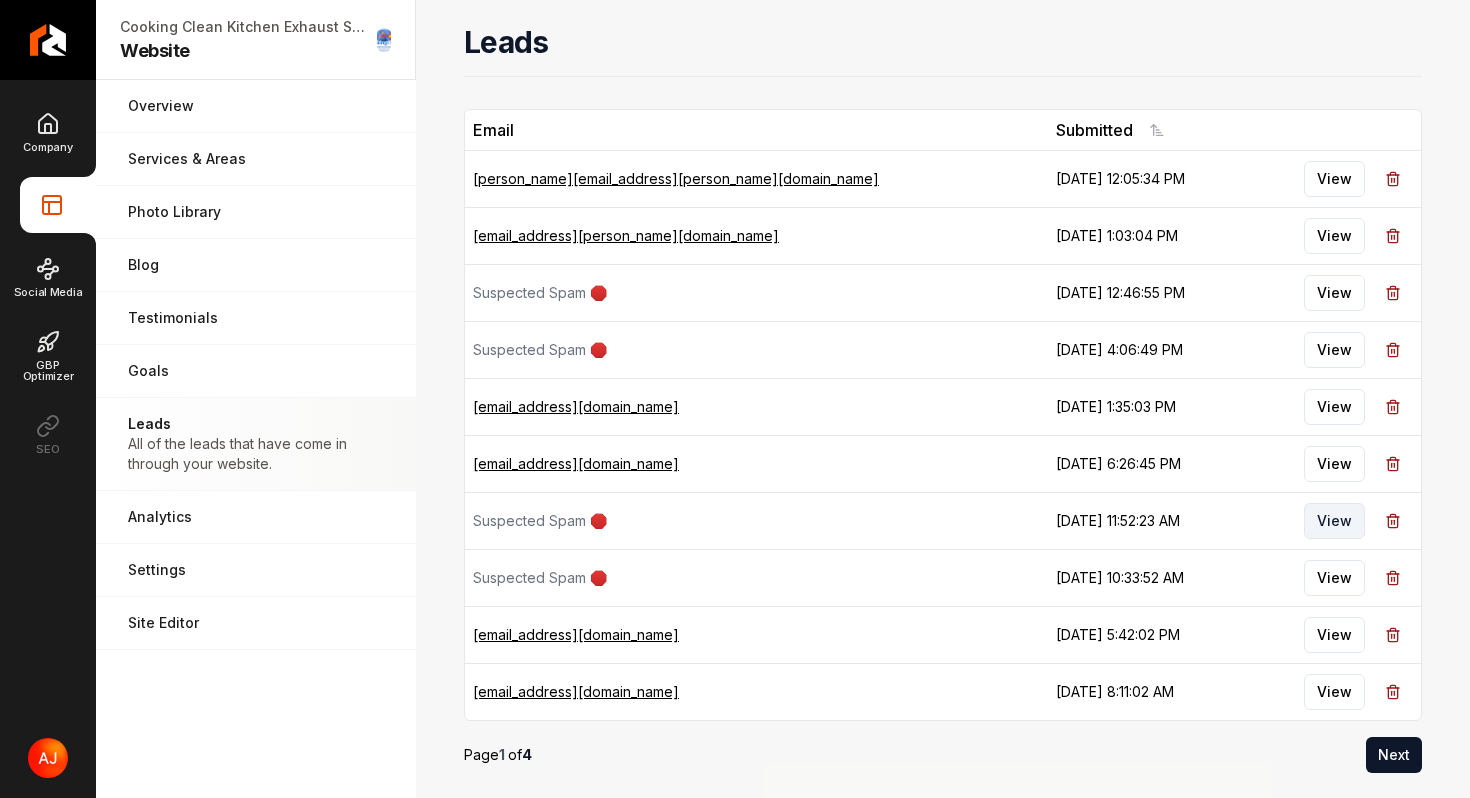 click on "View" at bounding box center [1334, 521] 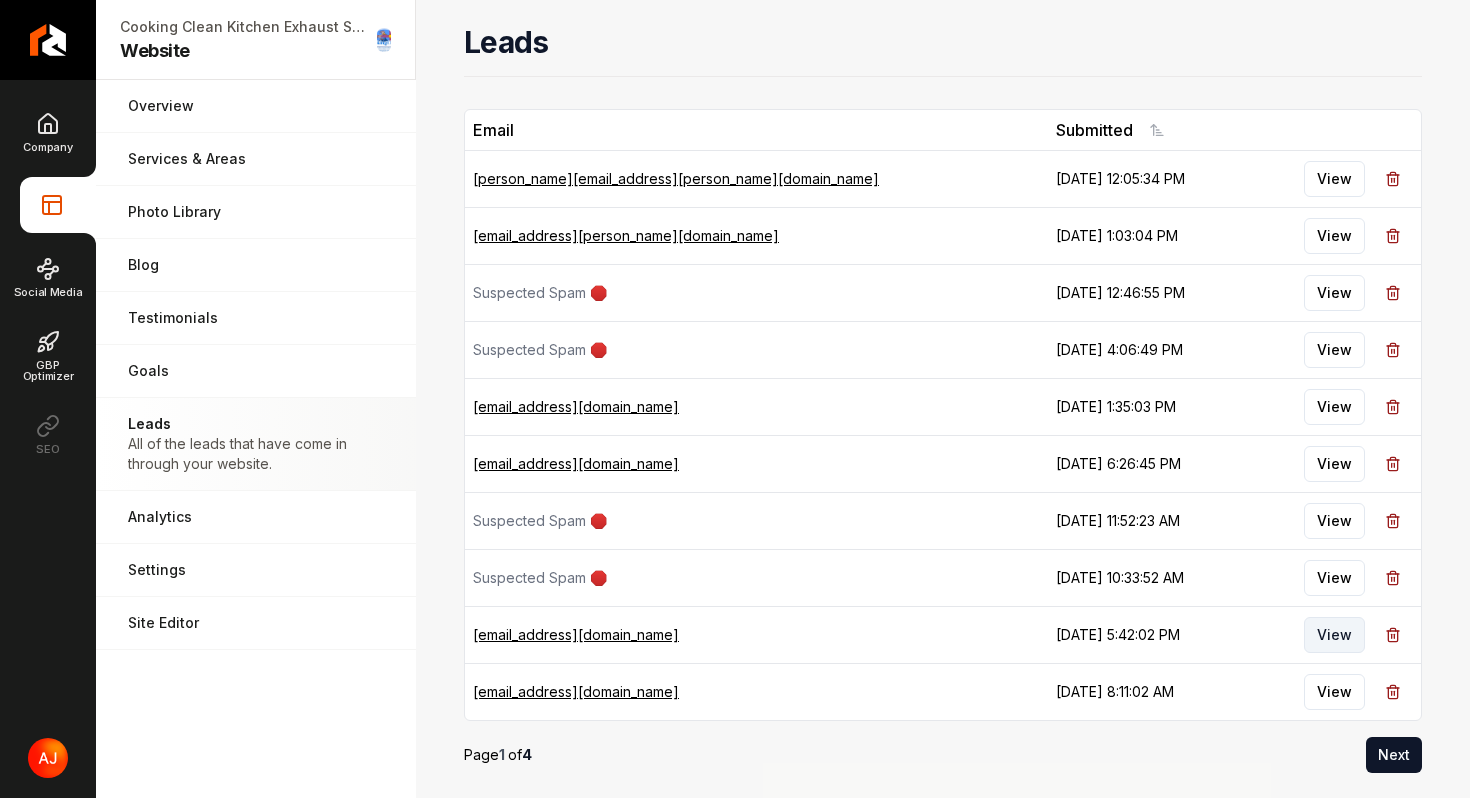 click on "View" at bounding box center [1334, 635] 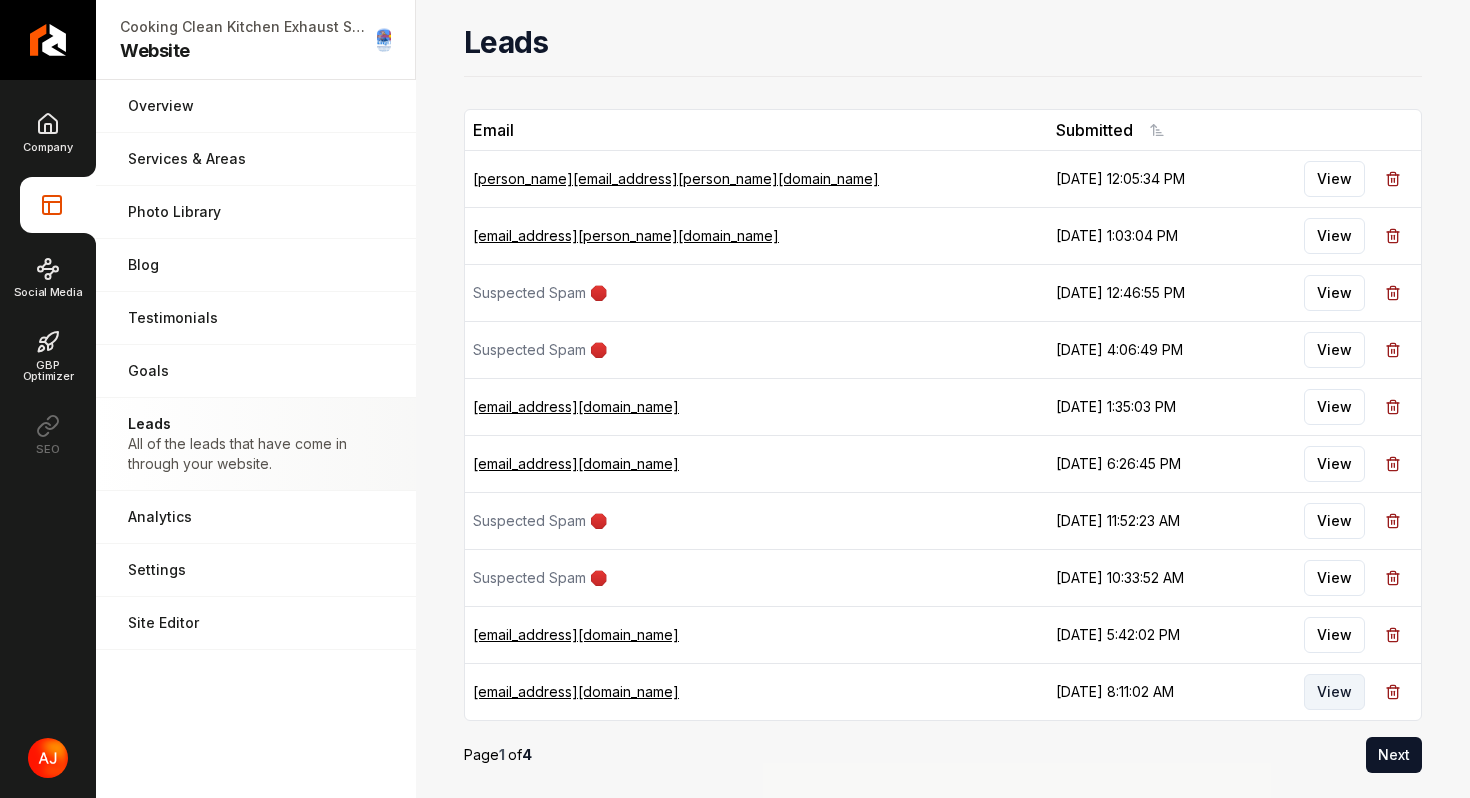 click on "View" at bounding box center (1334, 692) 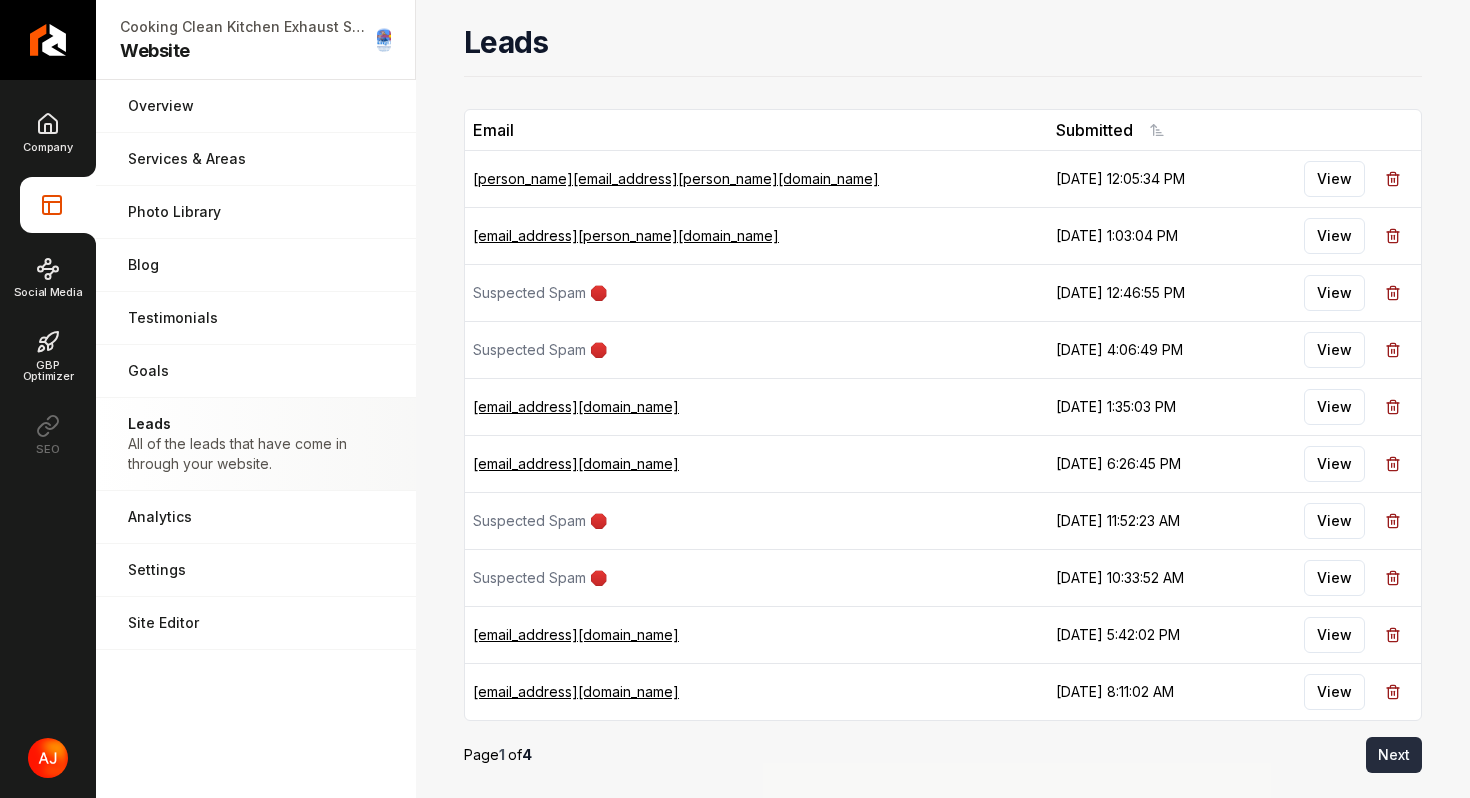 click on "Next" at bounding box center [1394, 755] 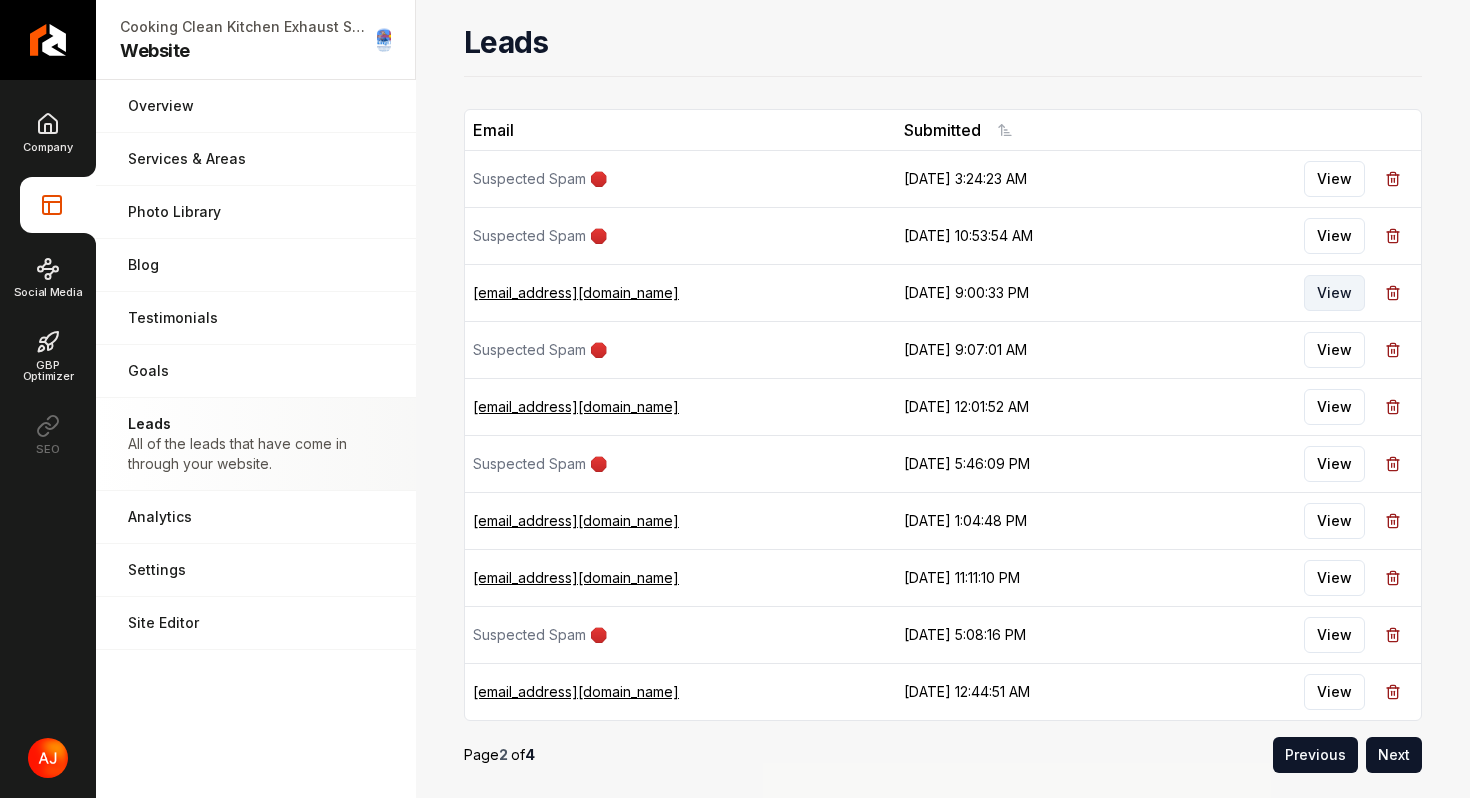 click on "View" at bounding box center [1334, 293] 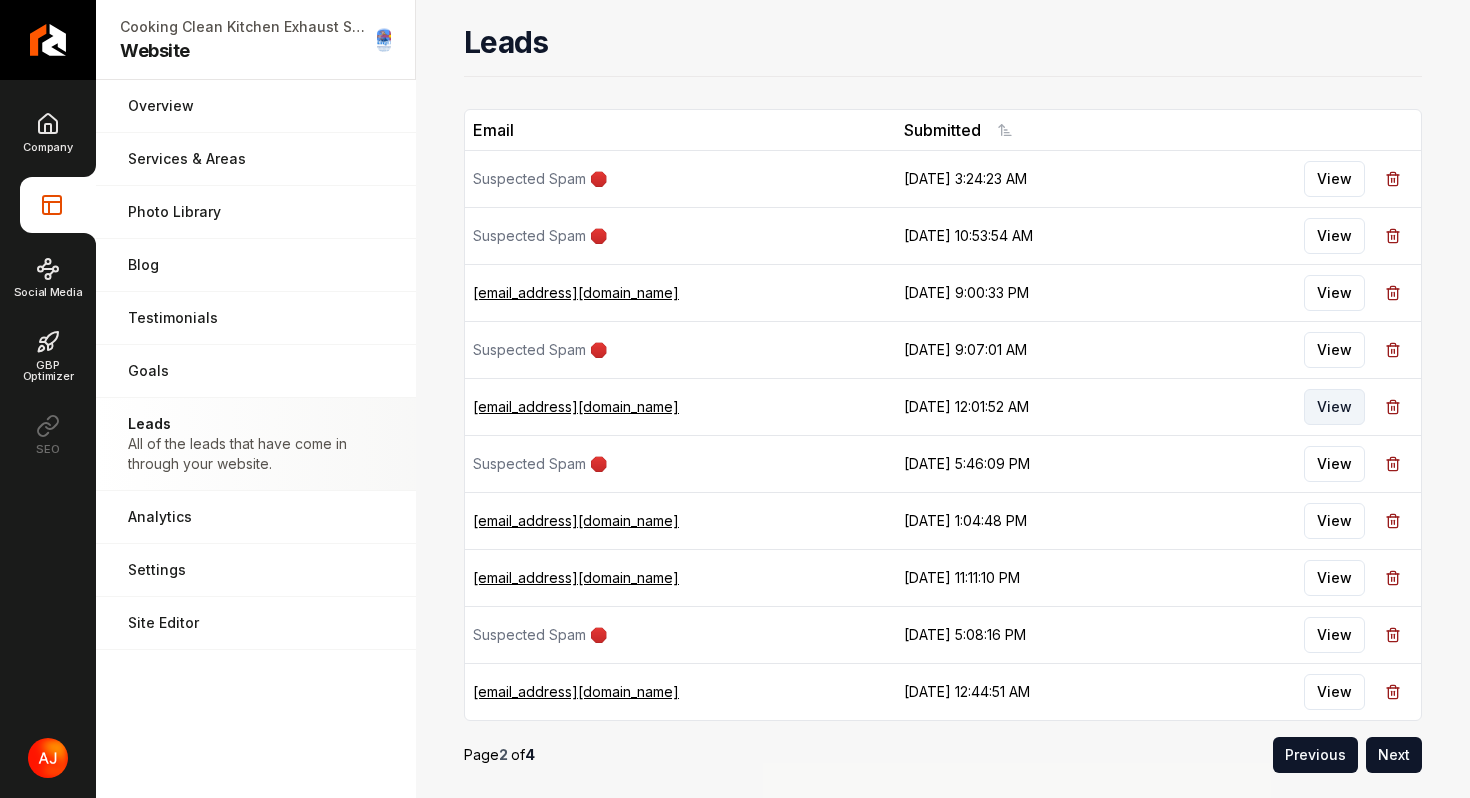 click on "View" at bounding box center [1334, 407] 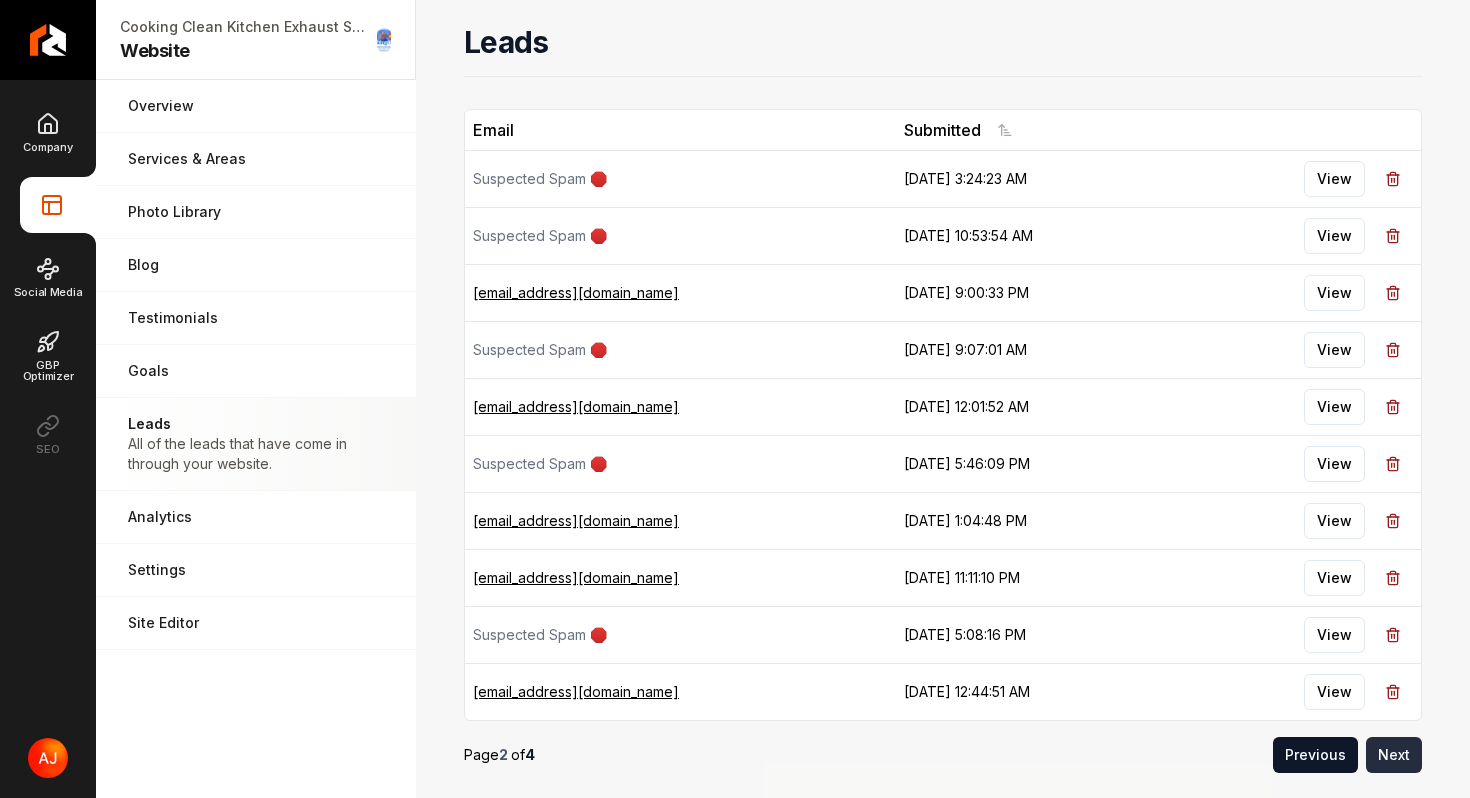 click on "Next" at bounding box center [1394, 755] 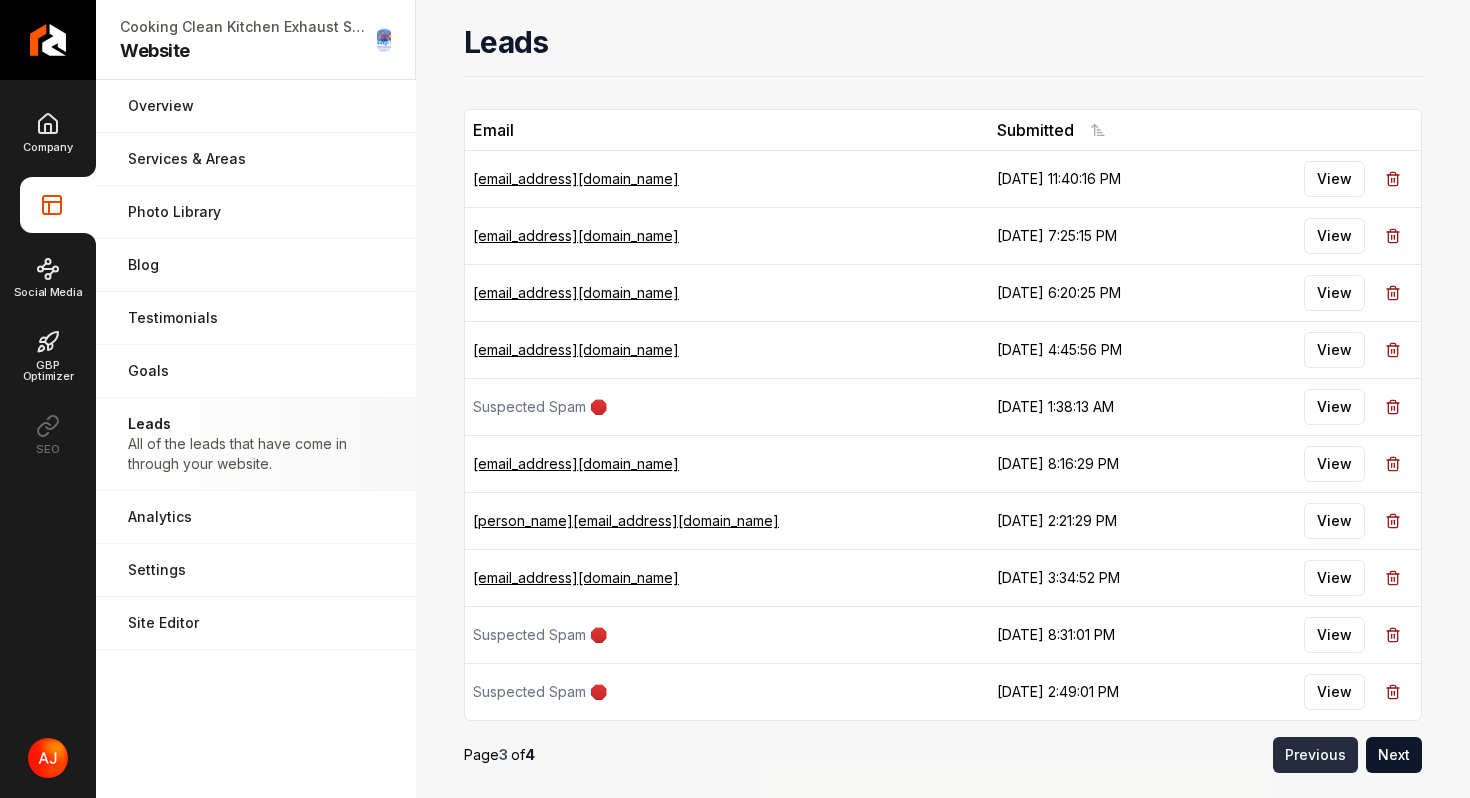 click on "Previous" at bounding box center [1315, 755] 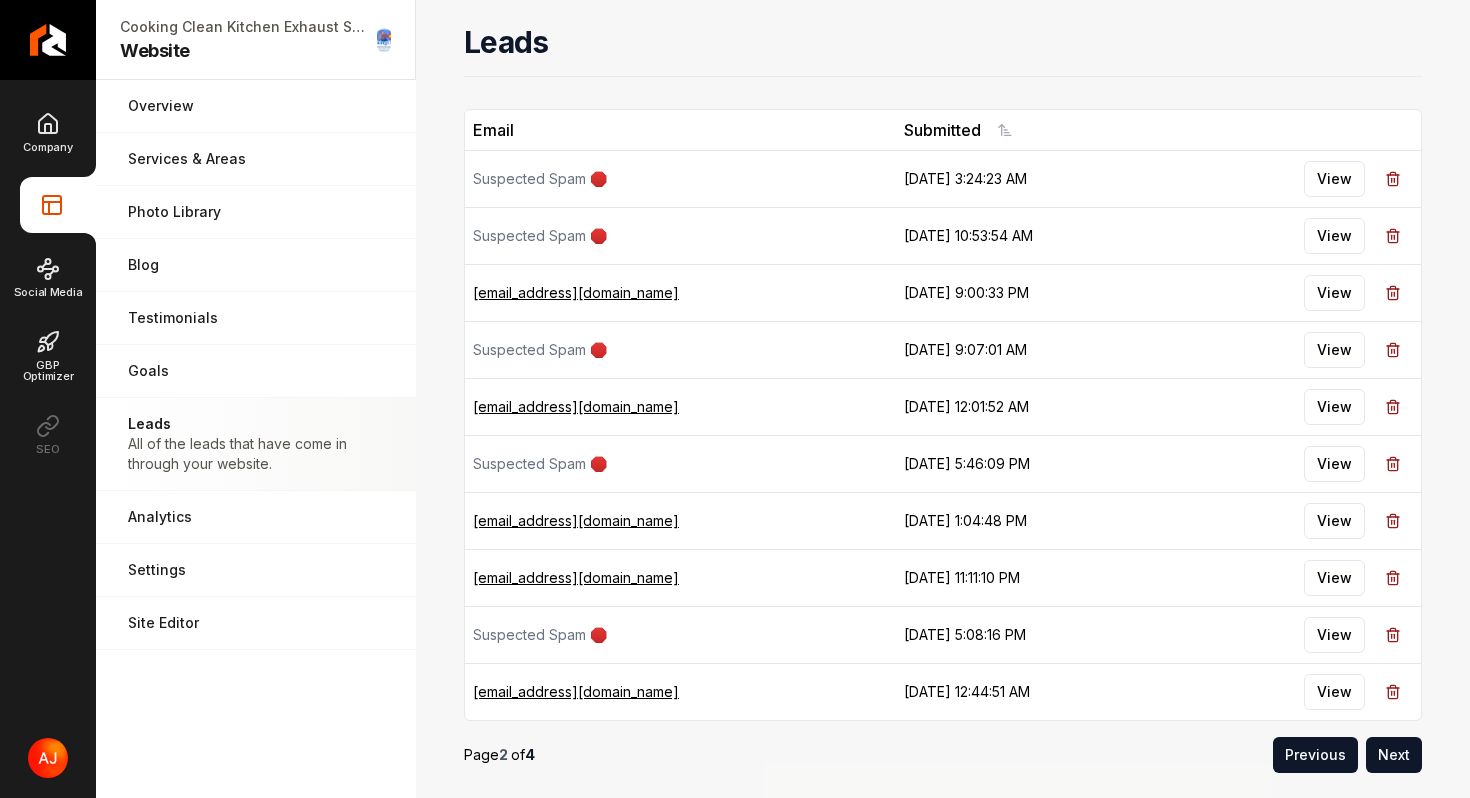 click on "Previous" at bounding box center [1315, 755] 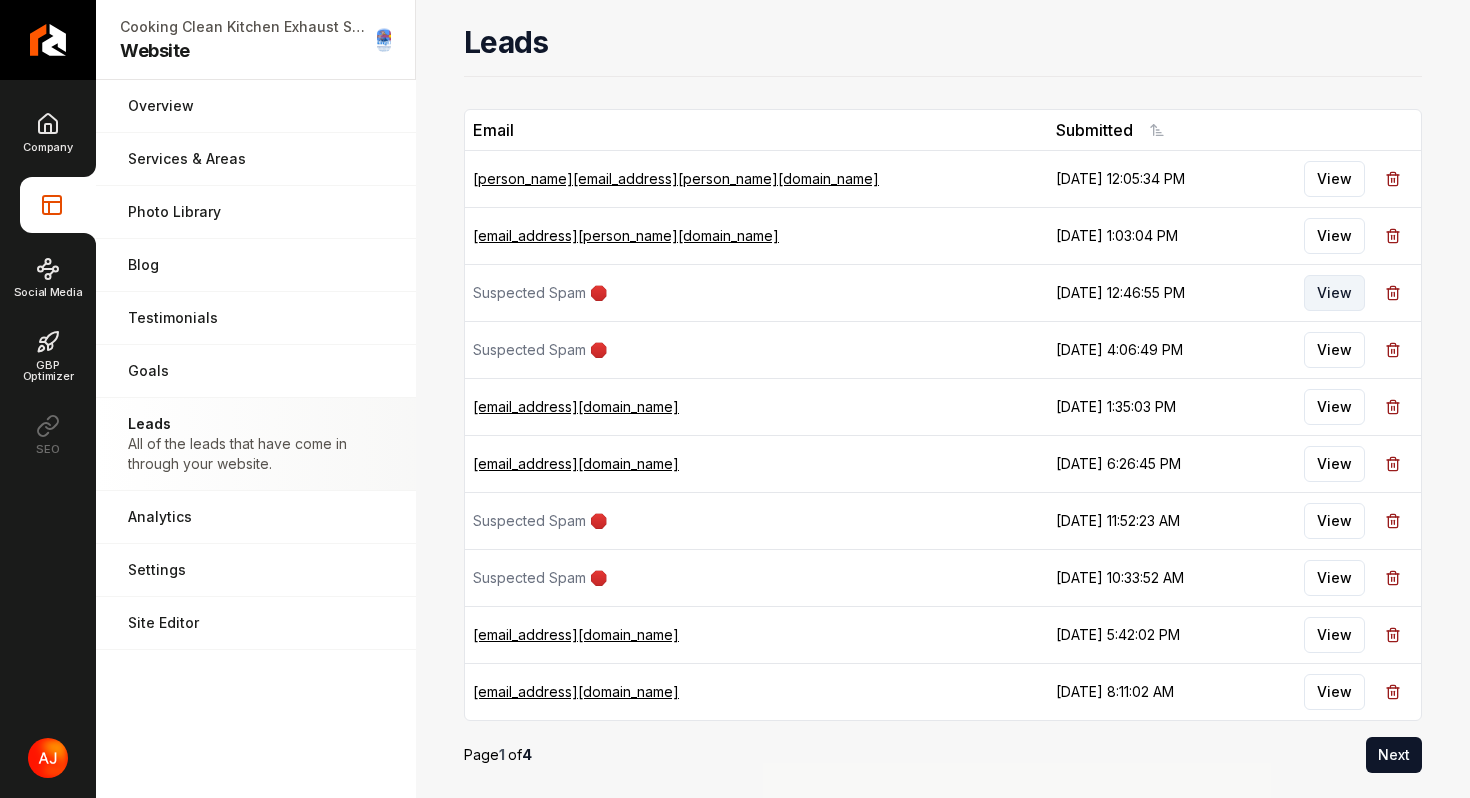 click on "View" at bounding box center (1334, 293) 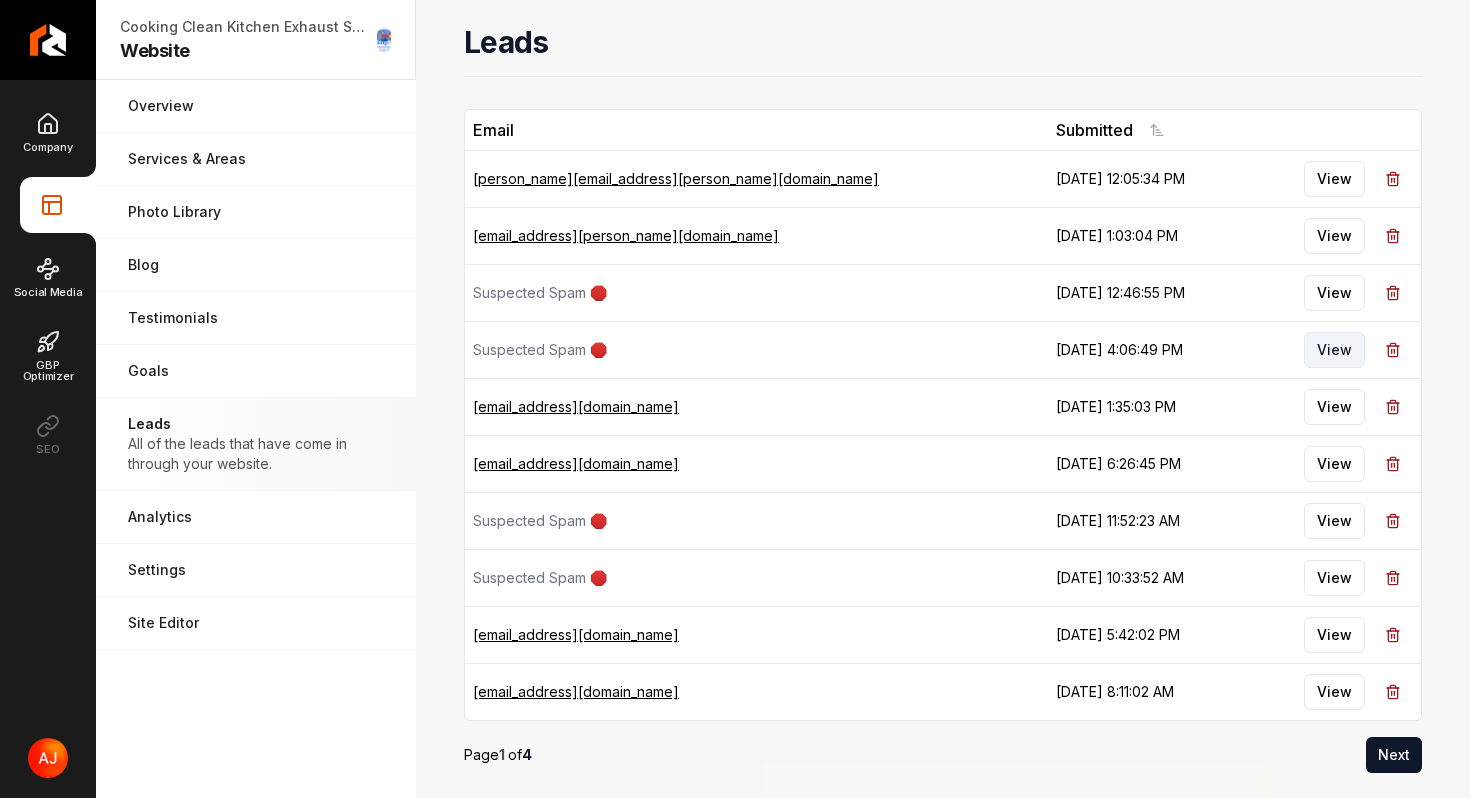 click on "View" at bounding box center (1334, 350) 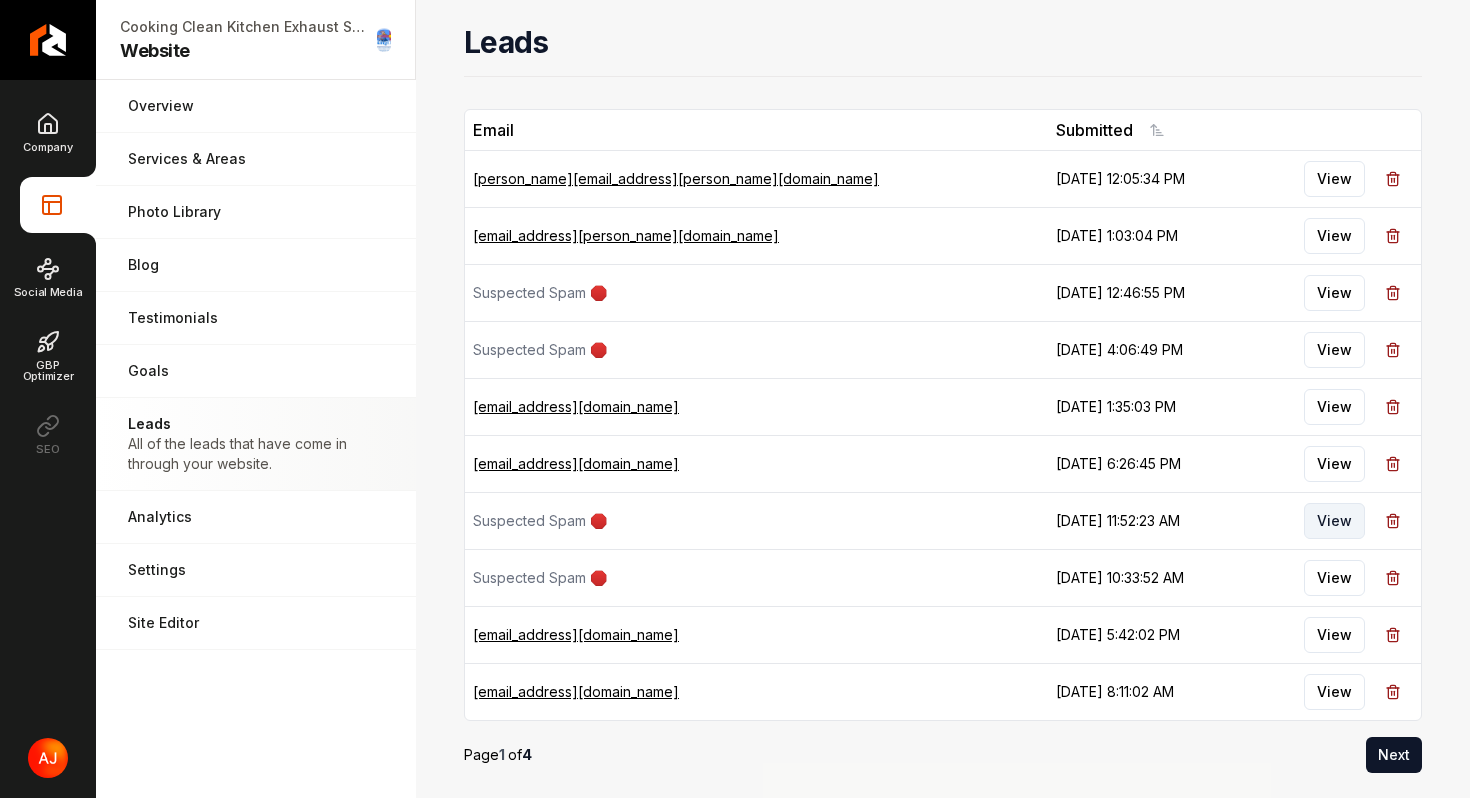 click on "View" at bounding box center (1334, 521) 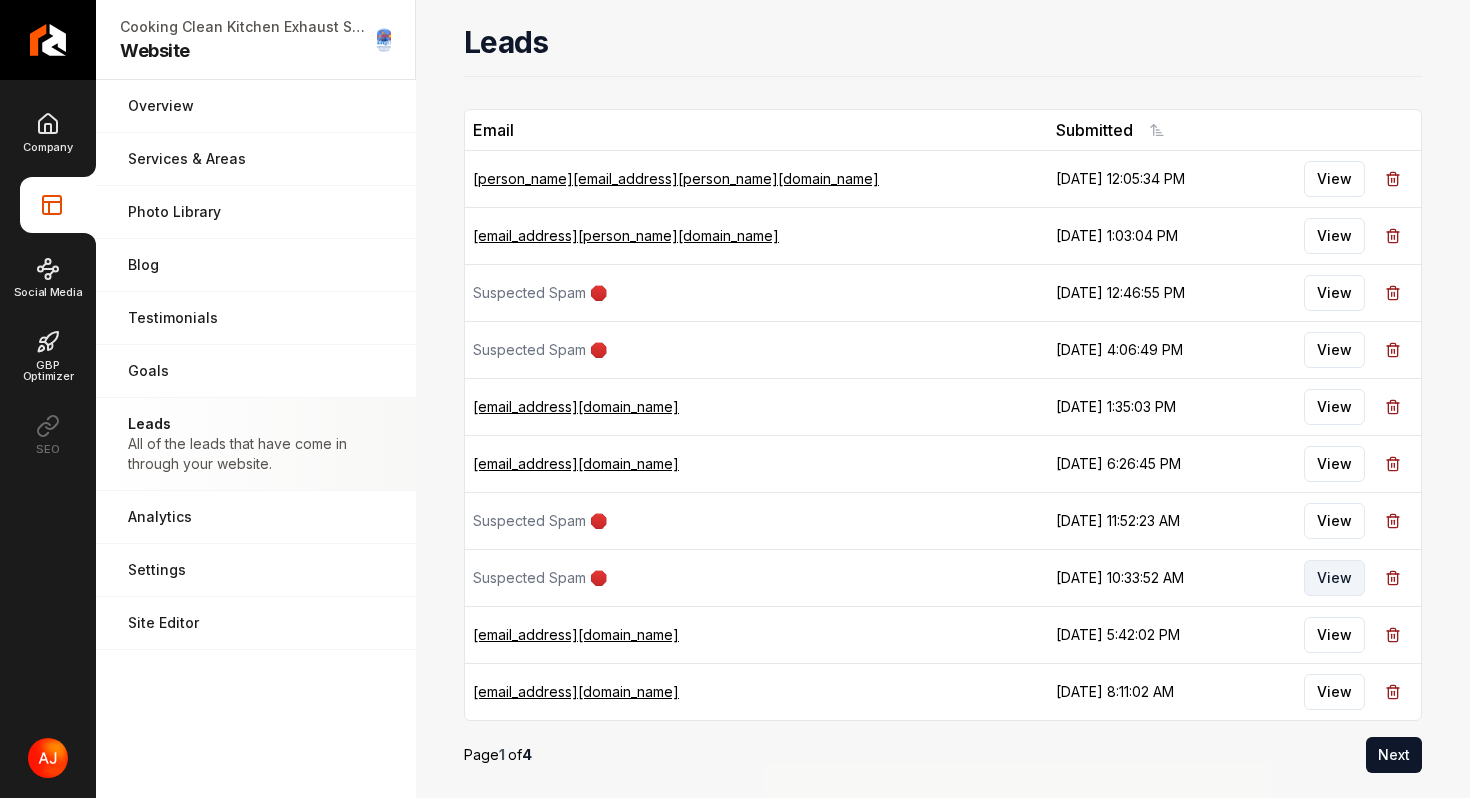 click on "View" at bounding box center (1334, 578) 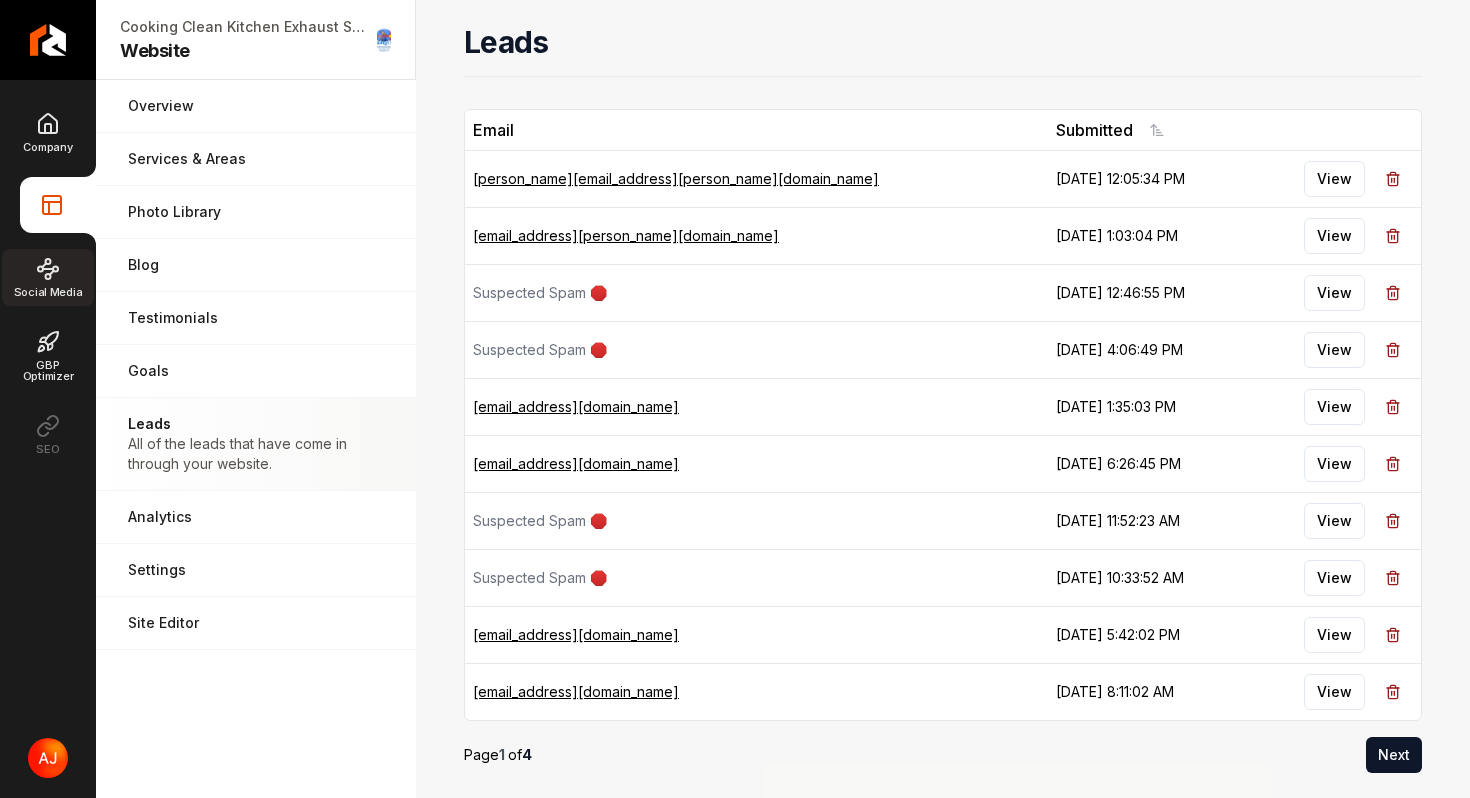 click on "Social Media" at bounding box center (48, 292) 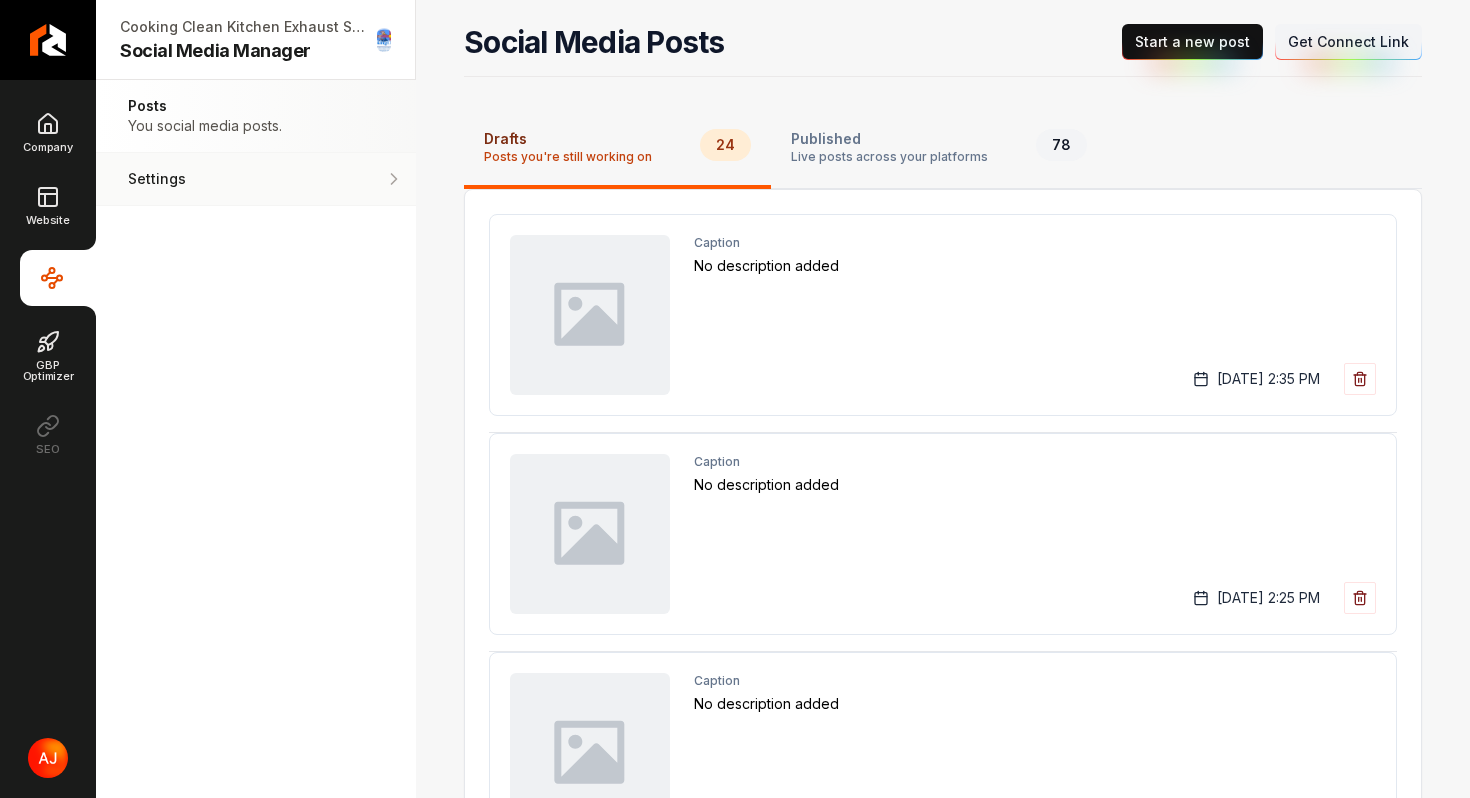 click on "Settings" at bounding box center (194, 179) 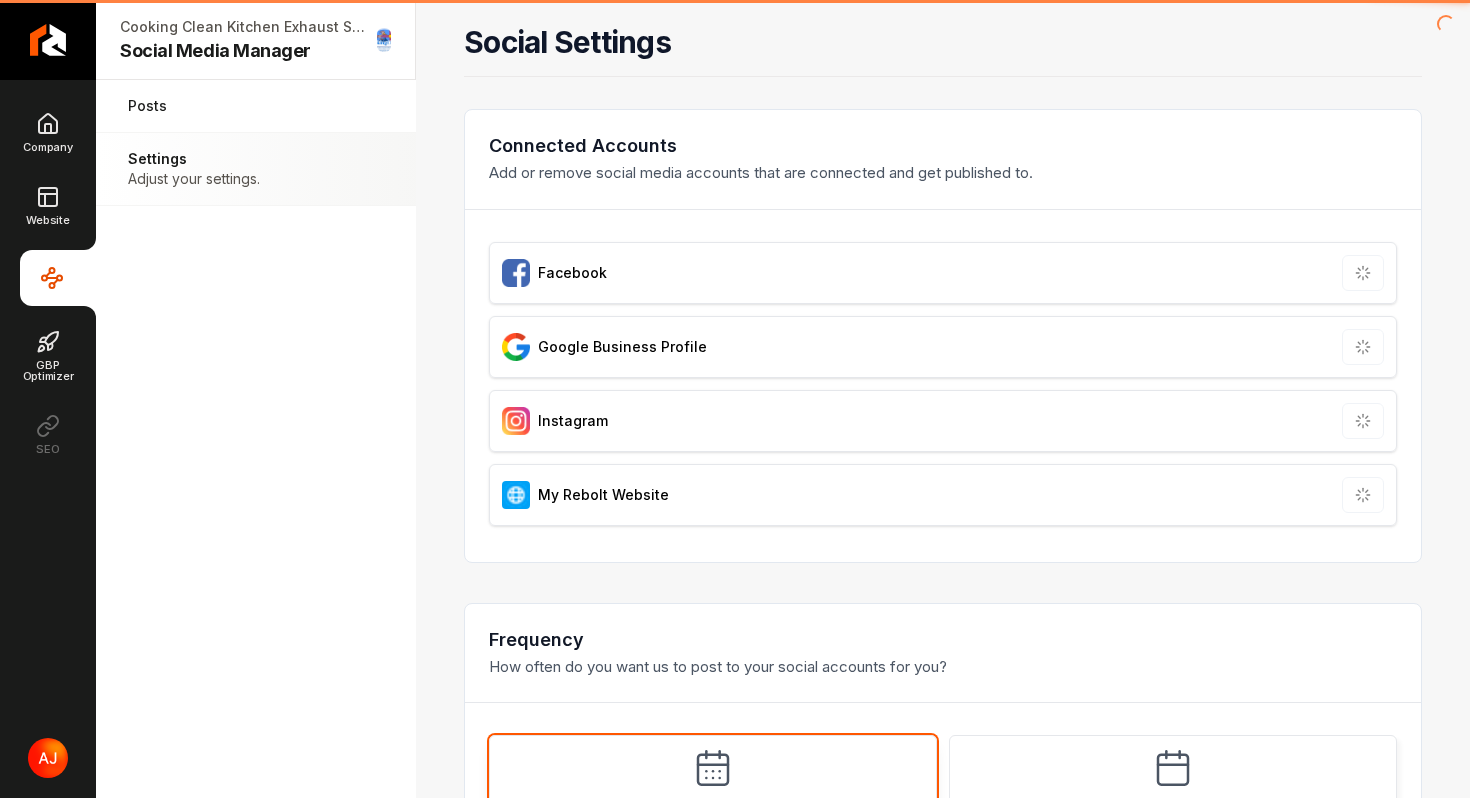 type on "**********" 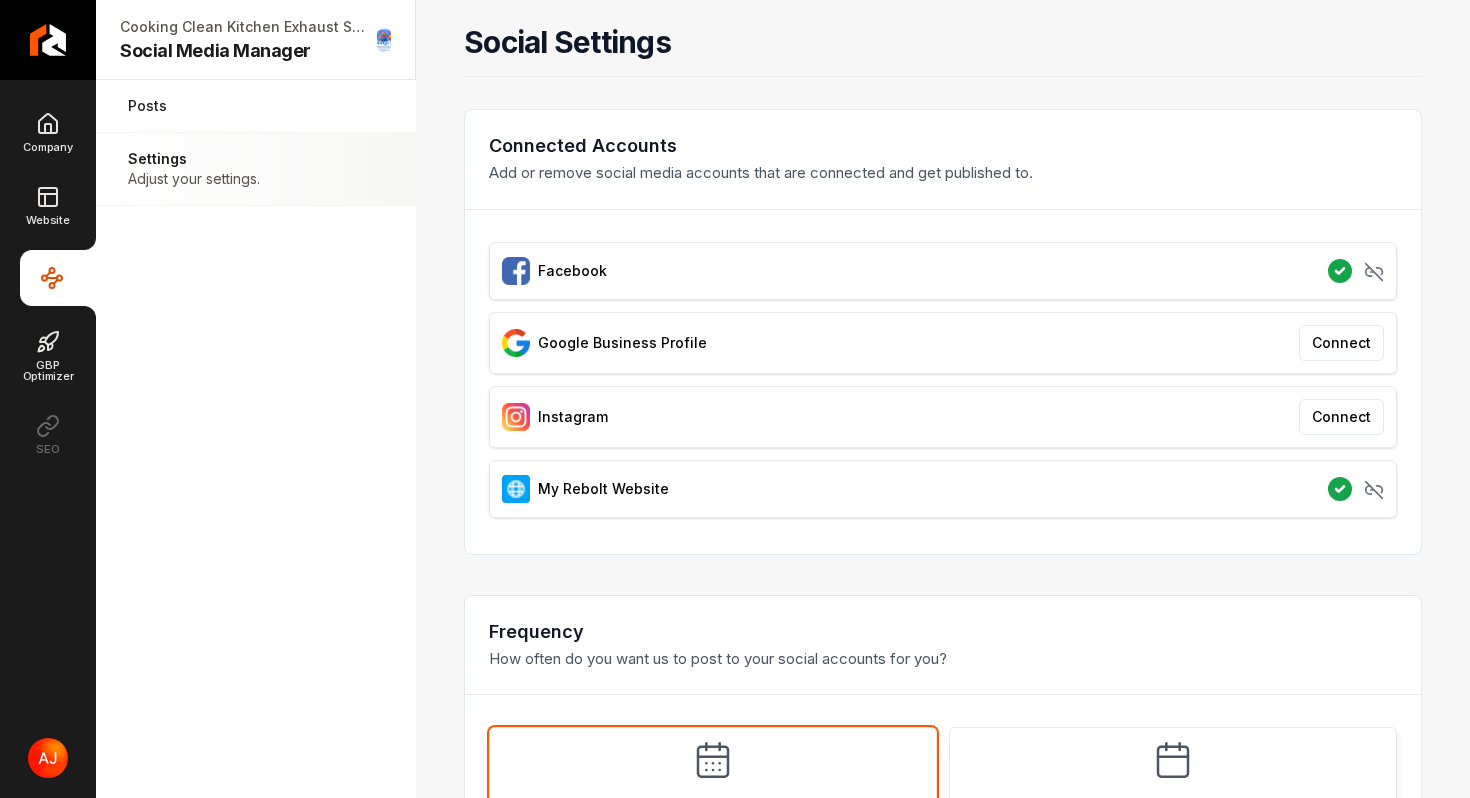 click on "Settings" at bounding box center (194, 159) 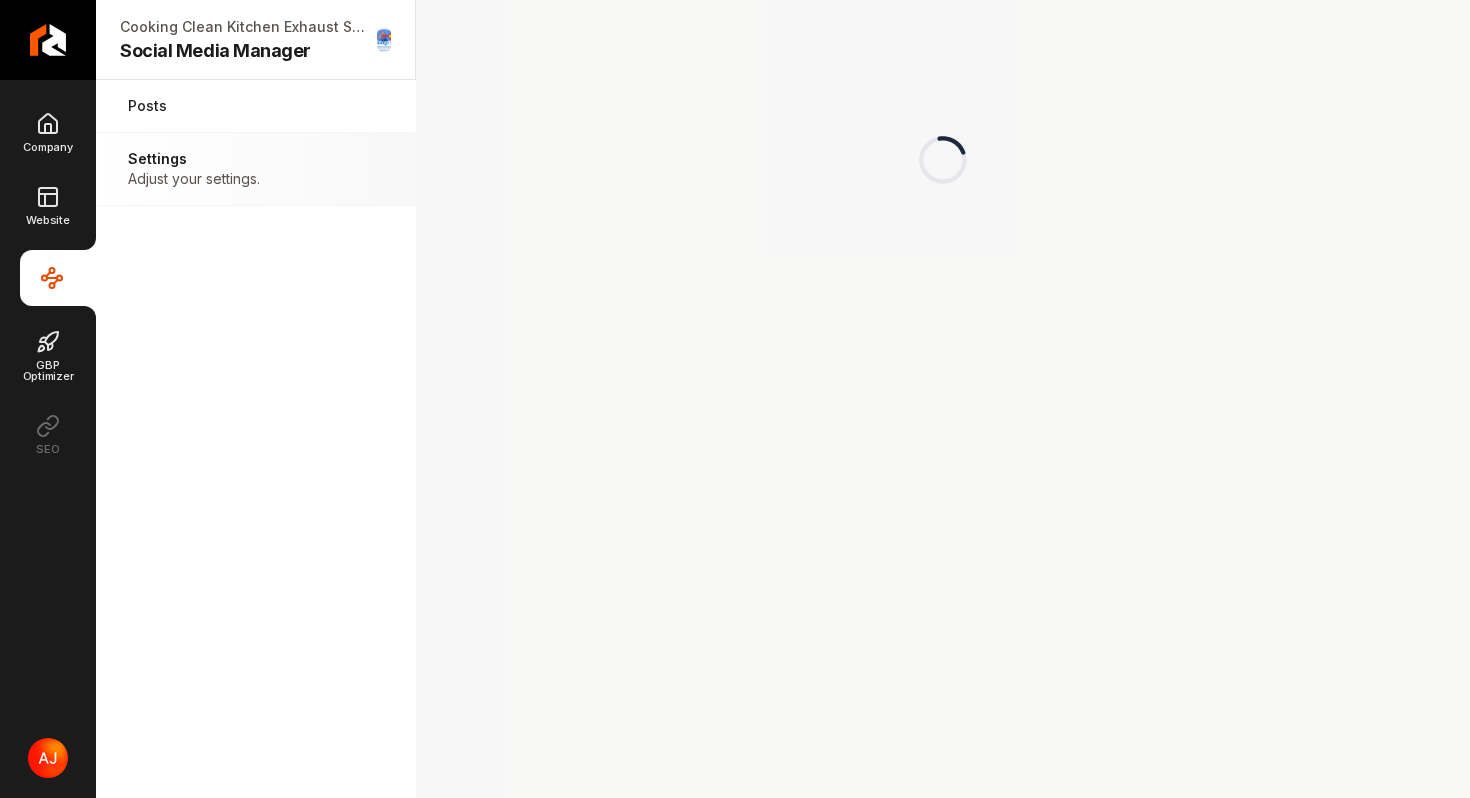 scroll, scrollTop: 0, scrollLeft: 0, axis: both 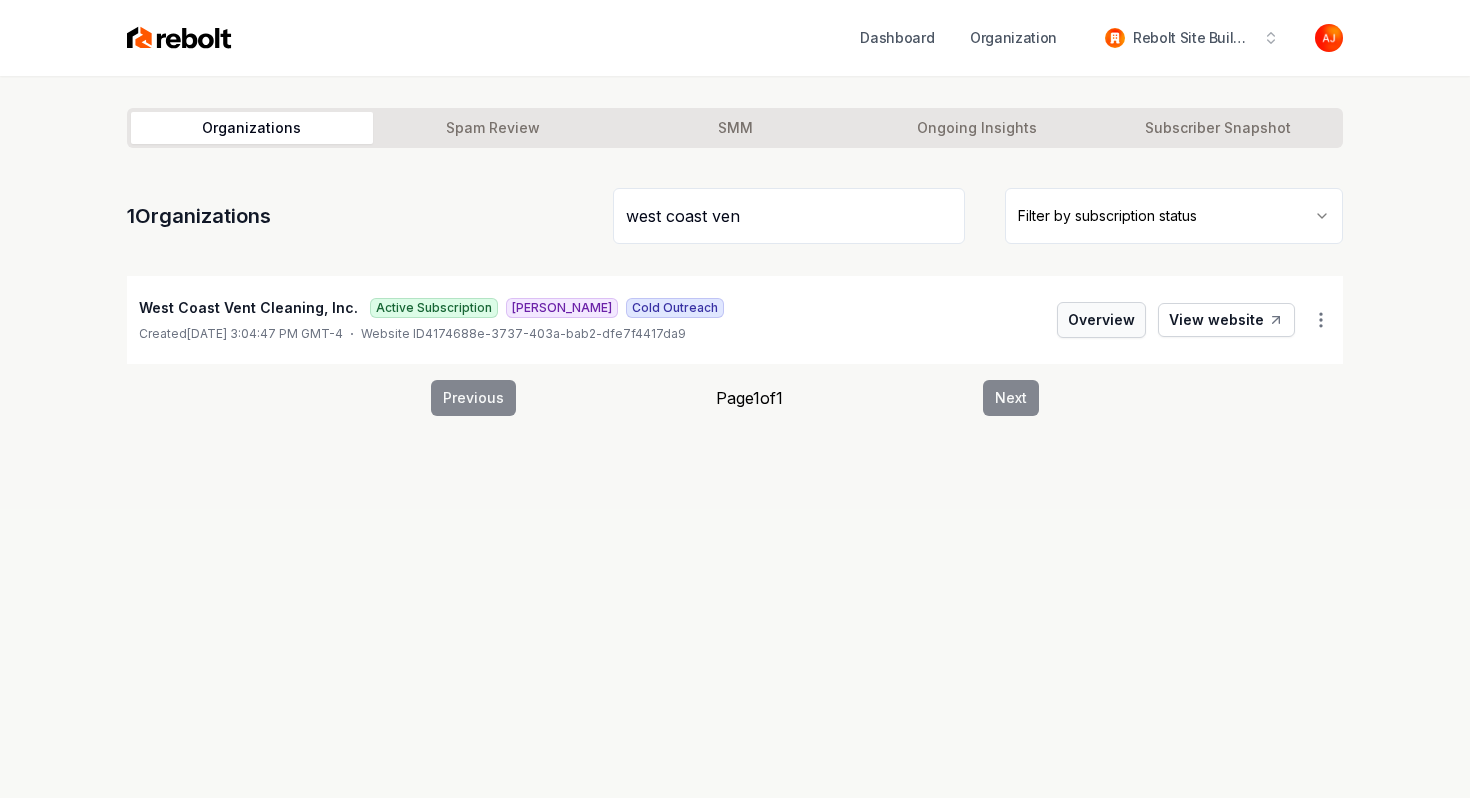 type on "west coast ven" 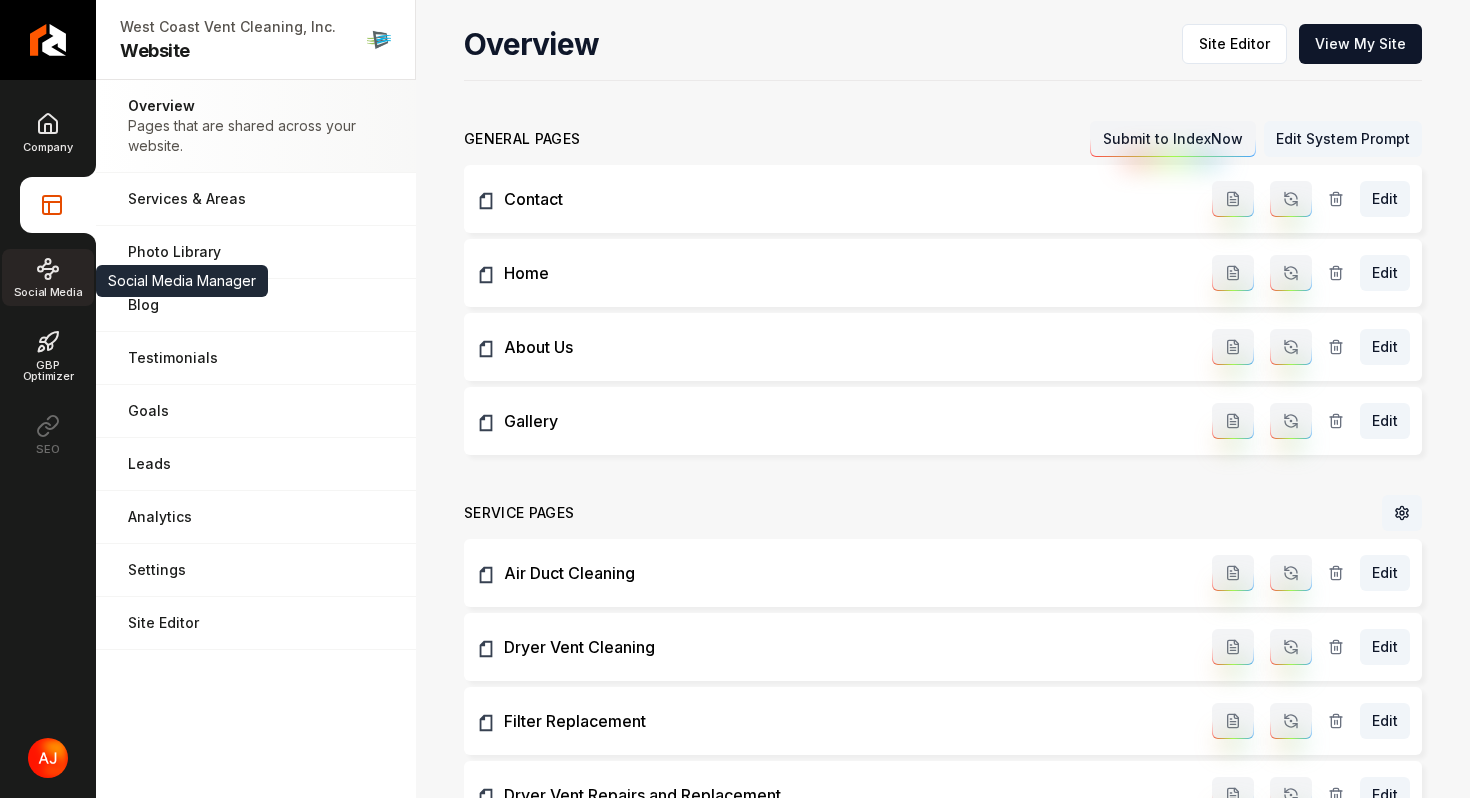 click on "Social Media" at bounding box center [48, 292] 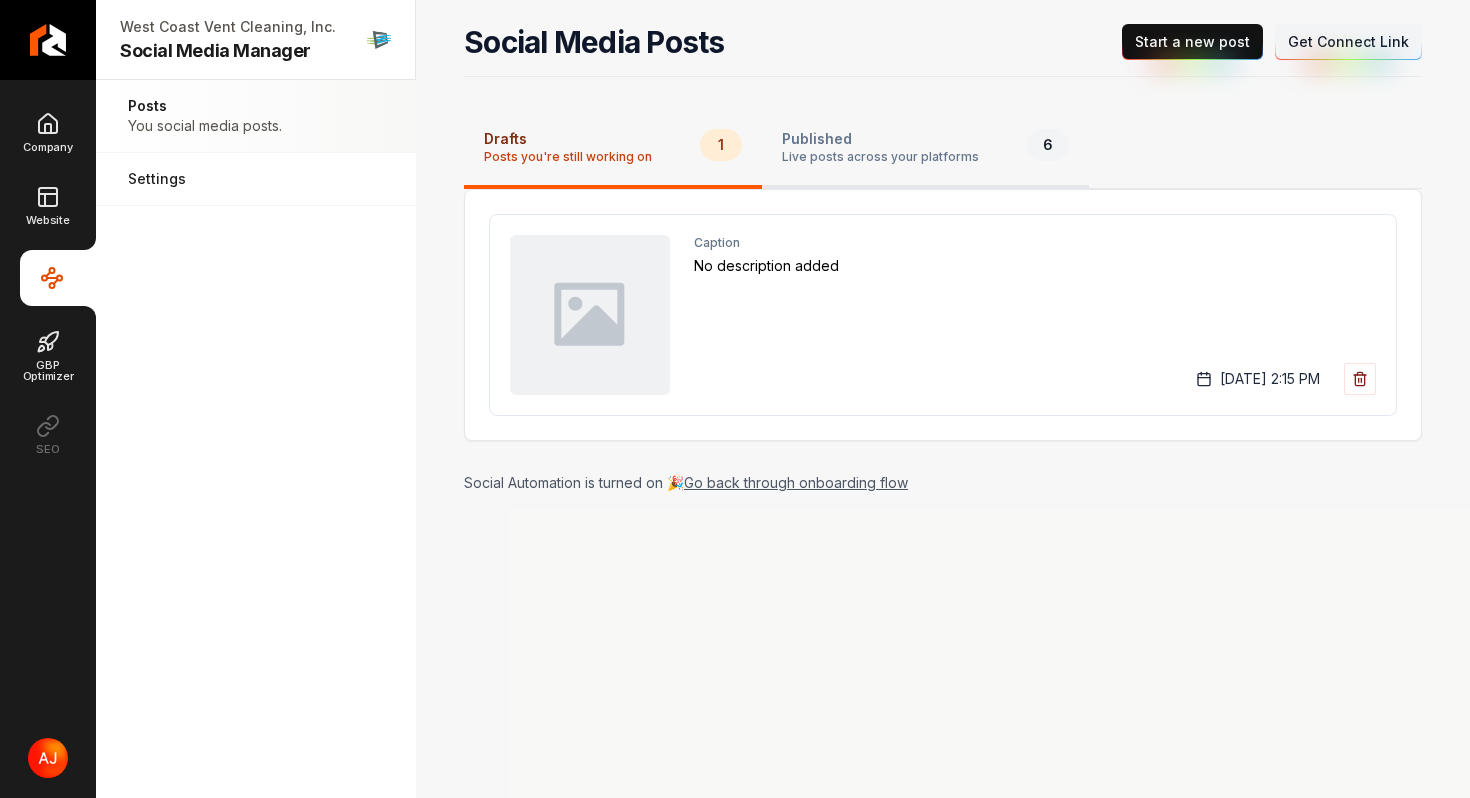 click on "Live posts across your platforms" at bounding box center [880, 157] 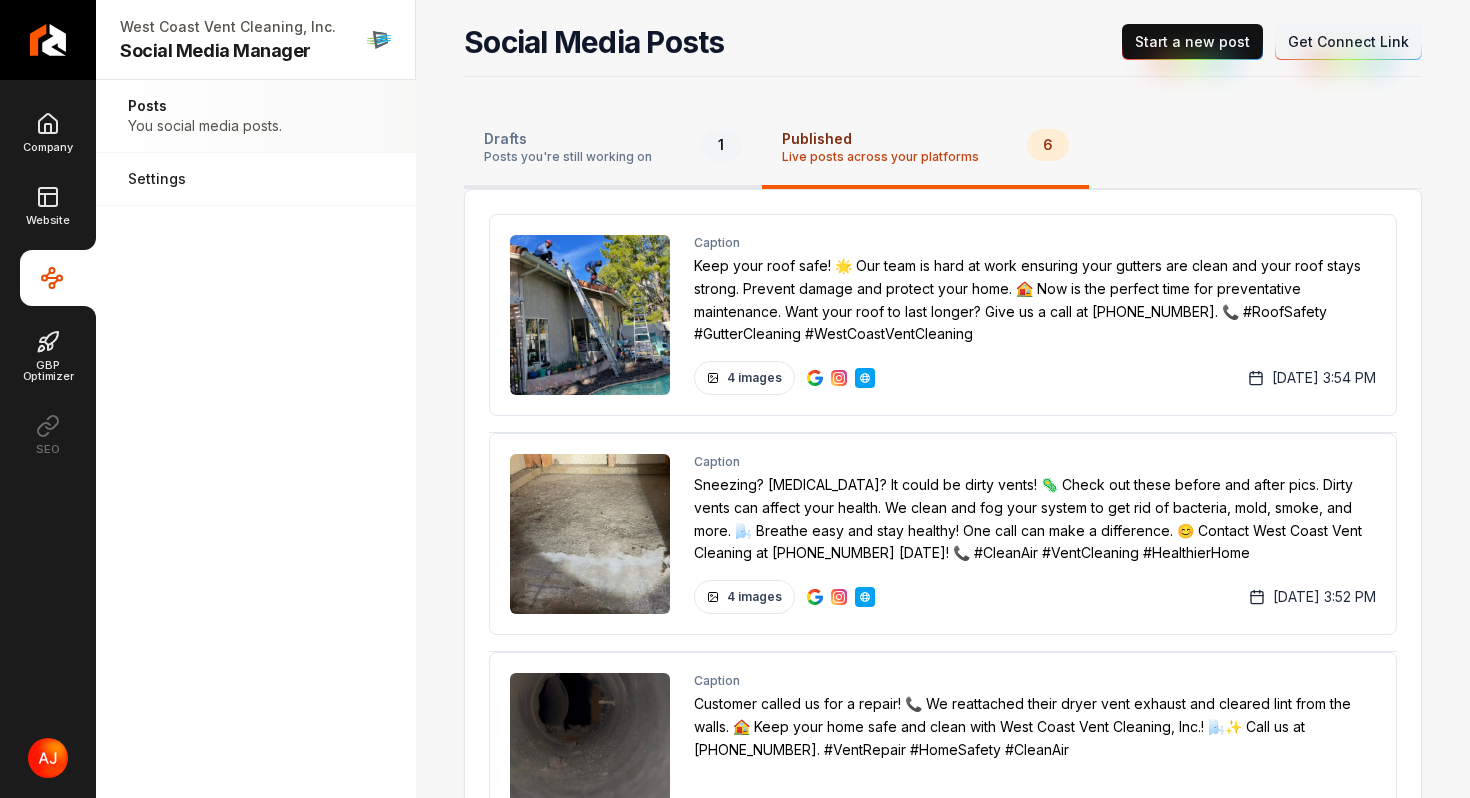click on "Drafts Posts you're still working on 1" at bounding box center (613, 149) 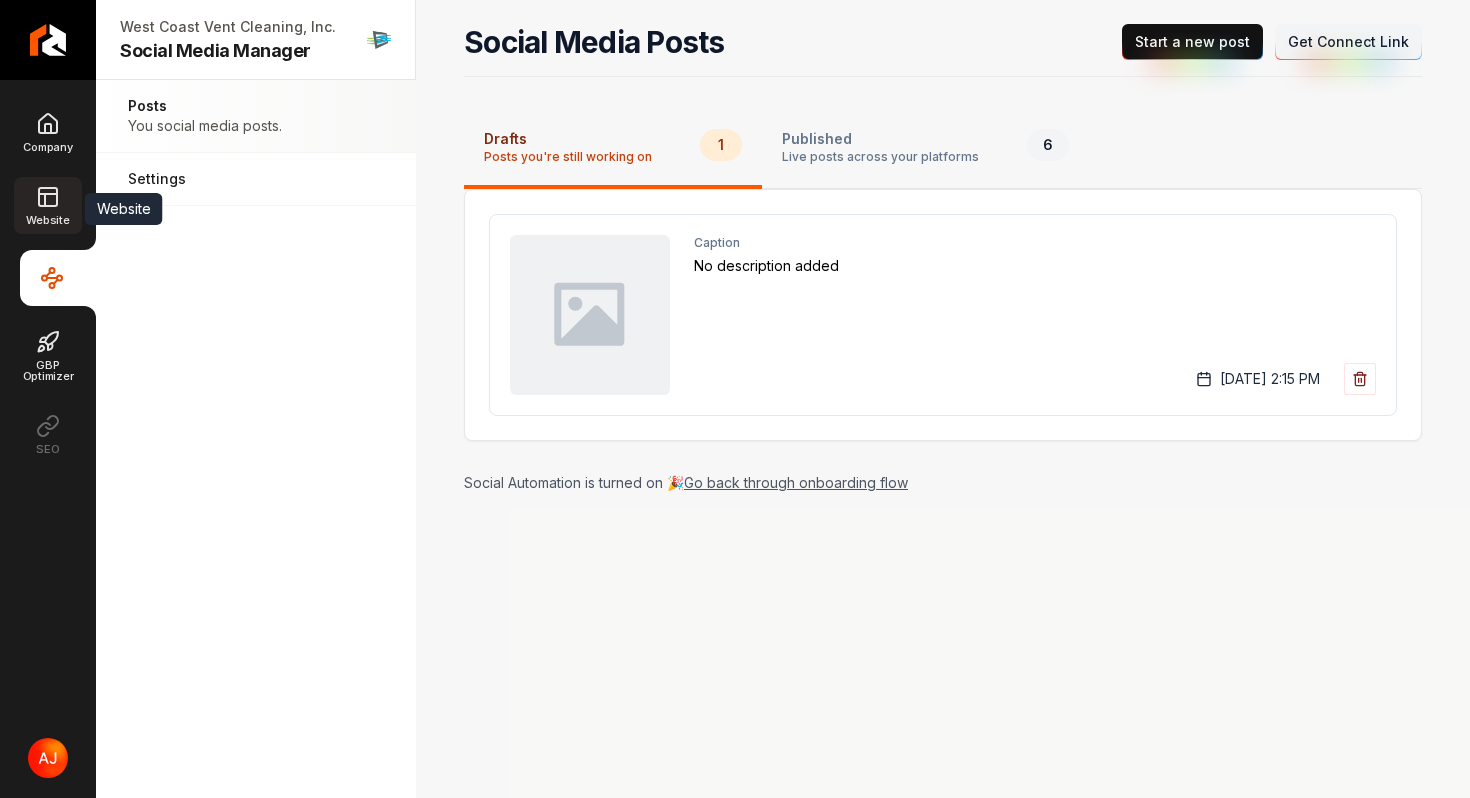 click on "Website" at bounding box center [47, 220] 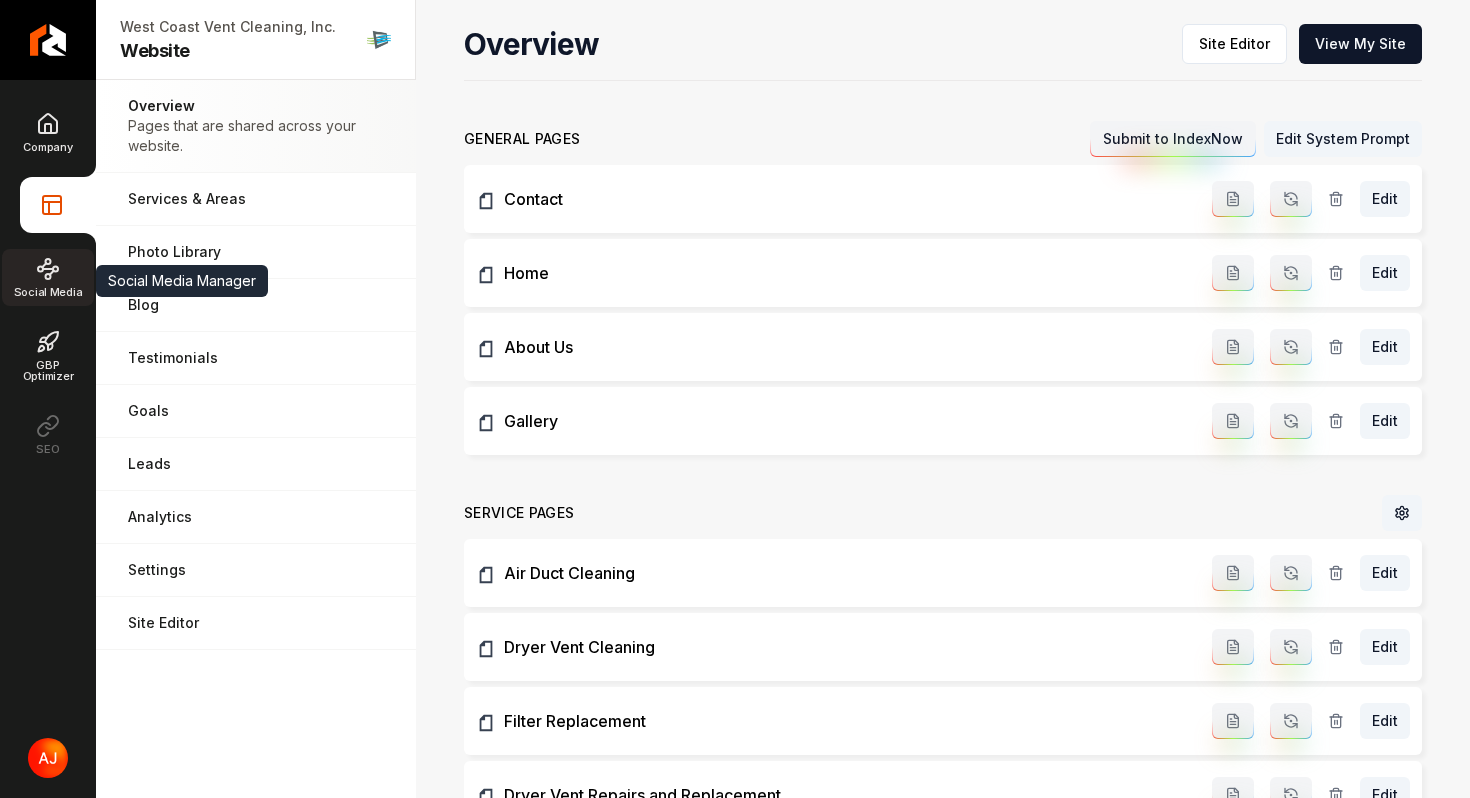 click on "Social Media" at bounding box center [48, 292] 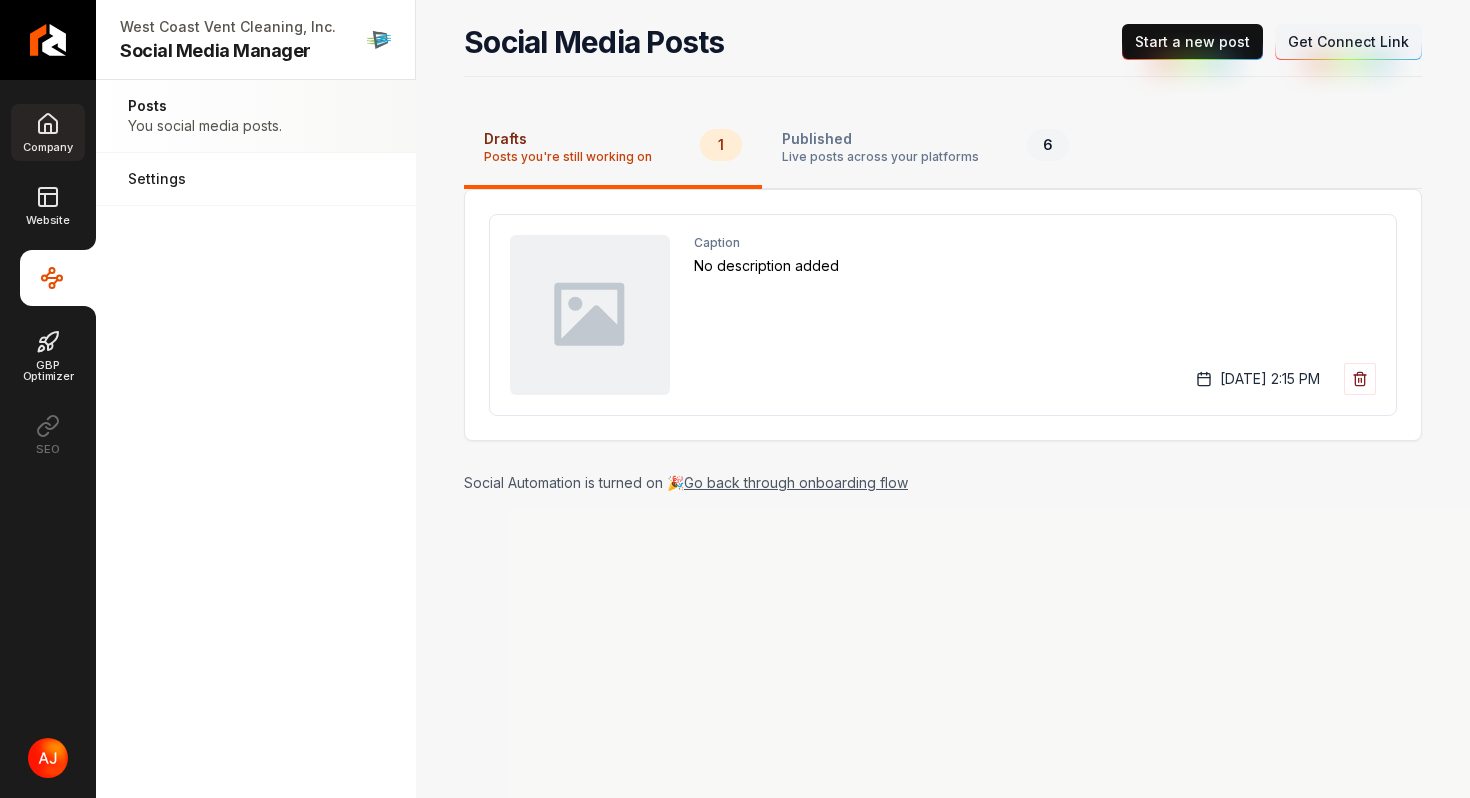 click on "Company" at bounding box center (47, 132) 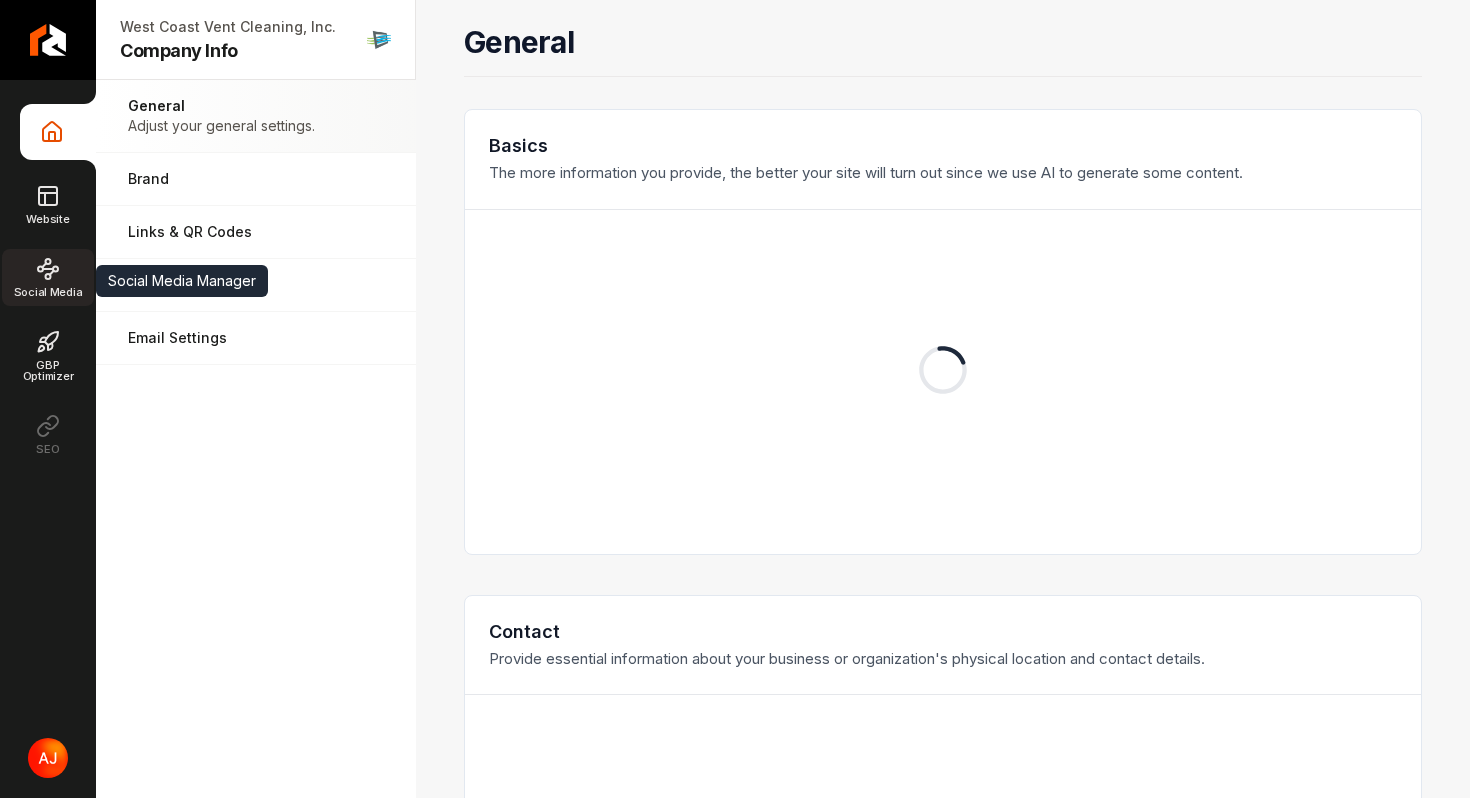 click 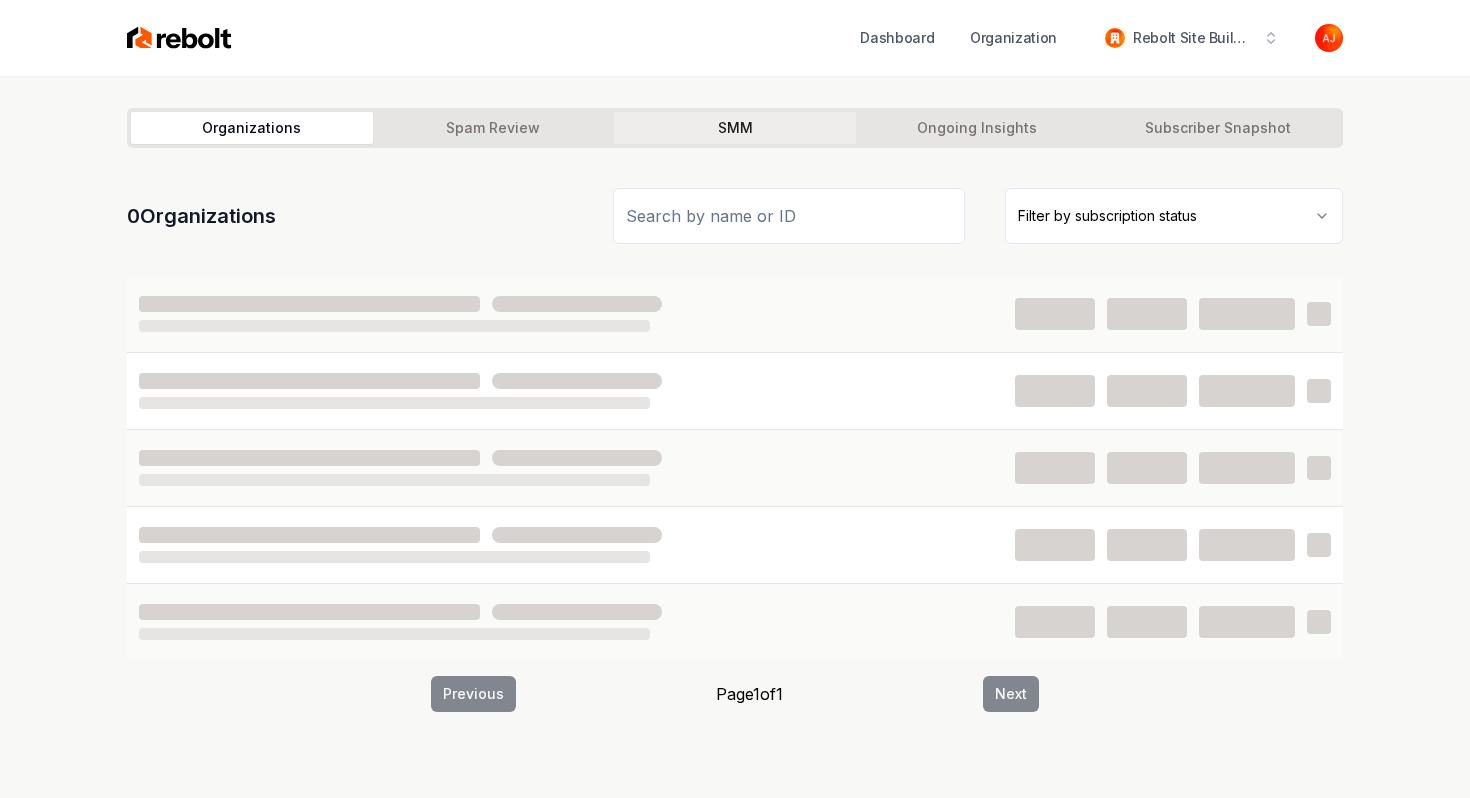 click on "SMM" at bounding box center [735, 128] 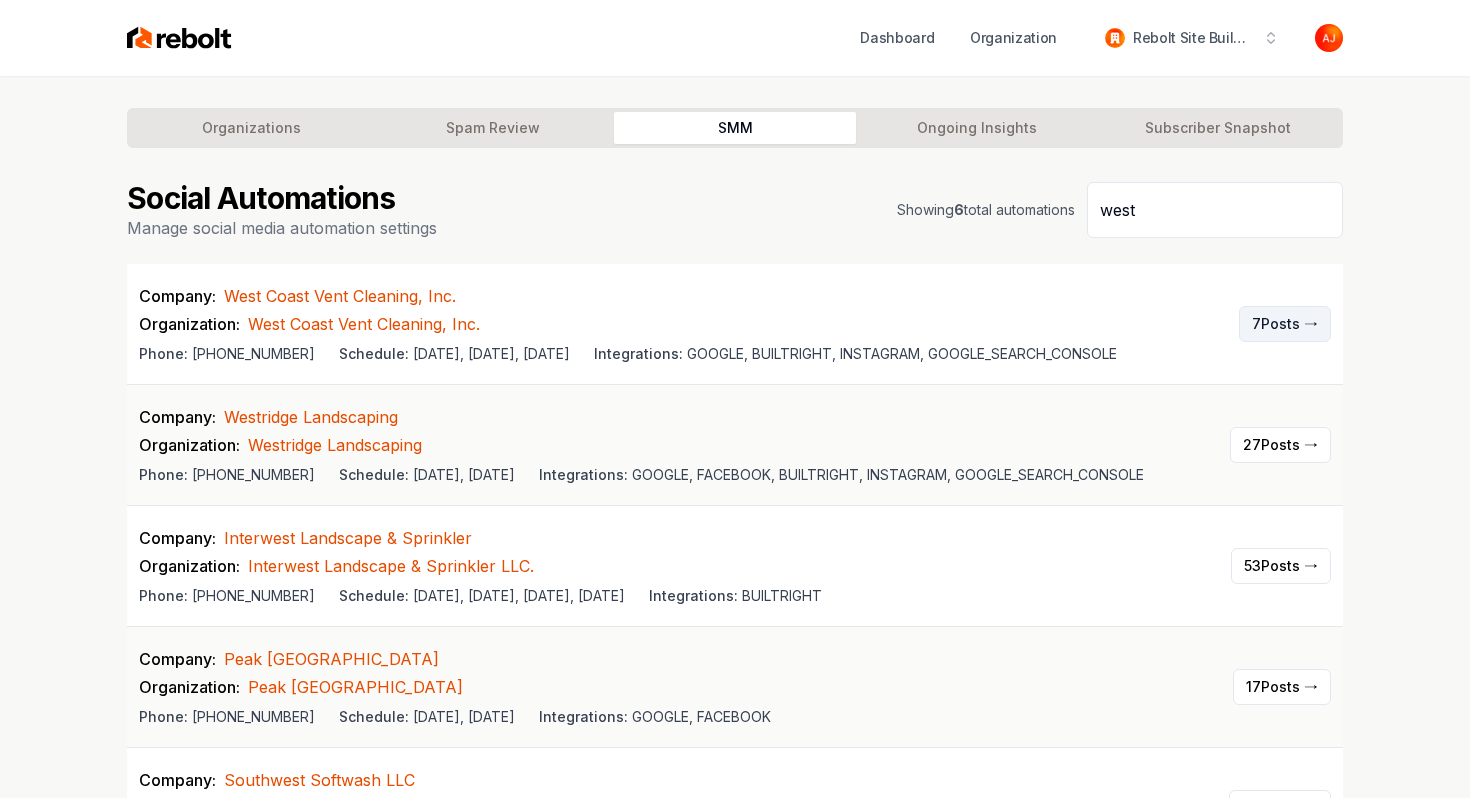 type on "west" 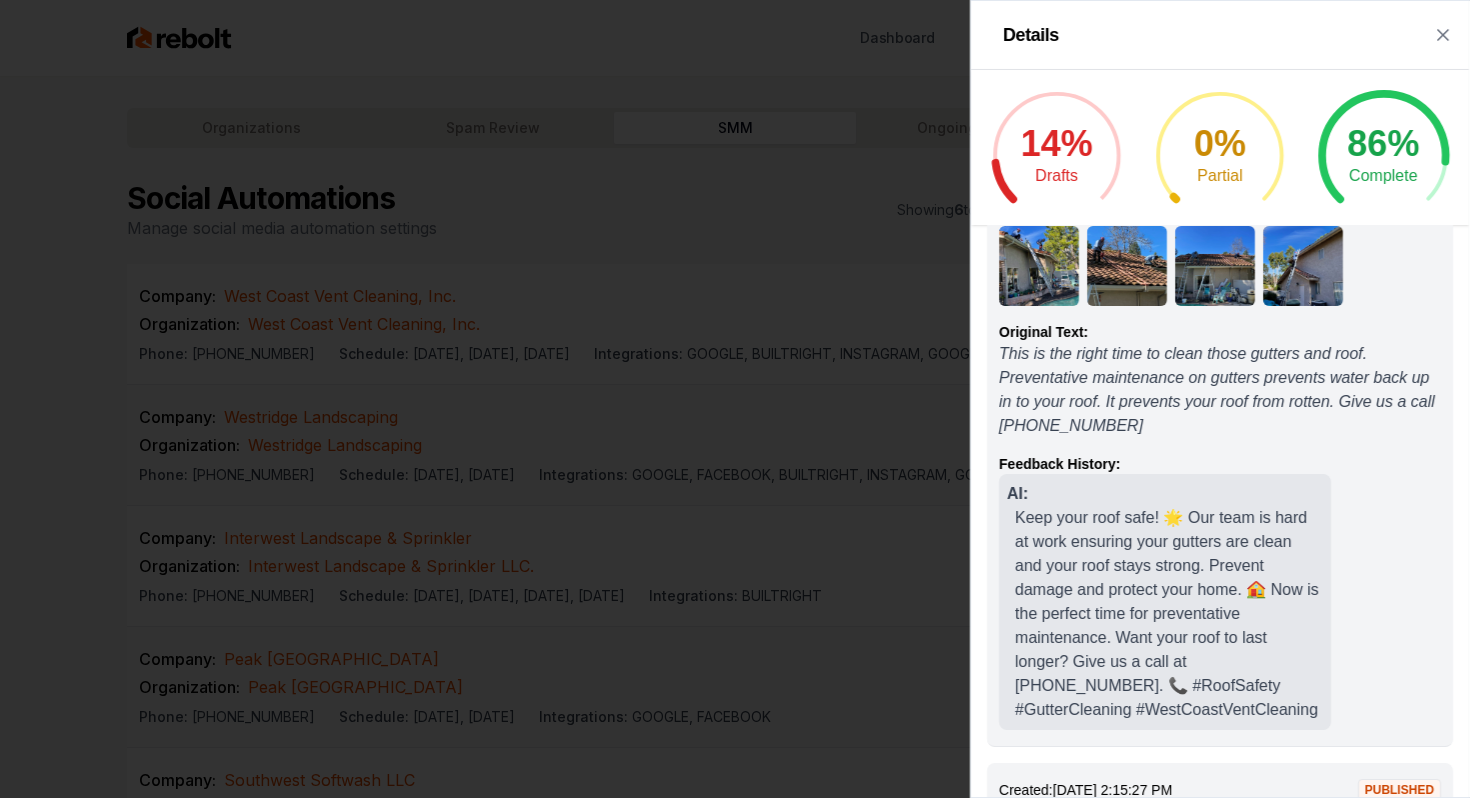 scroll, scrollTop: 507, scrollLeft: 0, axis: vertical 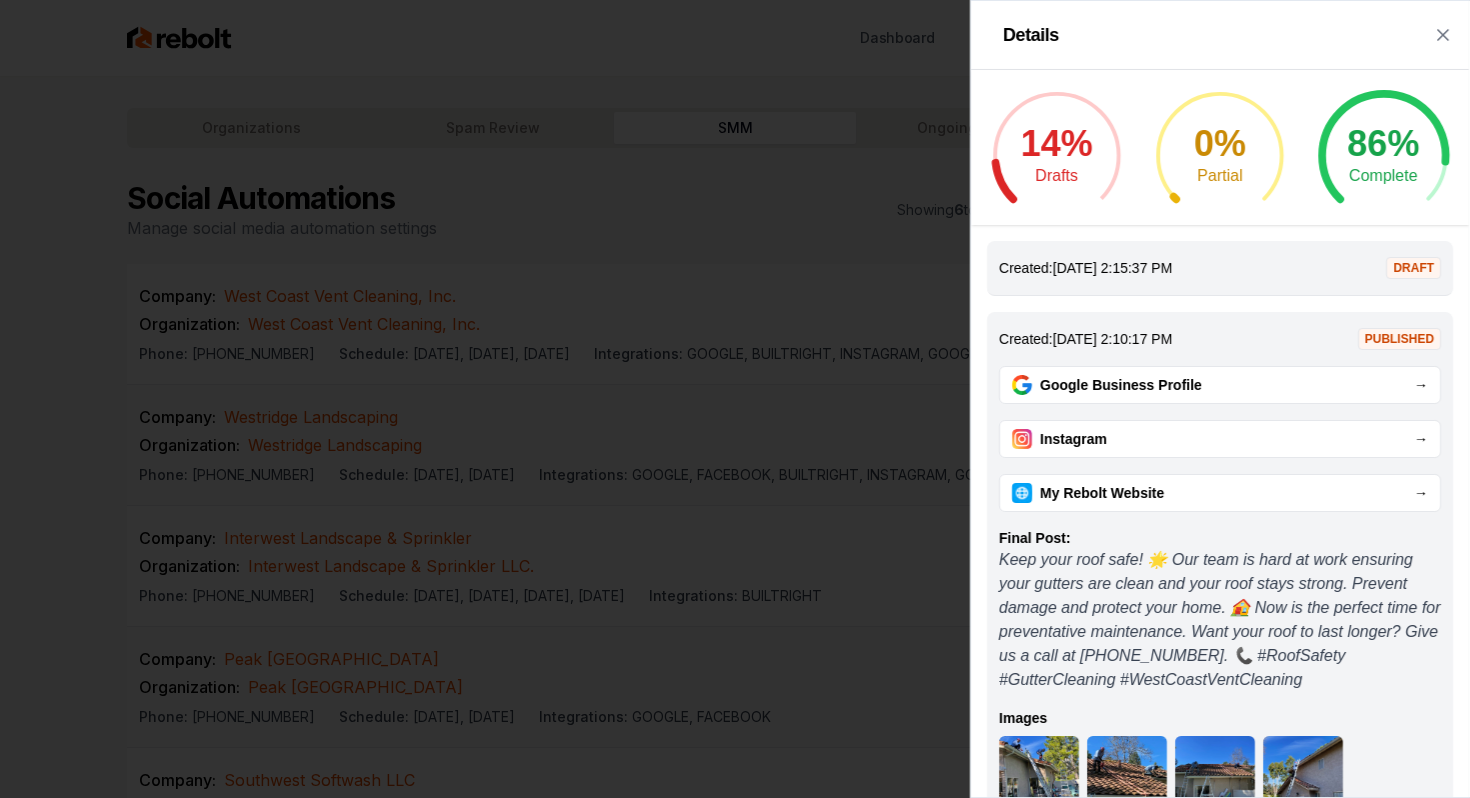 click on "Created:  7/2/2025, 2:15:37 PM" at bounding box center (1085, 268) 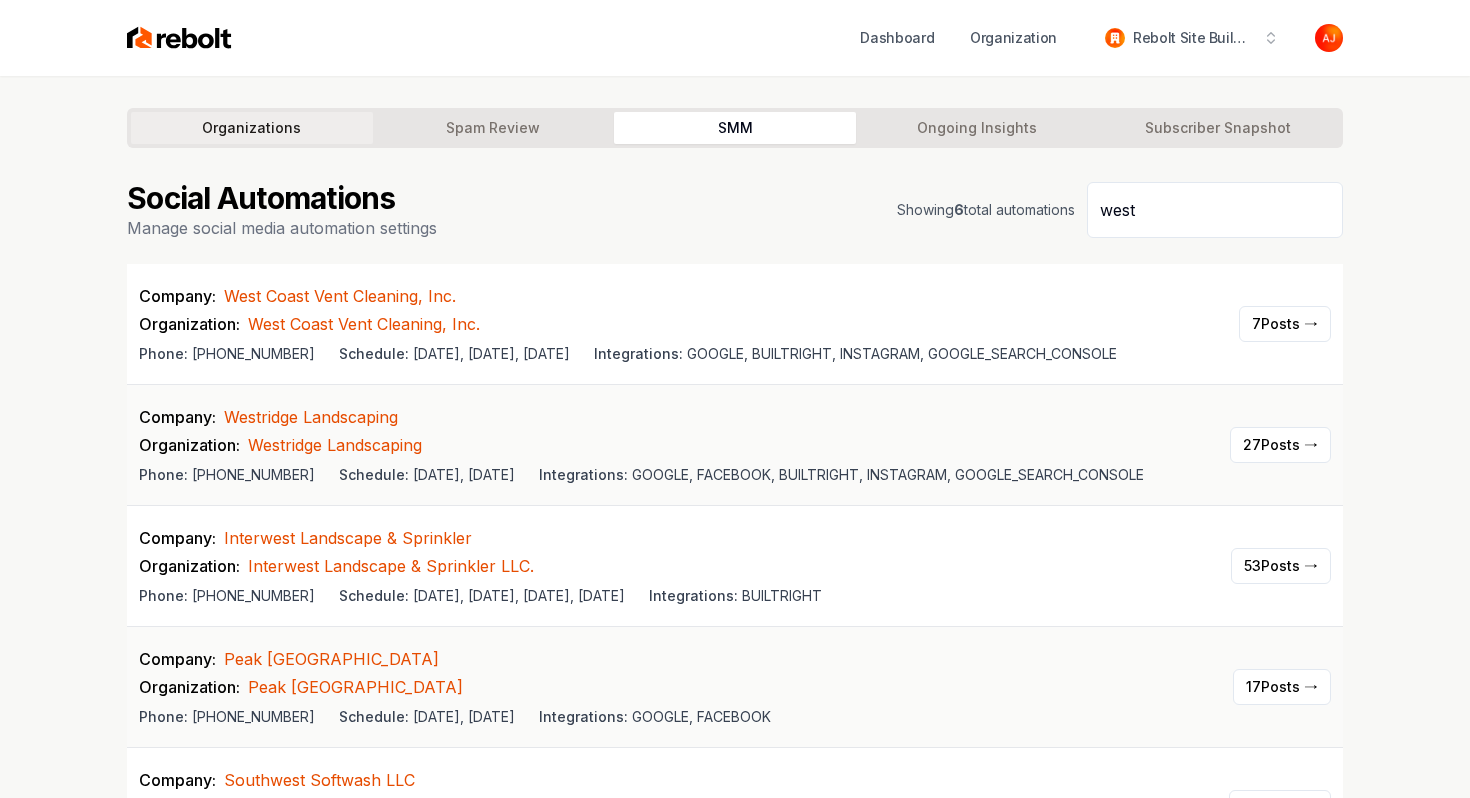 click on "Organizations" at bounding box center [252, 128] 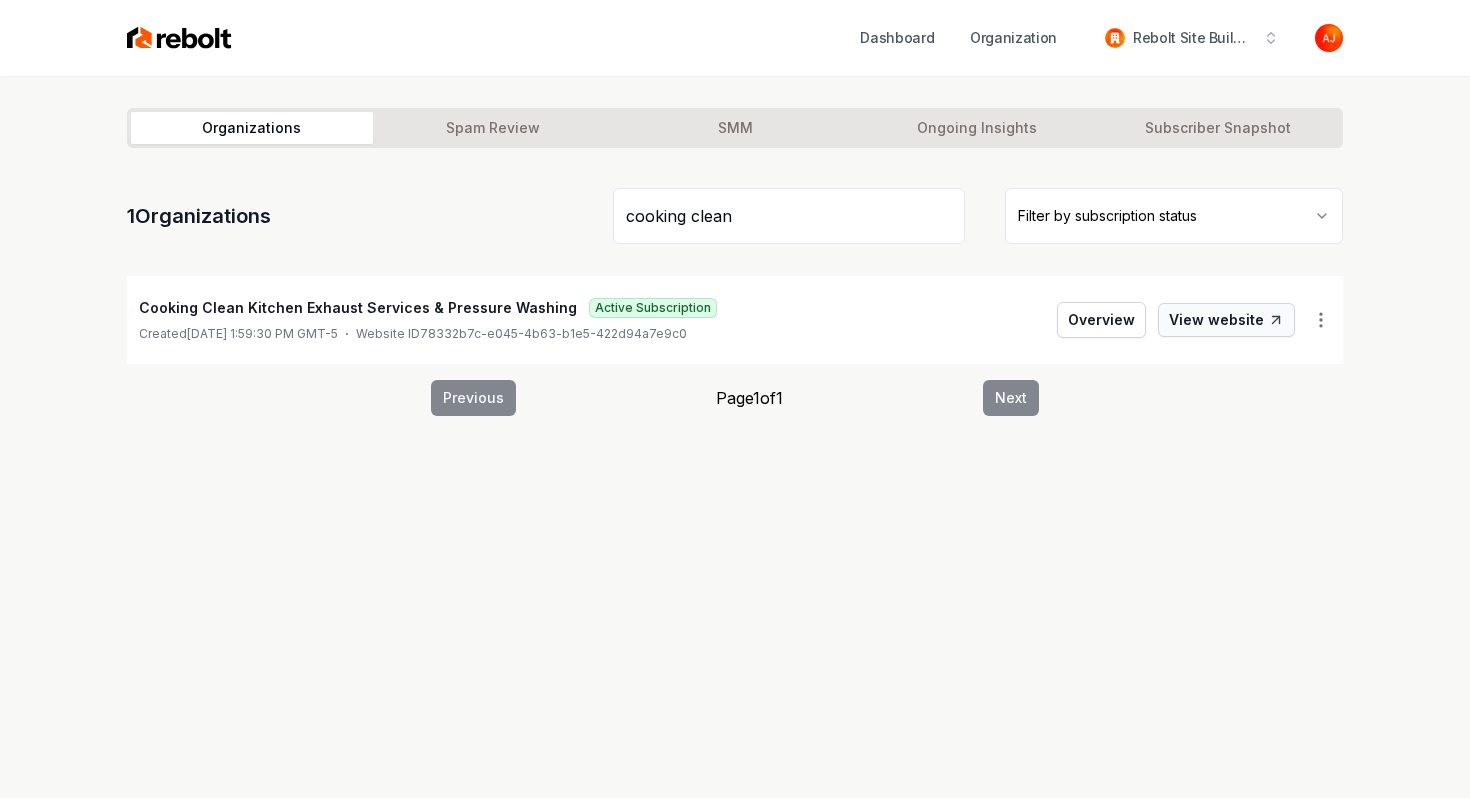 type on "cooking clean" 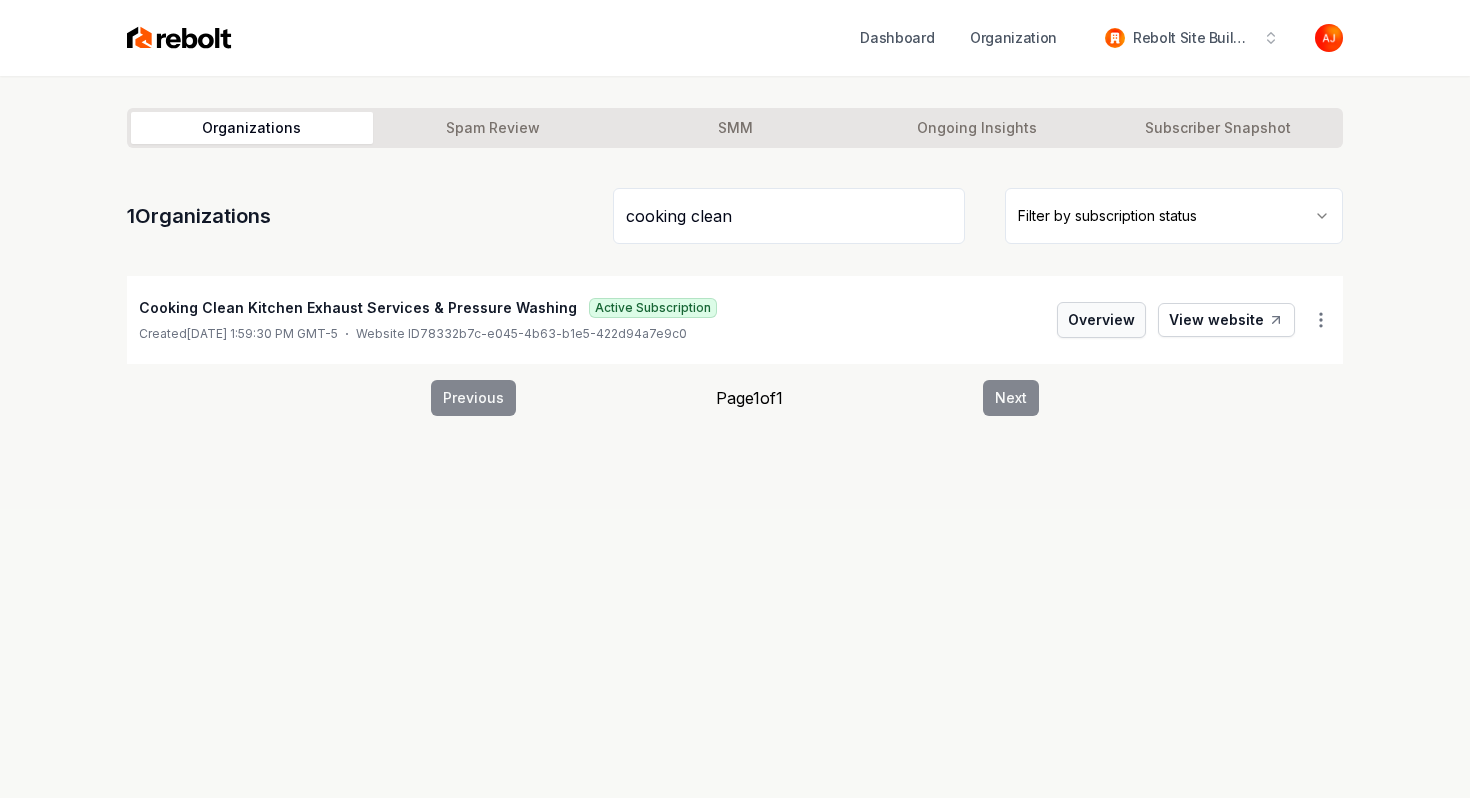 click on "Overview" at bounding box center (1101, 320) 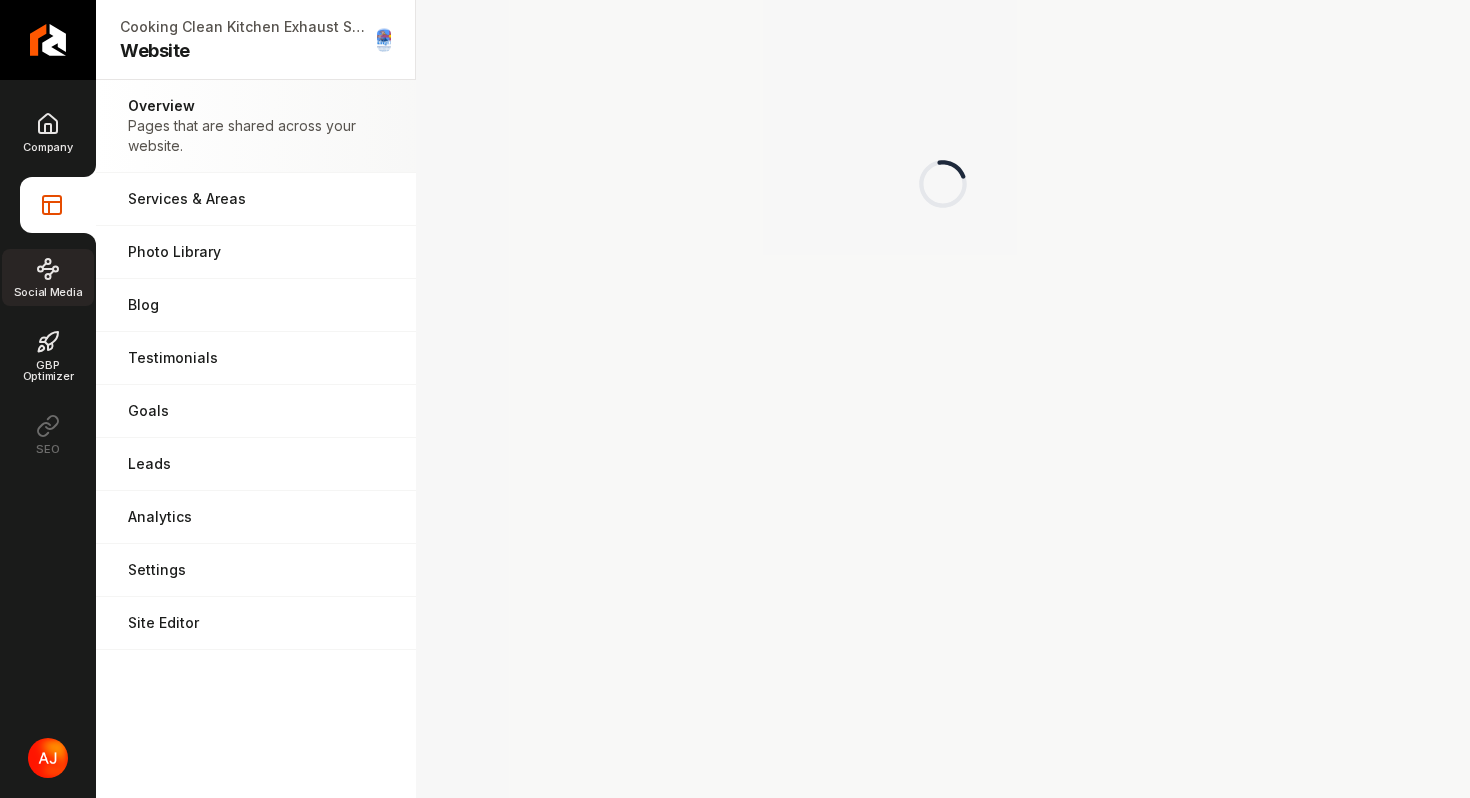 click on "Social Media" at bounding box center (48, 277) 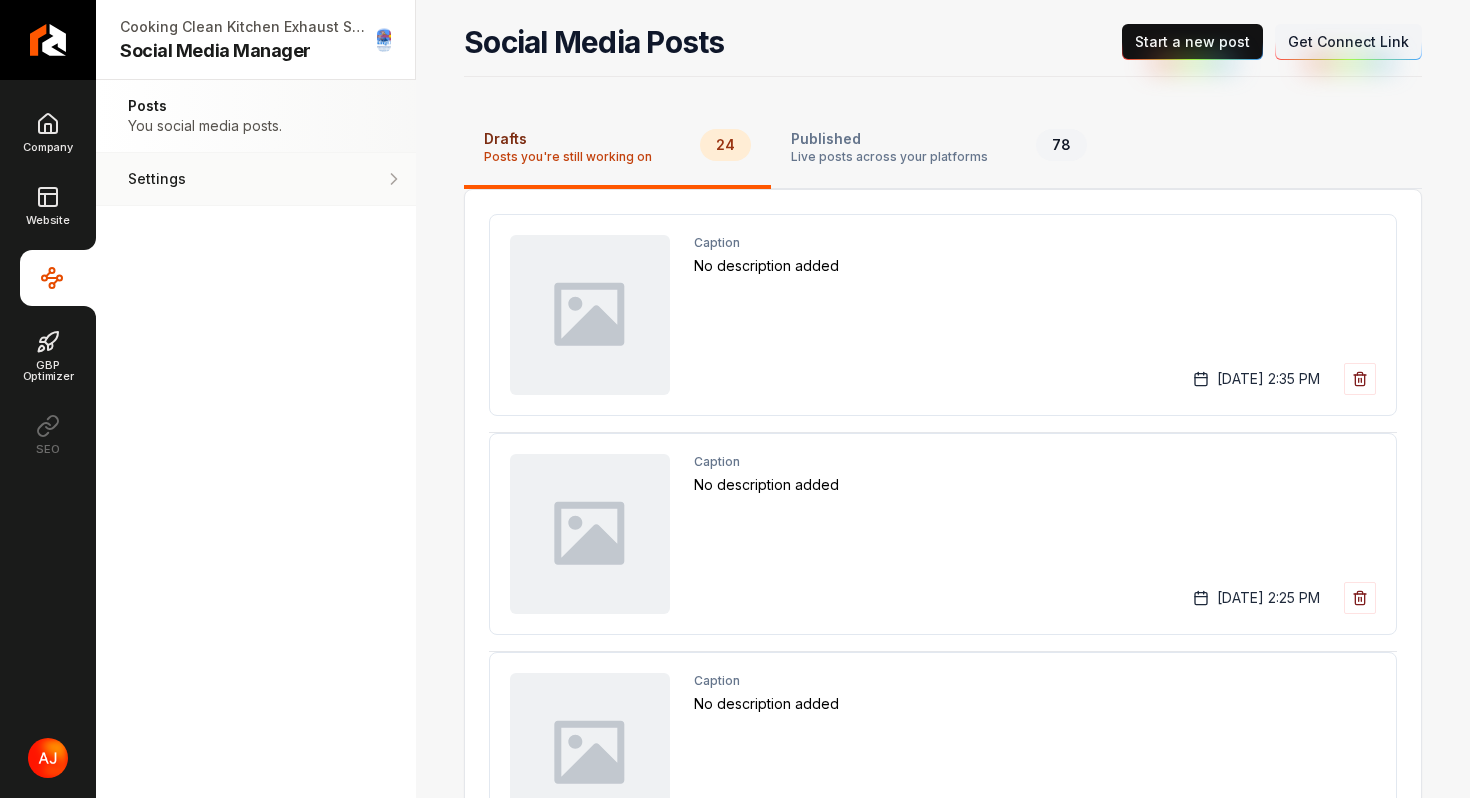 click on "Settings" at bounding box center (194, 179) 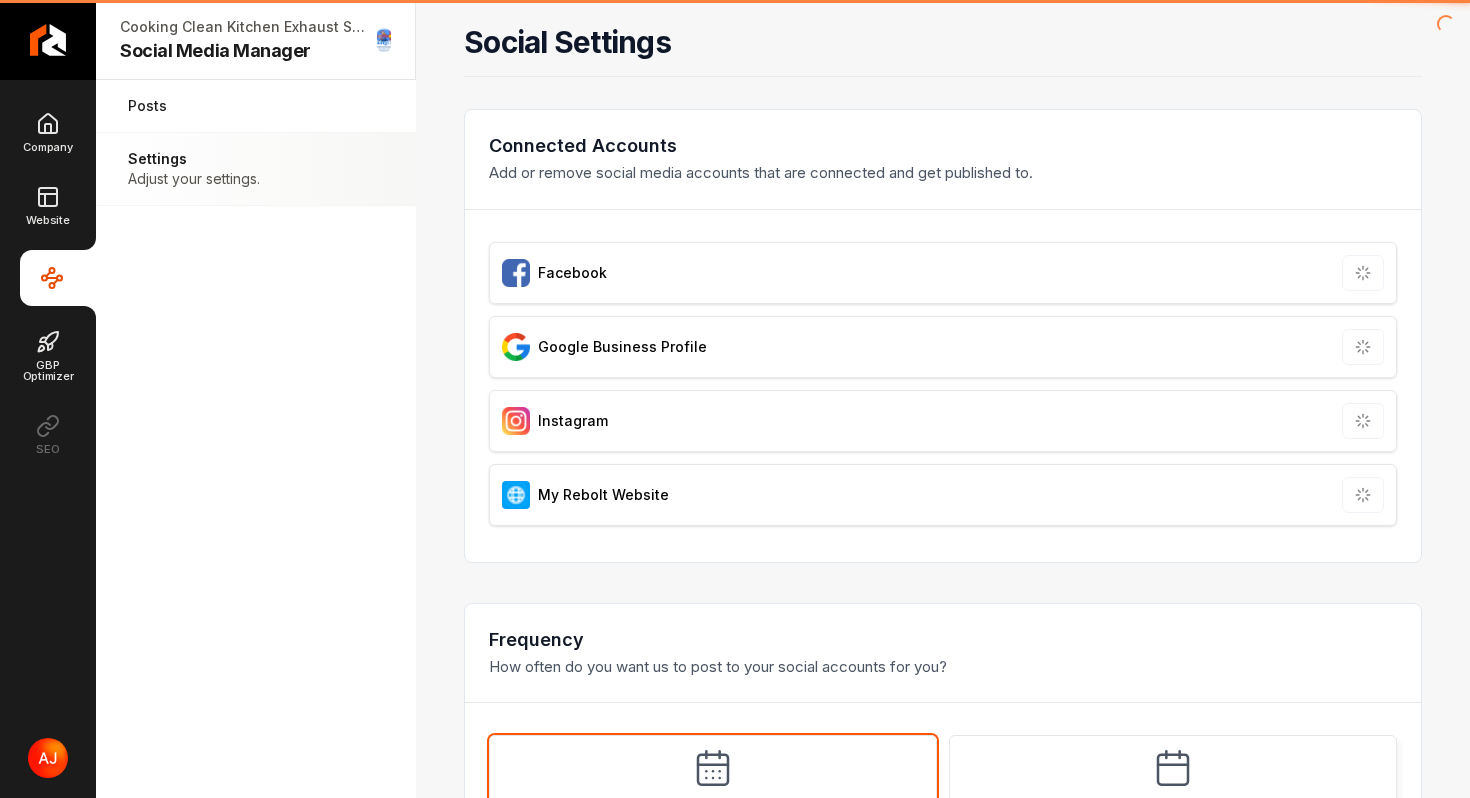 type on "**********" 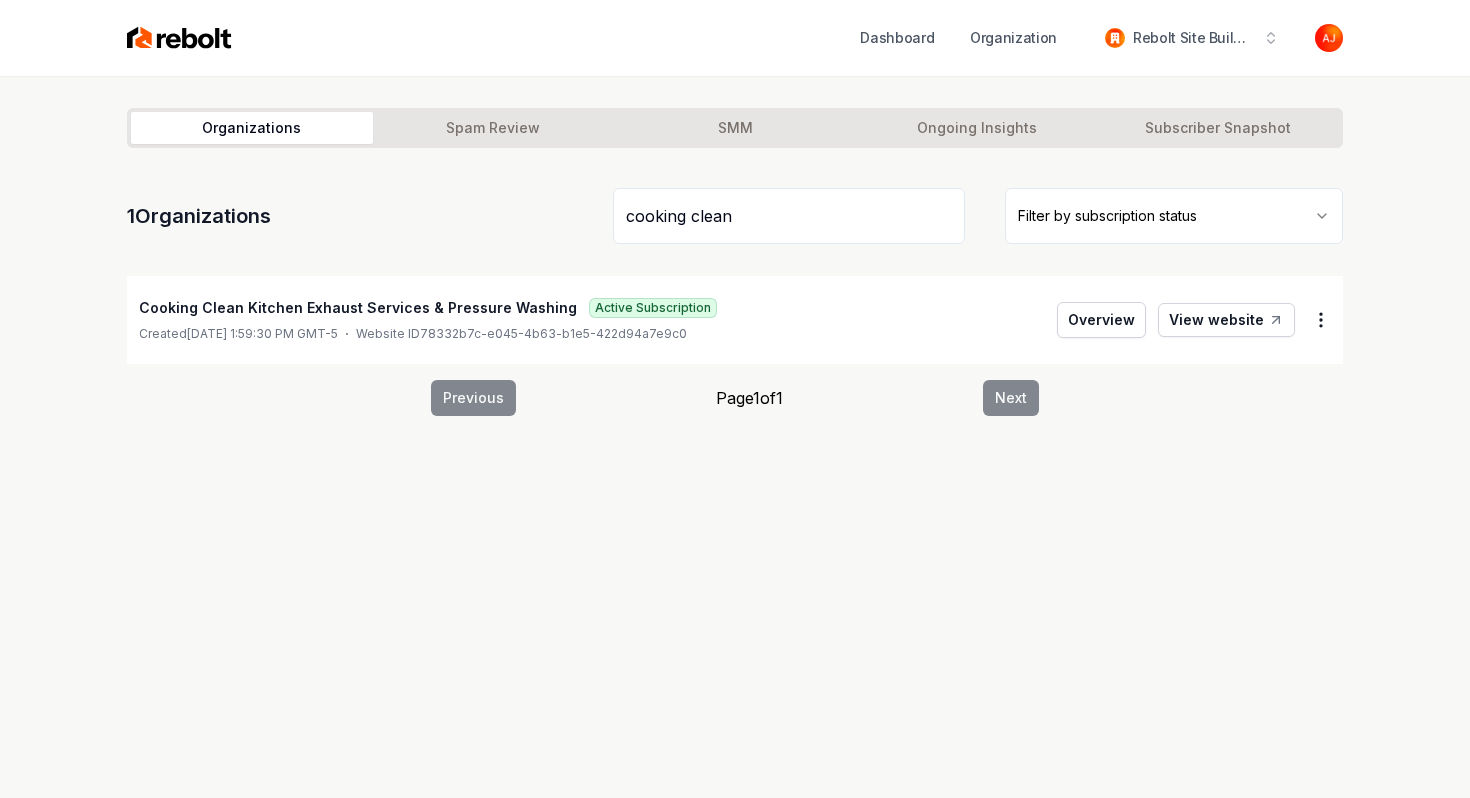 type on "cooking clean" 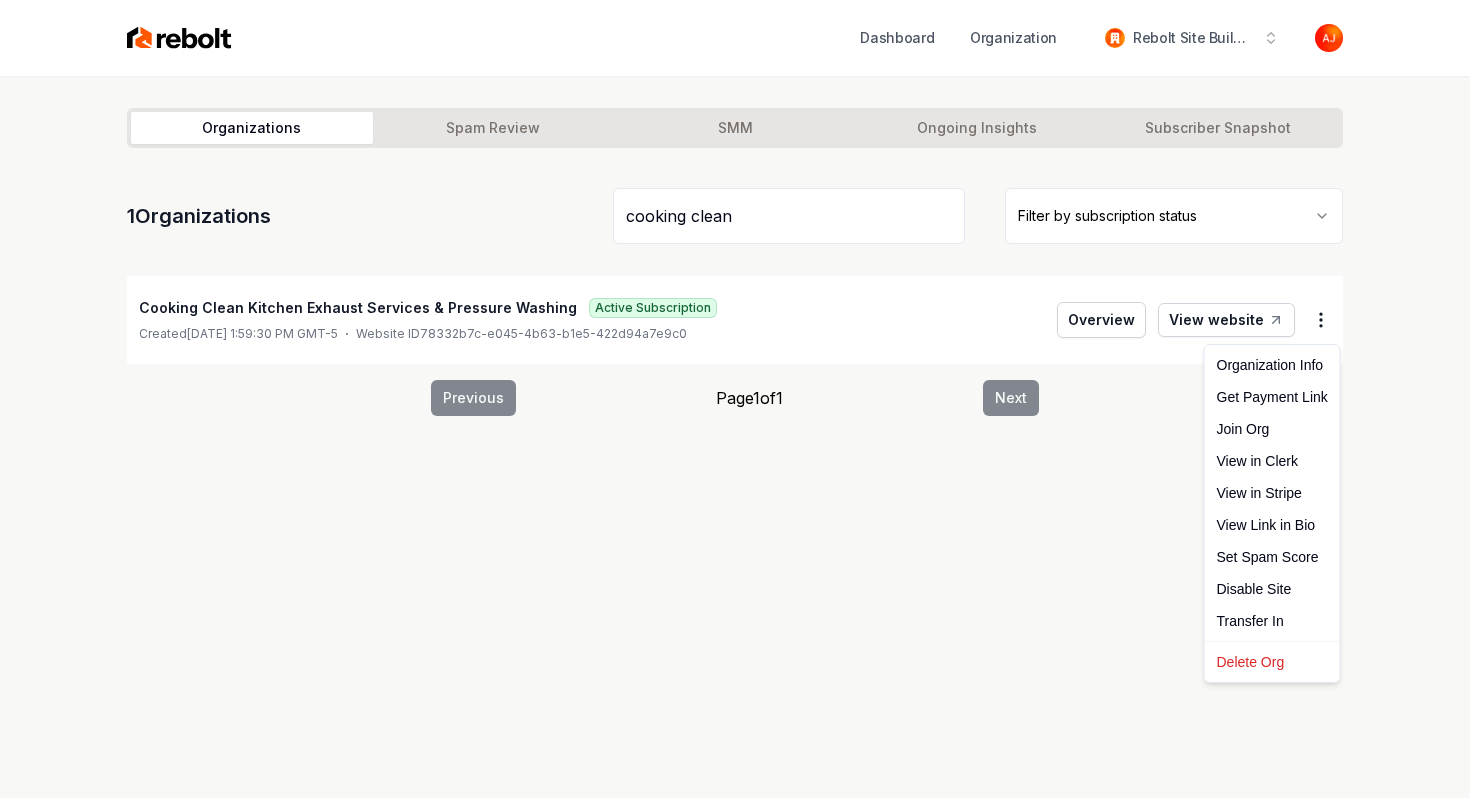 click on "Dashboard Organization Rebolt Site Builder Organizations Spam Review SMM Ongoing Insights Subscriber Snapshot 1  Organizations cooking clean Filter by subscription status Cooking Clean Kitchen Exhaust Services & Pressure Washing Active Subscription Created  November 6, 2024, 1:59:30 PM GMT-5   Website ID  78332b7c-e045-4b63-b1e5-422d94a7e9c0 Overview View website Previous Page  1  of  1 Next /dashboard/admin?orgName=cooking+clean Organization Info Get Payment Link Join Org View in Clerk View in Stripe View Link in Bio Set Spam Score Disable Site Transfer In Delete Org" at bounding box center [735, 399] 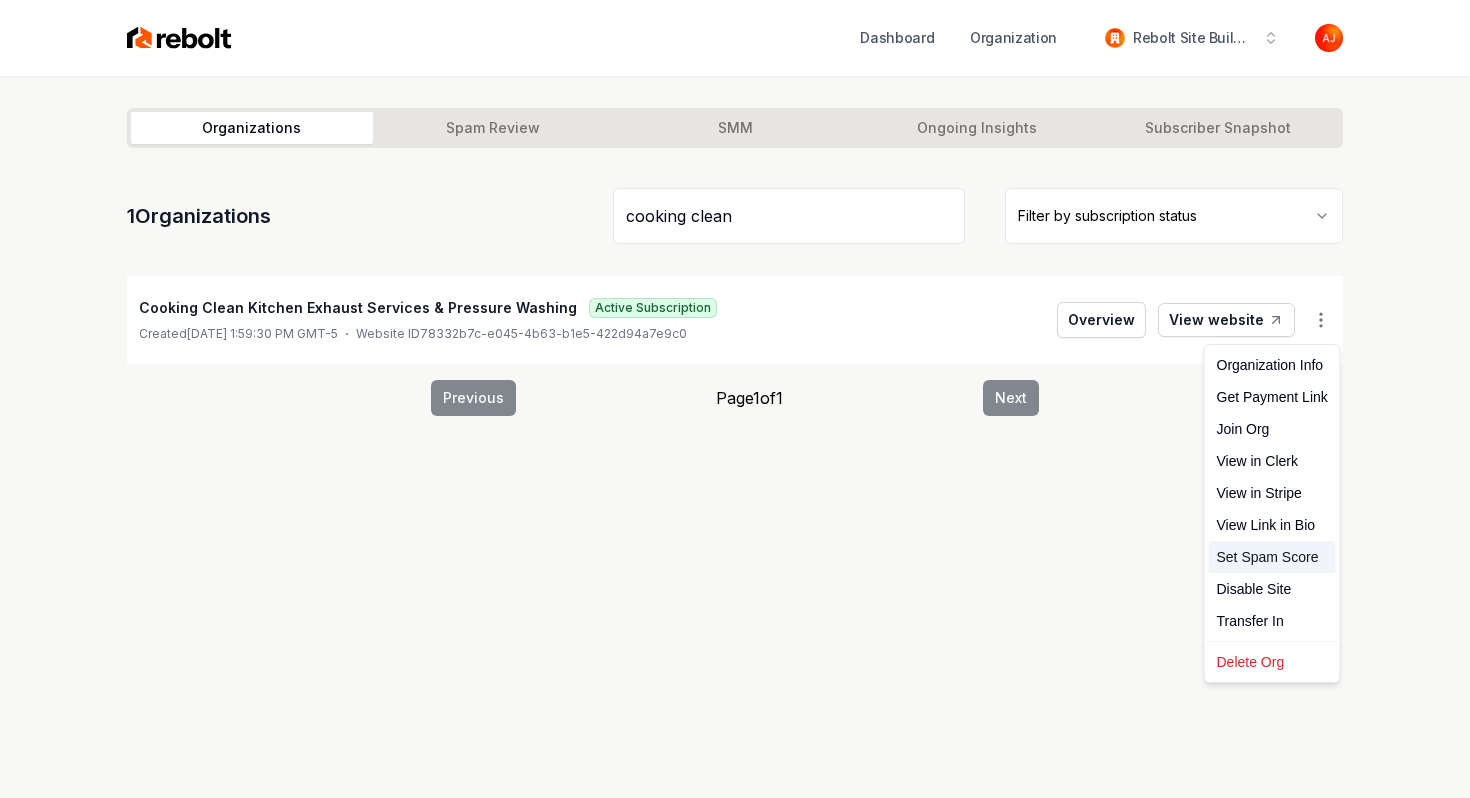 click on "Set Spam Score" at bounding box center [1272, 557] 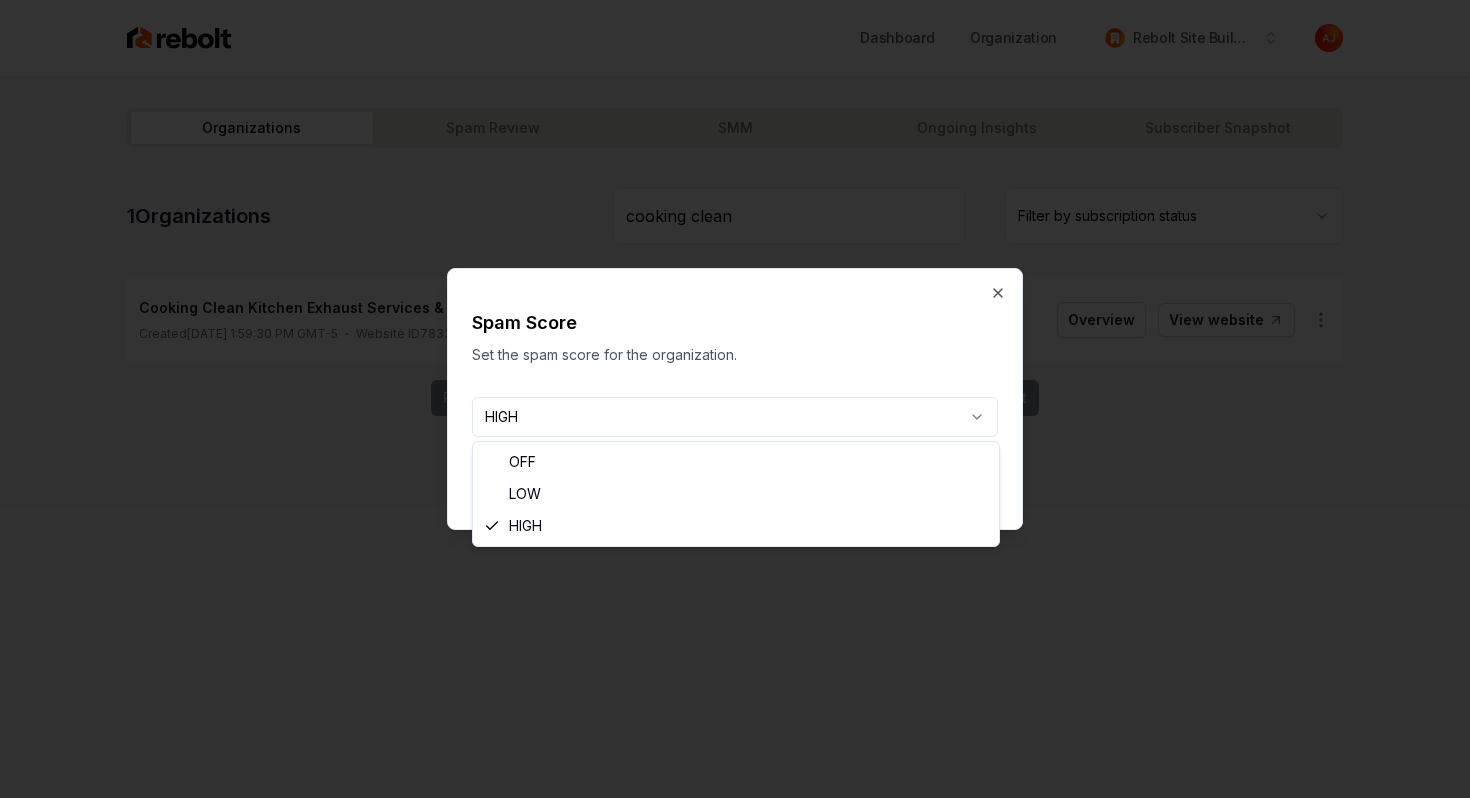 click on "Dashboard Organization Rebolt Site Builder Organizations Spam Review SMM Ongoing Insights Subscriber Snapshot 1  Organizations cooking clean Filter by subscription status Cooking Clean Kitchen Exhaust Services & Pressure Washing Active Subscription Created  November 6, 2024, 1:59:30 PM GMT-5   Website ID  78332b7c-e045-4b63-b1e5-422d94a7e9c0 Overview View website Previous Page  1  of  1 Next /dashboard/admin?orgName=cooking+clean Dialog Spam Score Set the spam score for the organization. HIGH *** *** **** Cancel Set Spam Score Close OFF LOW HIGH" at bounding box center (735, 399) 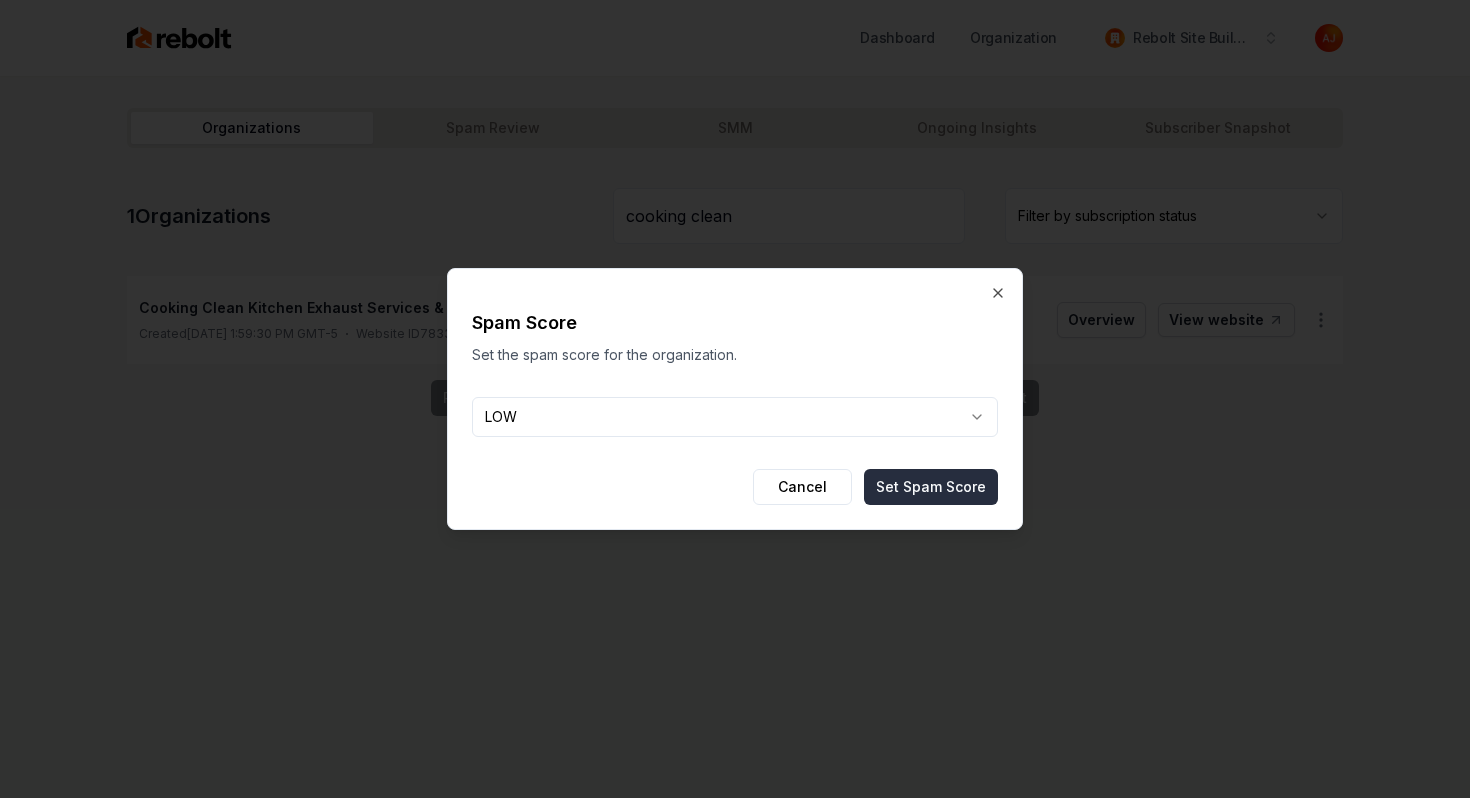 click on "Set Spam Score" at bounding box center [931, 487] 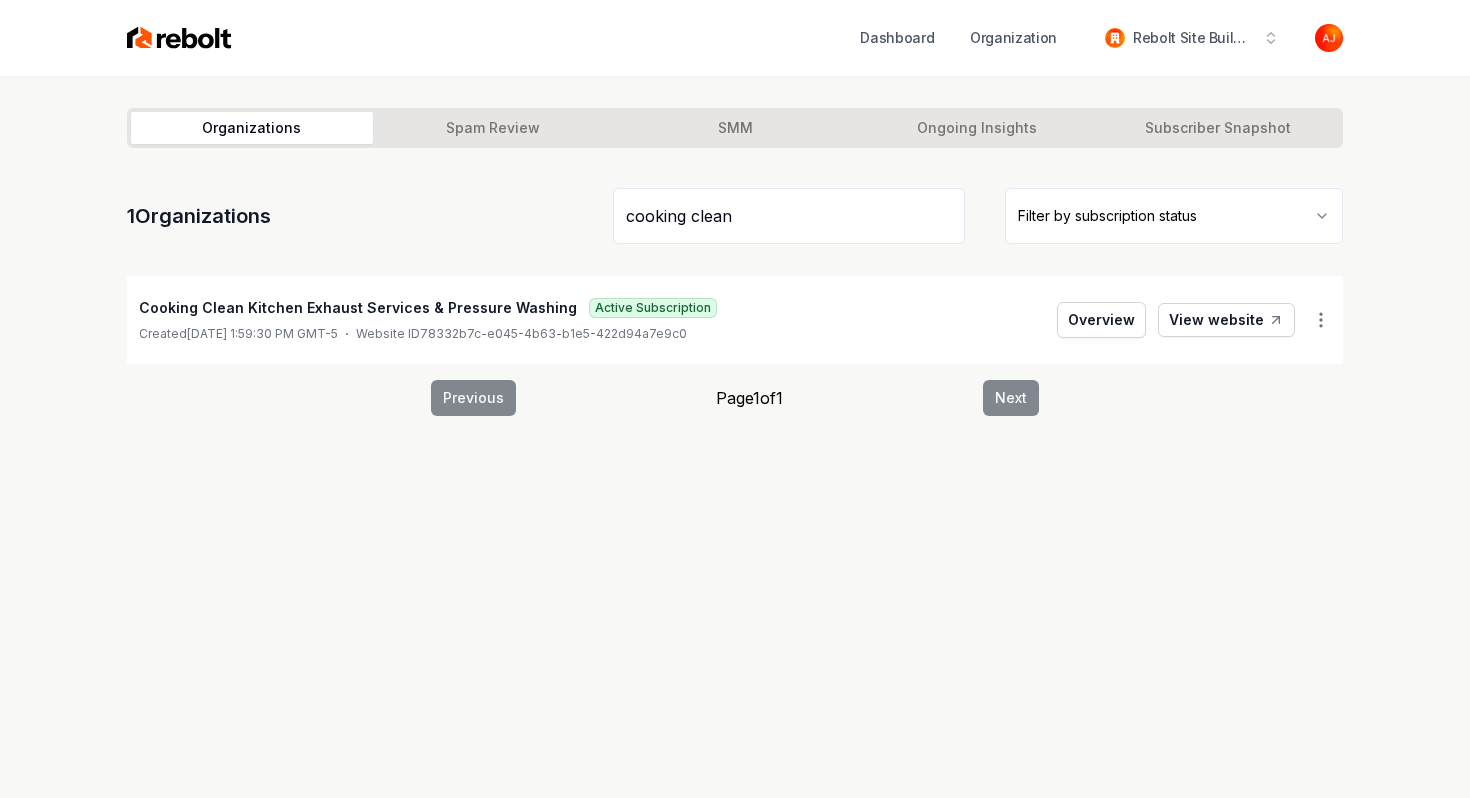 drag, startPoint x: 796, startPoint y: 224, endPoint x: 436, endPoint y: 224, distance: 360 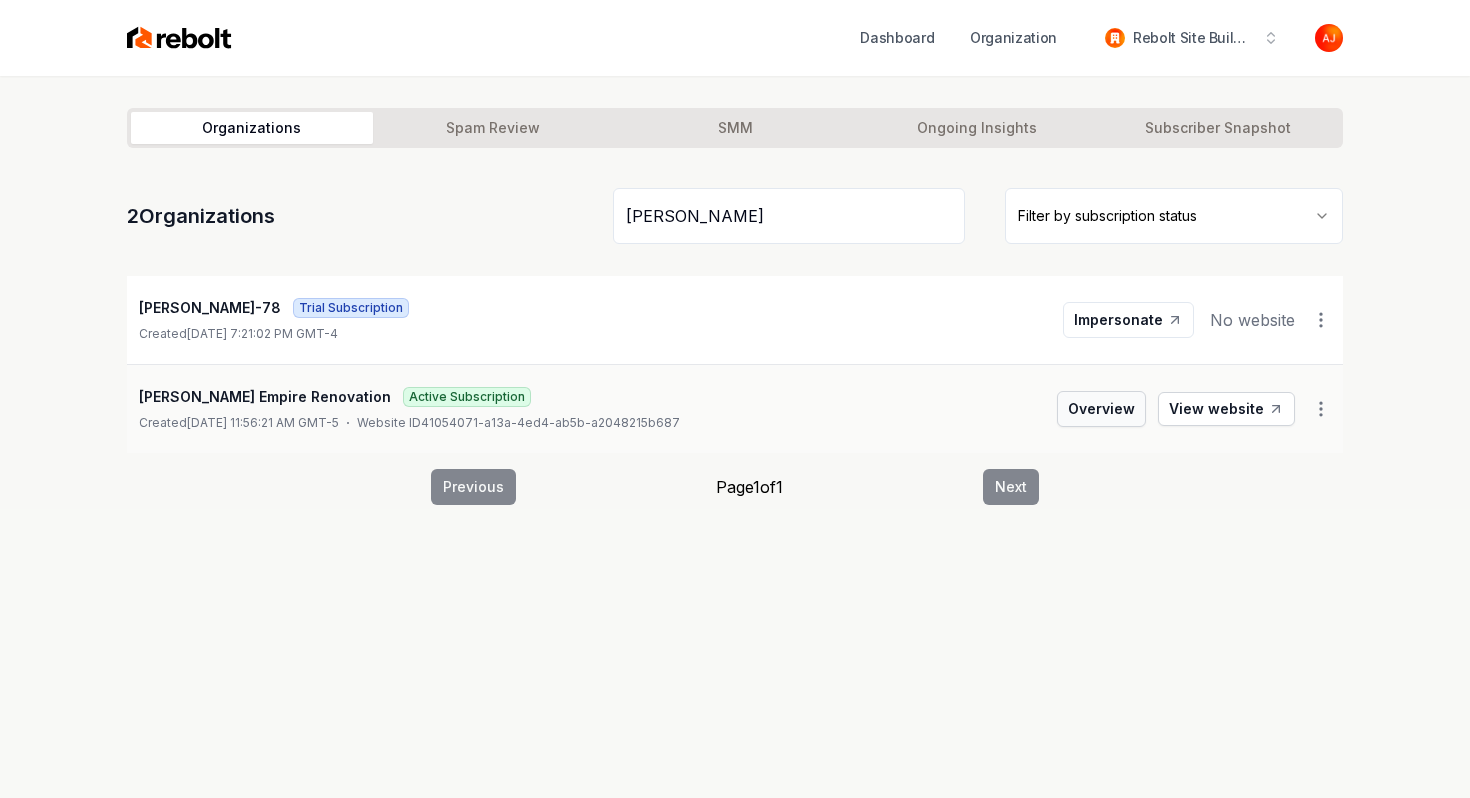 type on "alva" 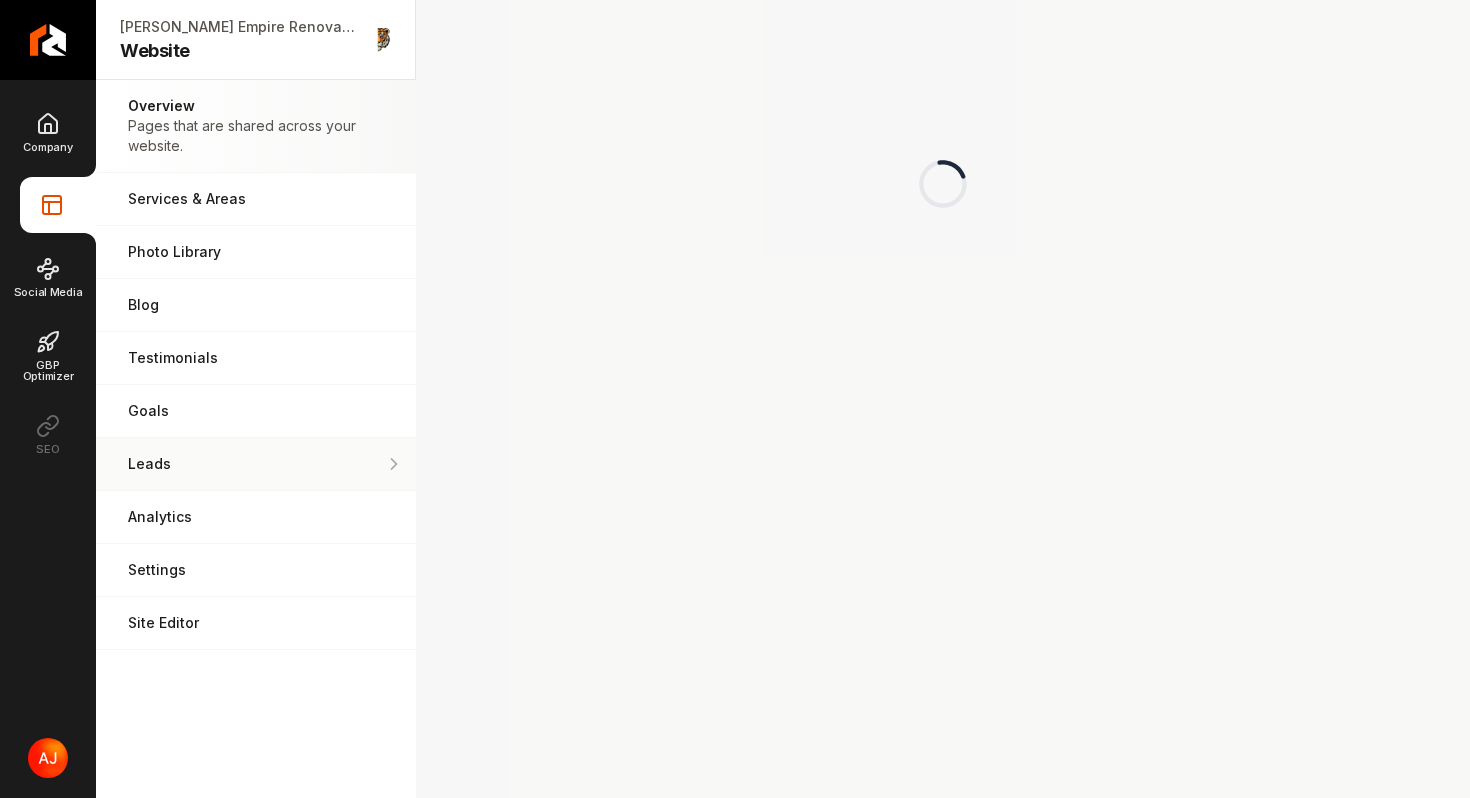 click on "Leads" at bounding box center [256, 464] 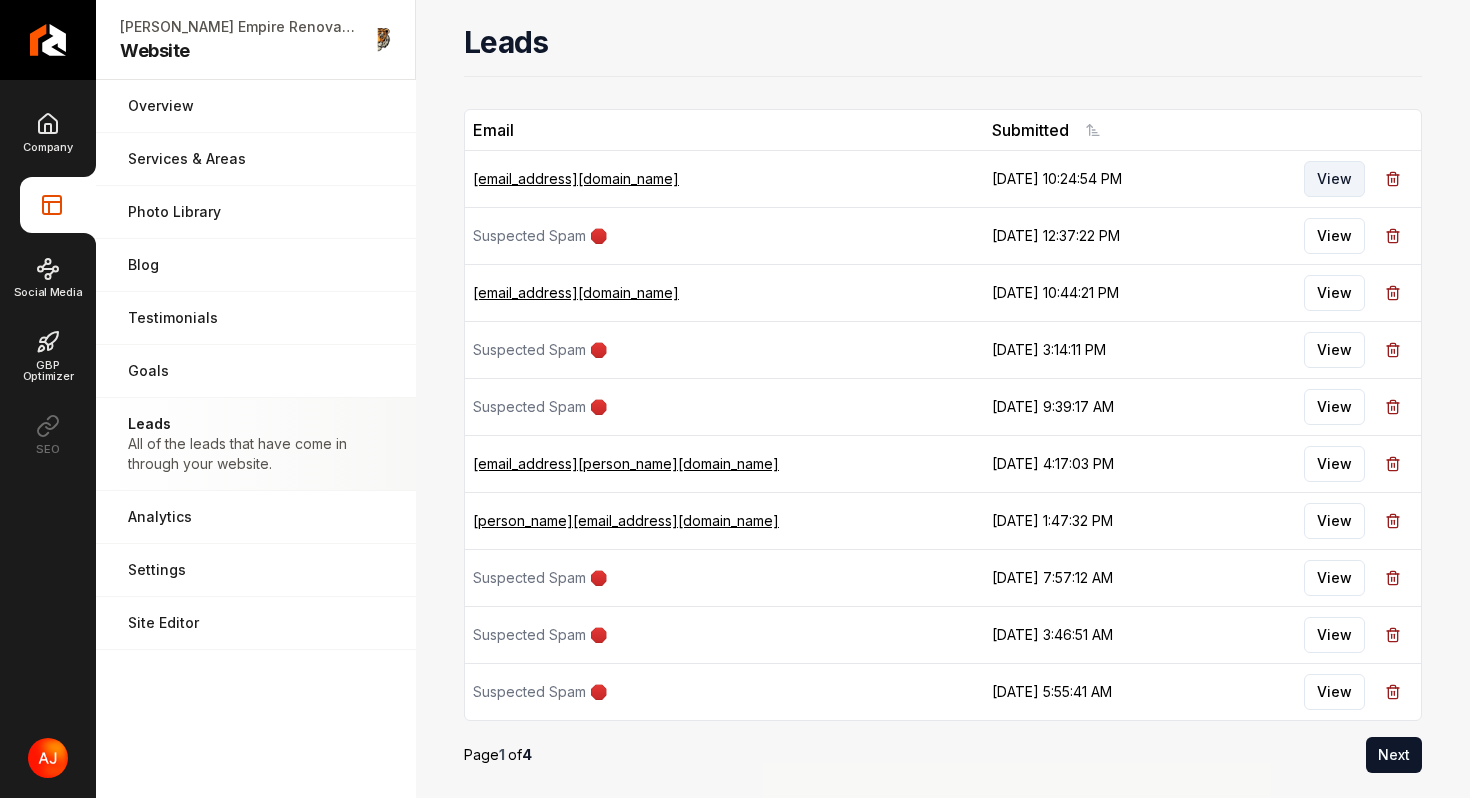click on "View" at bounding box center (1334, 179) 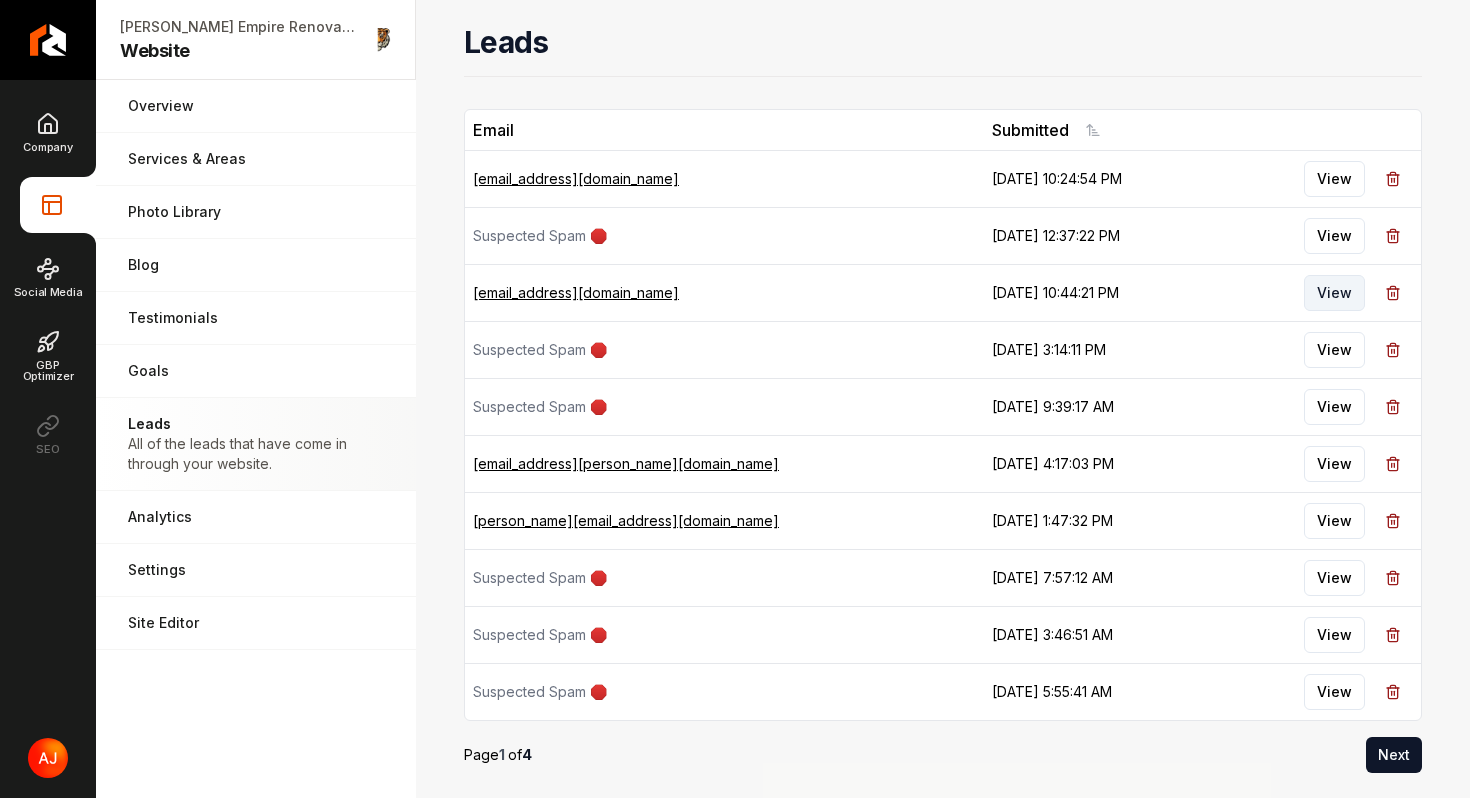 click on "View" at bounding box center (1334, 293) 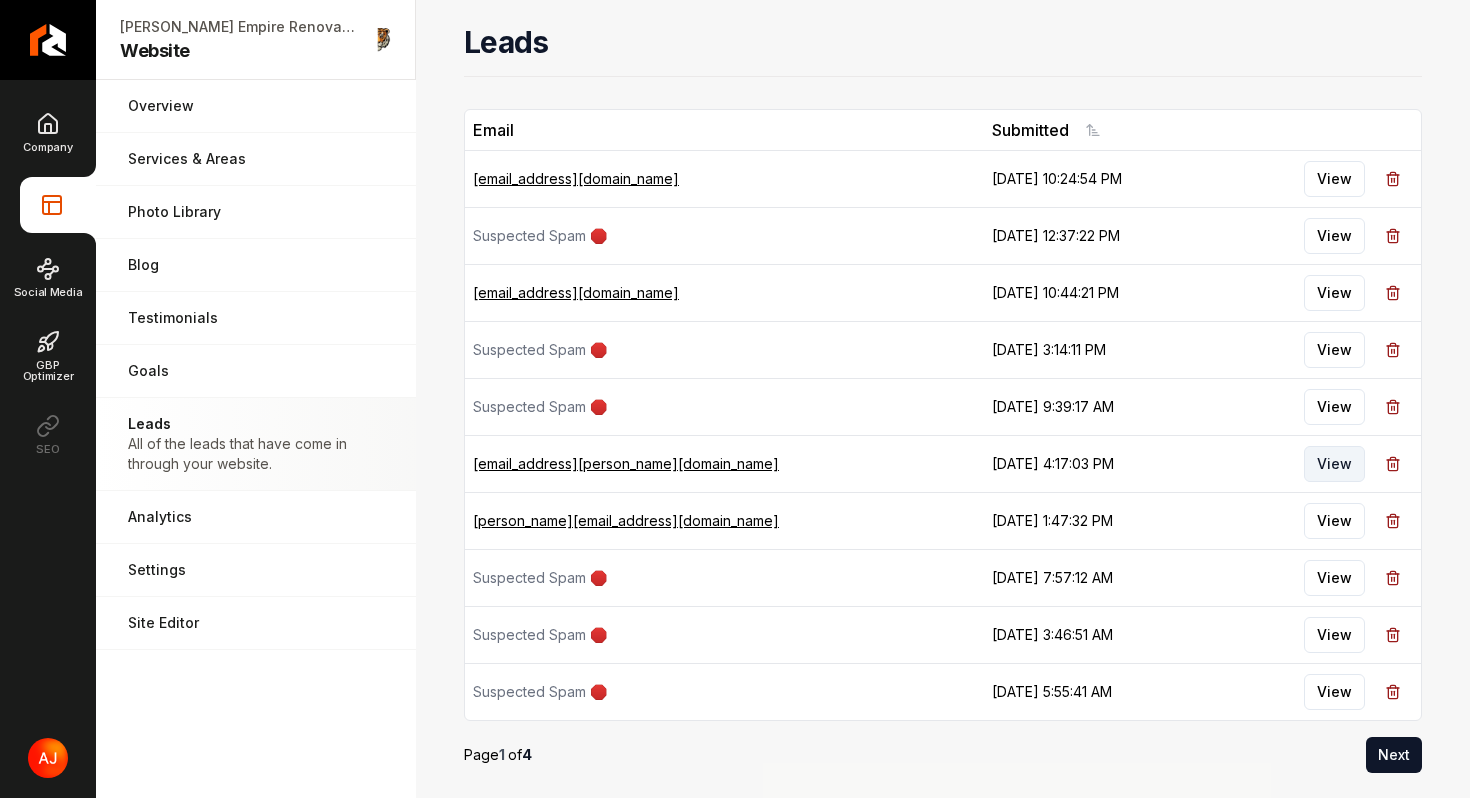 click on "View" at bounding box center [1334, 464] 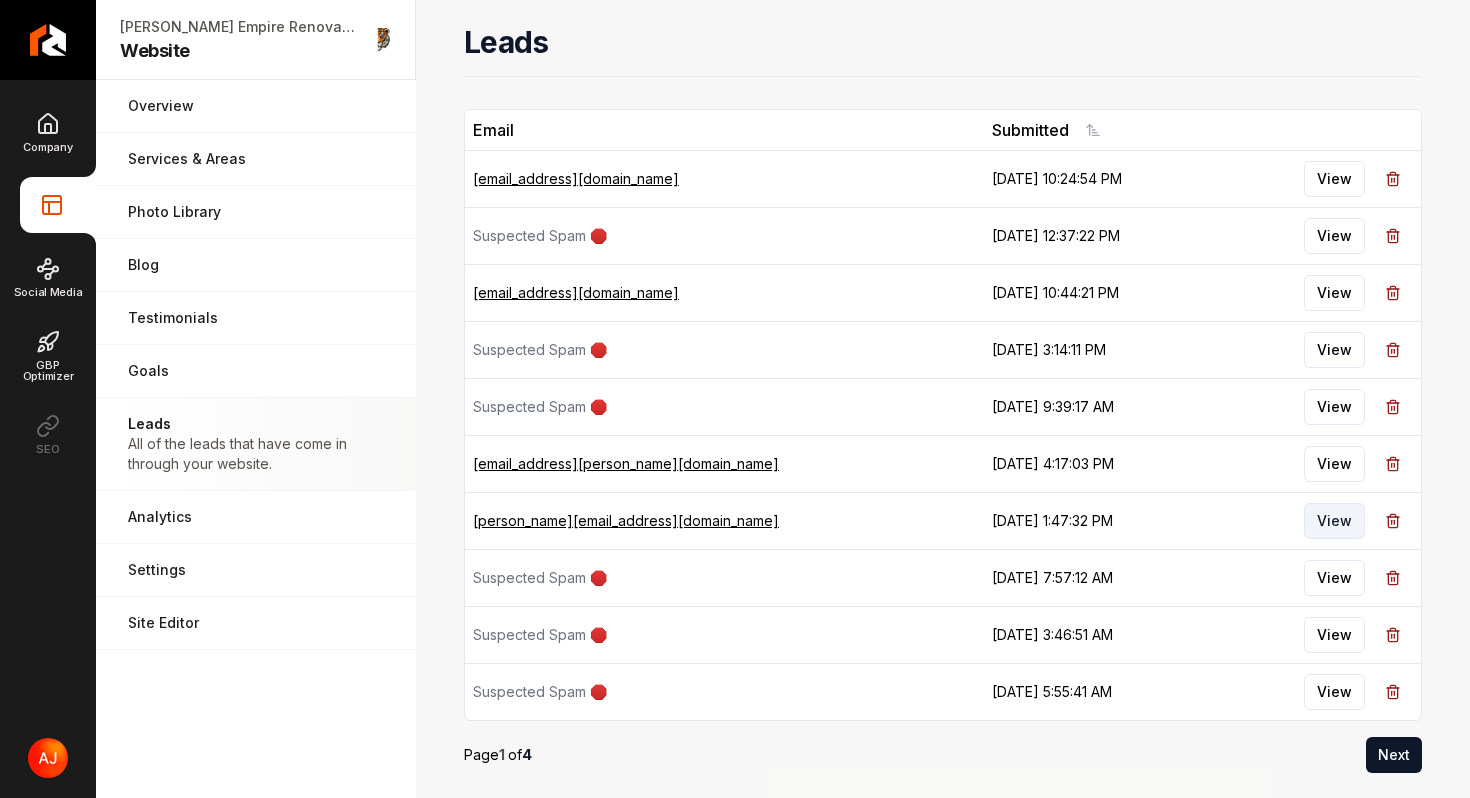 click on "View" at bounding box center (1334, 521) 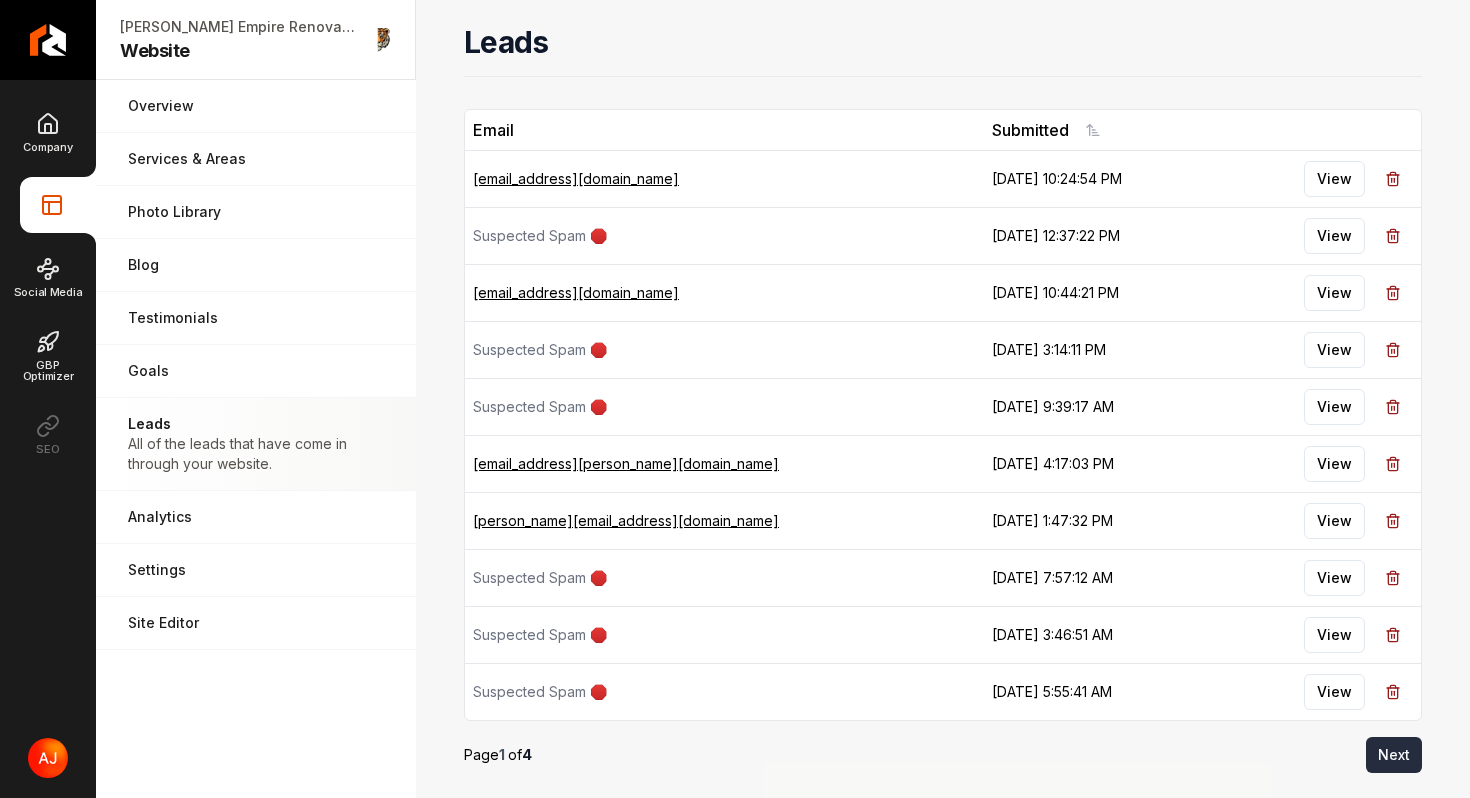 click on "Next" at bounding box center (1394, 755) 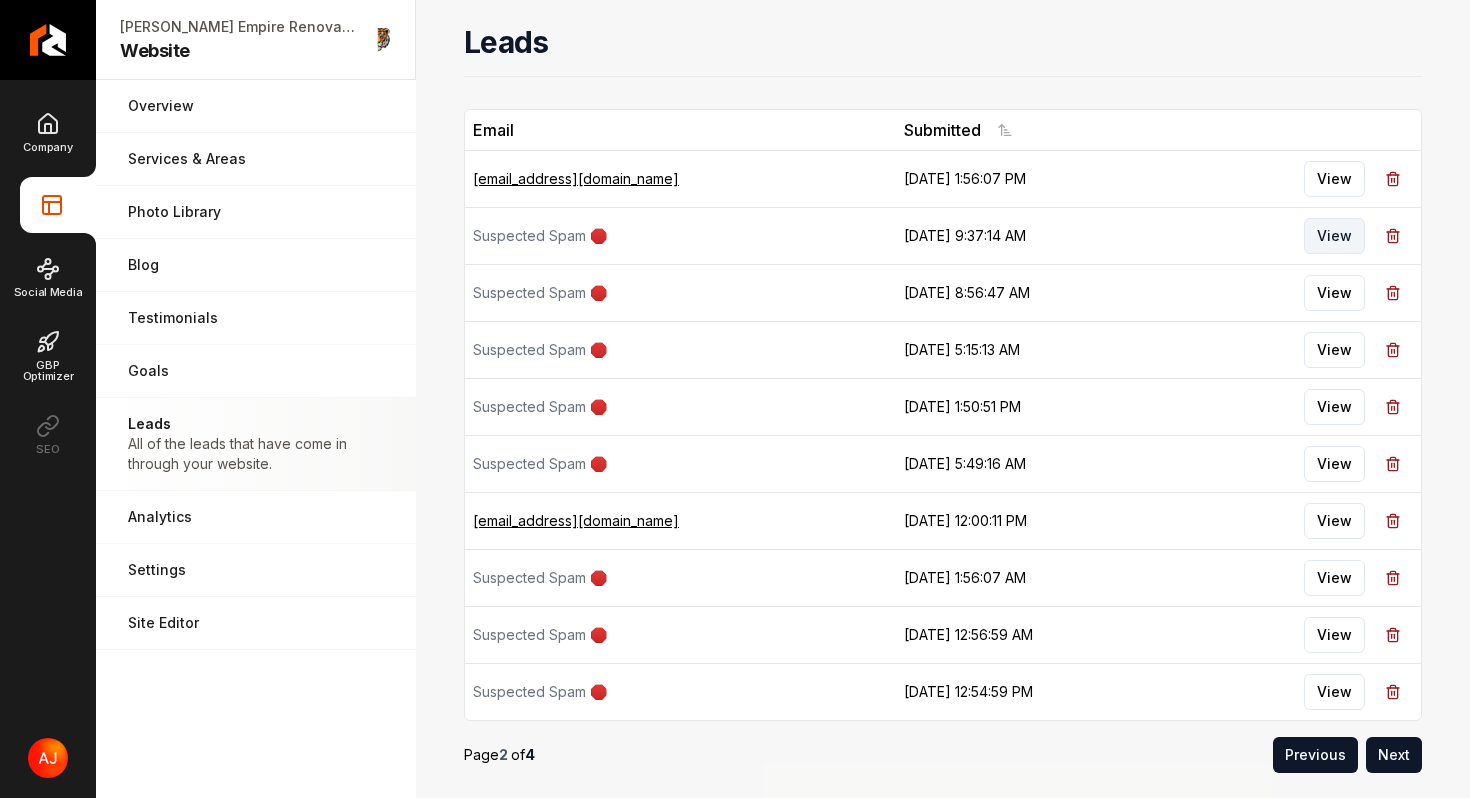 click on "View" at bounding box center (1334, 236) 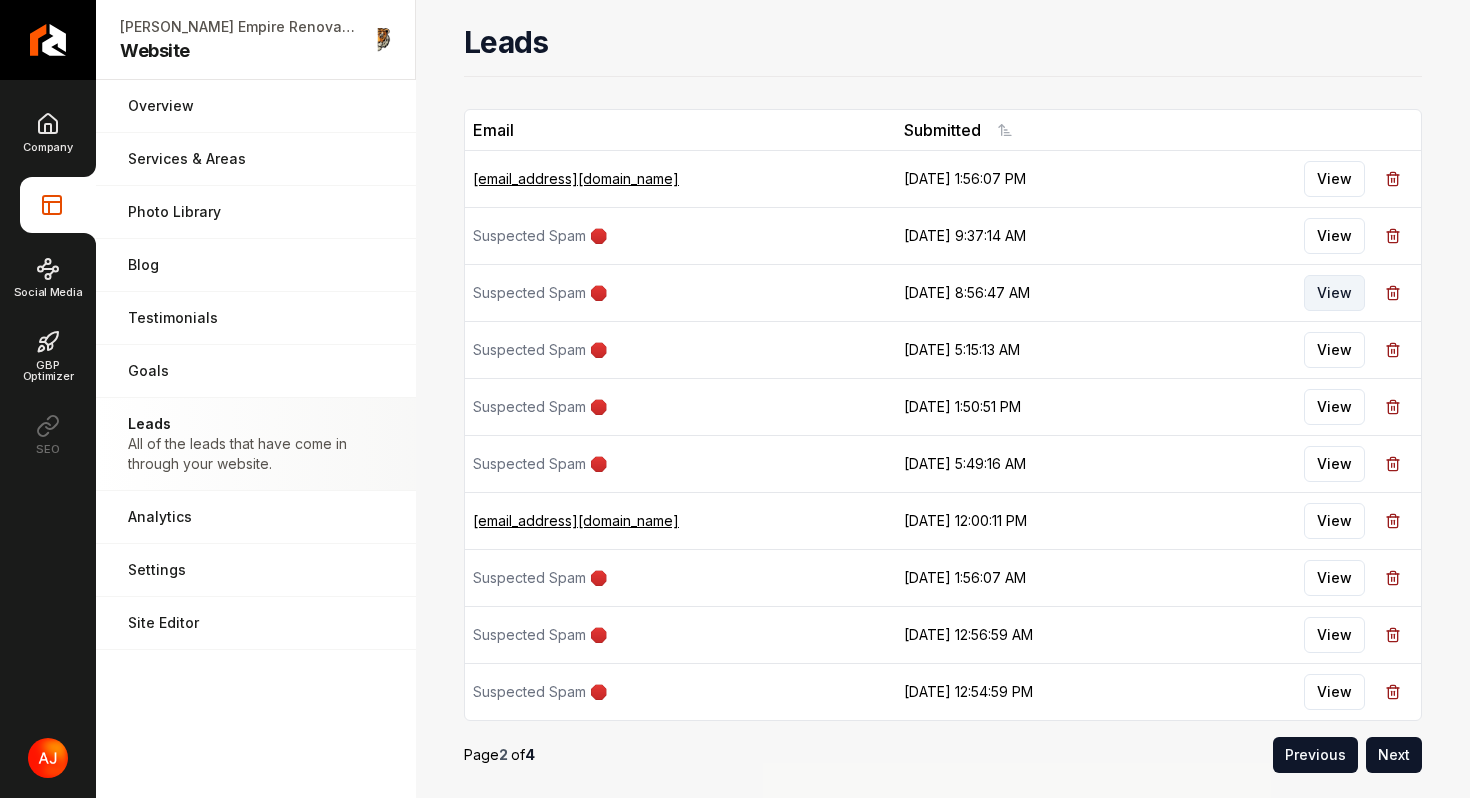 click on "View" at bounding box center (1334, 293) 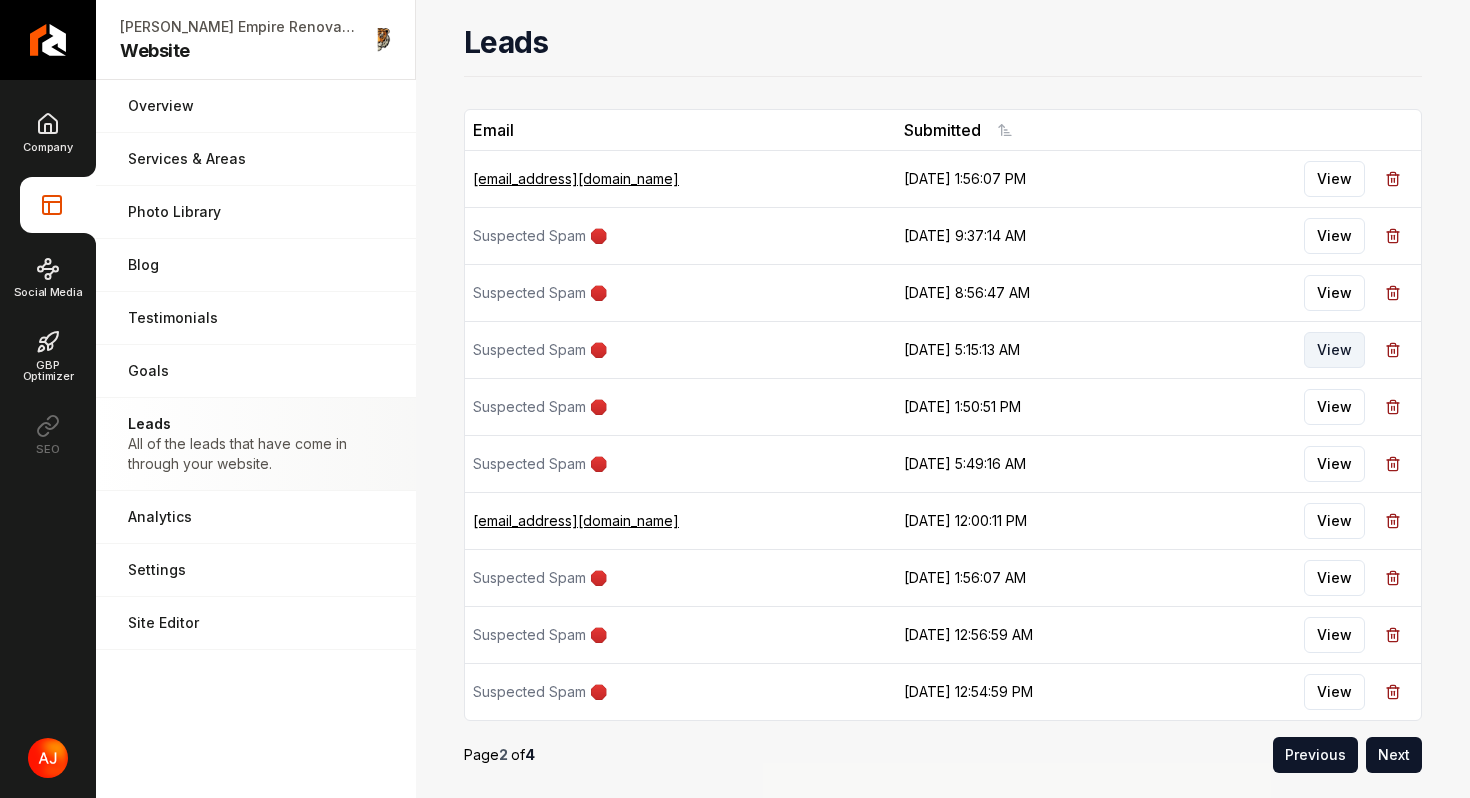 click on "View" at bounding box center [1334, 350] 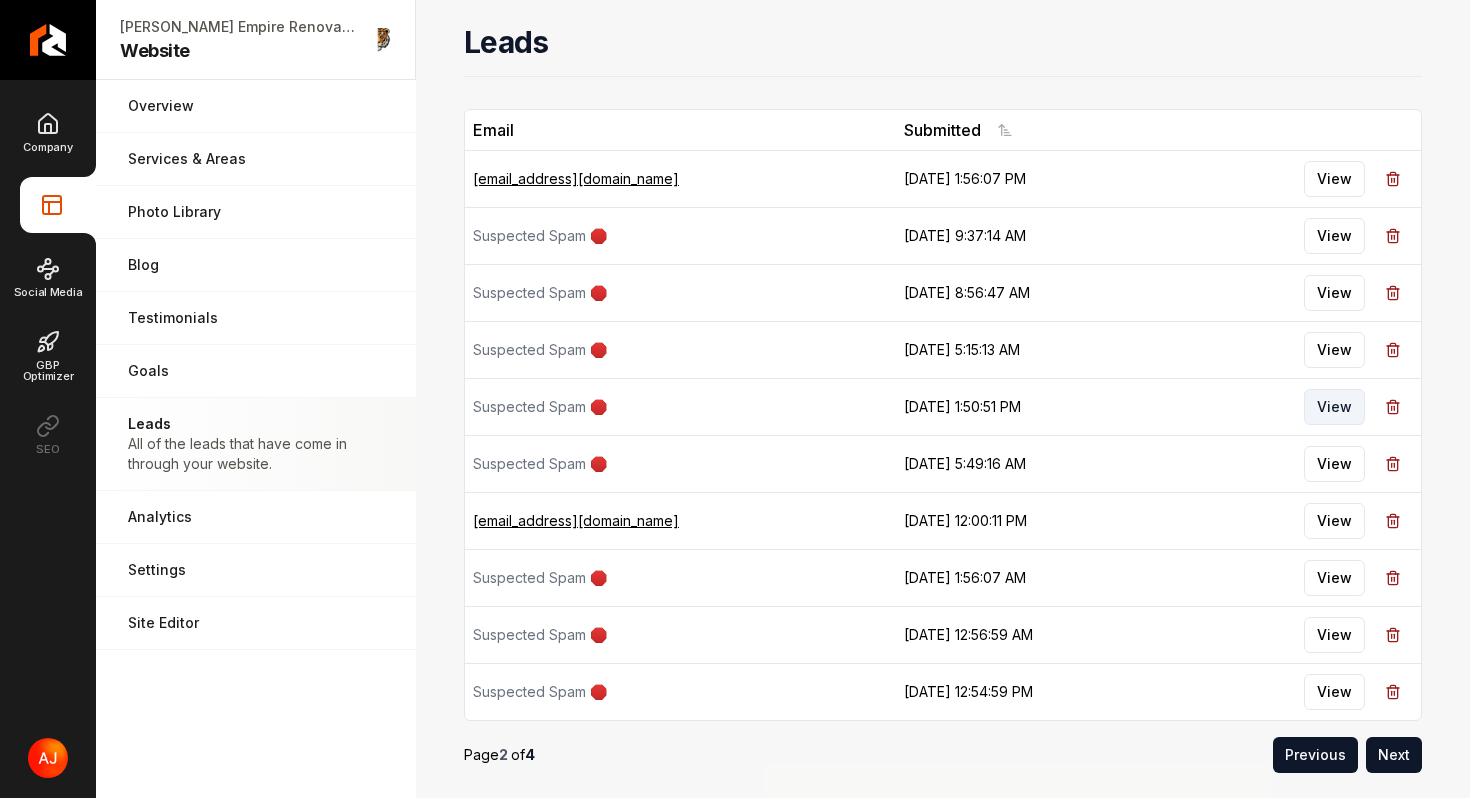 click on "View" at bounding box center (1334, 407) 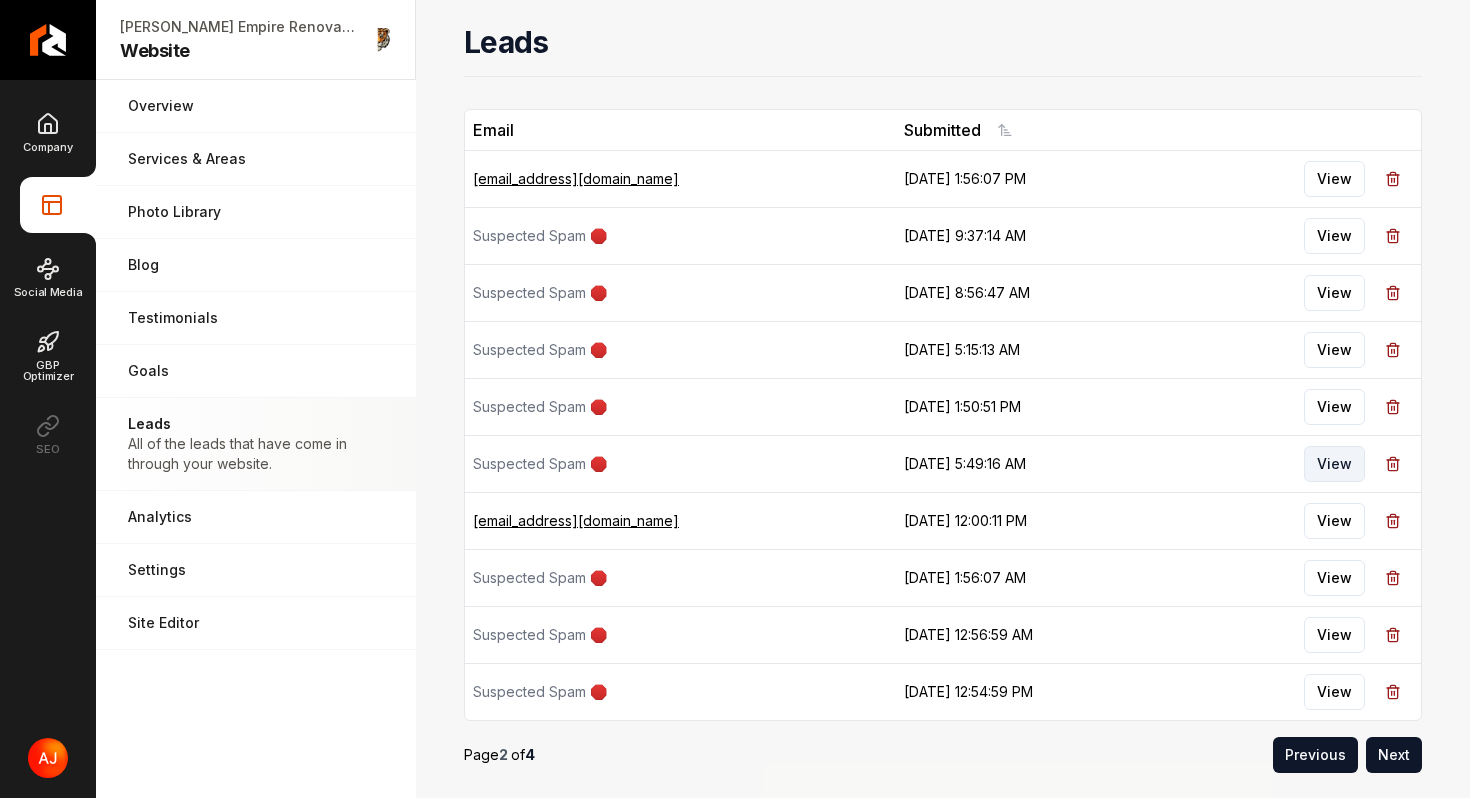 click on "View" at bounding box center (1334, 464) 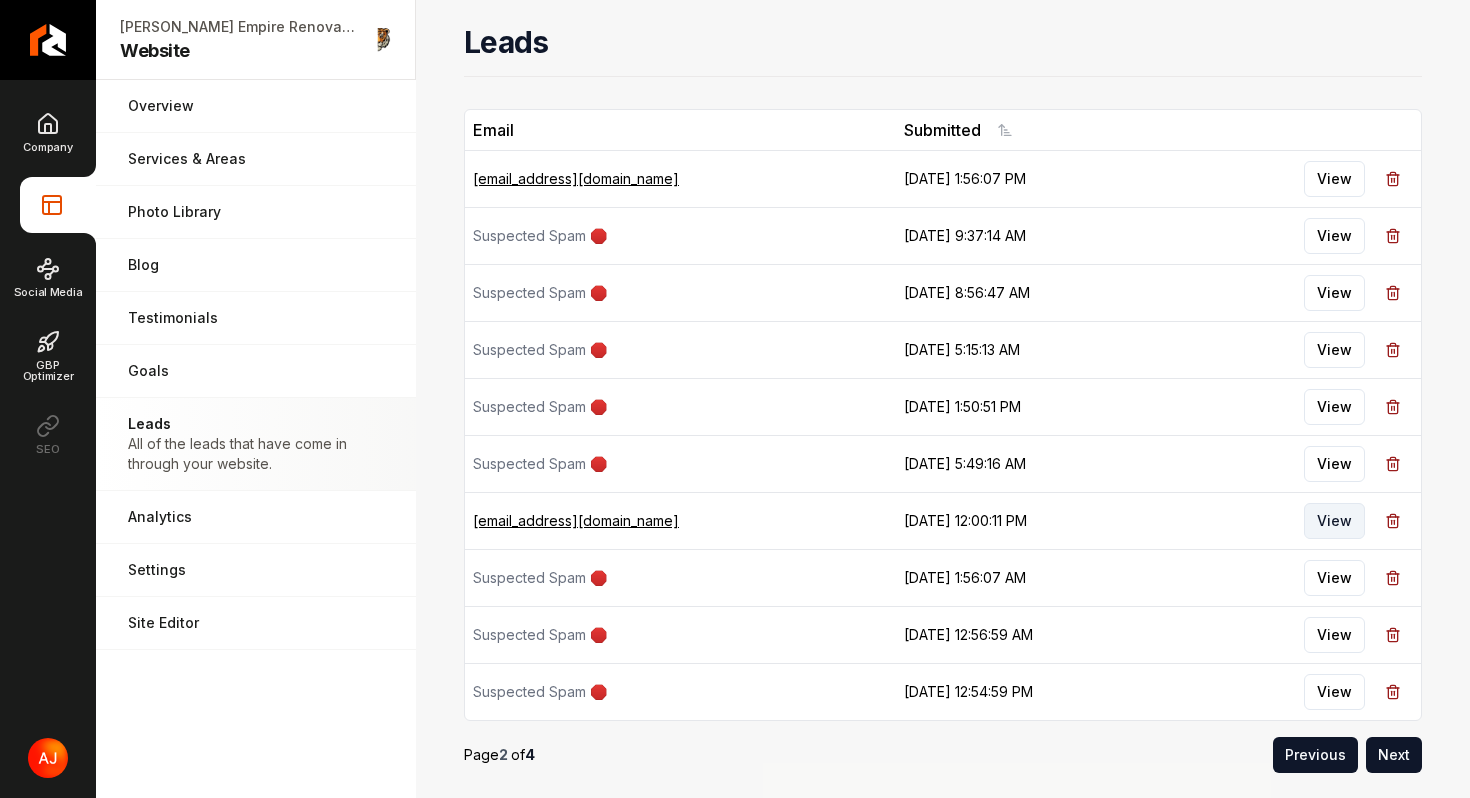 click on "View" at bounding box center (1334, 521) 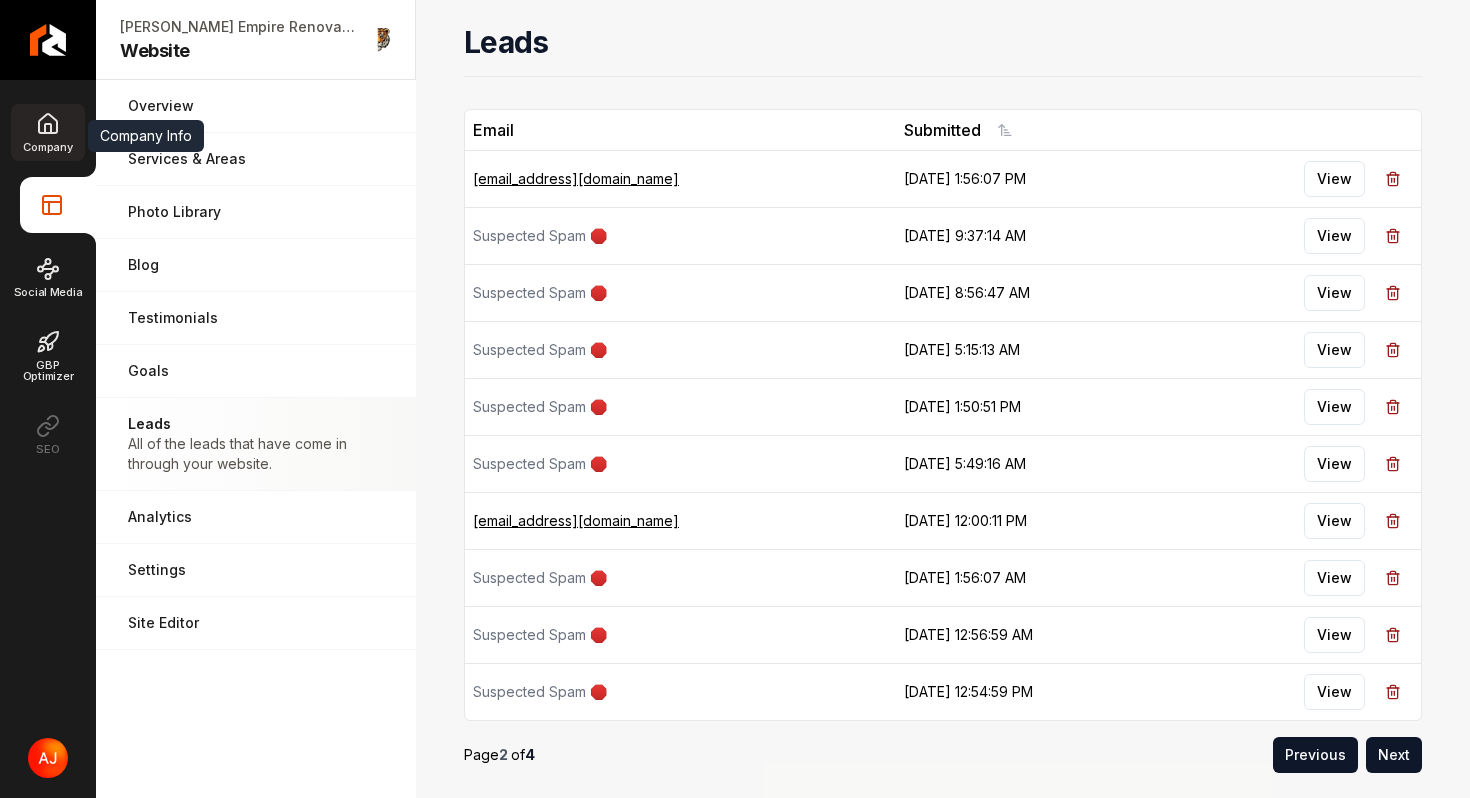 click on "Company" at bounding box center (47, 147) 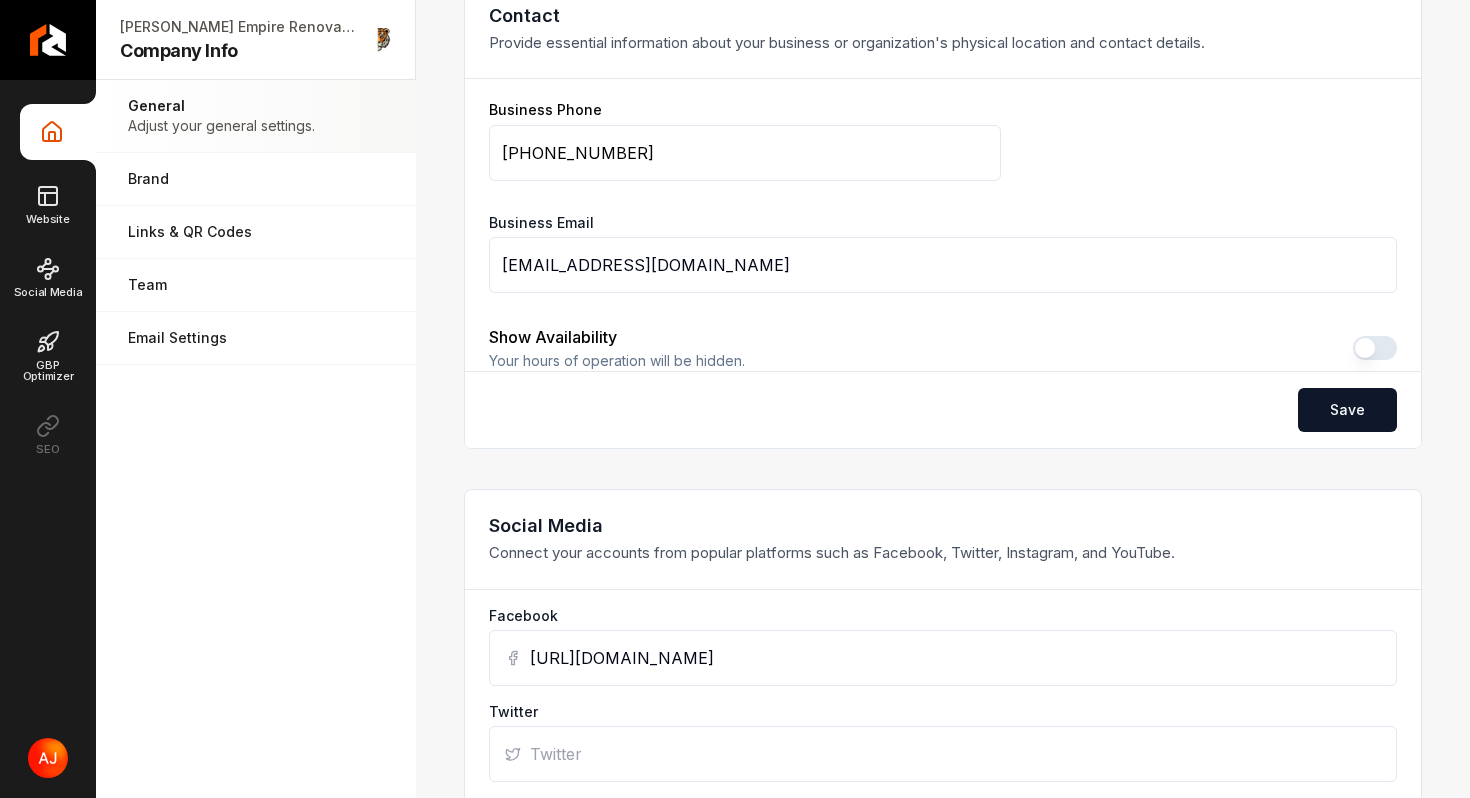 scroll, scrollTop: 972, scrollLeft: 0, axis: vertical 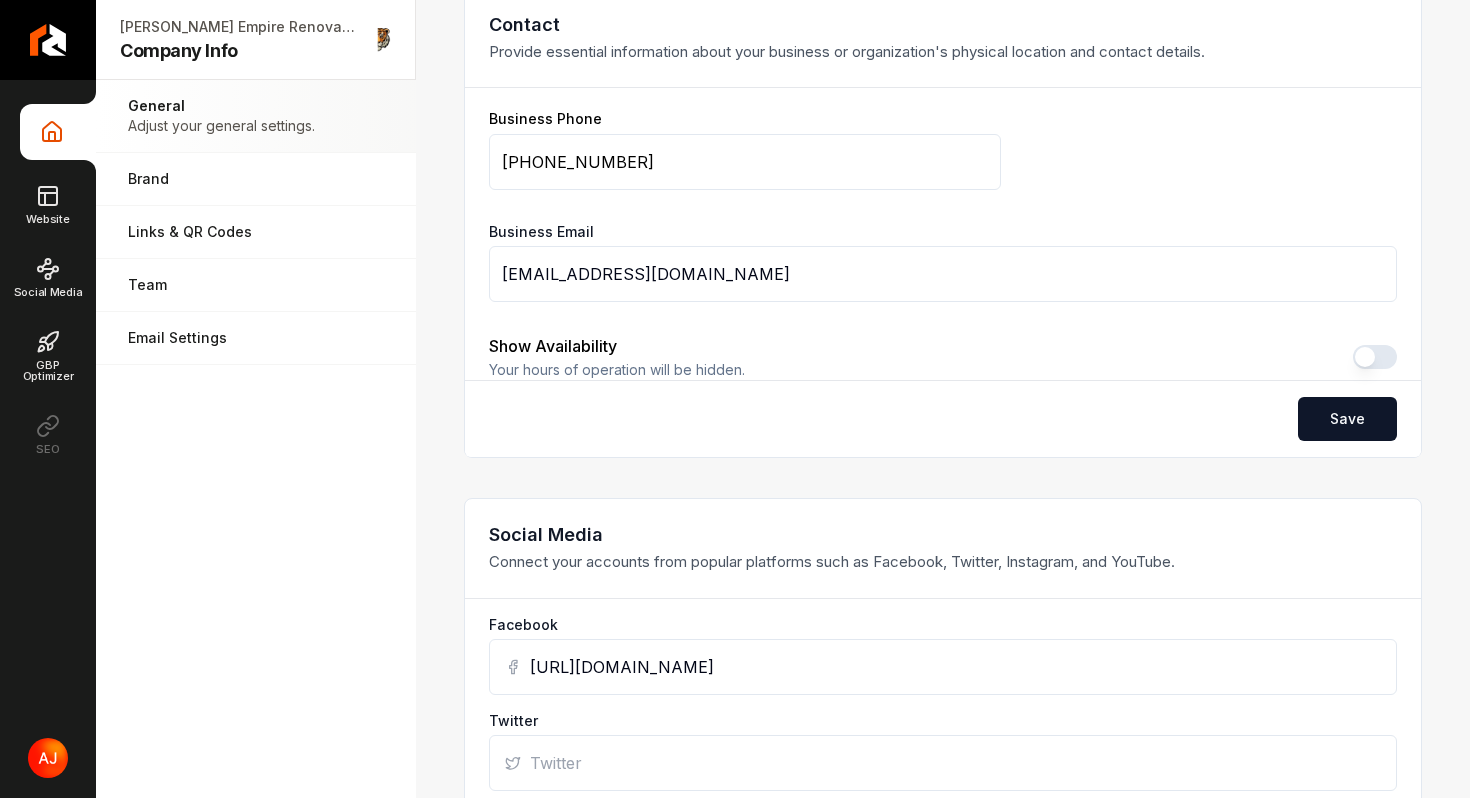 drag, startPoint x: 759, startPoint y: 268, endPoint x: 485, endPoint y: 277, distance: 274.14777 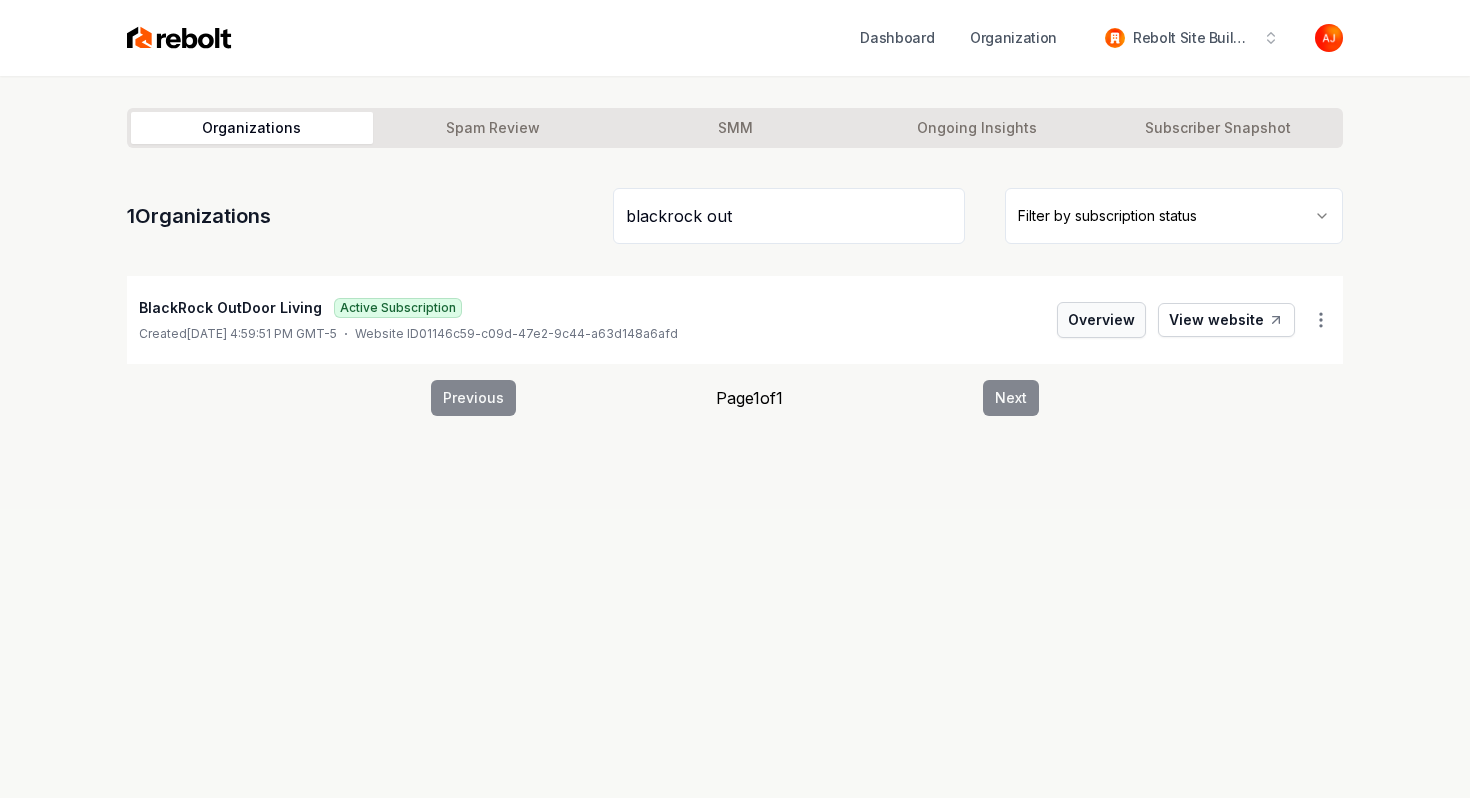 type on "blackrock out" 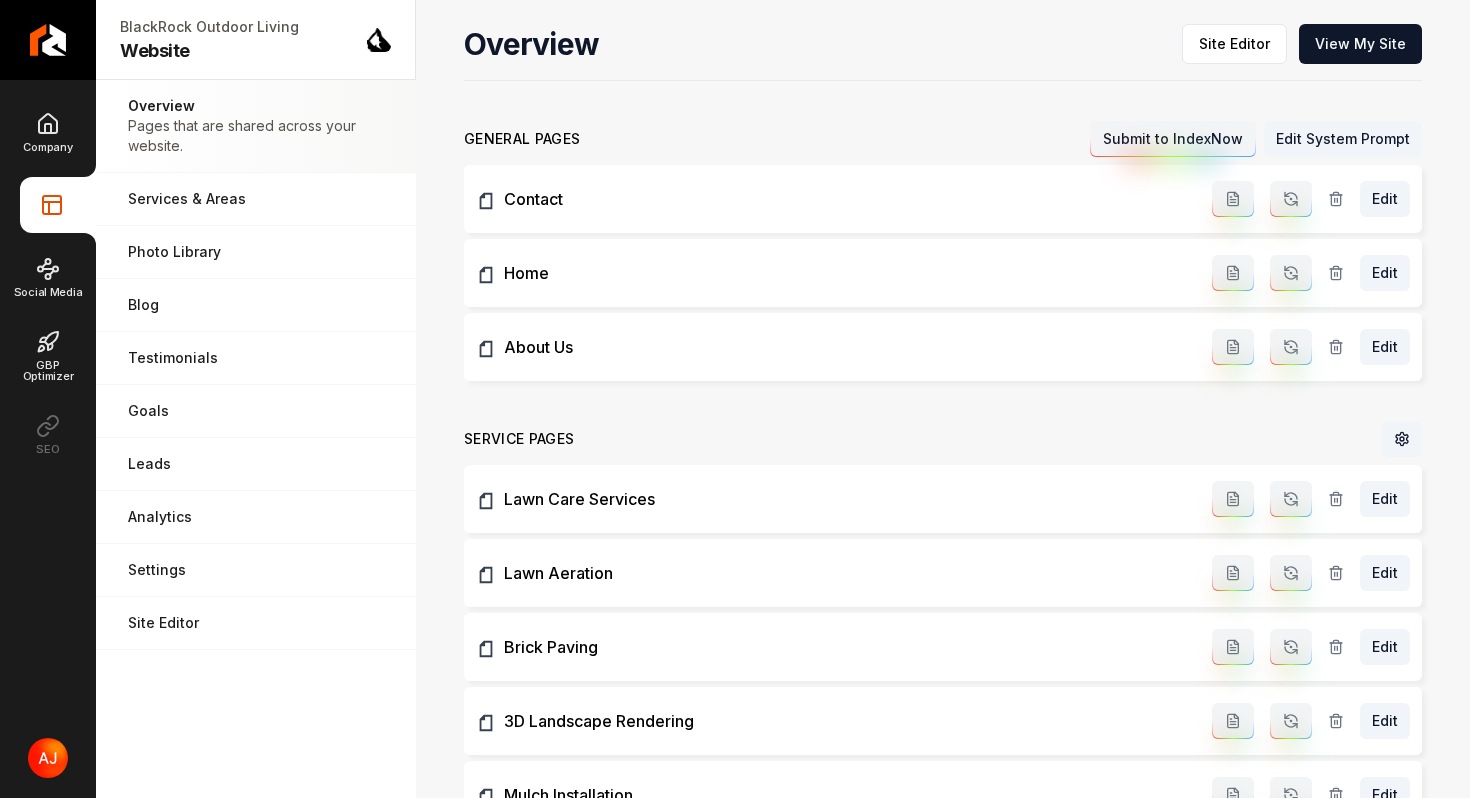 click on "Overview Site Editor View My Site general pages Submit to IndexNow Edit System Prompt Contact Edit Home Edit About Us Edit Service Pages Lawn Care Services Edit Lawn Aeration Edit Brick Paving Edit 3D Landscape Rendering Edit Mulch Installation Edit Hedge Trimming/Pruning Edit Spring Cleanup Edit Fall Cleanup Edit Weeding Edit Areas Served Pages Barrington, IL Edit Inverness, IL Edit Palatine, IL Edit South Barrington, IL Edit Barrington Hills, IL Edit North Barrington, IL Edit Tower Lakes, IL Edit Lake Barrington, IL Edit Port Barrington, IL Edit Deer Park, IL Edit Lake Zurich, IL Edit Kildeer, IL Edit Legal Pages This includes pages like Terms of Service and Privacy Policy. Add Terms of Service Add Privacy Policy" at bounding box center (943, 1127) 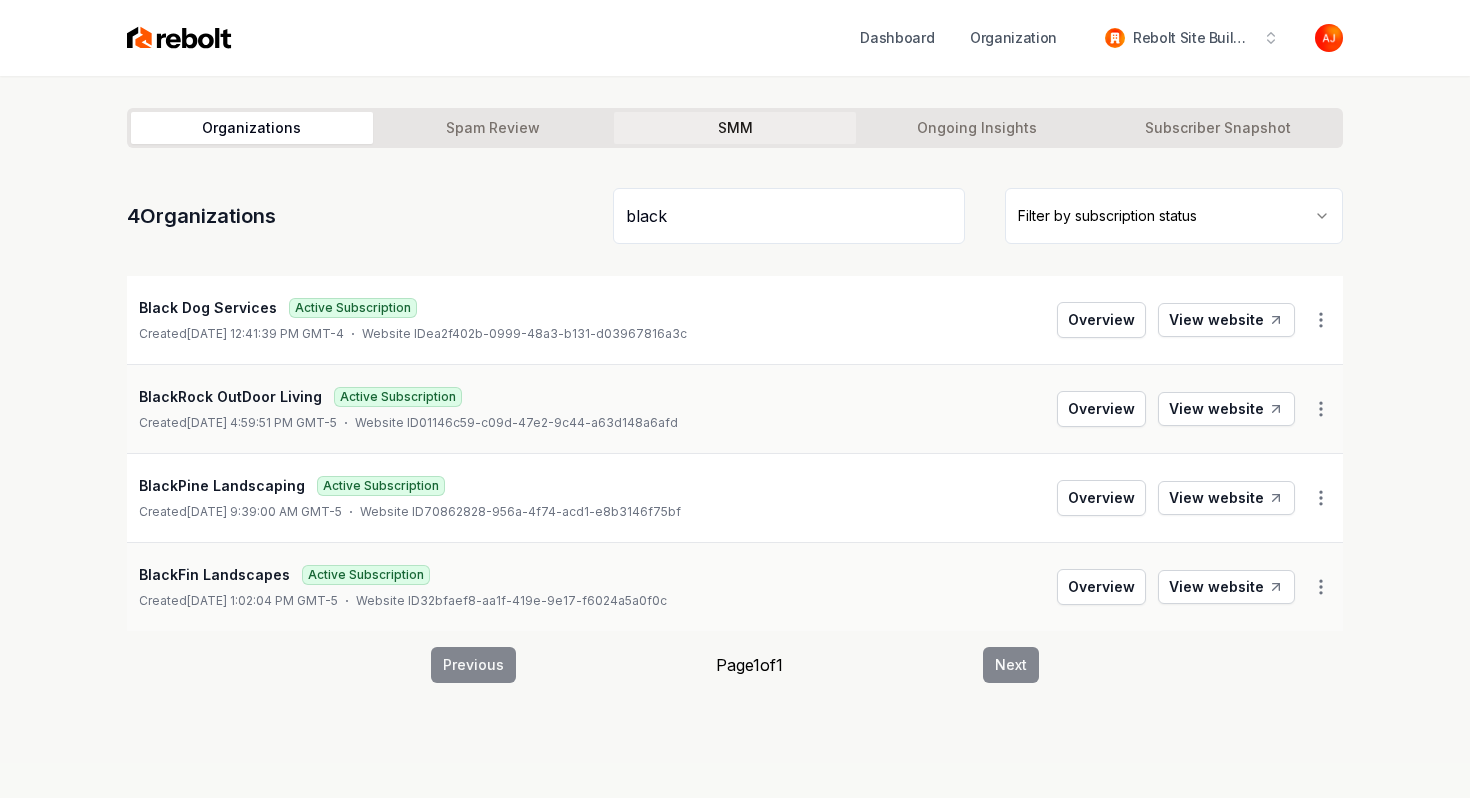 type on "black" 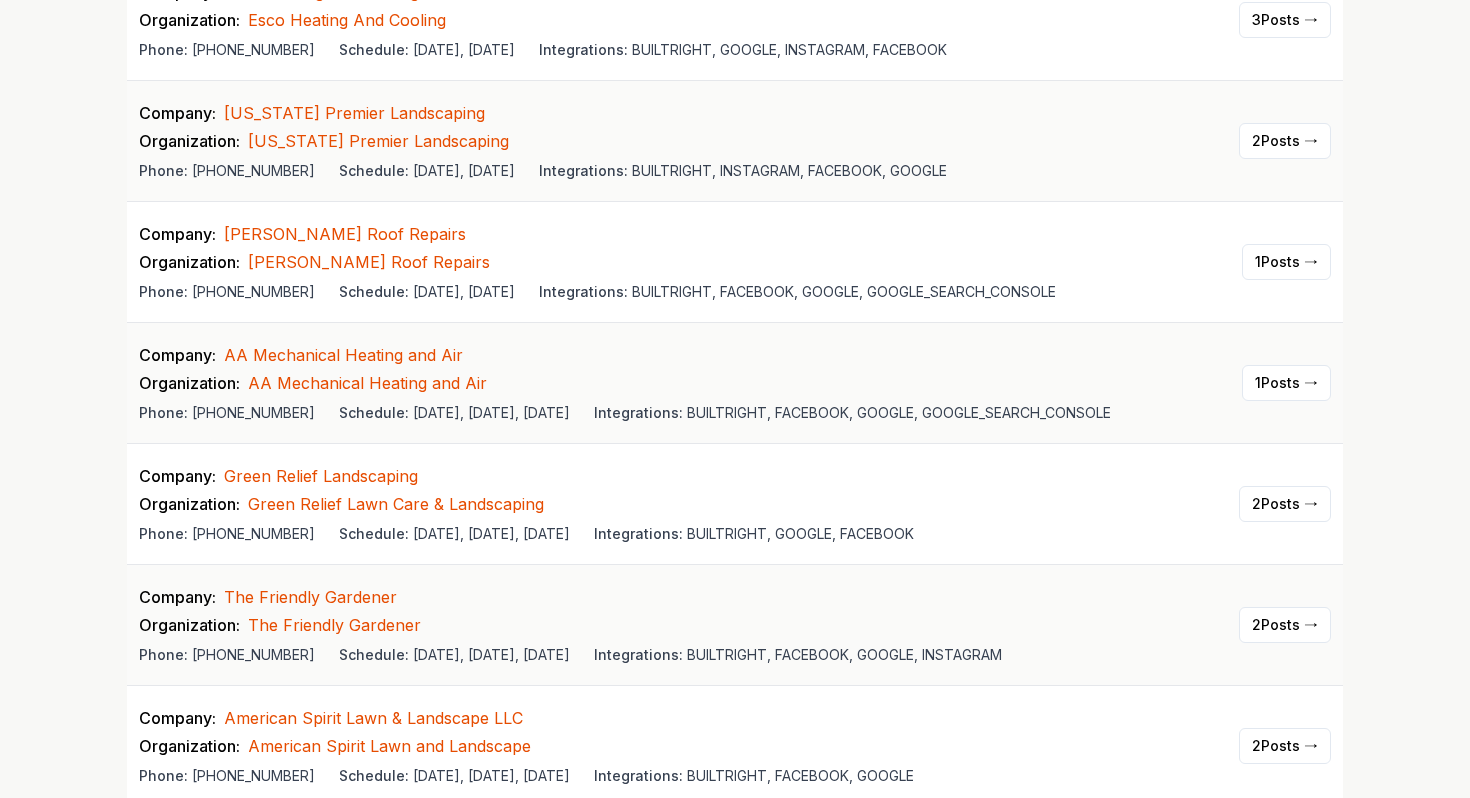 scroll, scrollTop: 0, scrollLeft: 0, axis: both 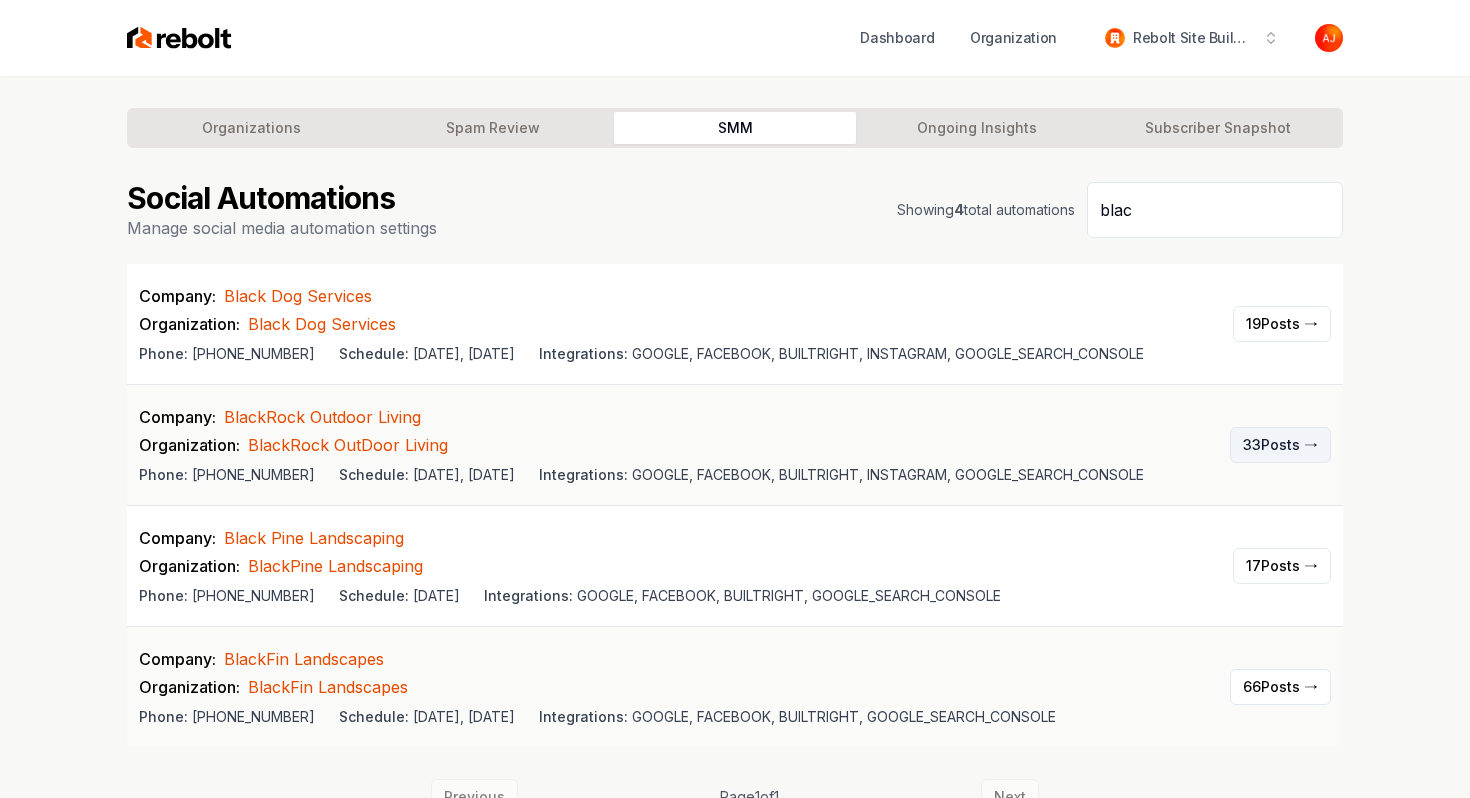 type on "blac" 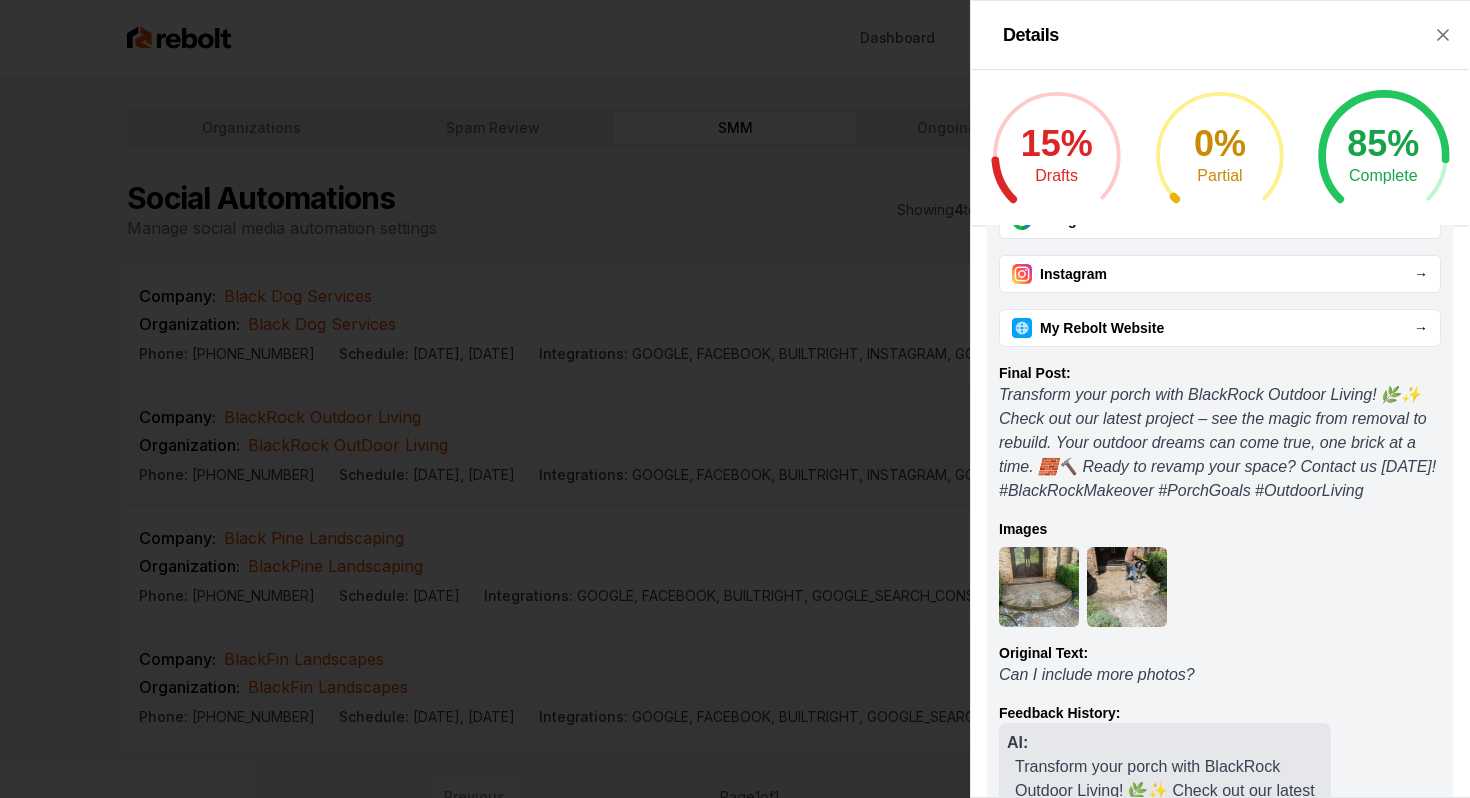 scroll, scrollTop: 113, scrollLeft: 0, axis: vertical 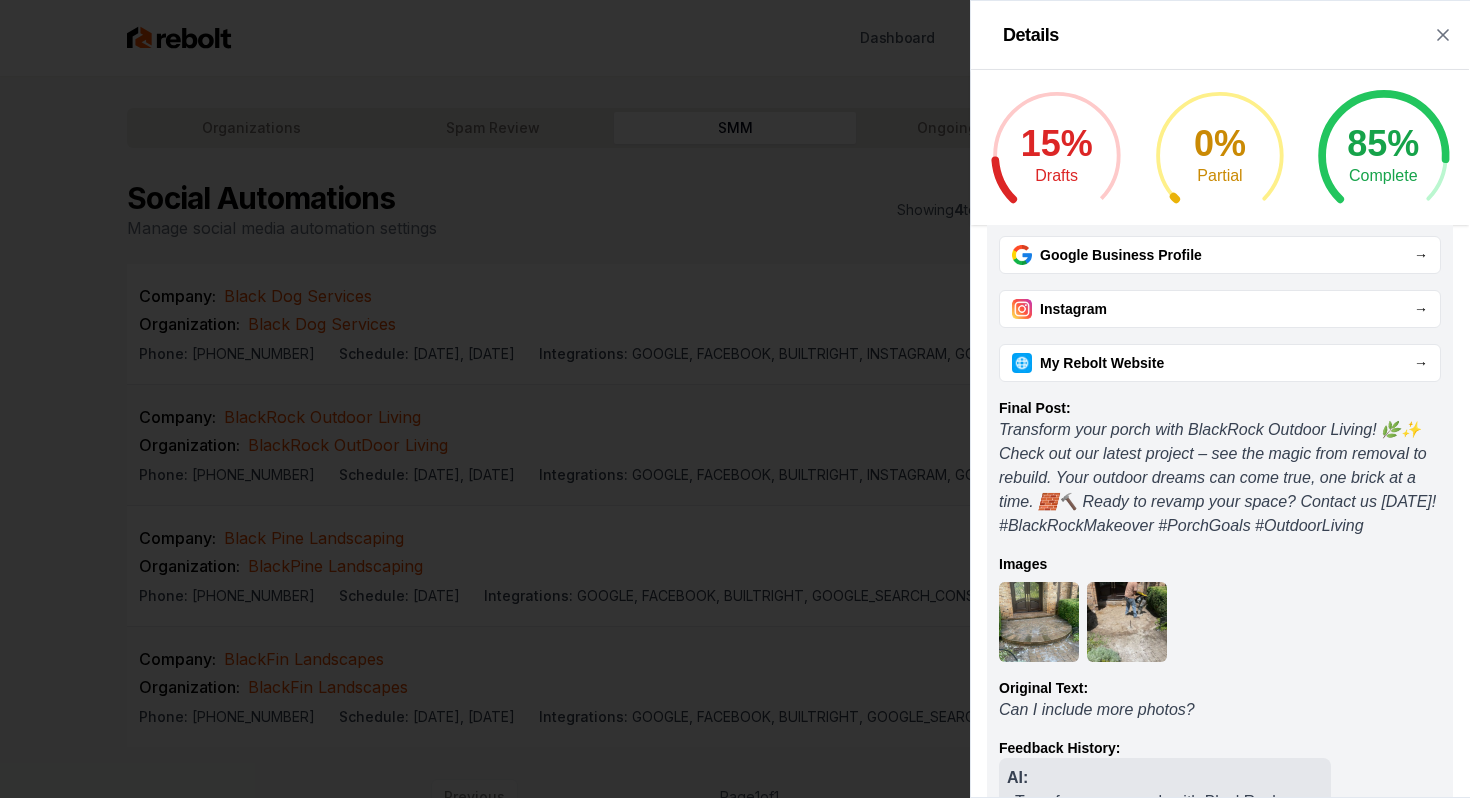 click at bounding box center (735, 399) 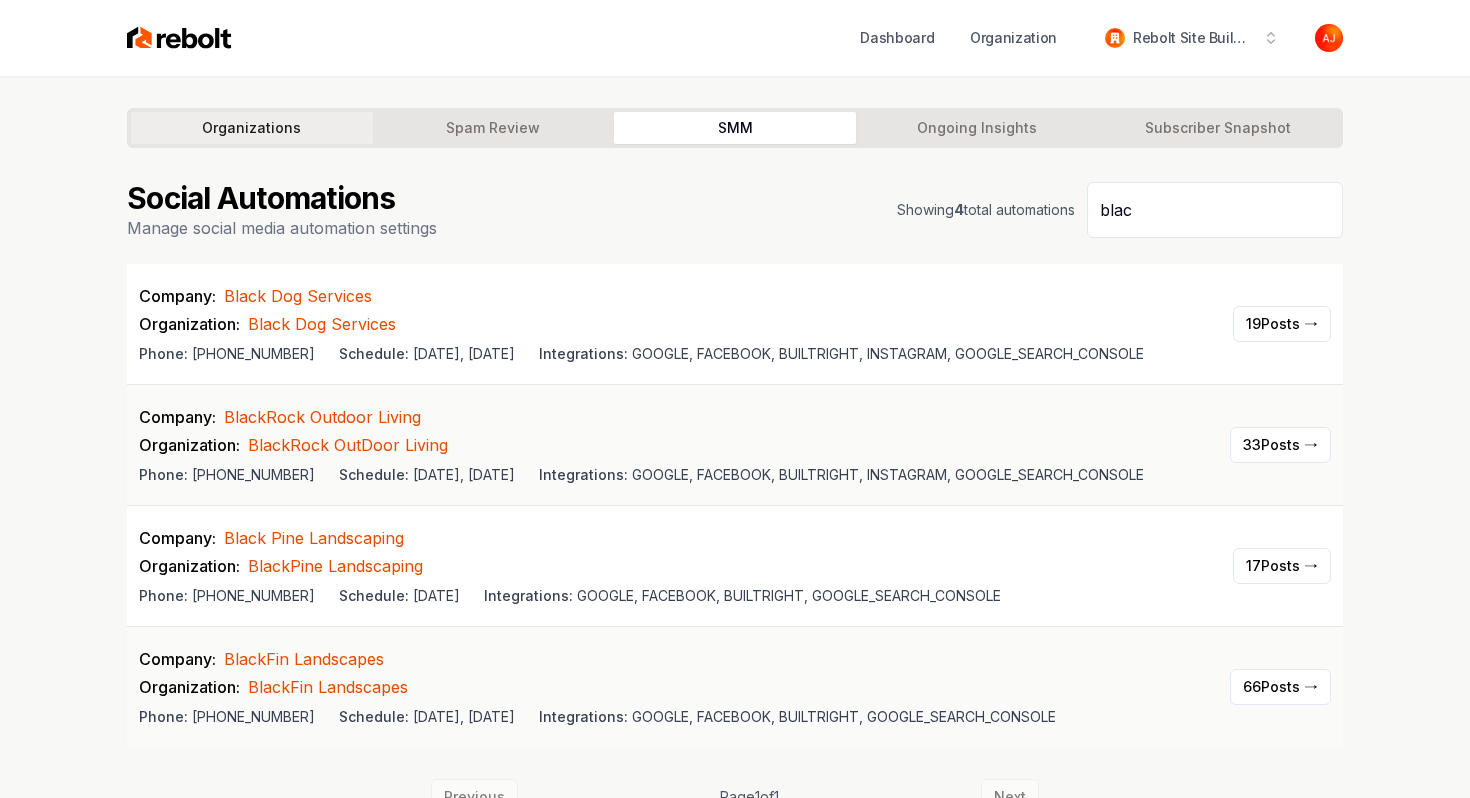 click on "Organizations" at bounding box center [252, 128] 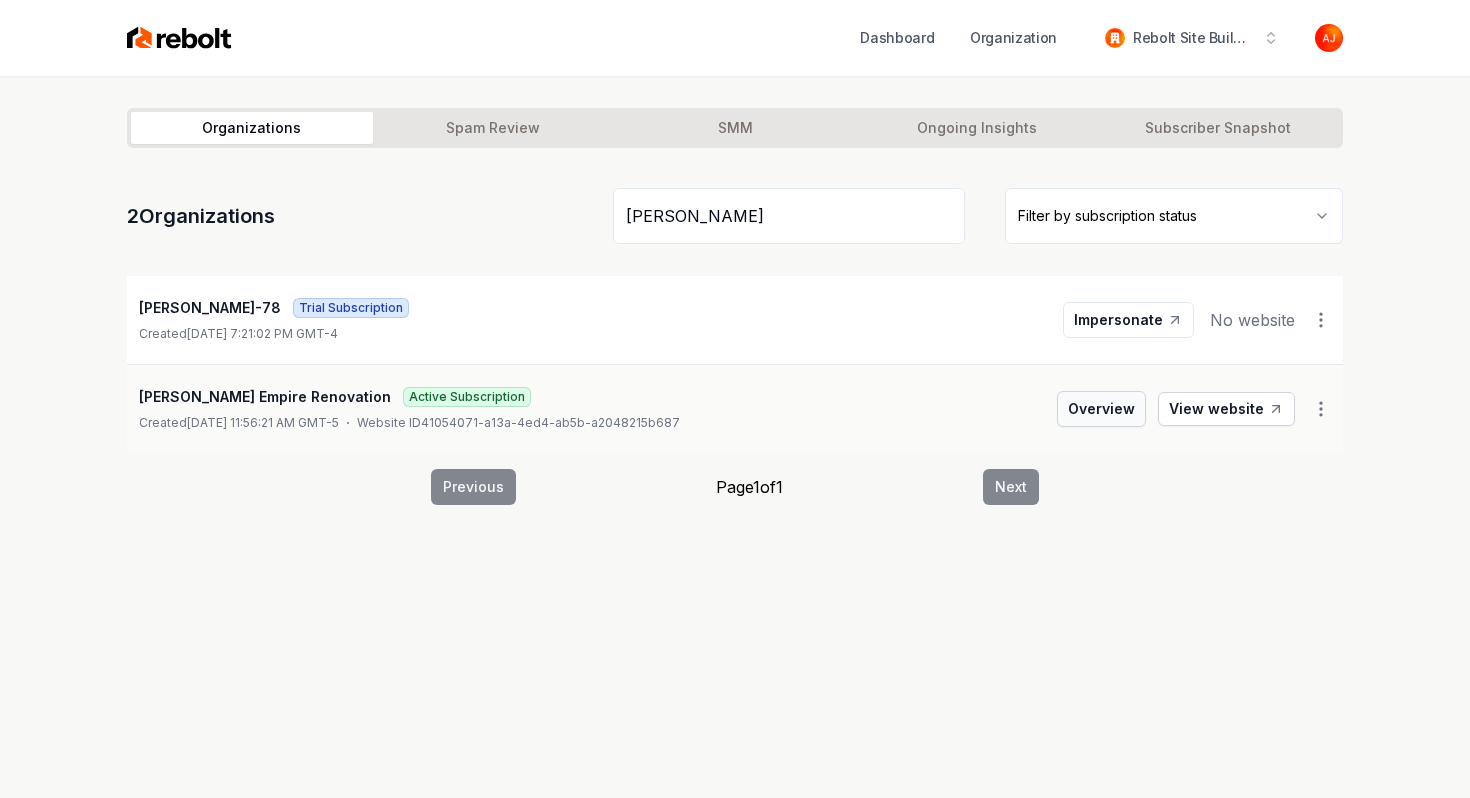 type on "alva" 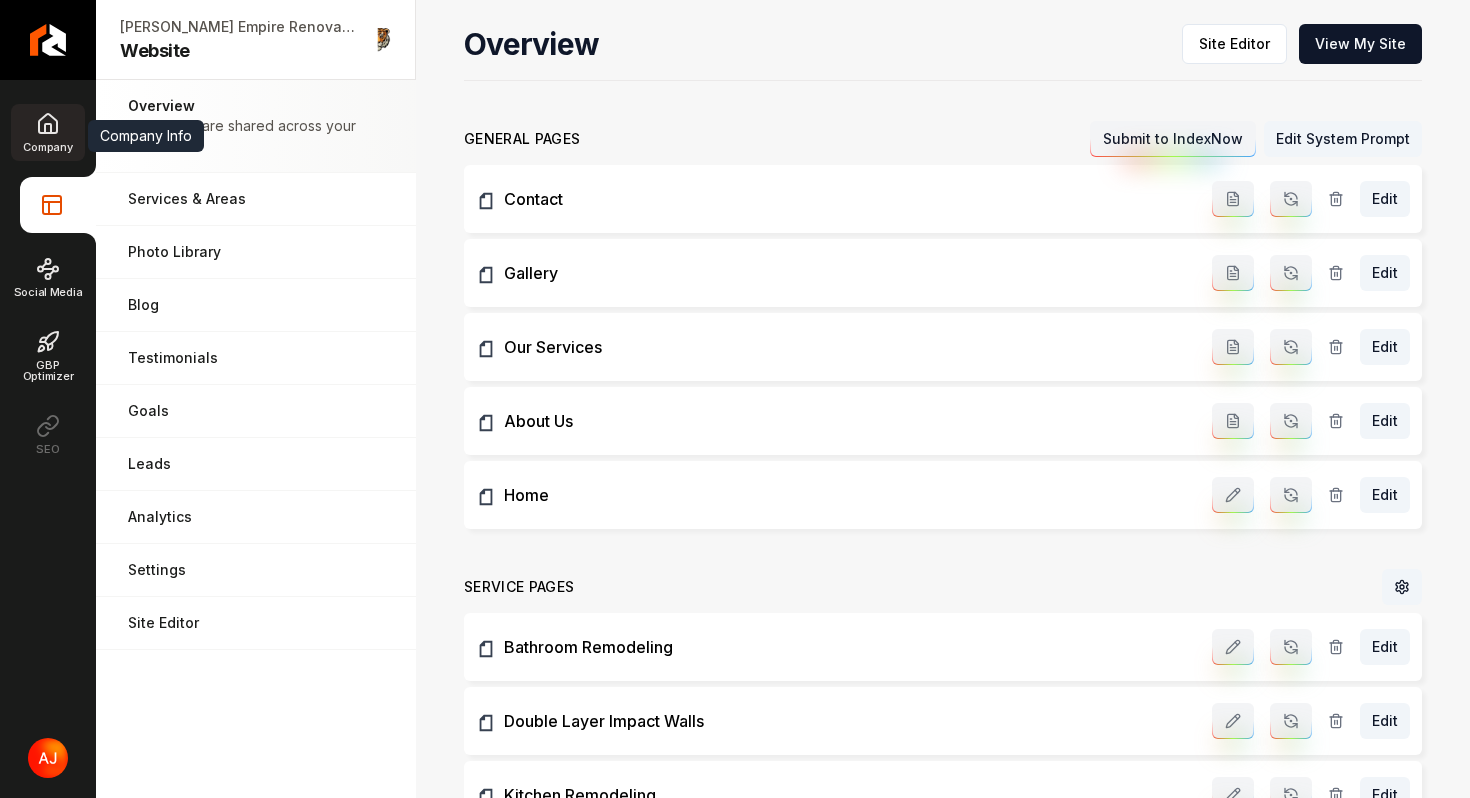 click 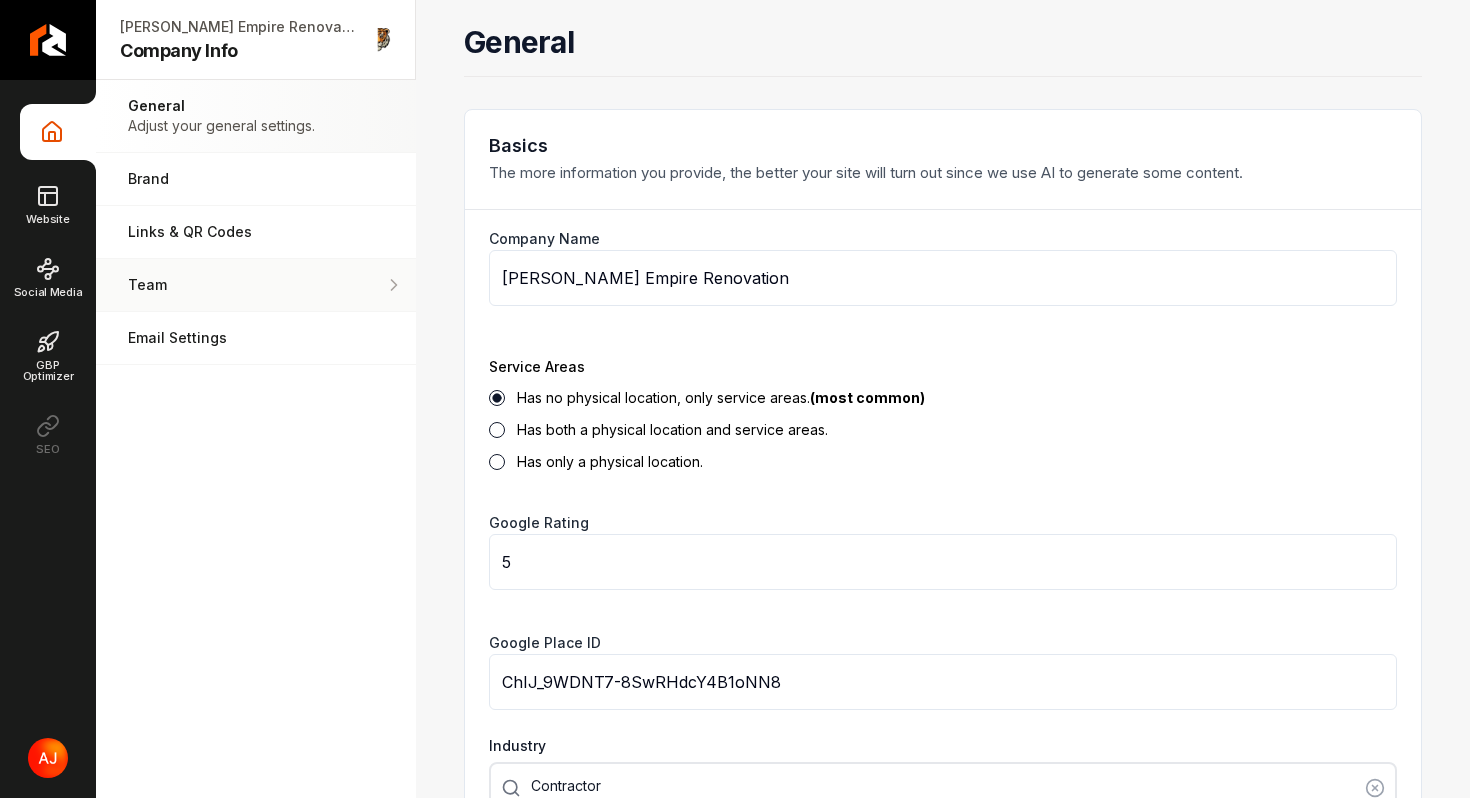 click on "Team" at bounding box center [224, 285] 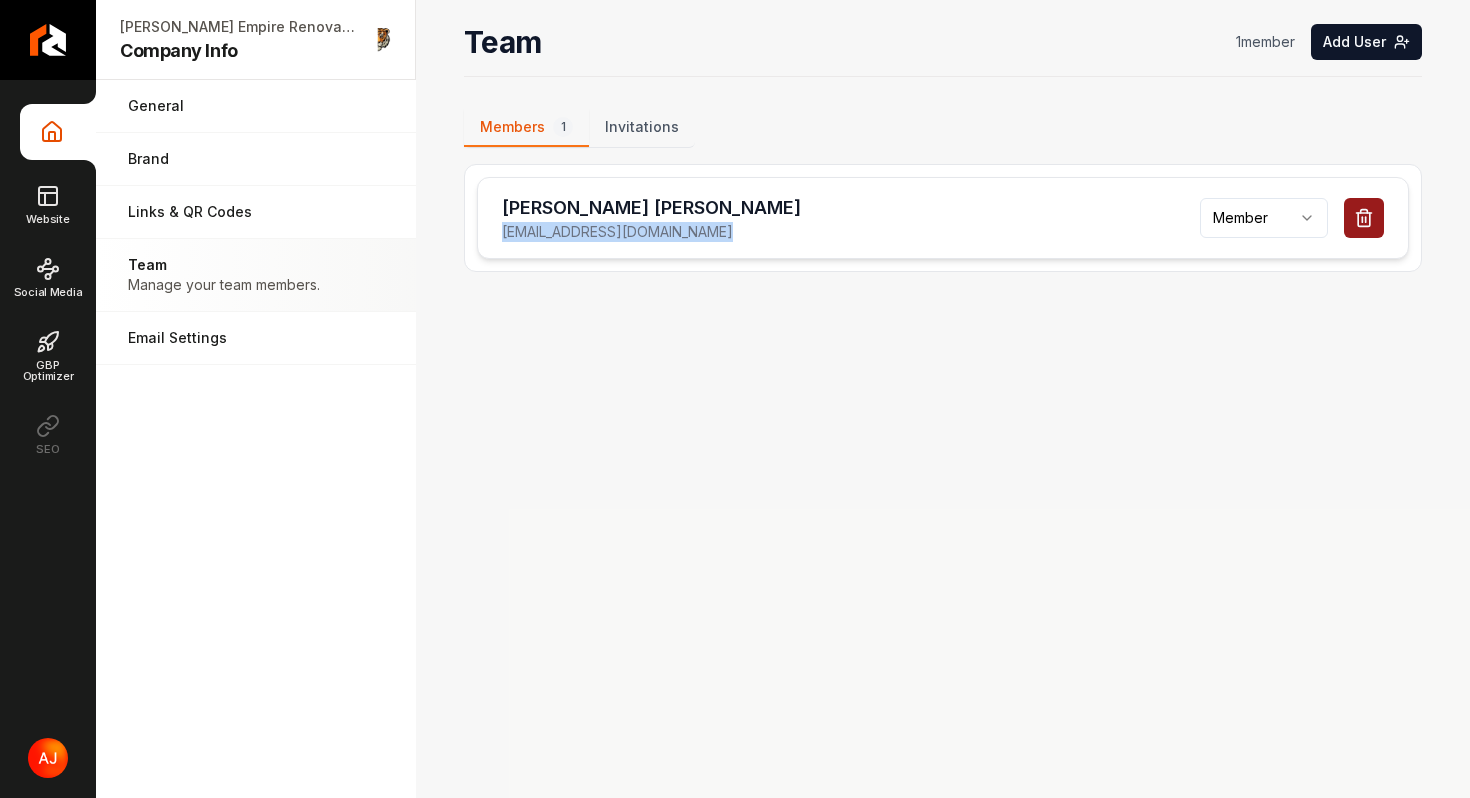 drag, startPoint x: 727, startPoint y: 233, endPoint x: 492, endPoint y: 234, distance: 235.00212 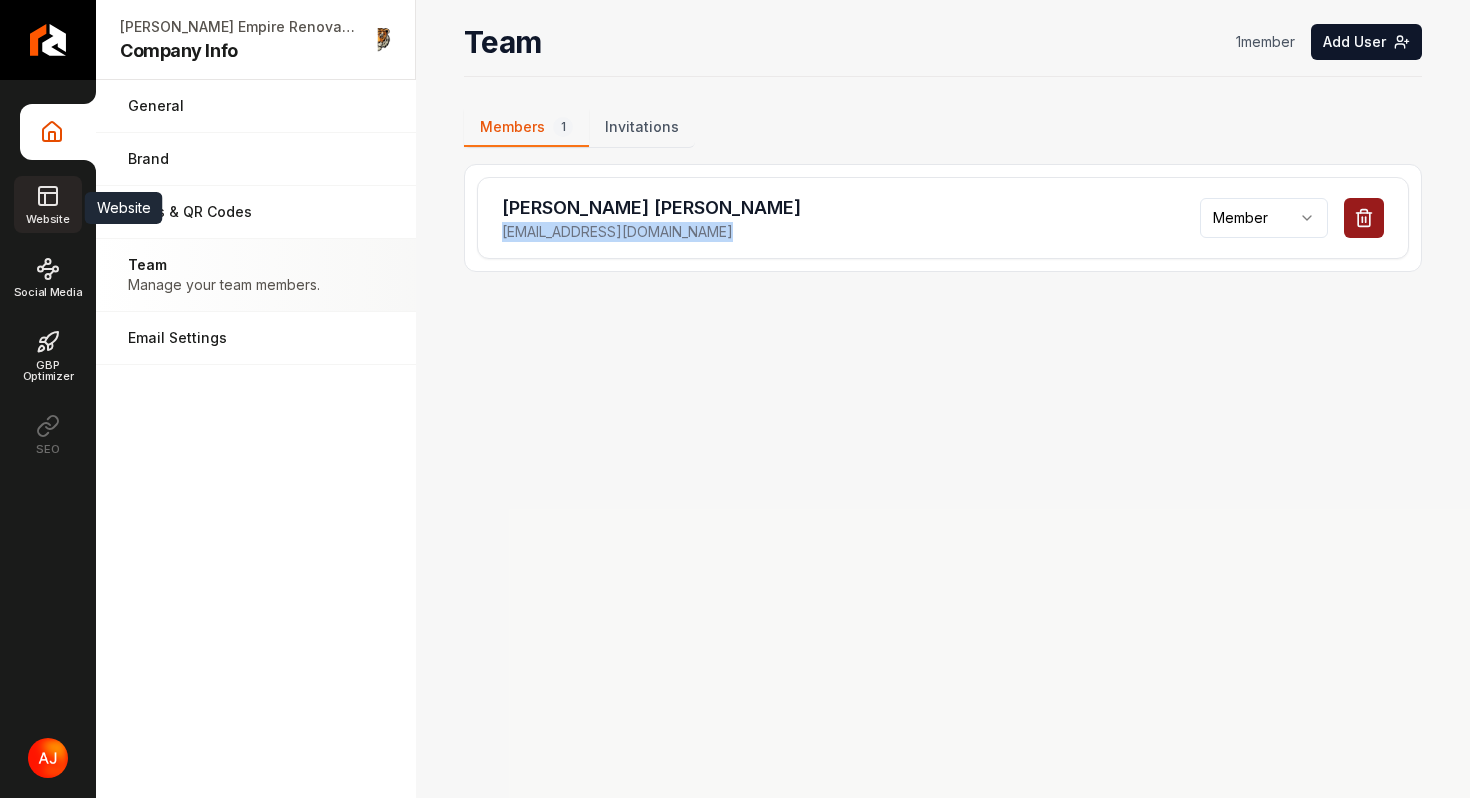 click on "Website" at bounding box center (47, 219) 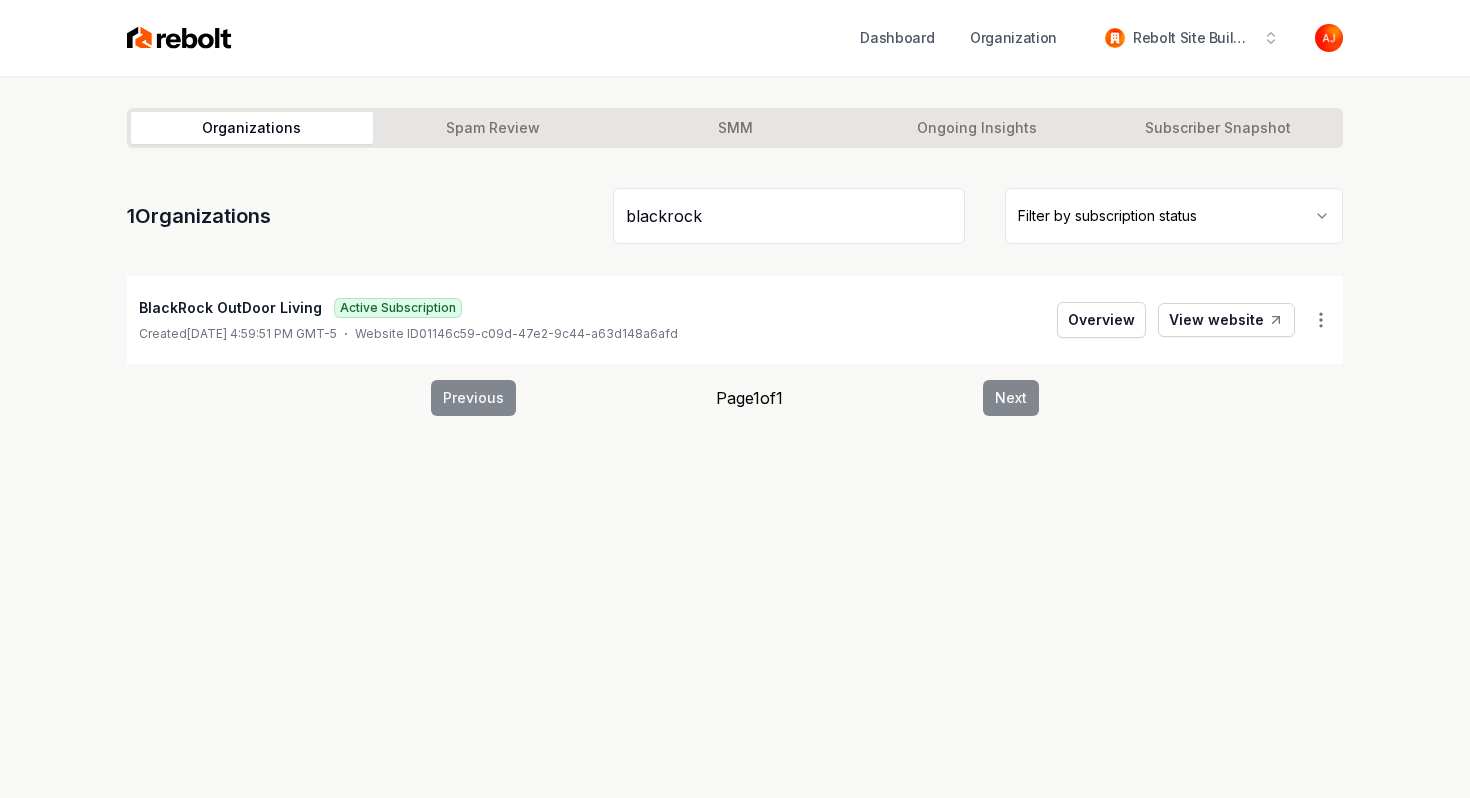 type on "blackrock" 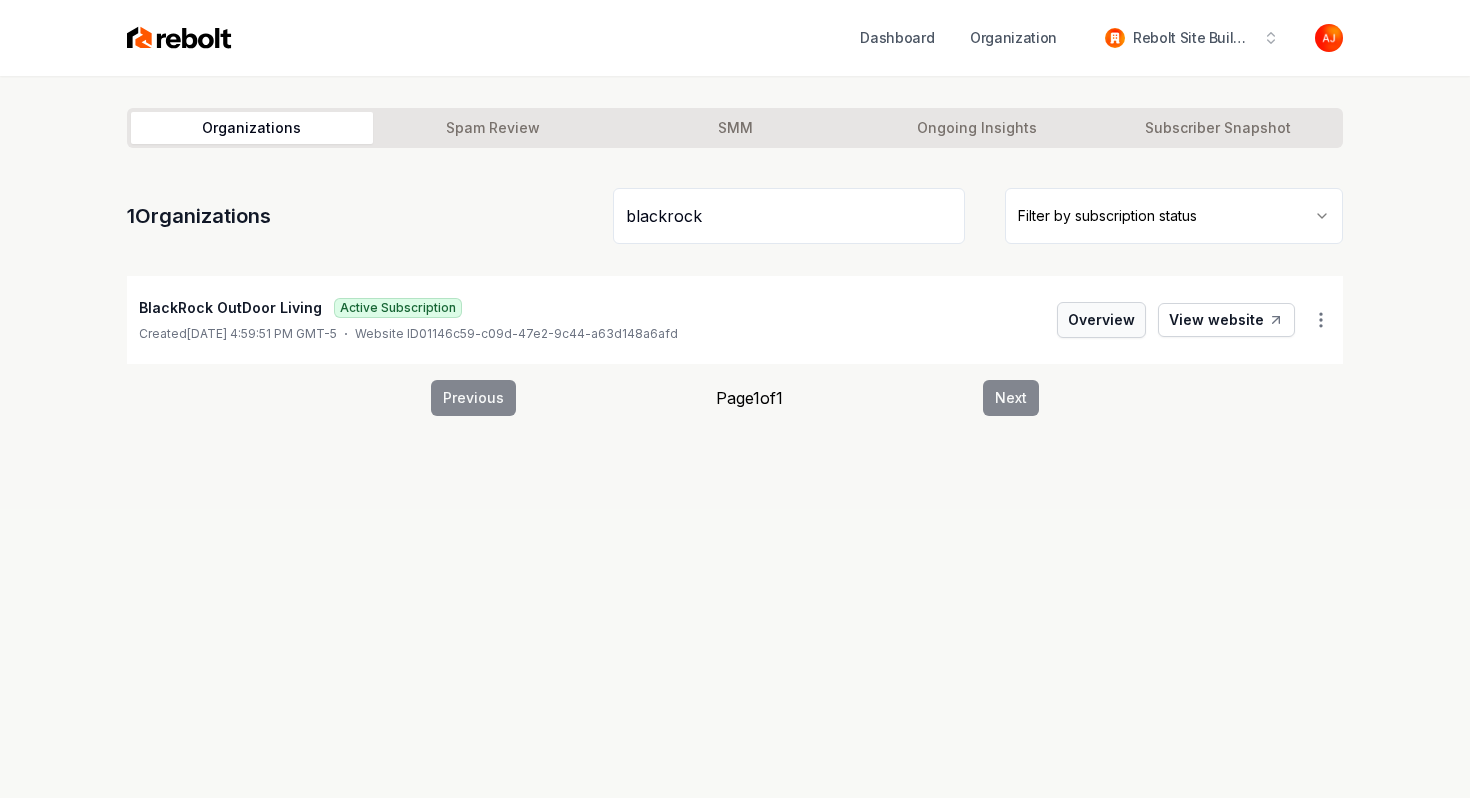 click on "Overview" at bounding box center [1101, 320] 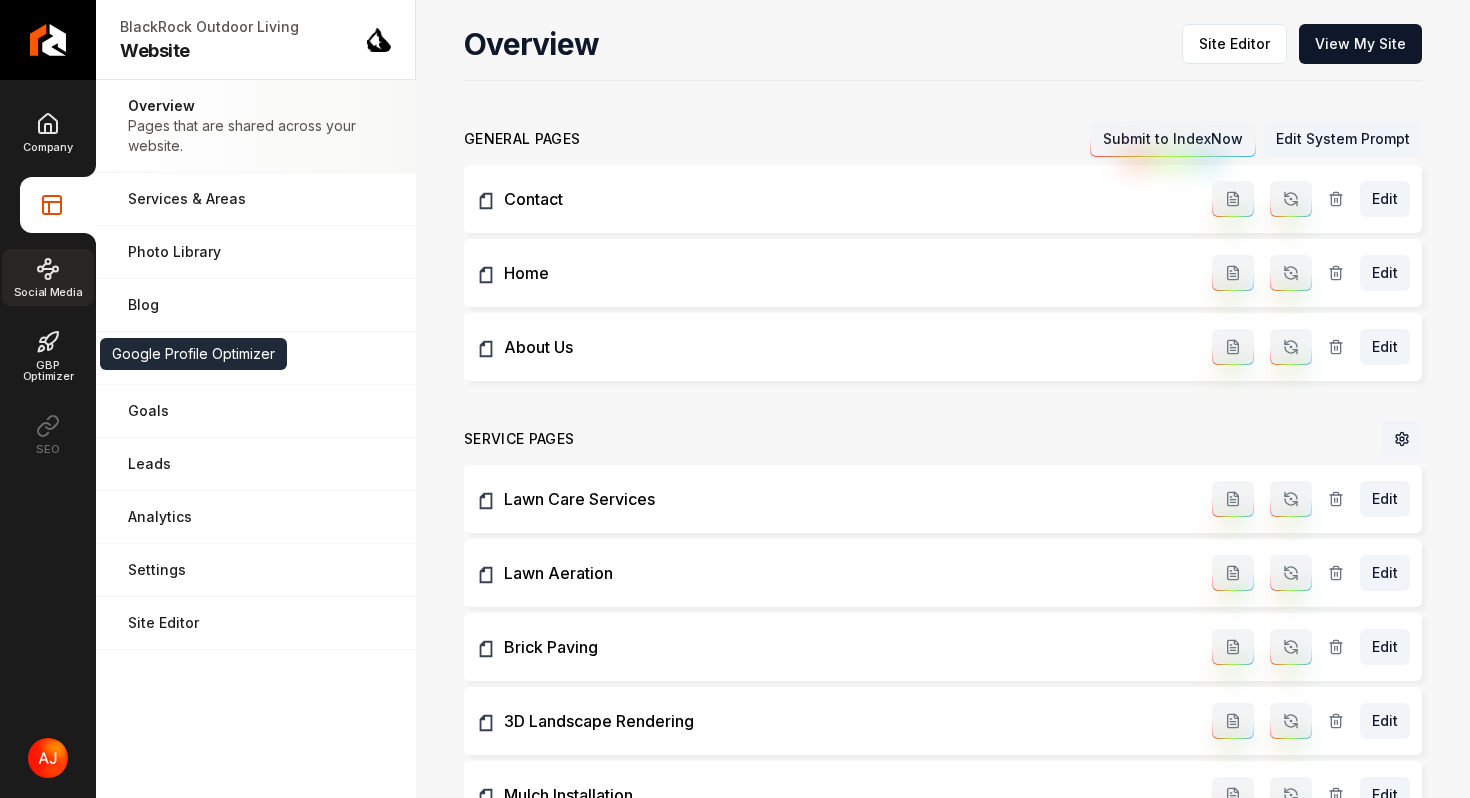 click on "Social Media" at bounding box center (48, 277) 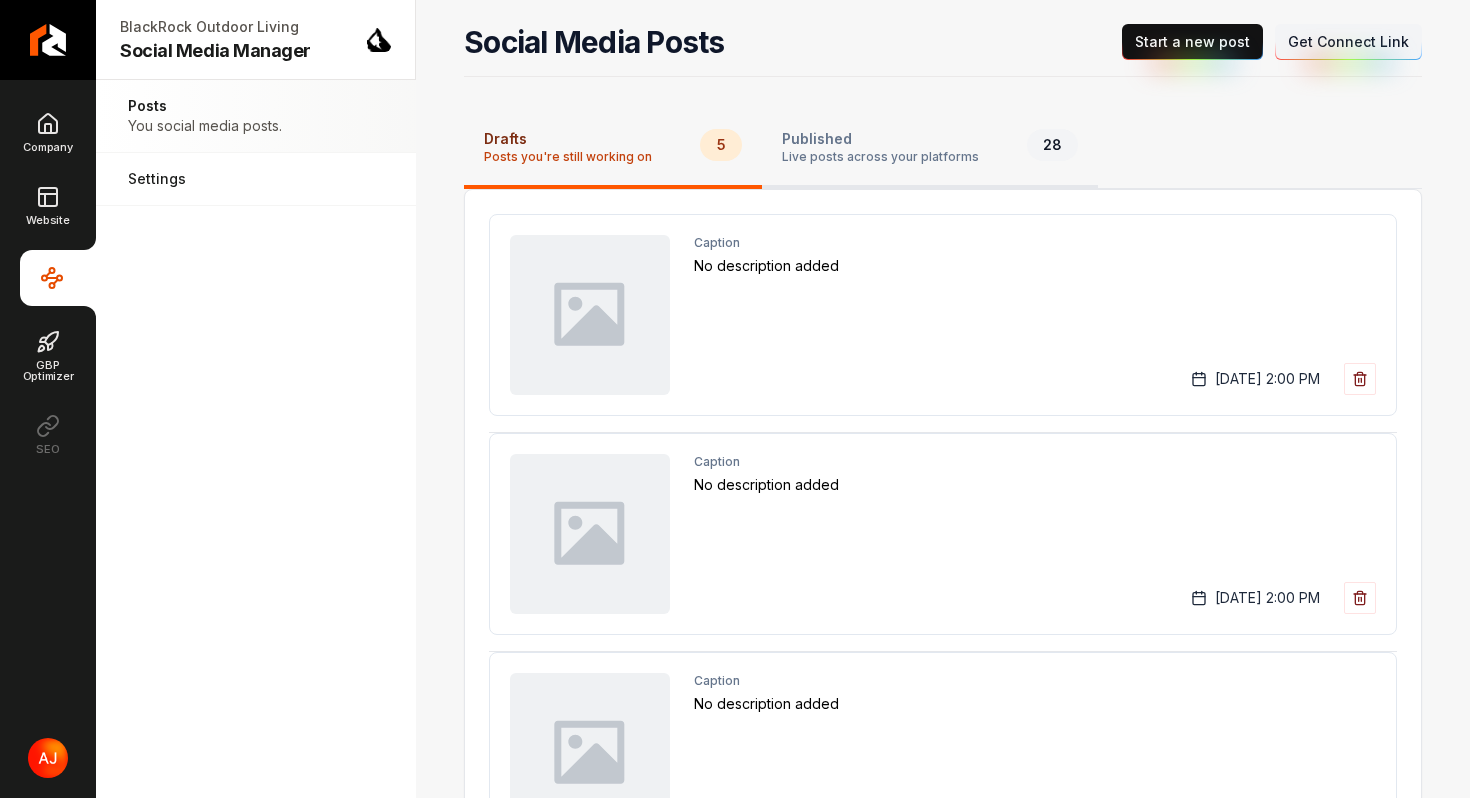 click on "Live posts across your platforms" at bounding box center [880, 157] 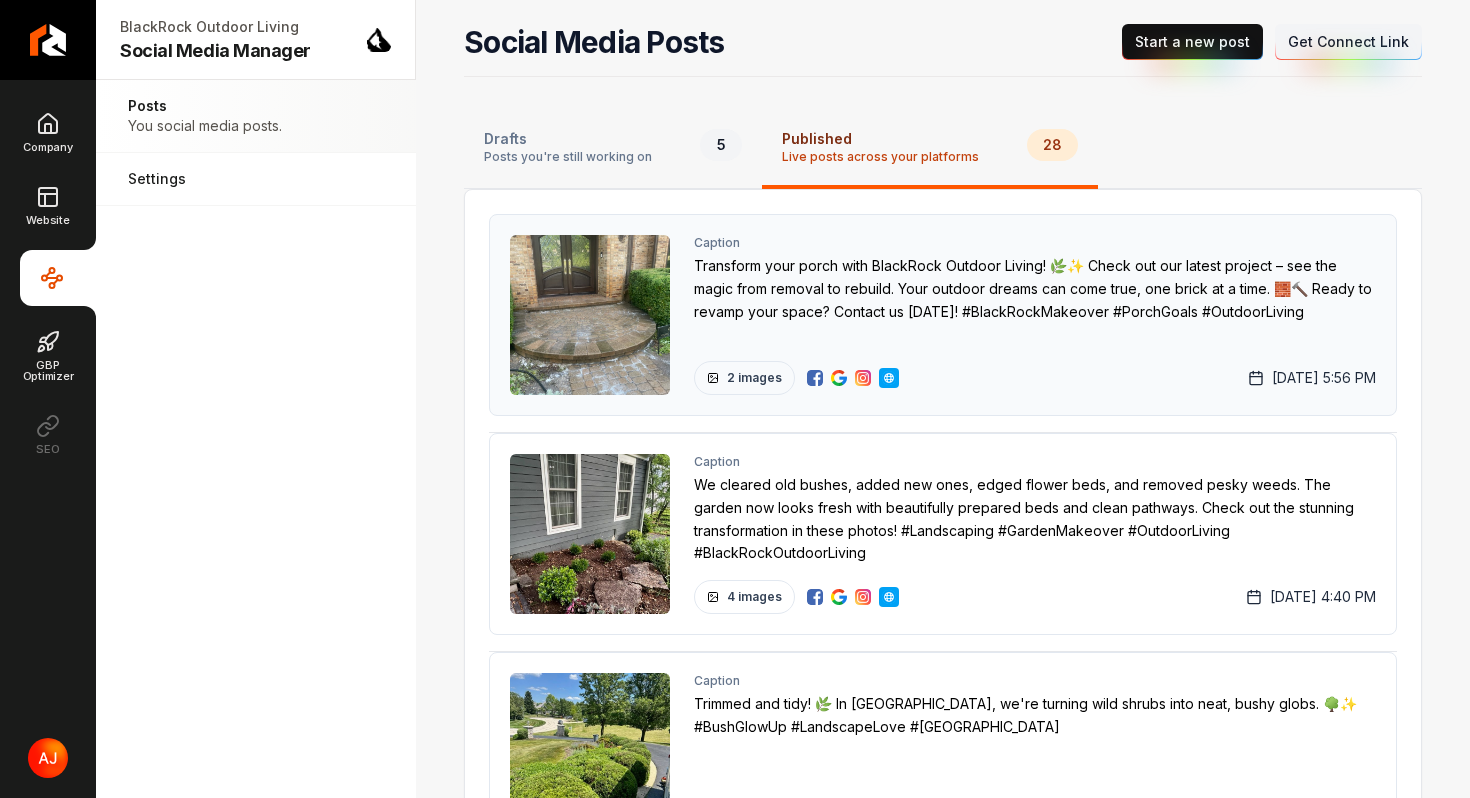 click on "Caption Transform your porch with BlackRock Outdoor Living! 🌿✨ Check out our latest project – see the magic from removal to rebuild. Your outdoor dreams can come true, one brick at a time. 🧱🔨 Ready to revamp your space? Contact us today! #BlackRockMakeover #PorchGoals #OutdoorLiving 2   images Wednesday, July 2, 2025 | 5:56 PM" at bounding box center (1035, 315) 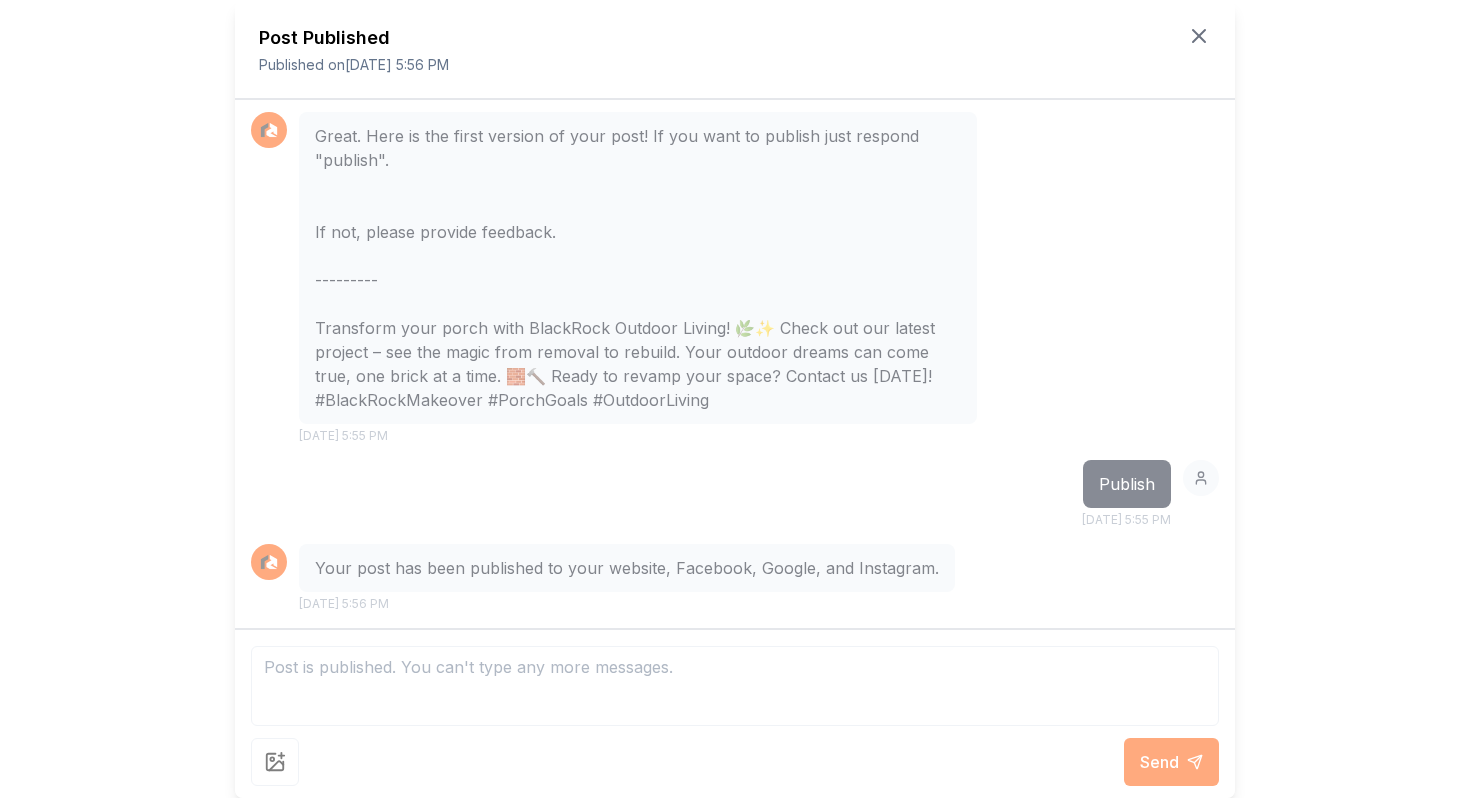 scroll, scrollTop: 1650, scrollLeft: 0, axis: vertical 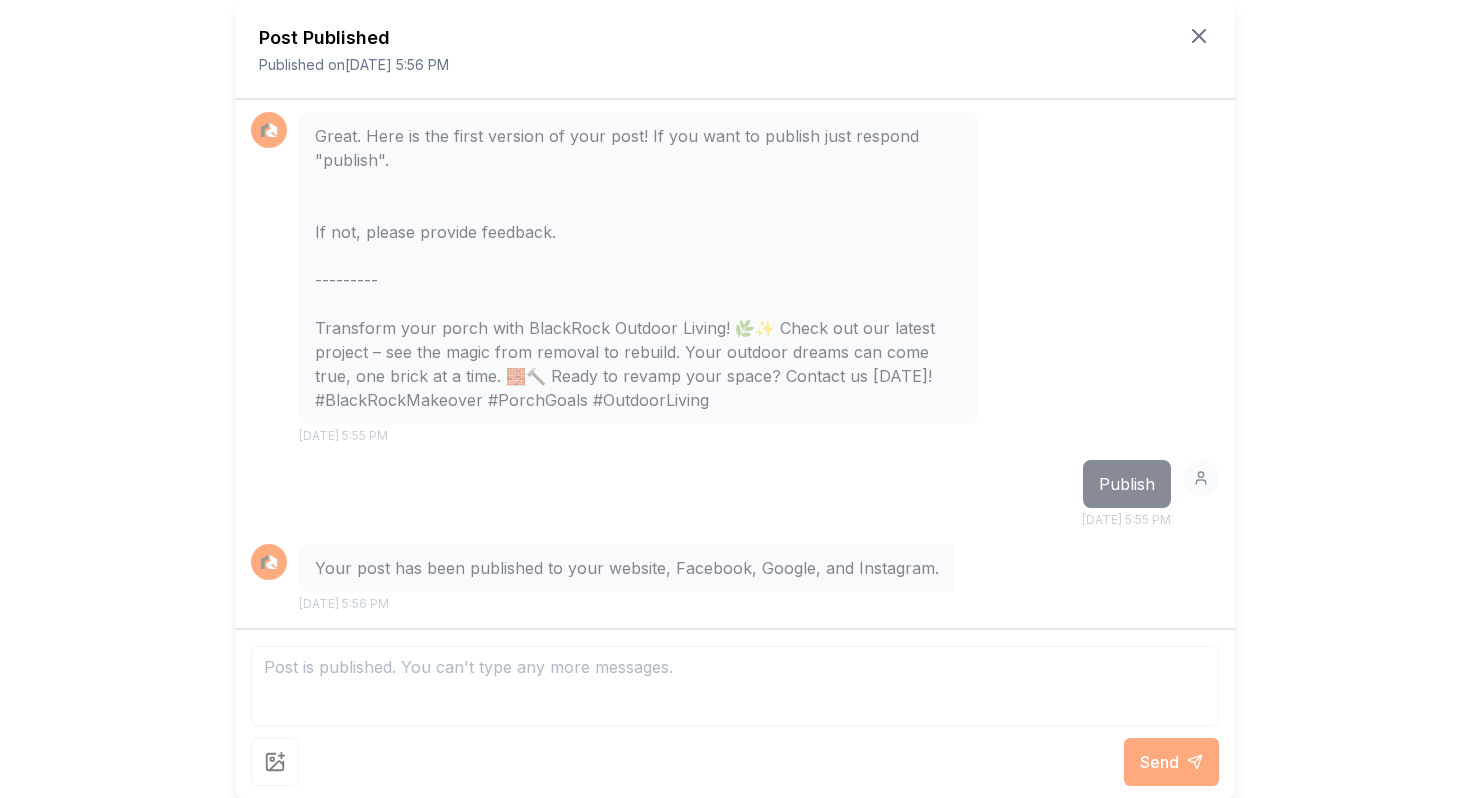 click on "Post Published Published on  Jul 2, 2025 5:56 PM" at bounding box center (735, 50) 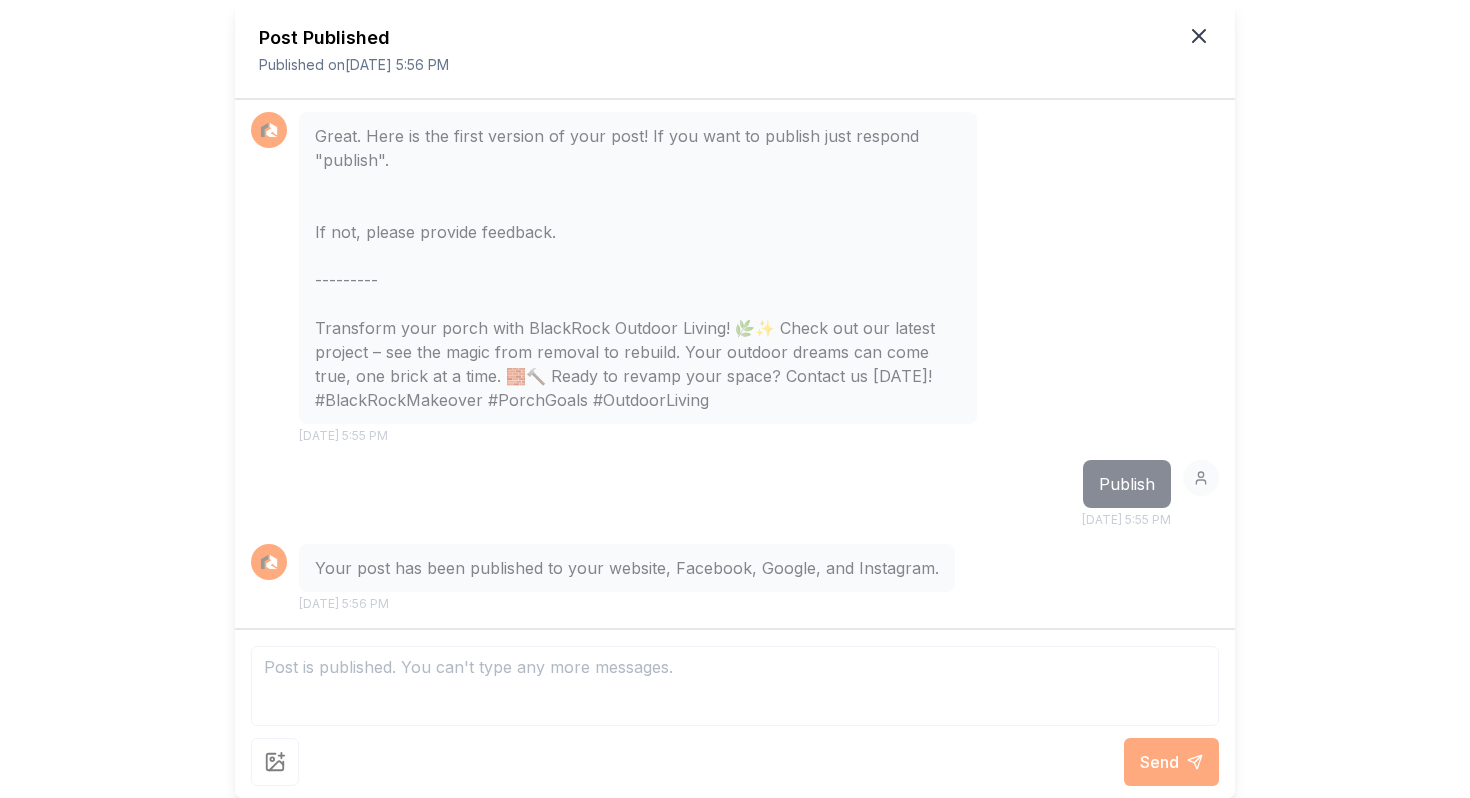 click 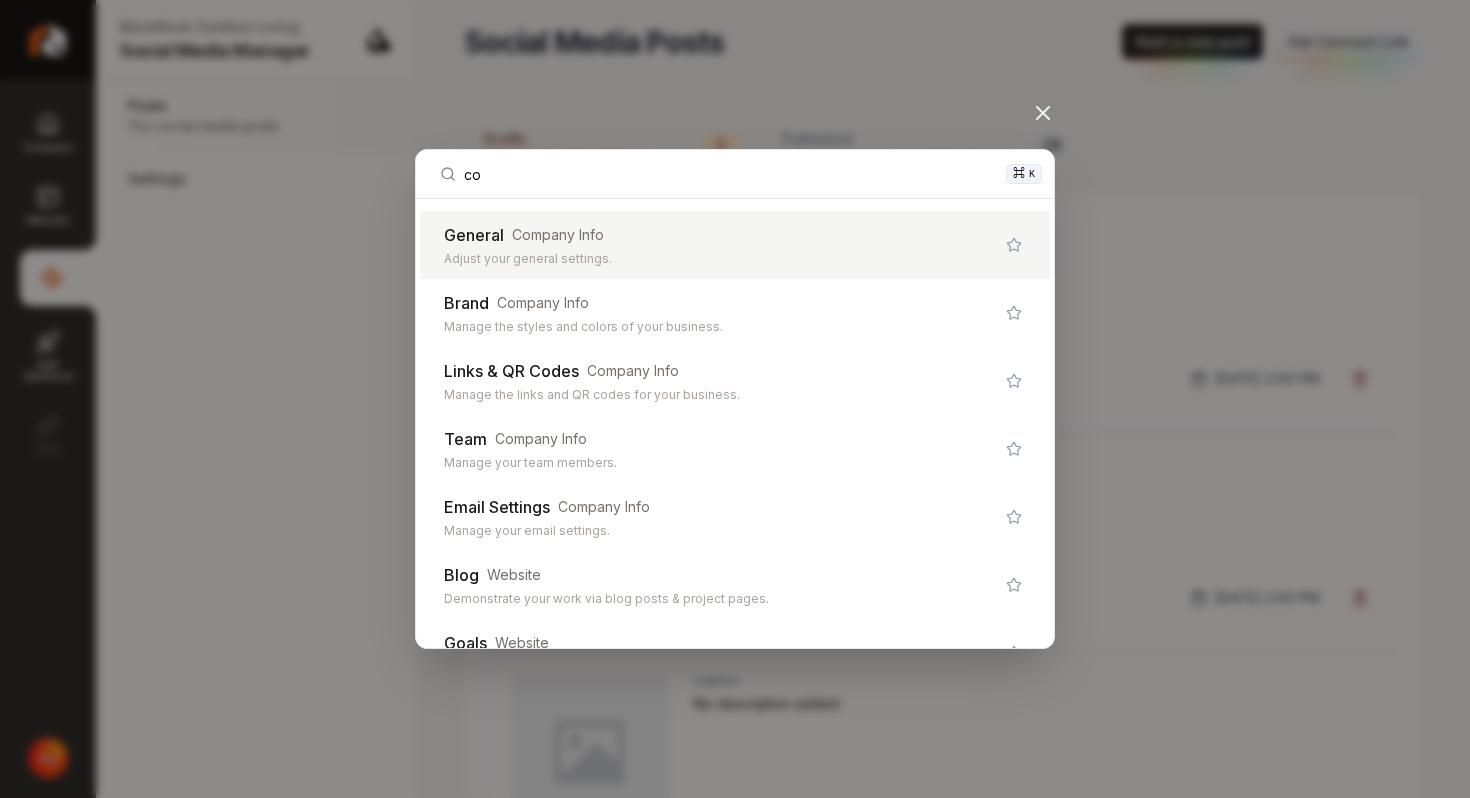 type on "c" 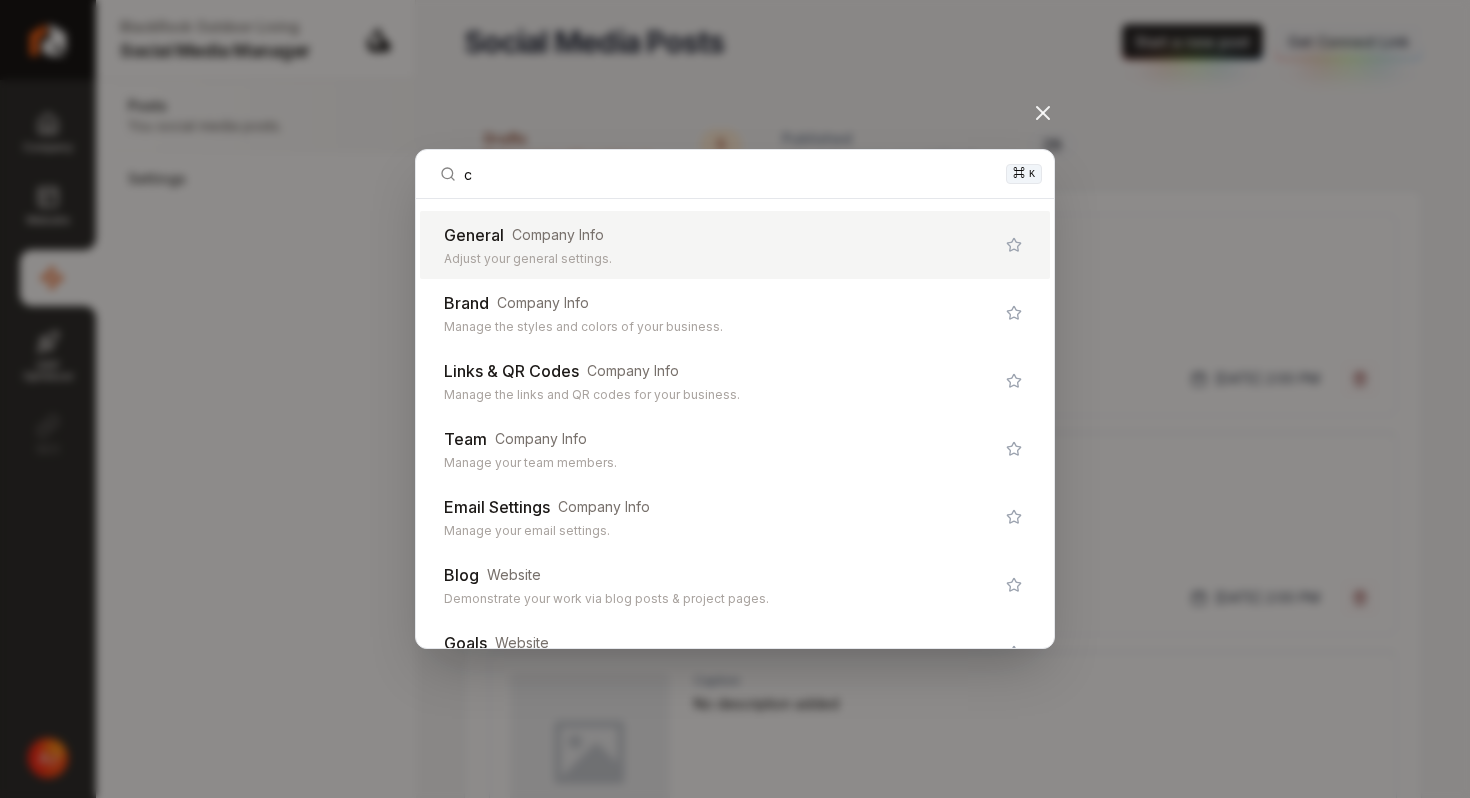 type 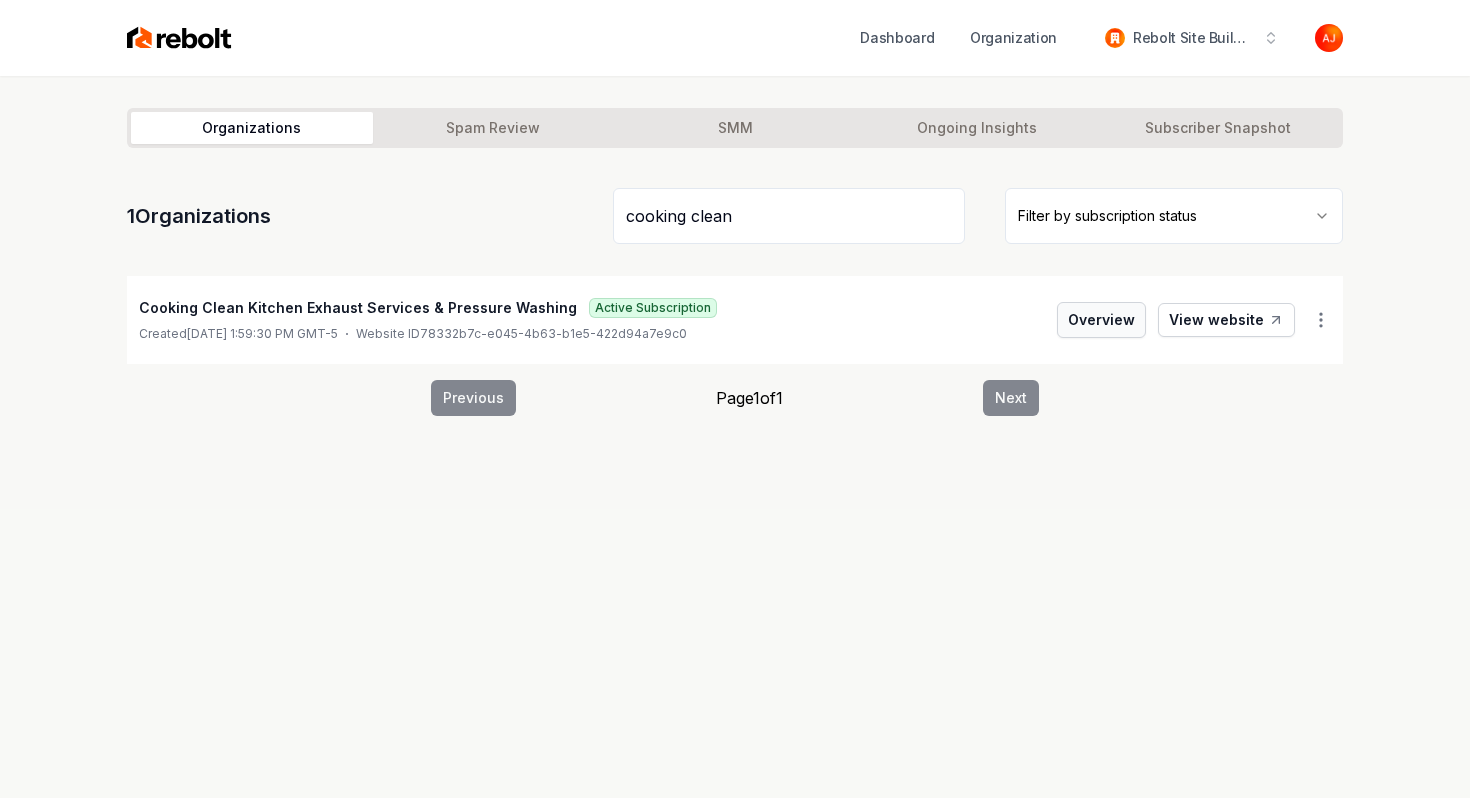 type on "cooking clean" 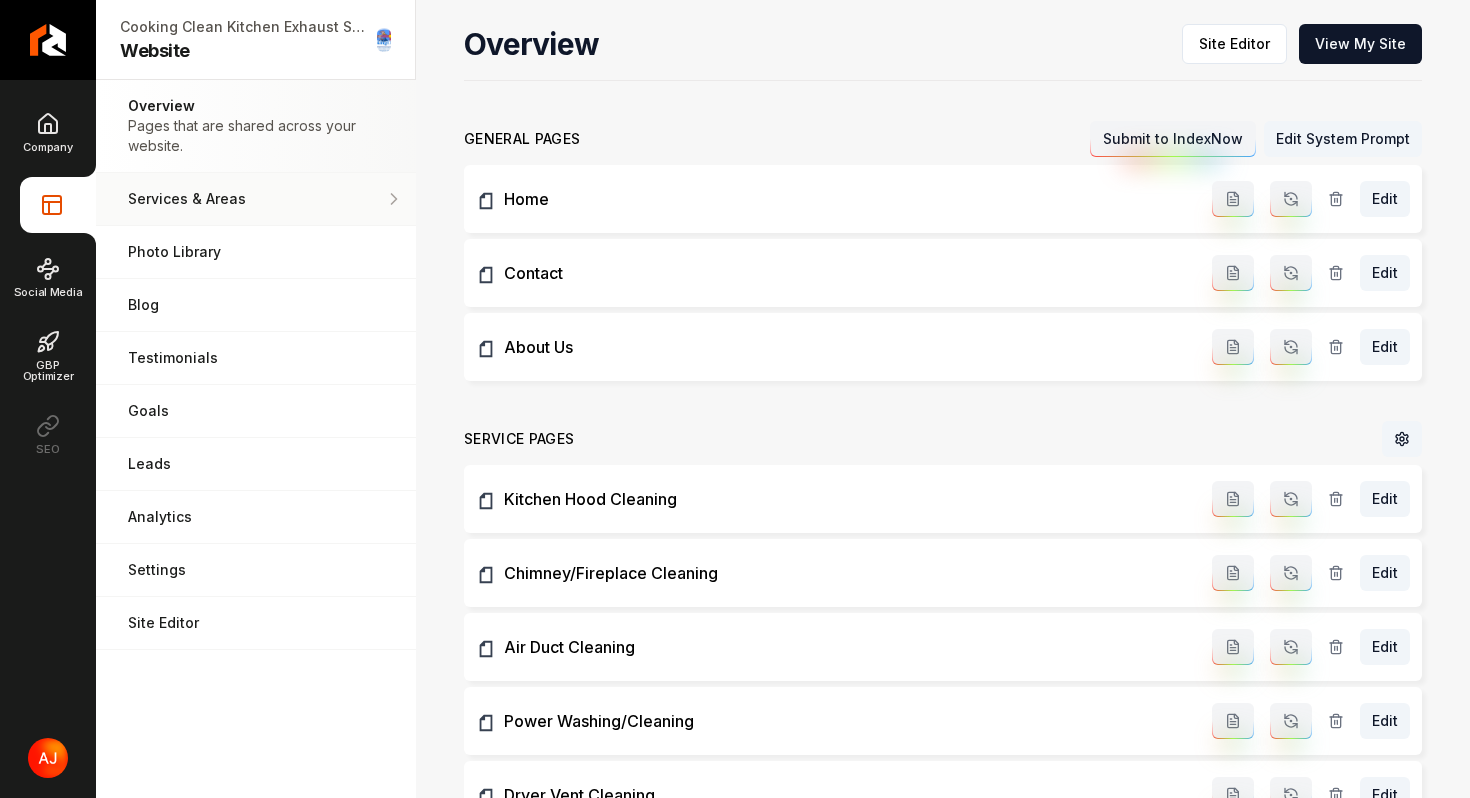 click on "Services & Areas Adjust your services and areas of expertise." at bounding box center [256, 199] 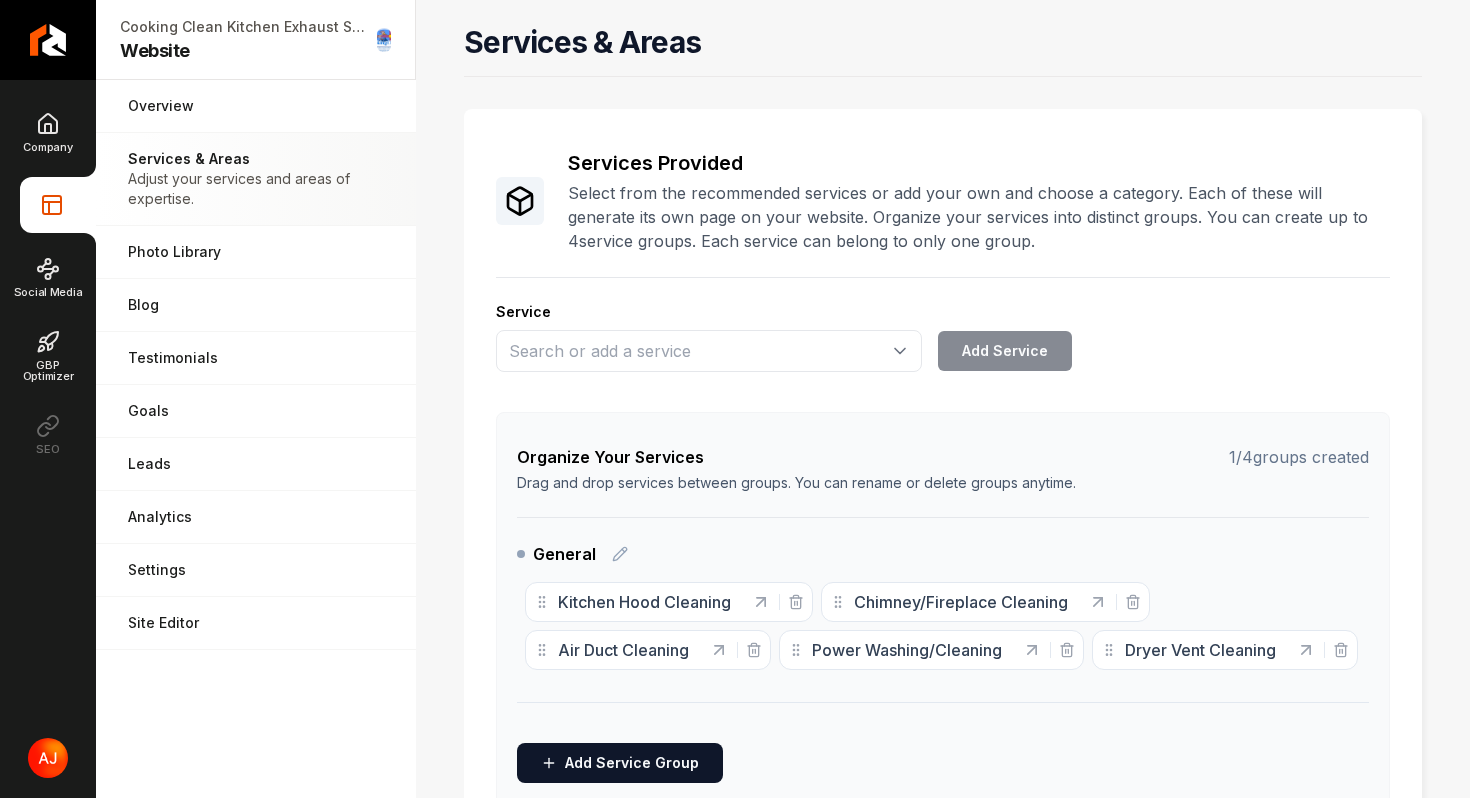 scroll, scrollTop: 617, scrollLeft: 0, axis: vertical 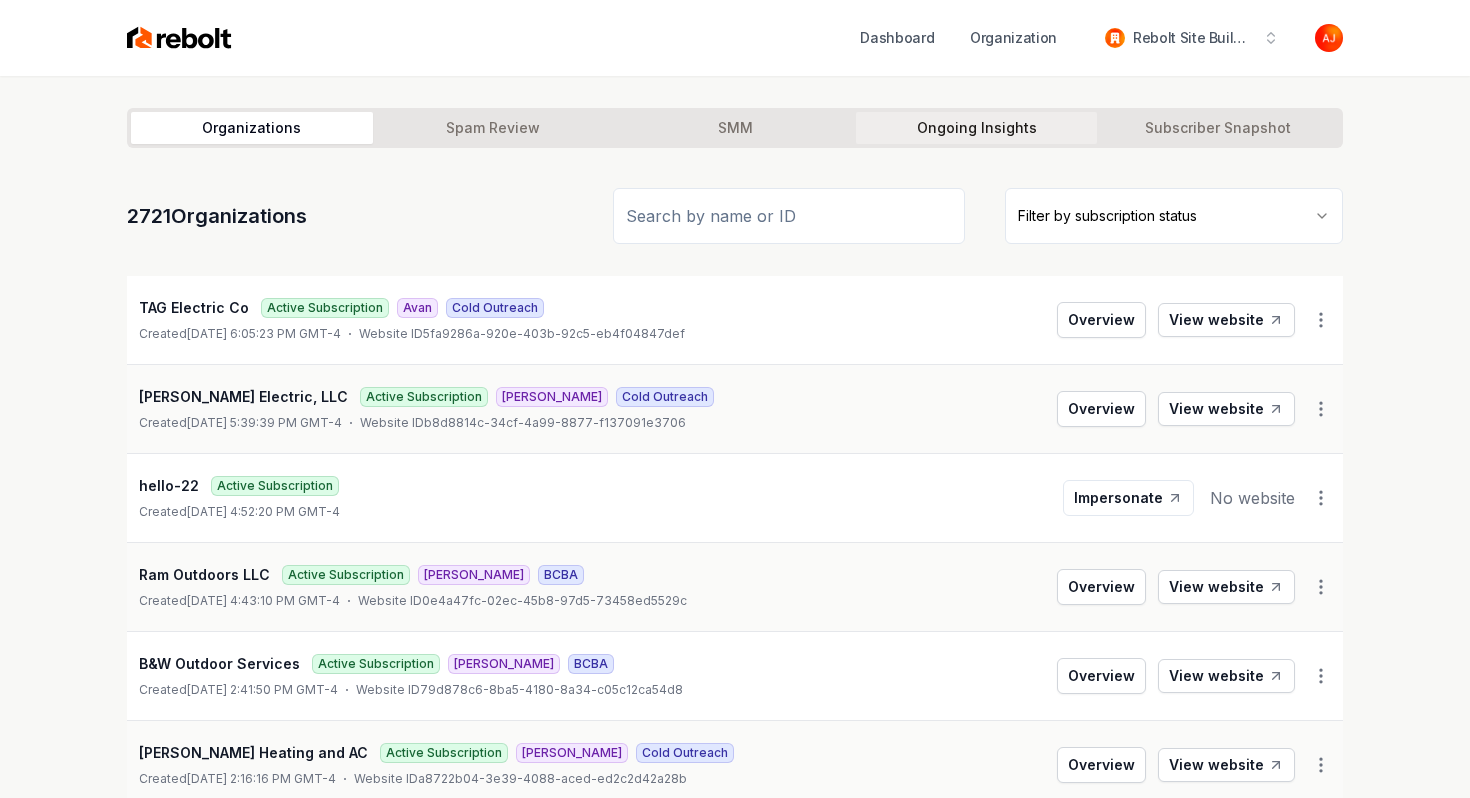 click on "Ongoing Insights" at bounding box center [977, 128] 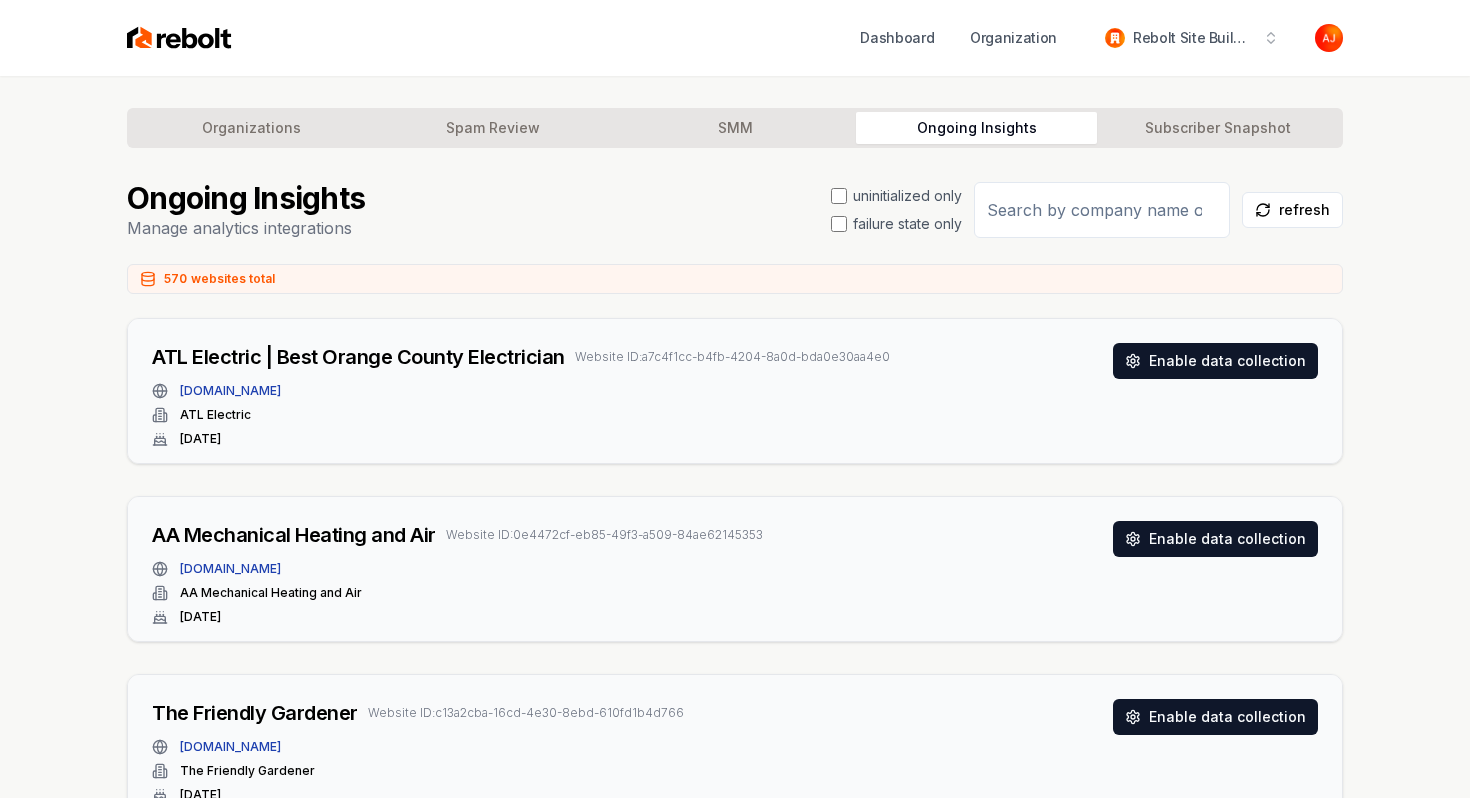 click at bounding box center (1102, 210) 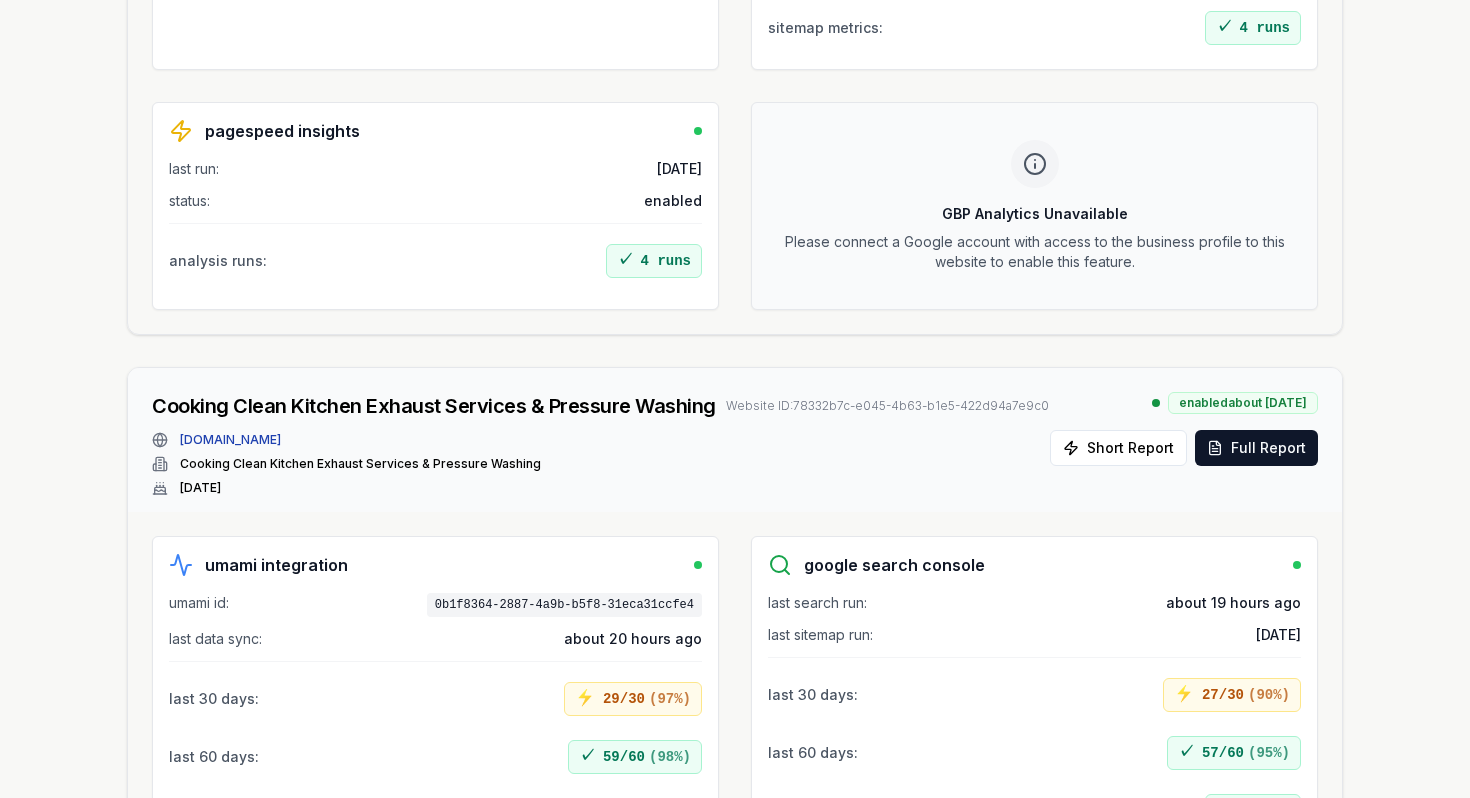 scroll, scrollTop: 782, scrollLeft: 0, axis: vertical 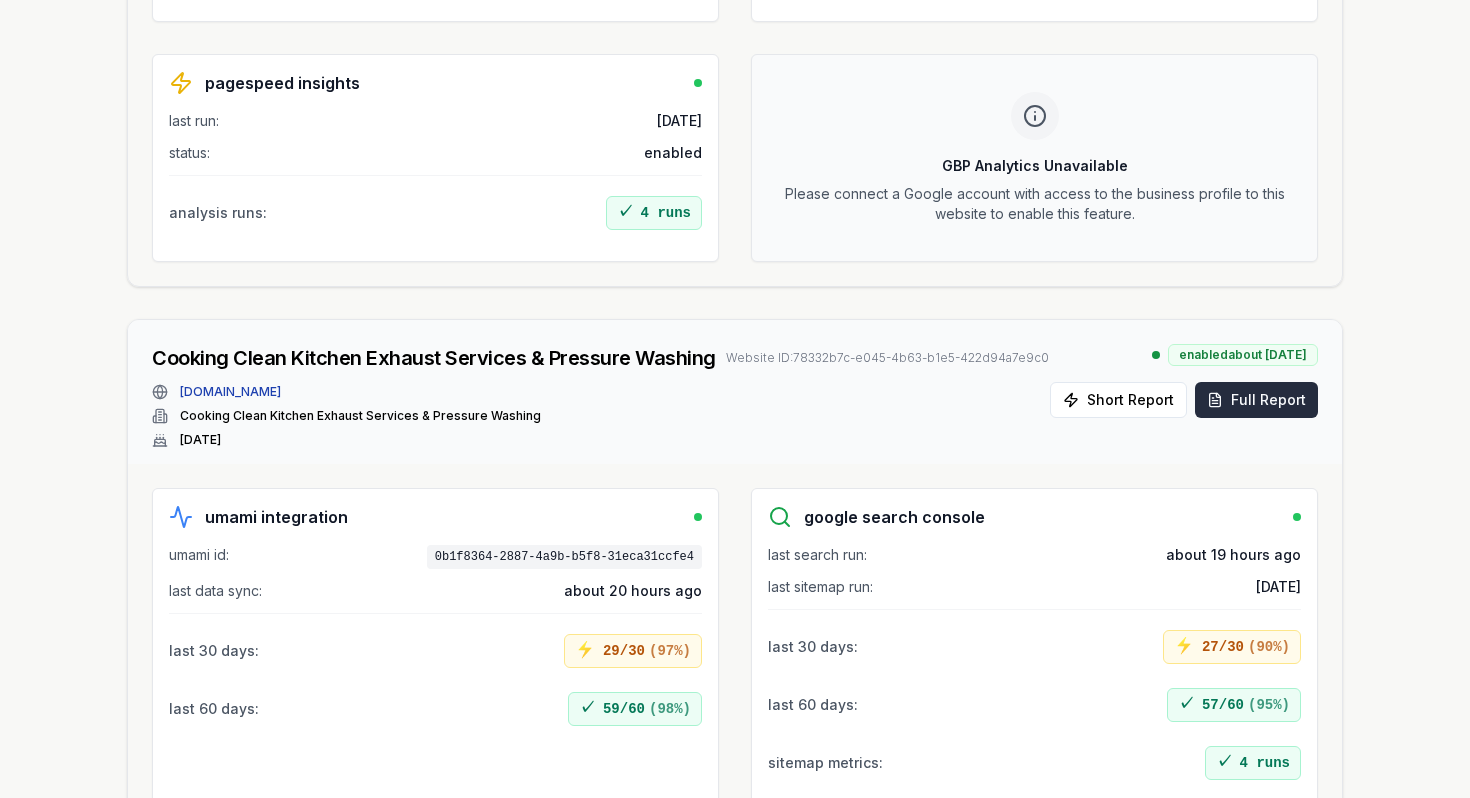 type on "kitchen" 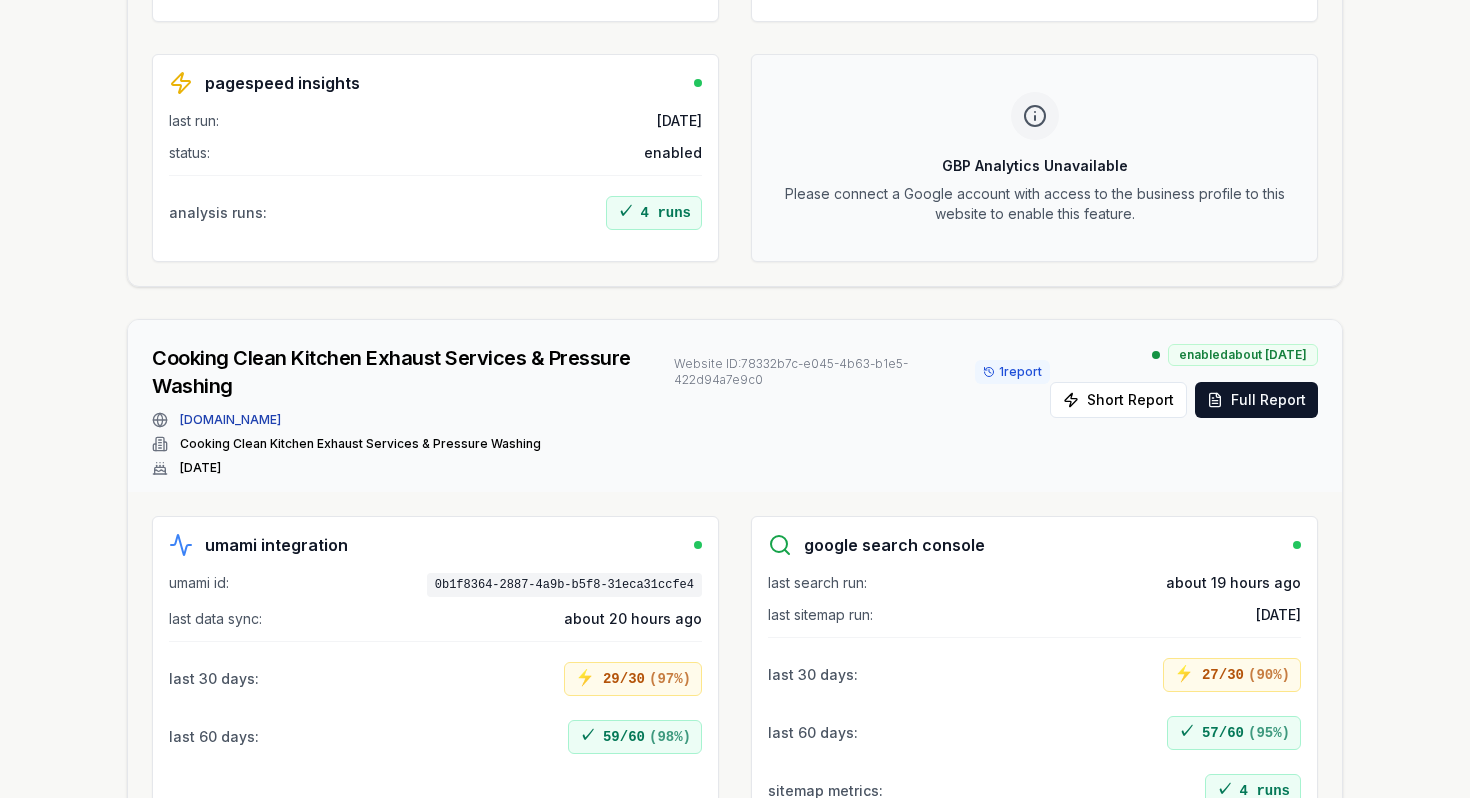 click on "1  report" at bounding box center (1012, 372) 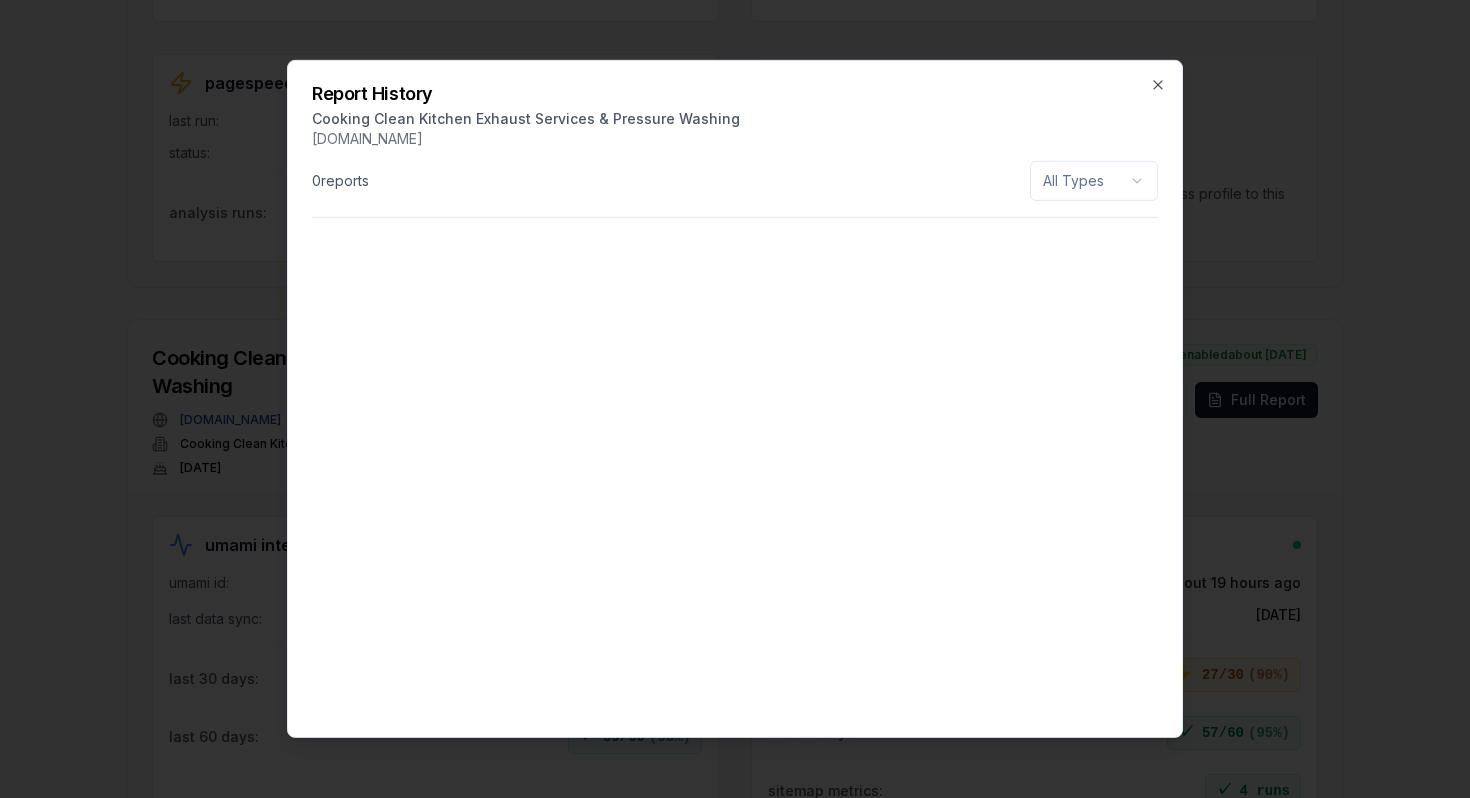 click on "Report History Cooking Clean Kitchen Exhaust Services & Pressure Washing cookingcleanco.com 0  report s All Types Close" at bounding box center (735, 399) 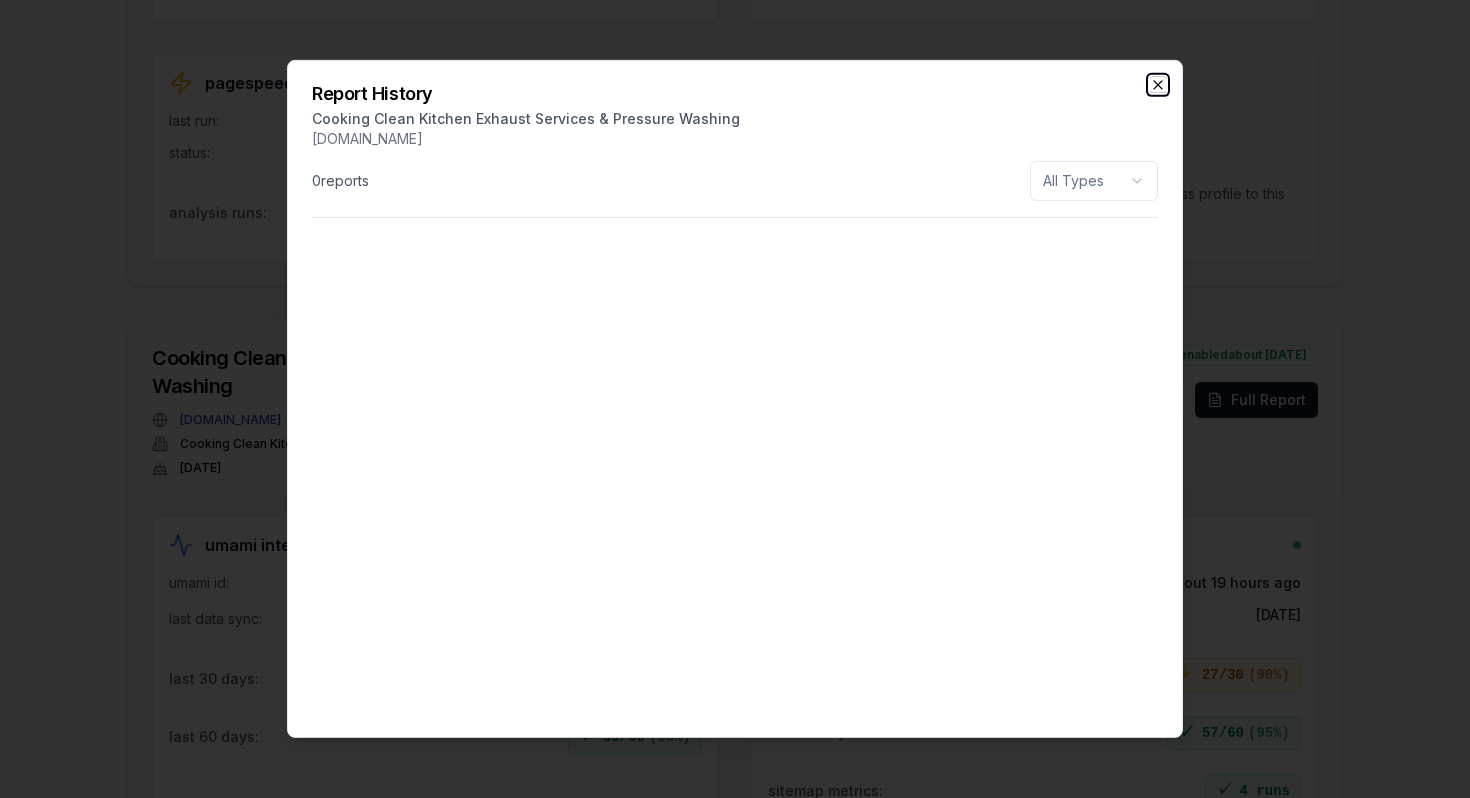 click 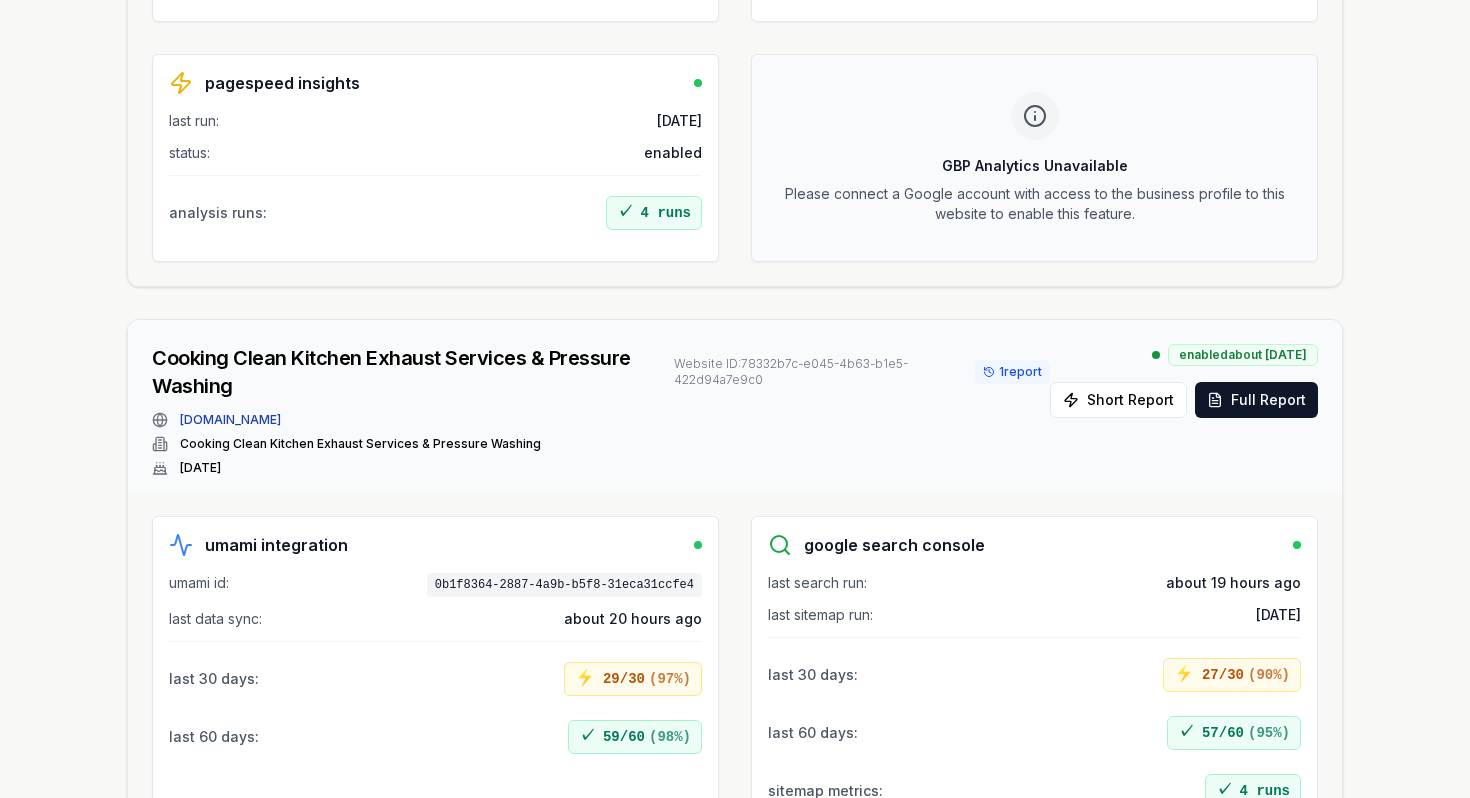 click on "1  report" at bounding box center [1012, 372] 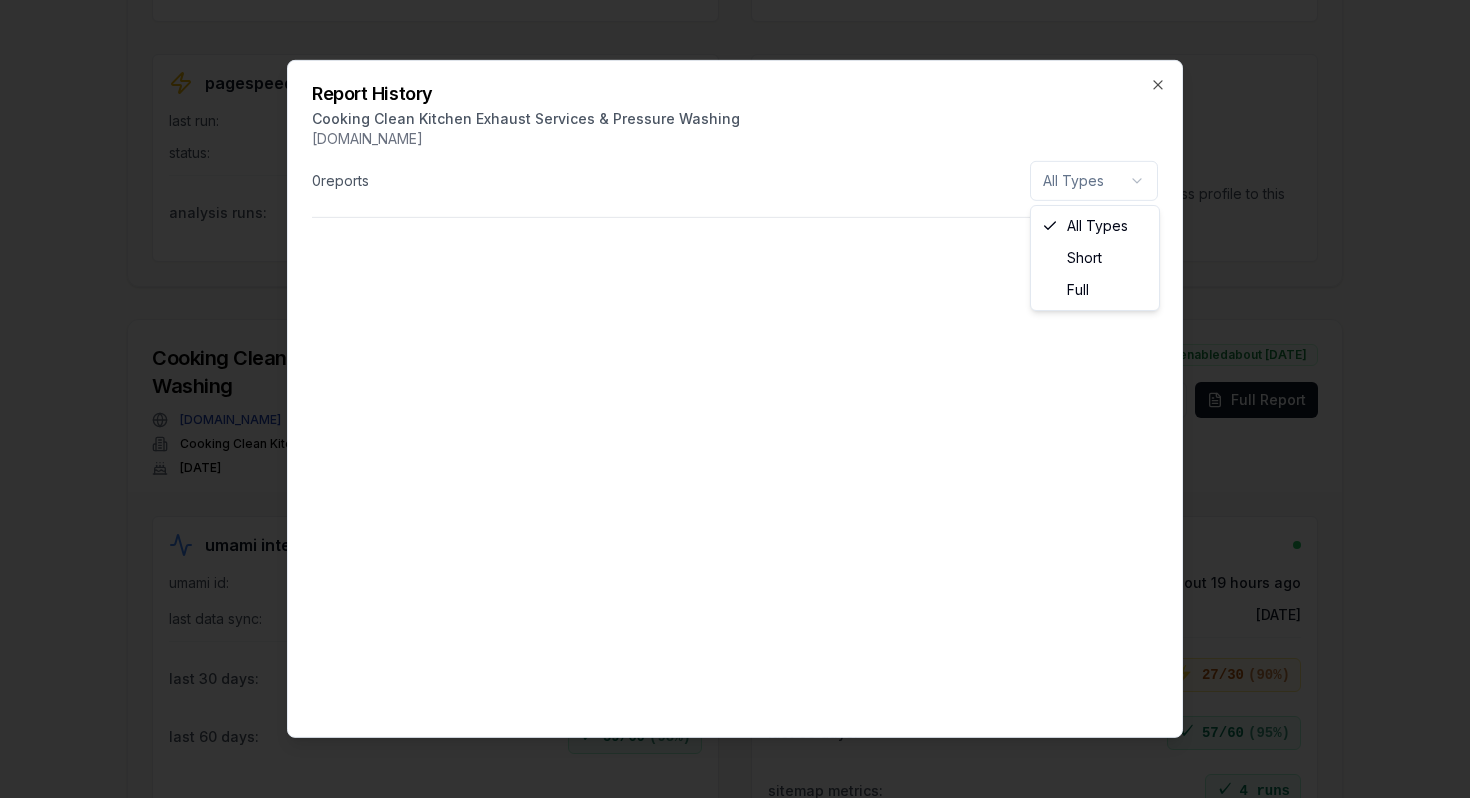 click on "Dashboard Organization Rebolt Site Builder Organizations Spam Review SMM Ongoing Insights Subscriber Snapshot Ongoing Insights Manage analytics integrations uninitialized only failure state only kitchen refresh 2 websites total Kitchen And Bath by JC Website ID:  7f29a2c0-7ed3-45f0-a885-d1bf90473531 kitchenandbathbyjc.com Kitchen And Bath by JC Feb 12, 2025 enabled  about 1 month ago Short Report Full Report umami integration umami id: 9a4ea260-d630-4608-bc0f-4b8d78ed86dc last data sync: about 20 hours ago last 30 days : ⚡ 29/30 ( 97 %) last 60 days : ✓ 59/60 ( 98 %) google search console last search run: about 19 hours ago last sitemap run: 6 days ago last 30 days : ⚡ 27/30 ( 90 %) last 60 days : ✓ 57/60 ( 95 %) sitemap metrics : ✓ 4 runs pagespeed insights last run: 6 days ago status: enabled analysis runs : ✓ 4 runs GBP Analytics Unavailable Please connect a Google account with access to the business profile to this website to enable this feature. Website ID:  1  report cookingcleanco.com : ⚡" at bounding box center (735, -383) 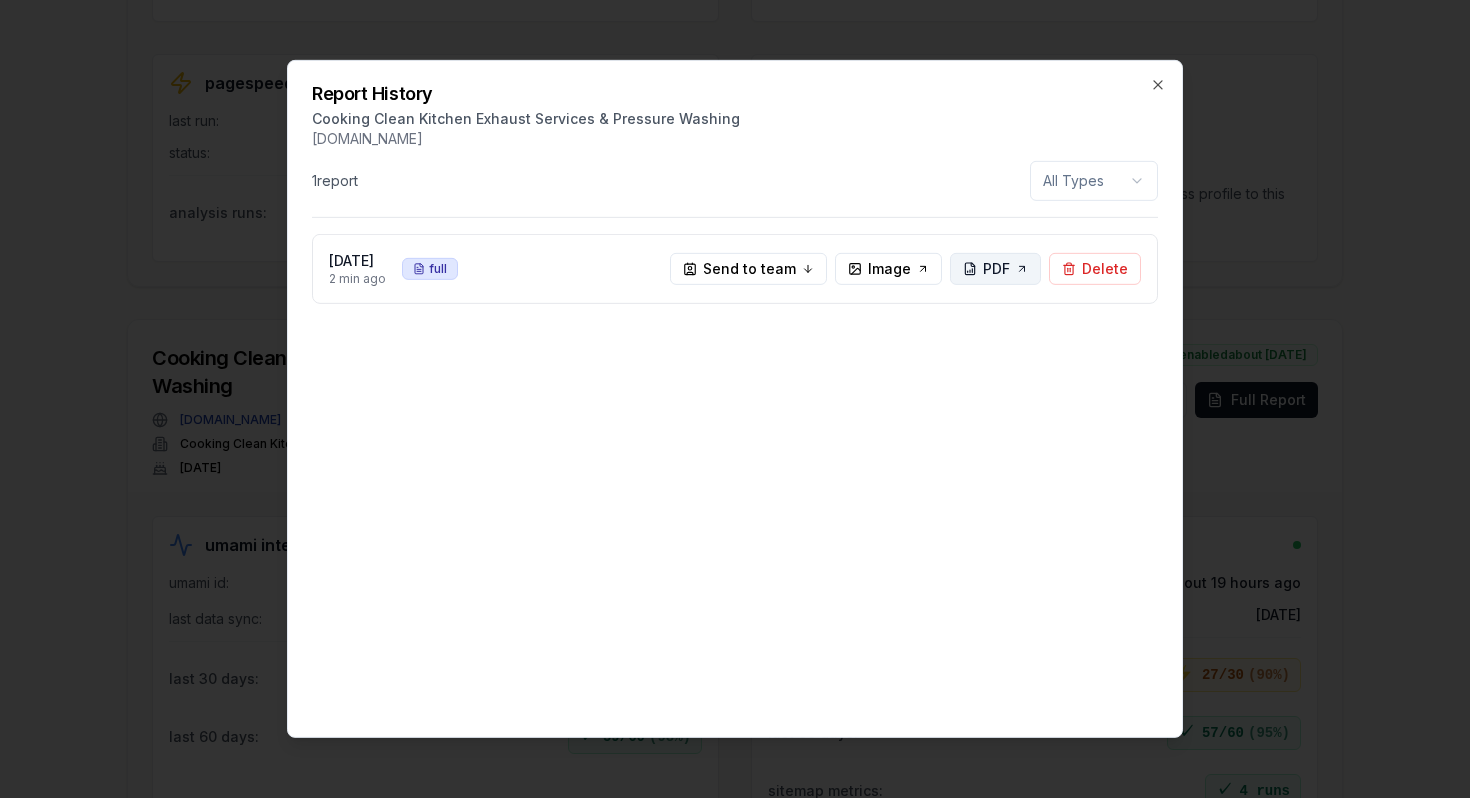 click 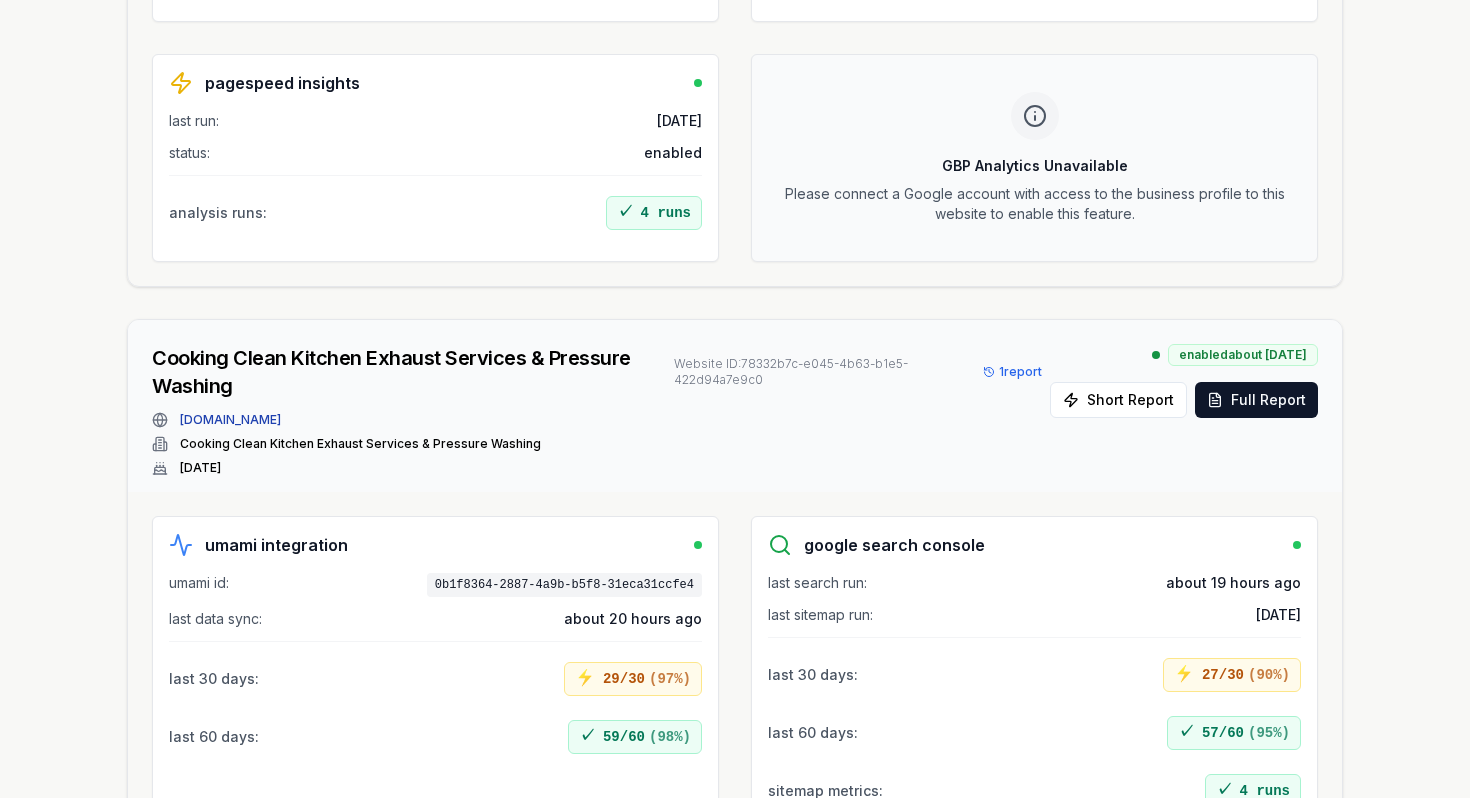 scroll, scrollTop: 0, scrollLeft: 0, axis: both 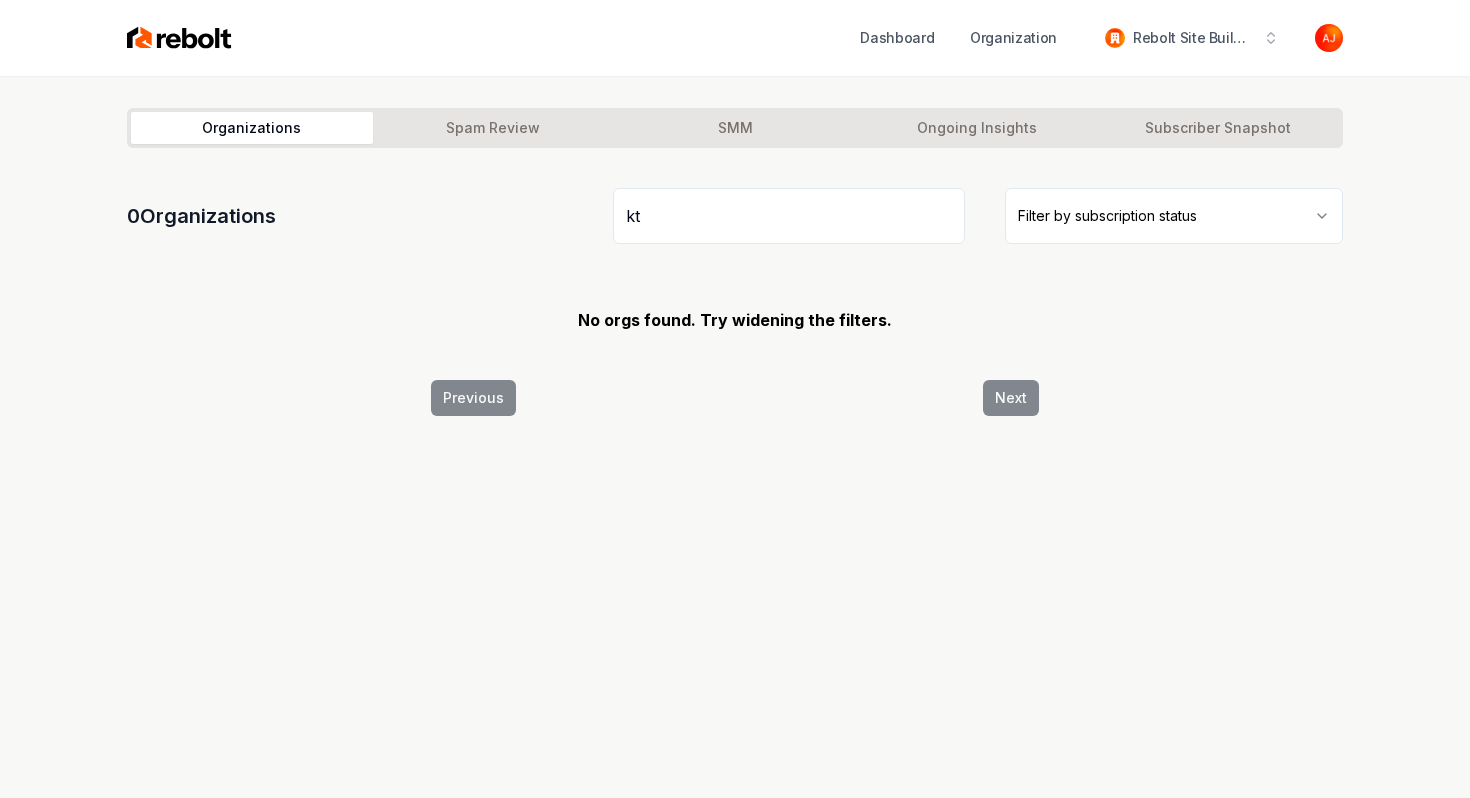 type on "k" 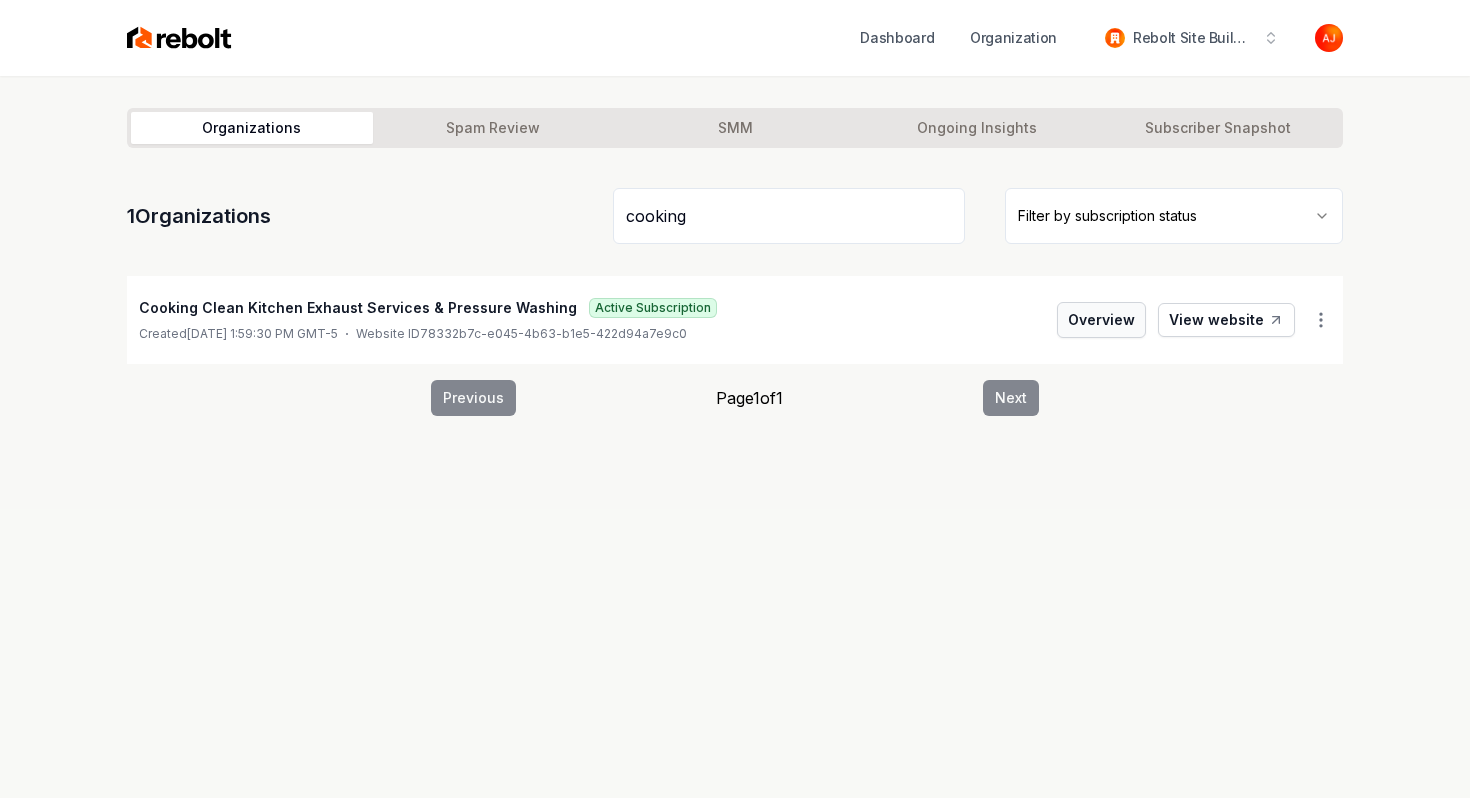 type on "cooking" 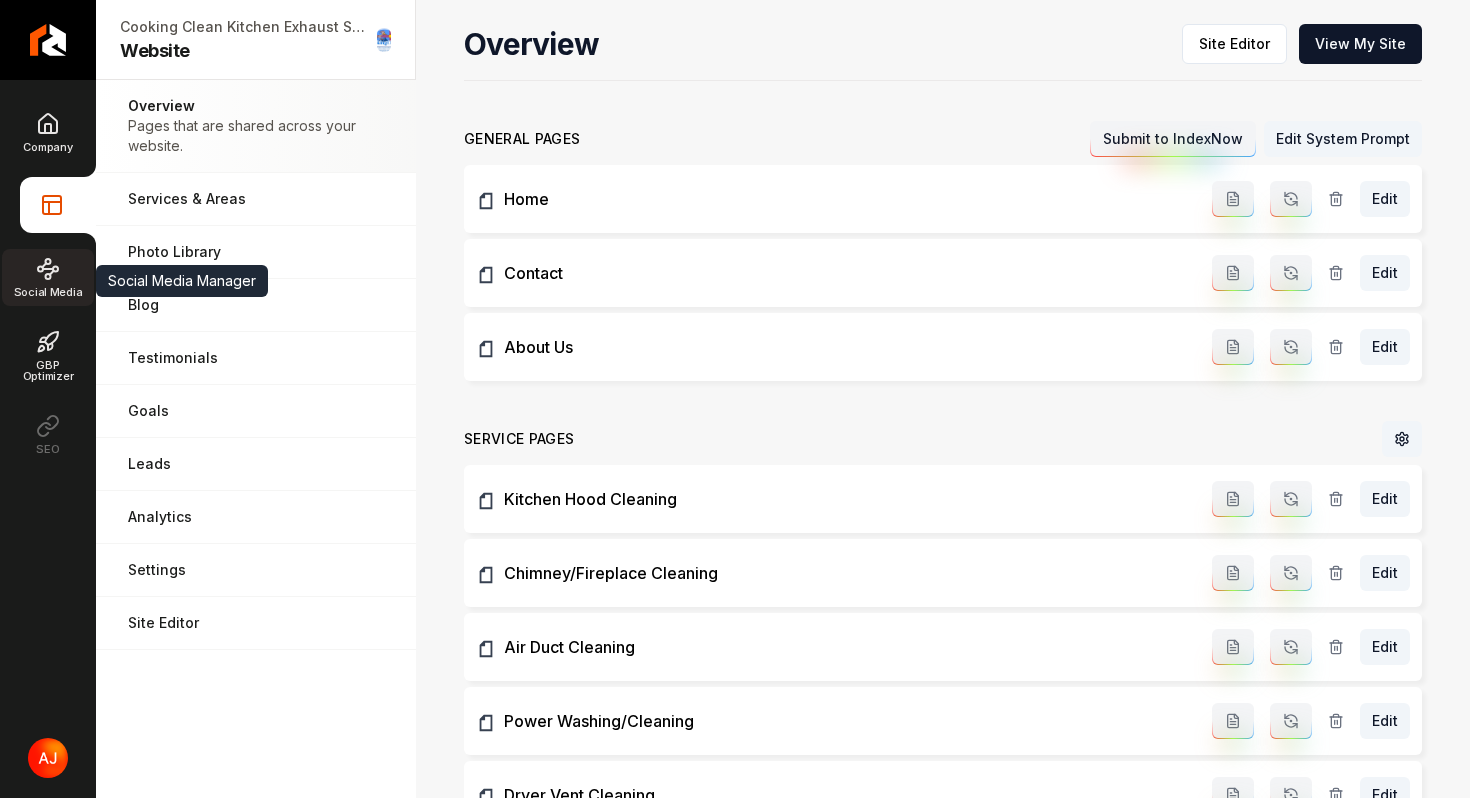 click on "Social Media" at bounding box center [48, 277] 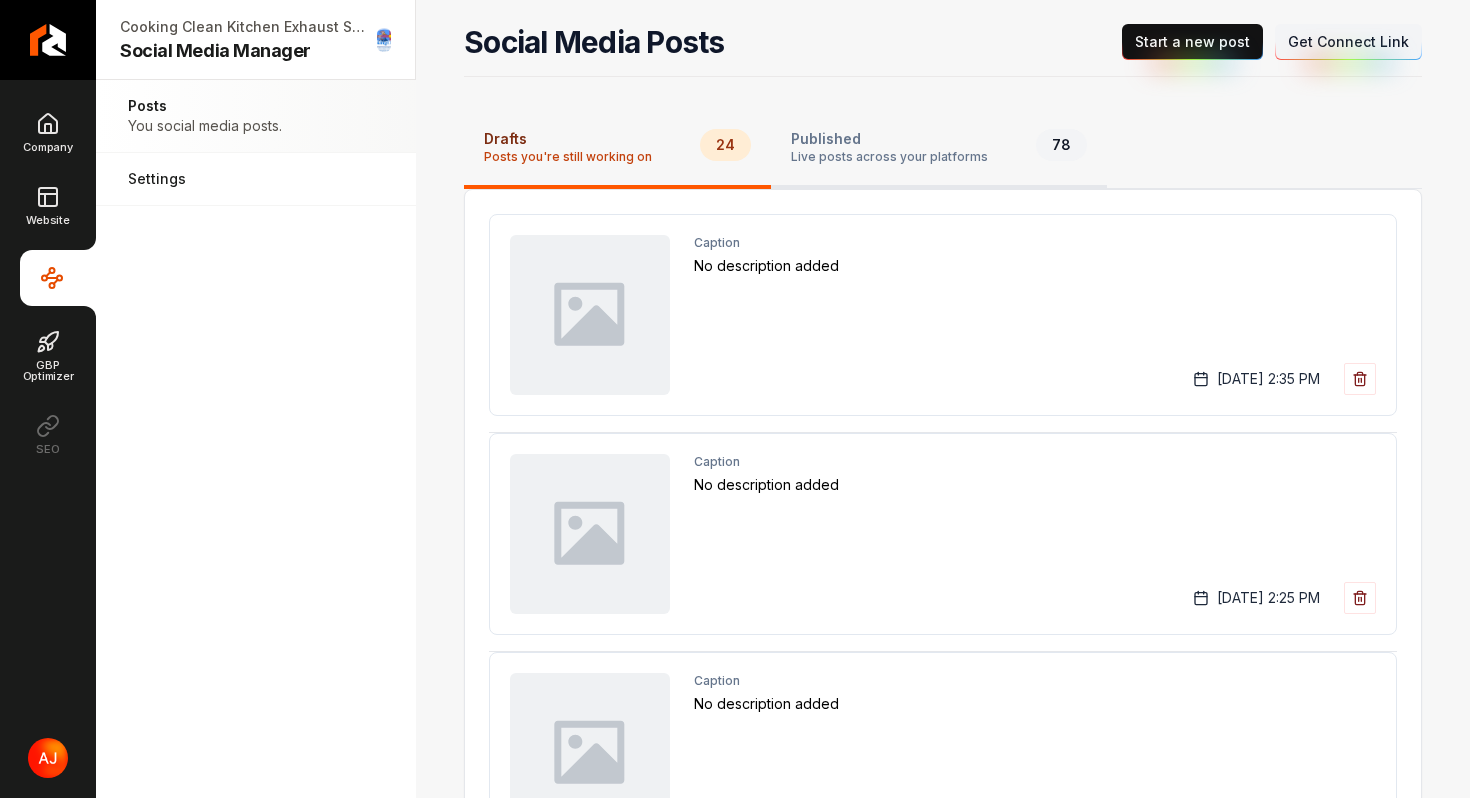 click on "Live posts across your platforms" at bounding box center (889, 157) 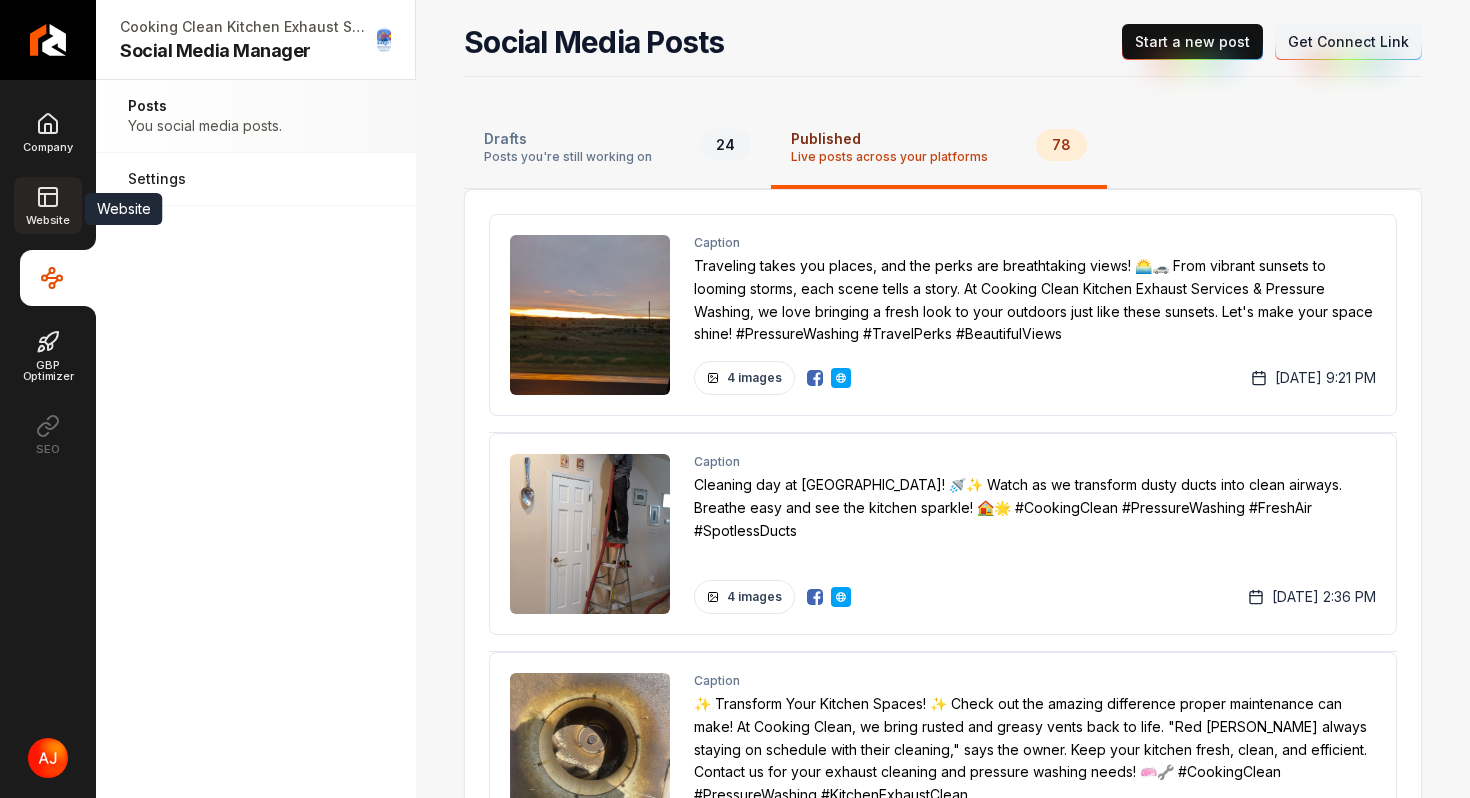 click on "Website" at bounding box center (47, 220) 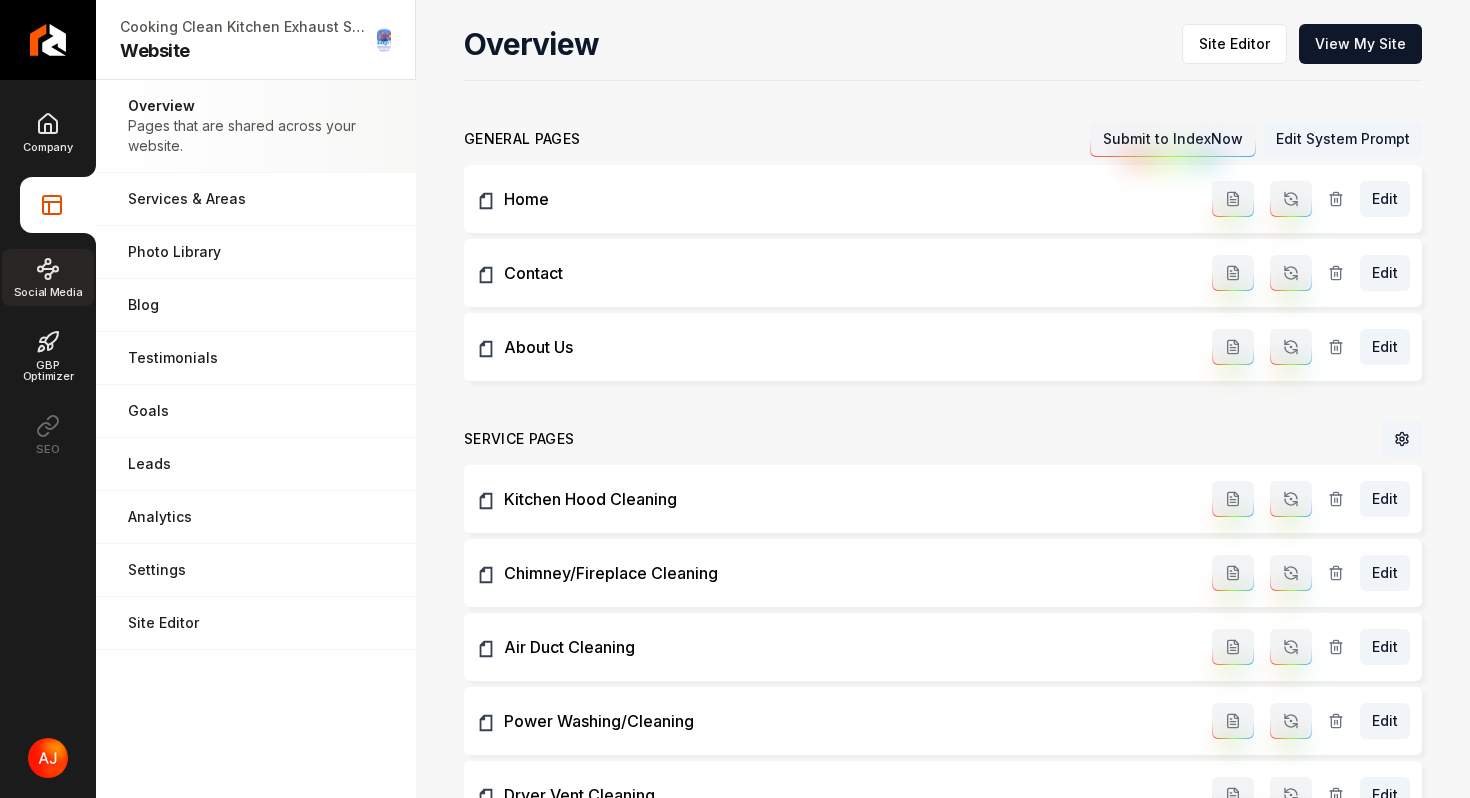 click 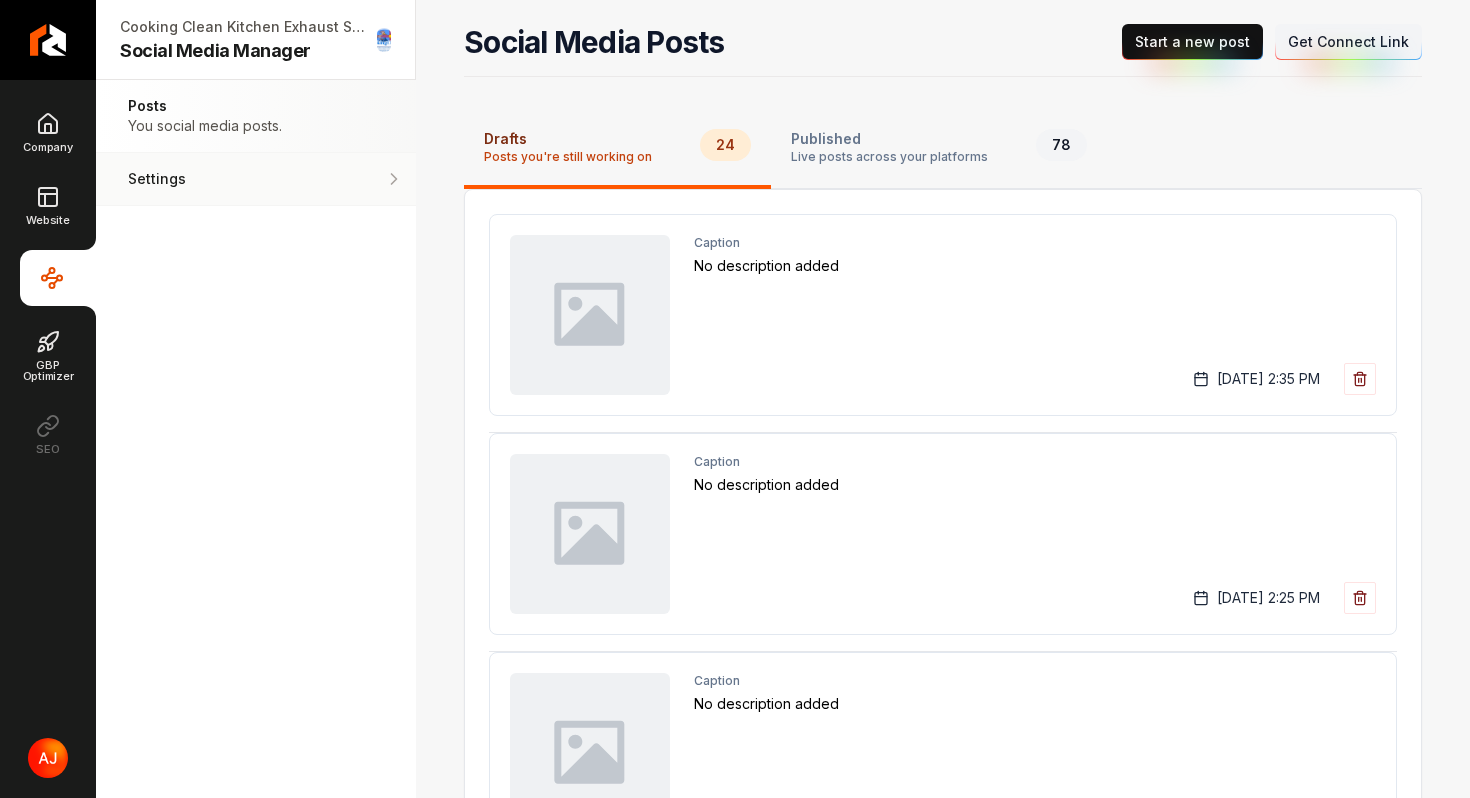 click on "Settings" at bounding box center [194, 179] 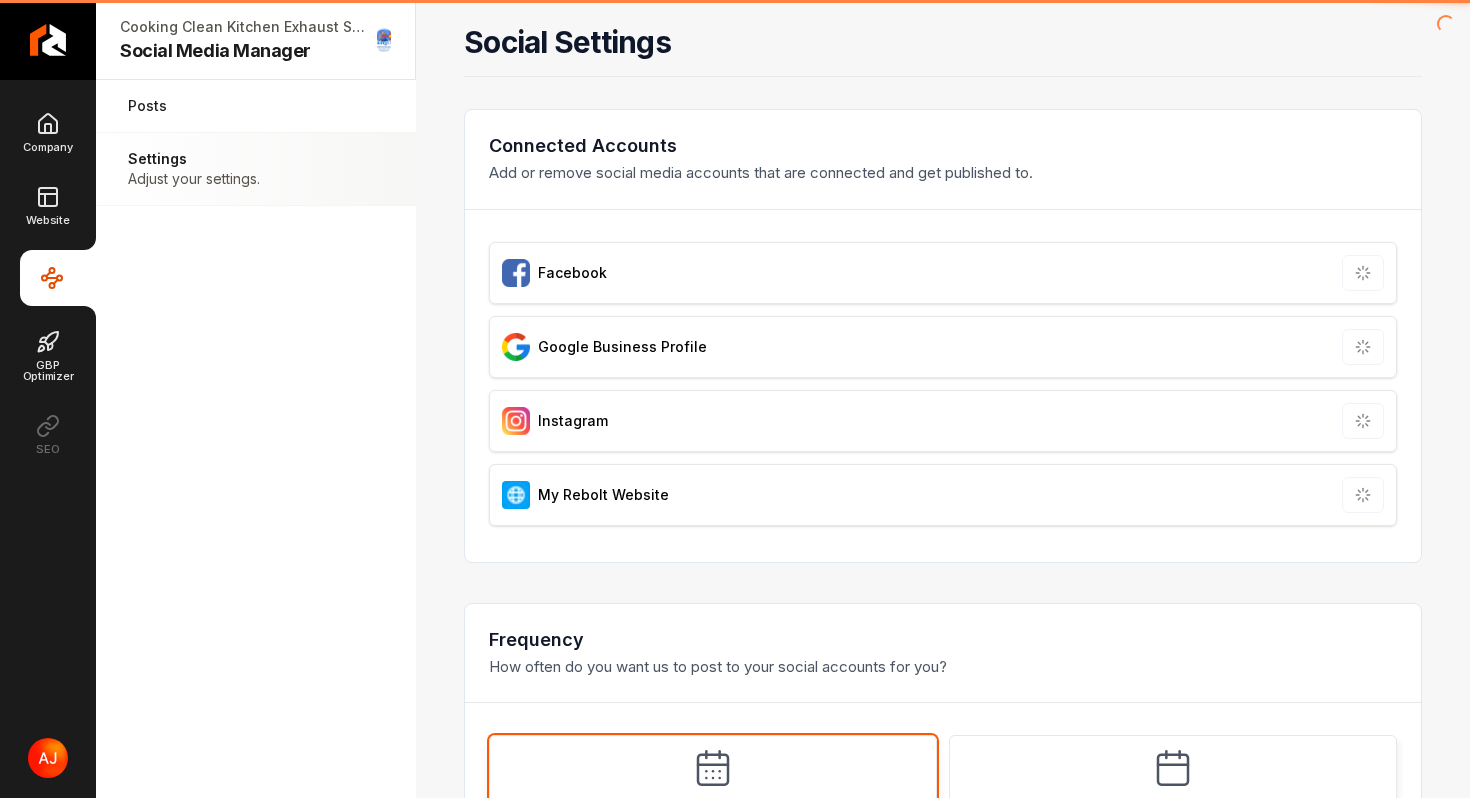 type on "**********" 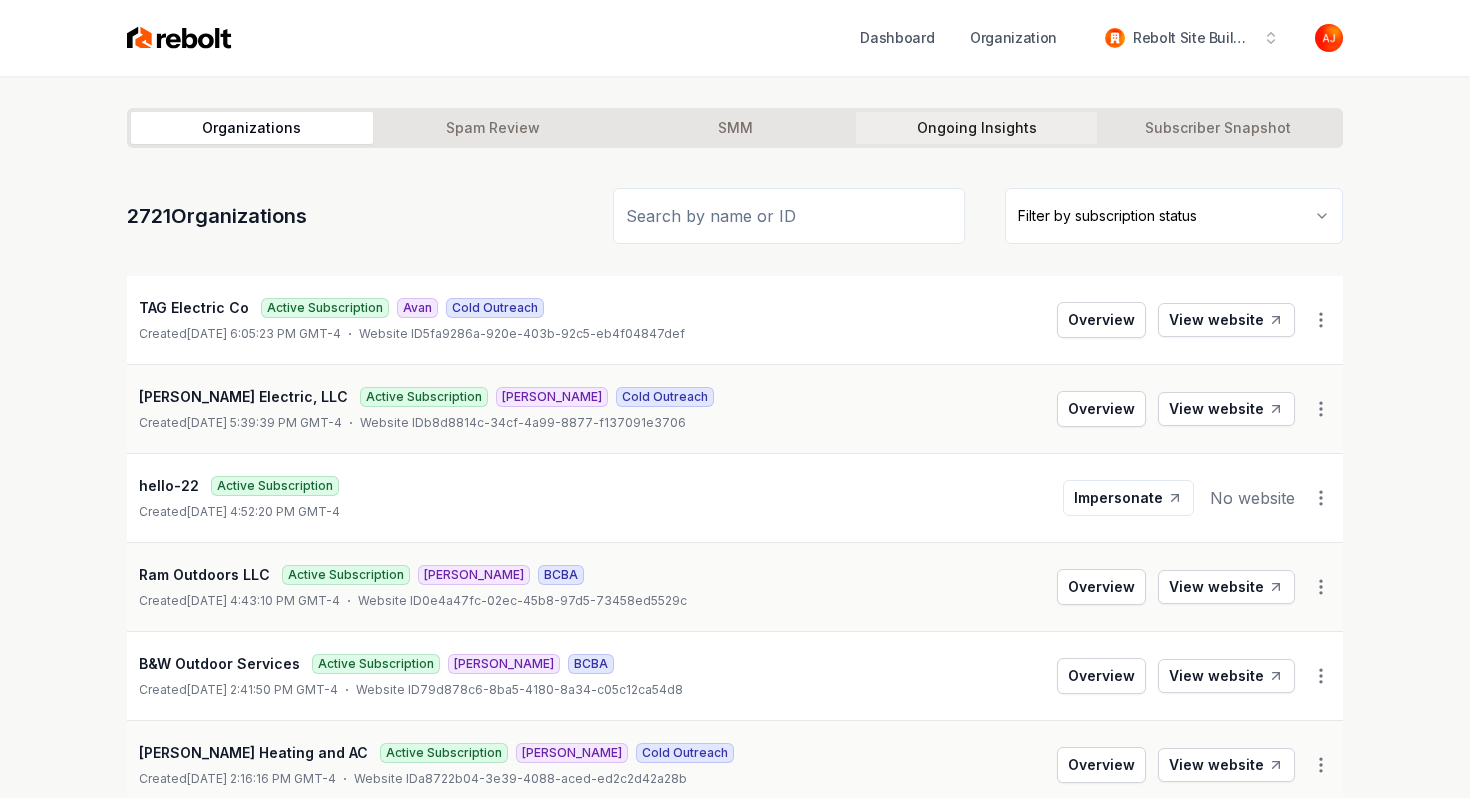 click on "Ongoing Insights" at bounding box center [977, 128] 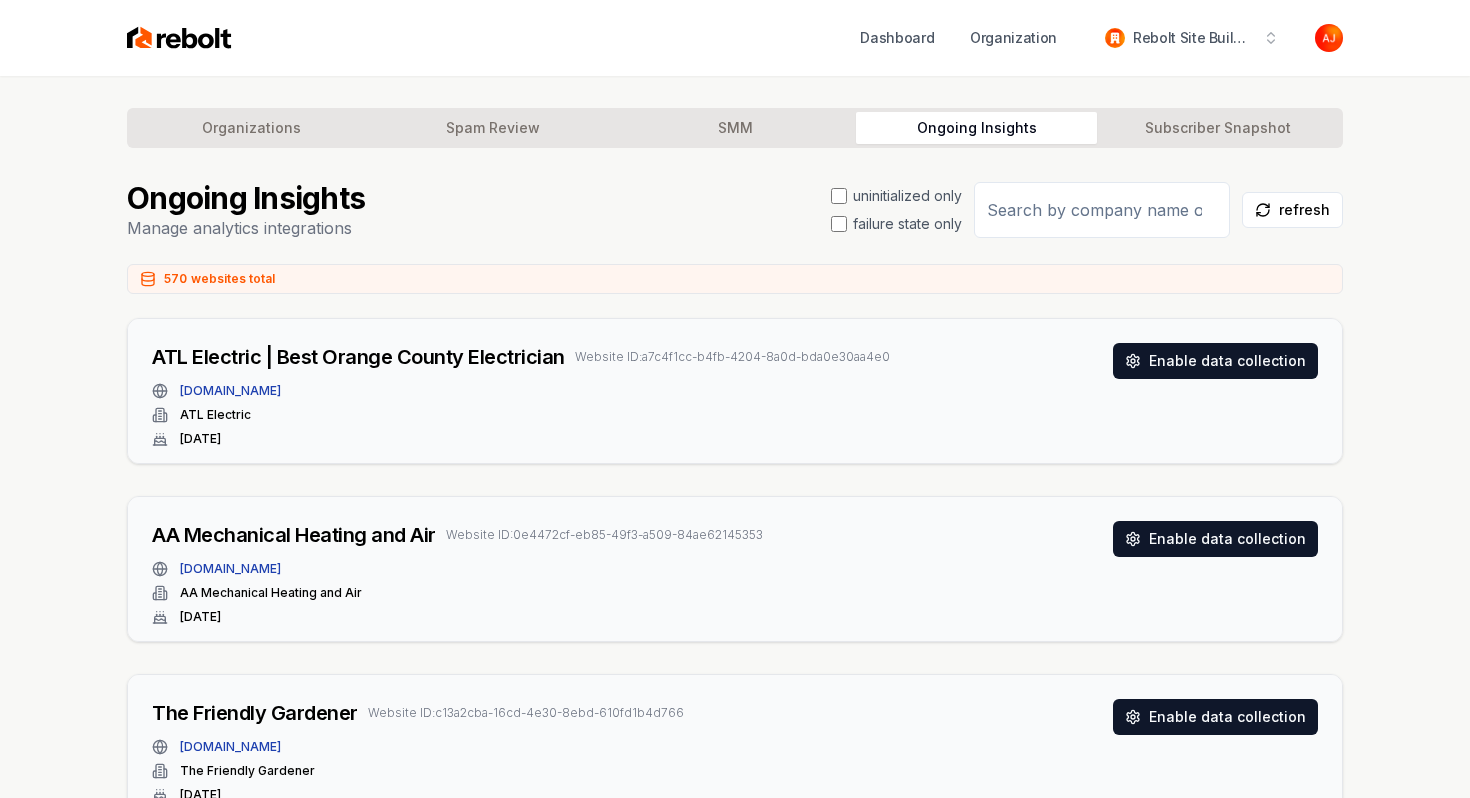 click at bounding box center (1102, 210) 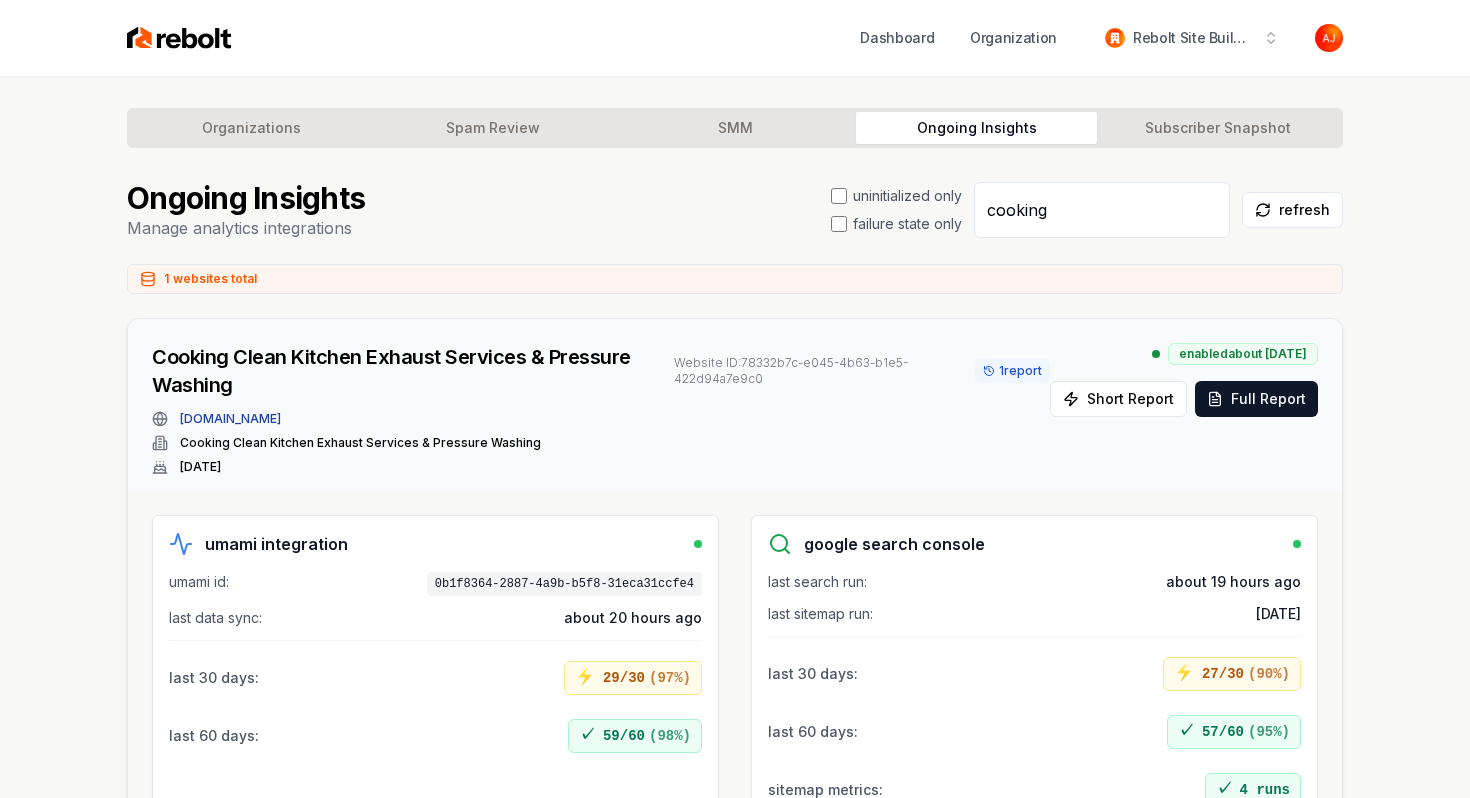 type on "cooking" 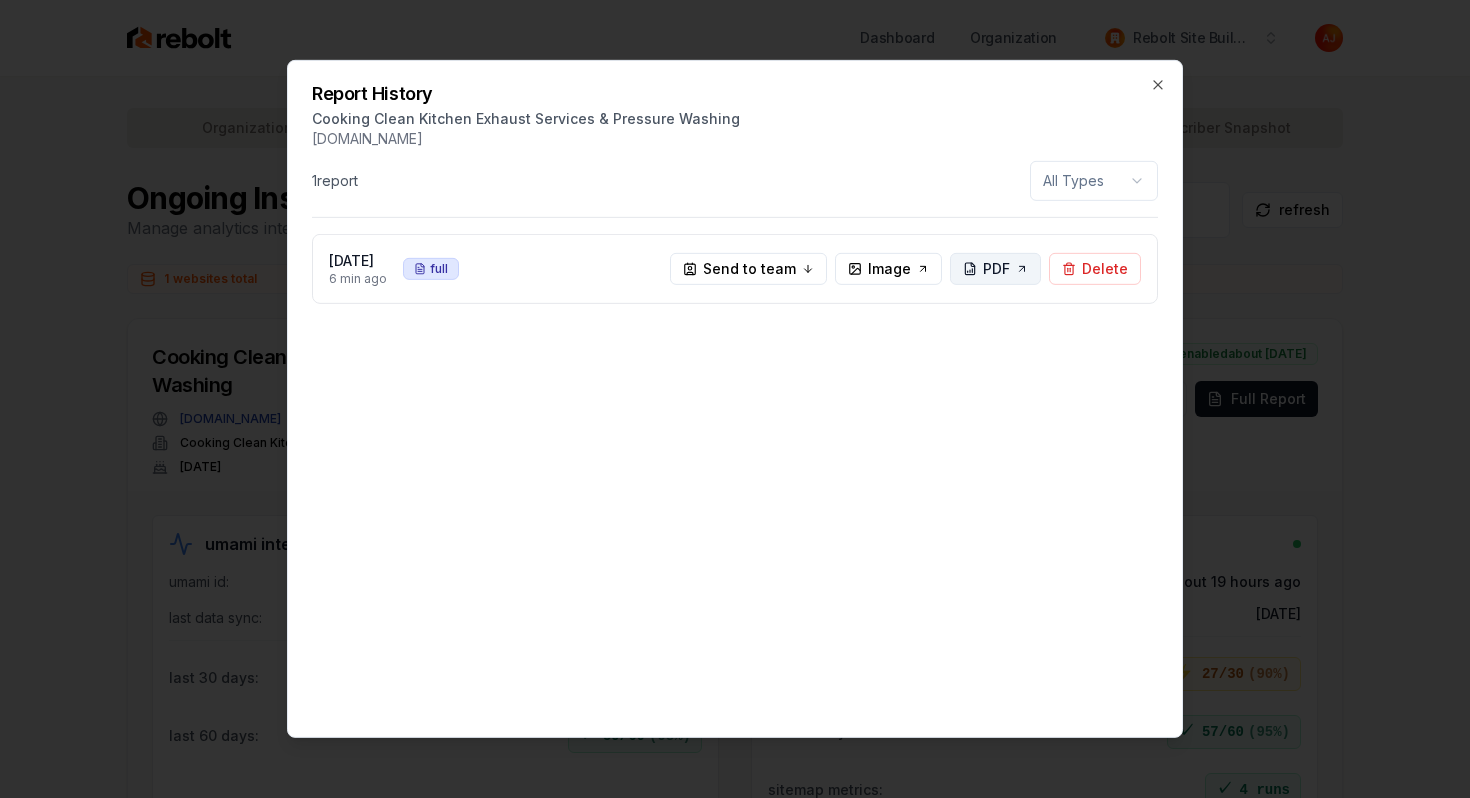 click on "PDF" at bounding box center (995, 269) 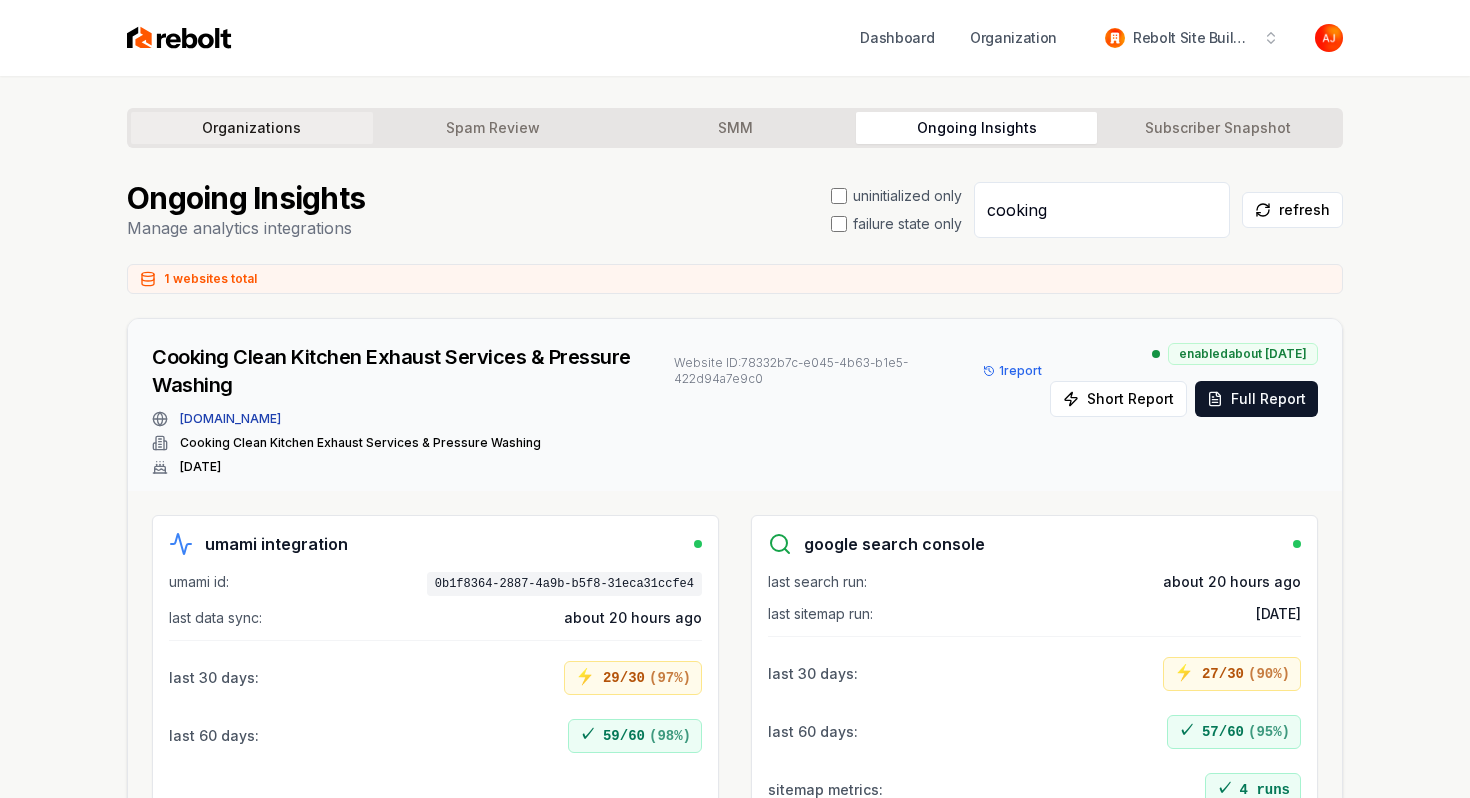 click on "Organizations" at bounding box center [252, 128] 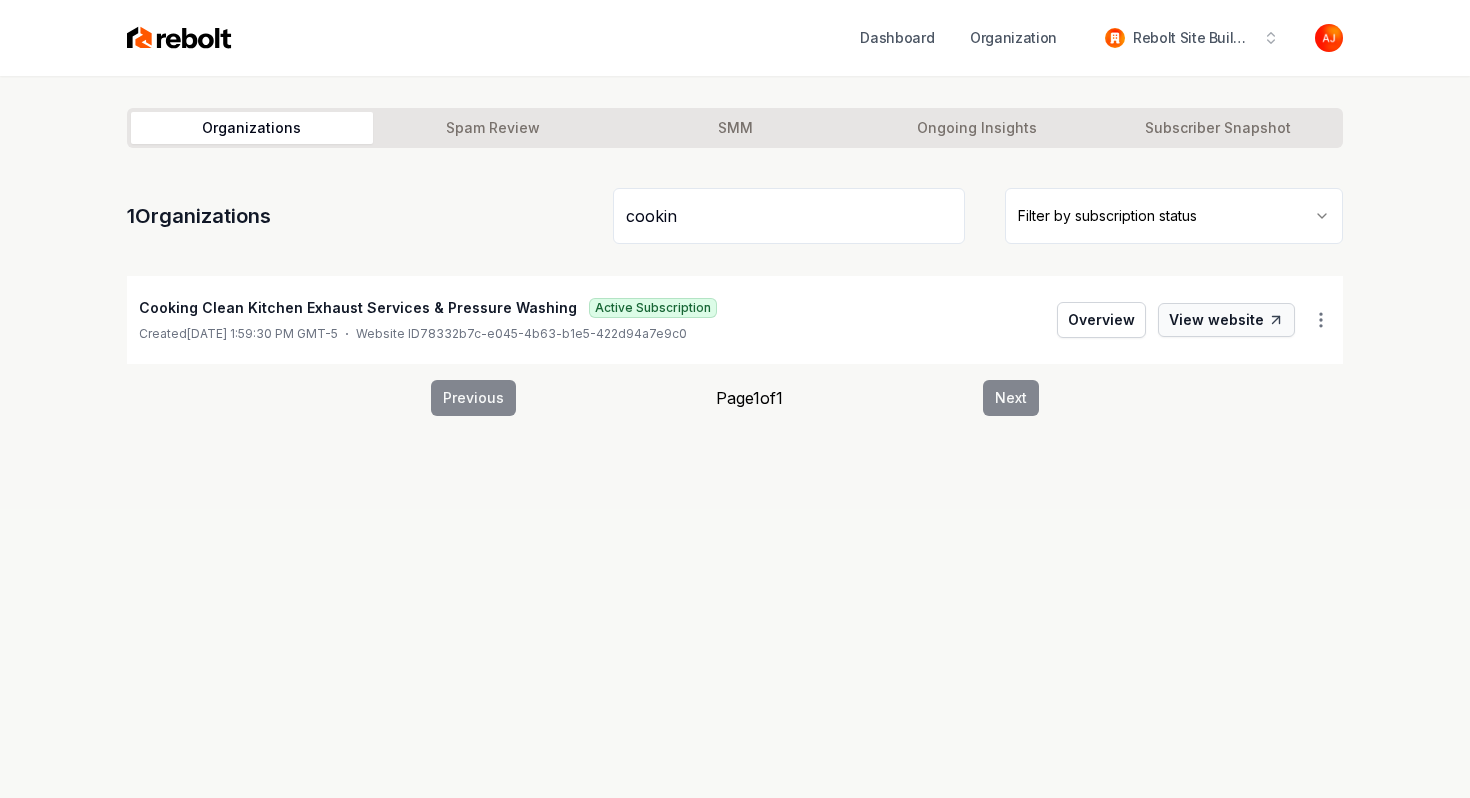 click on "View website" at bounding box center [1226, 320] 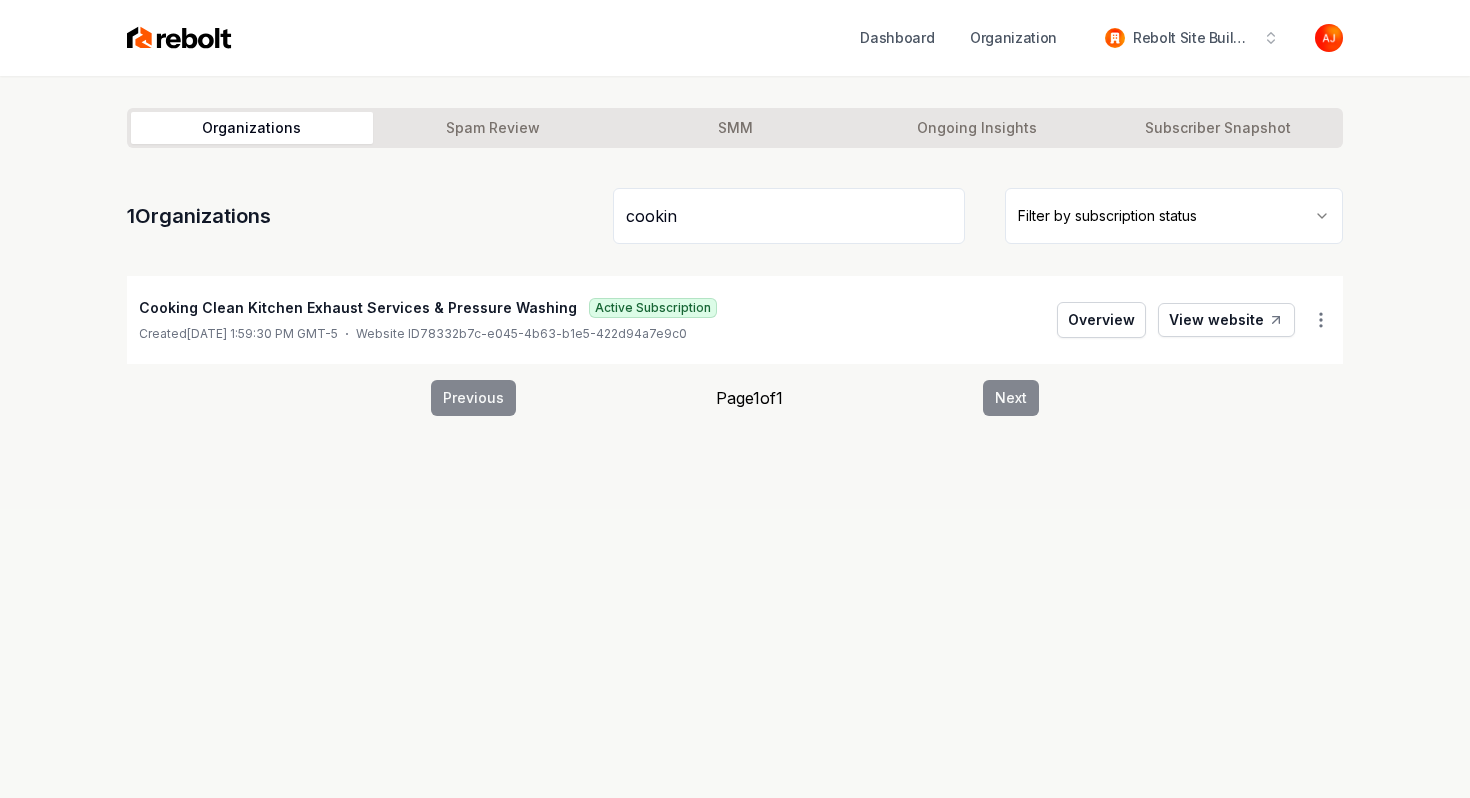 drag, startPoint x: 781, startPoint y: 213, endPoint x: 512, endPoint y: 213, distance: 269 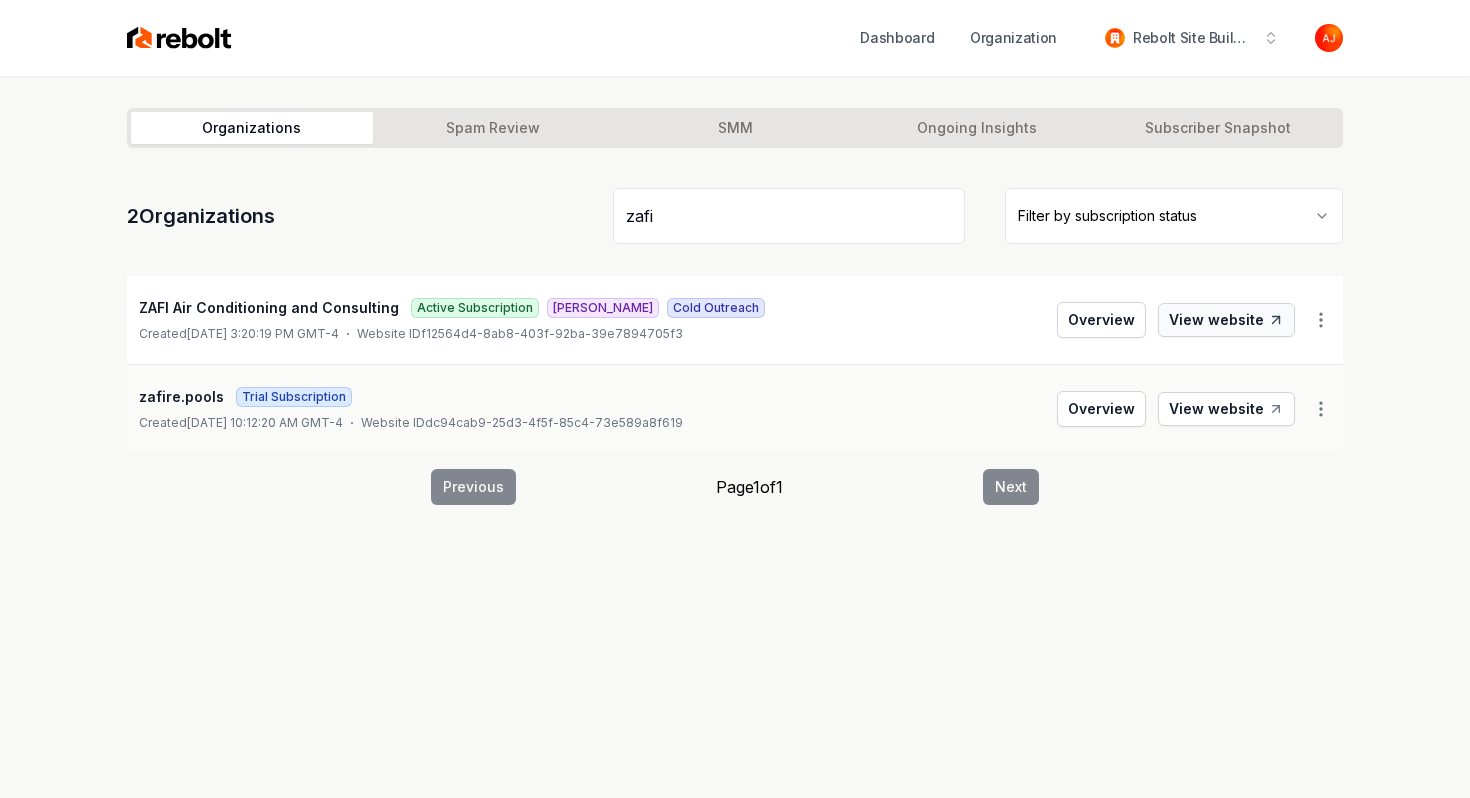 type on "zafi" 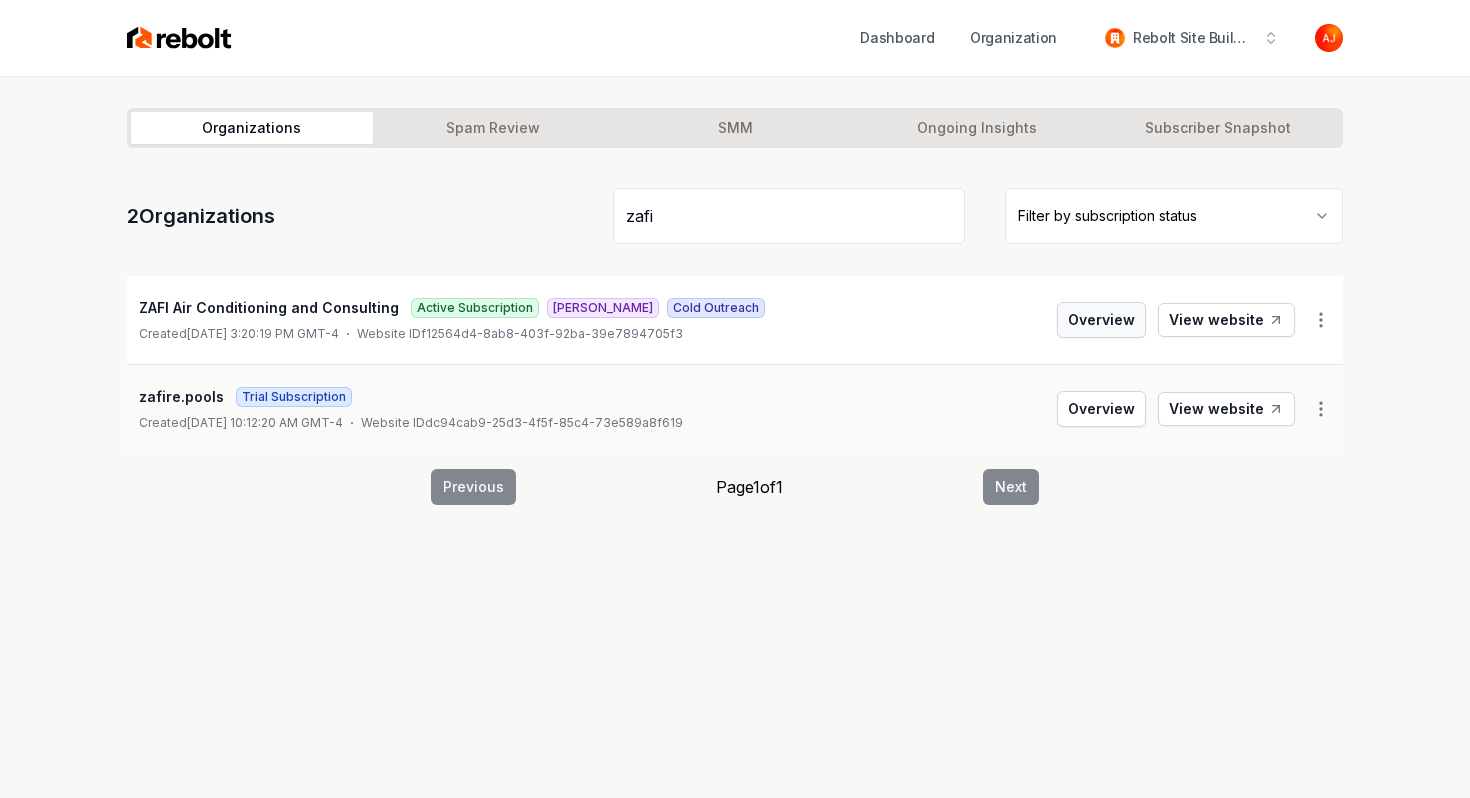 click on "Overview" at bounding box center [1101, 320] 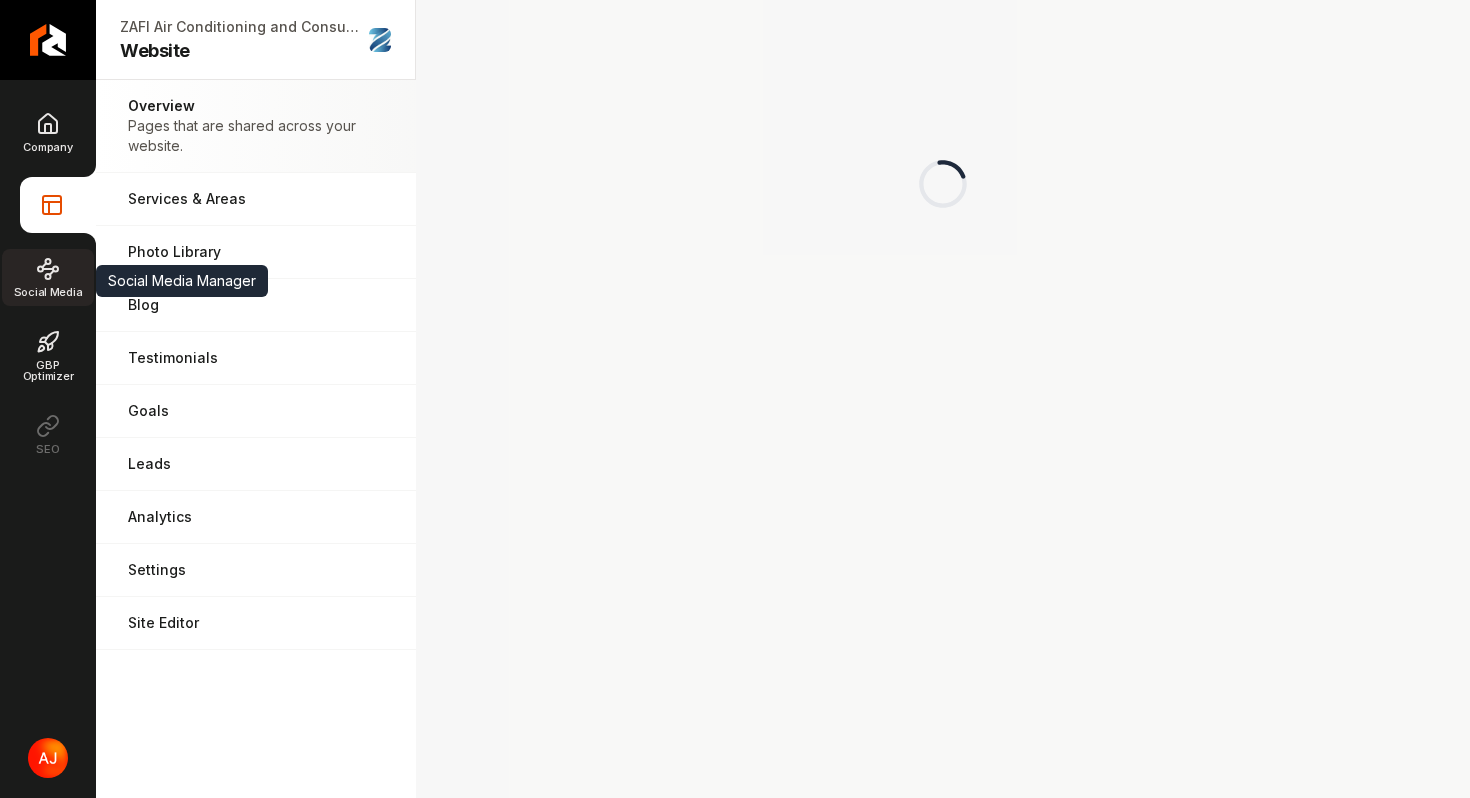 click on "Social Media" at bounding box center [48, 277] 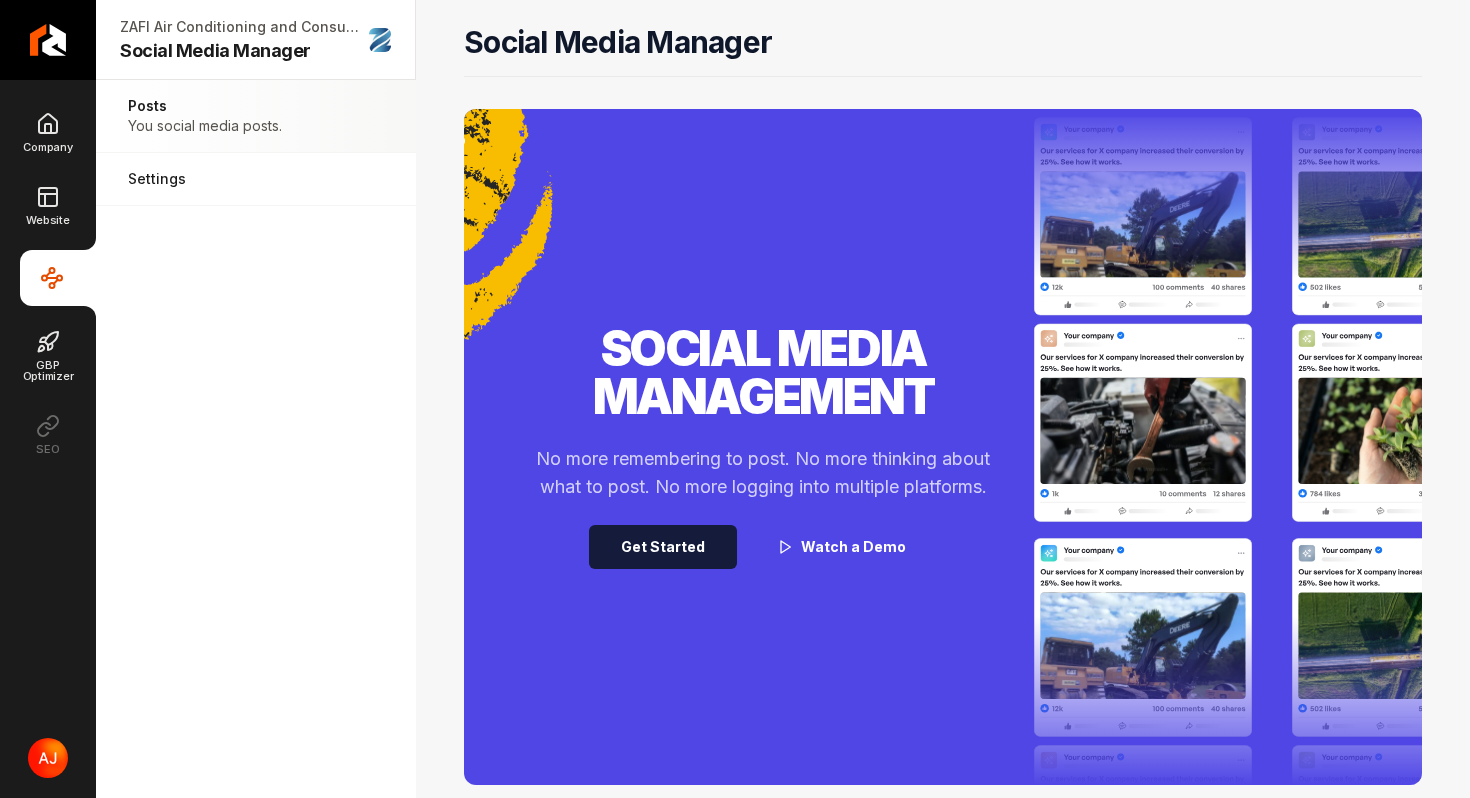 click on "Get Started" at bounding box center [663, 547] 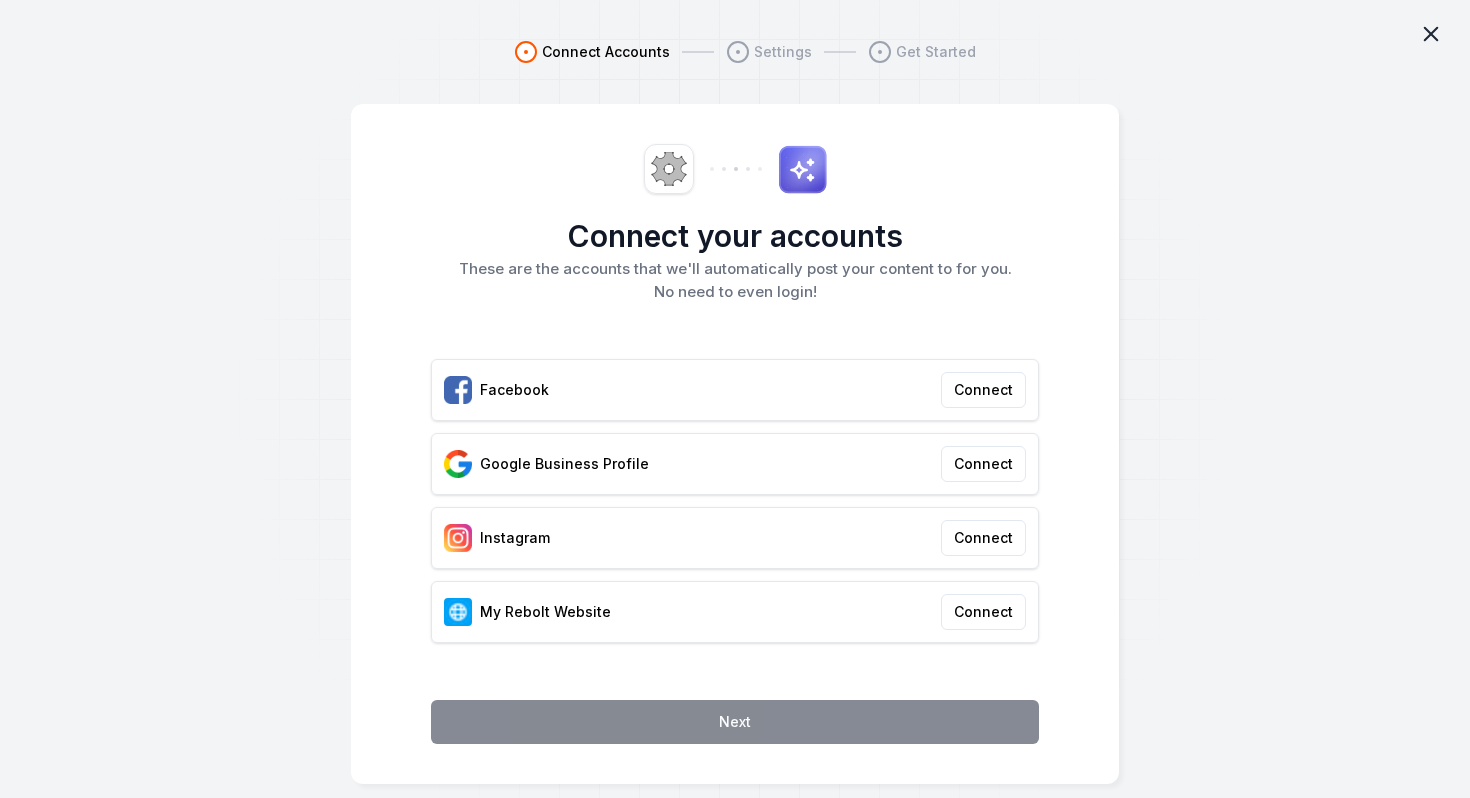 click 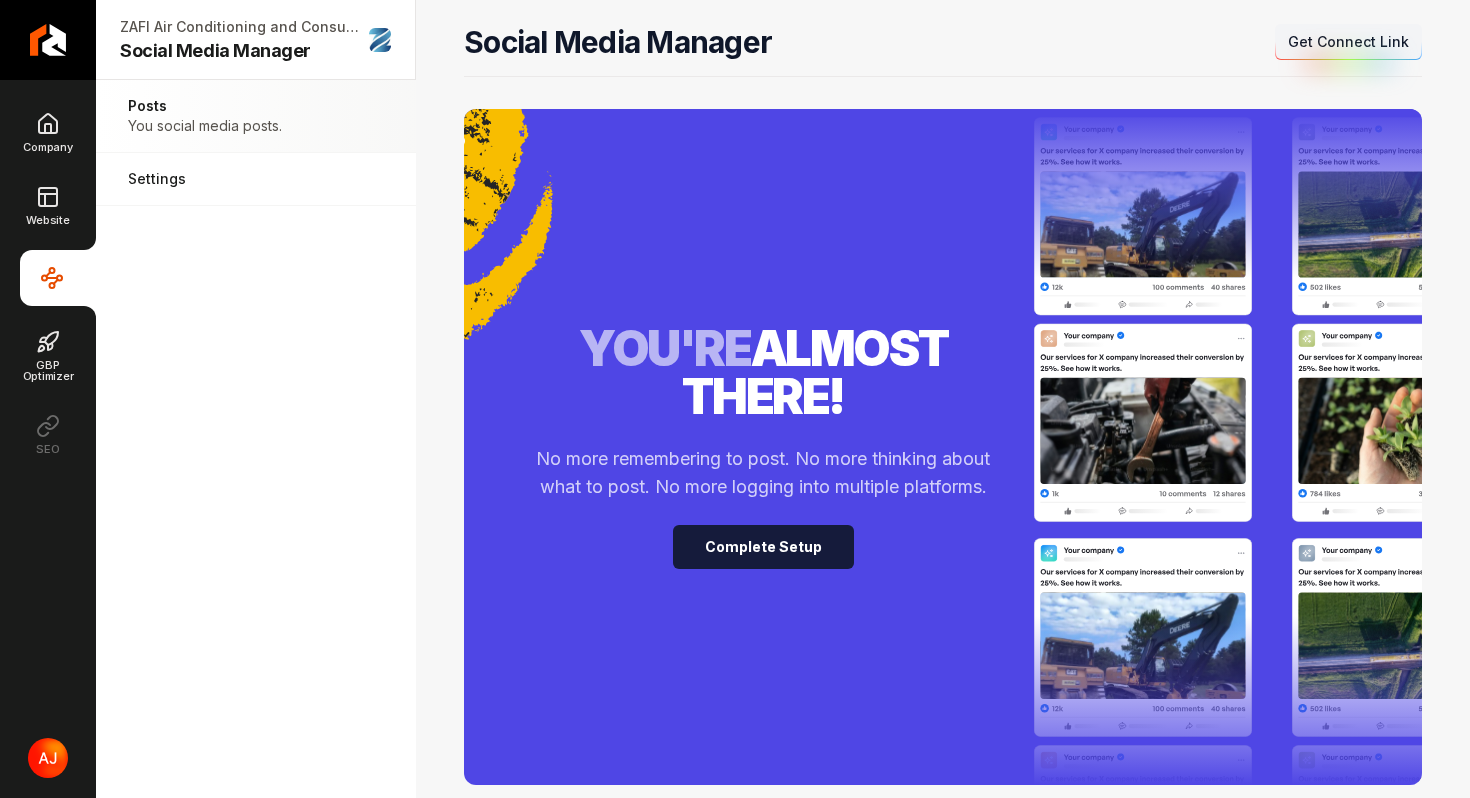 click on "Complete Setup" at bounding box center [763, 547] 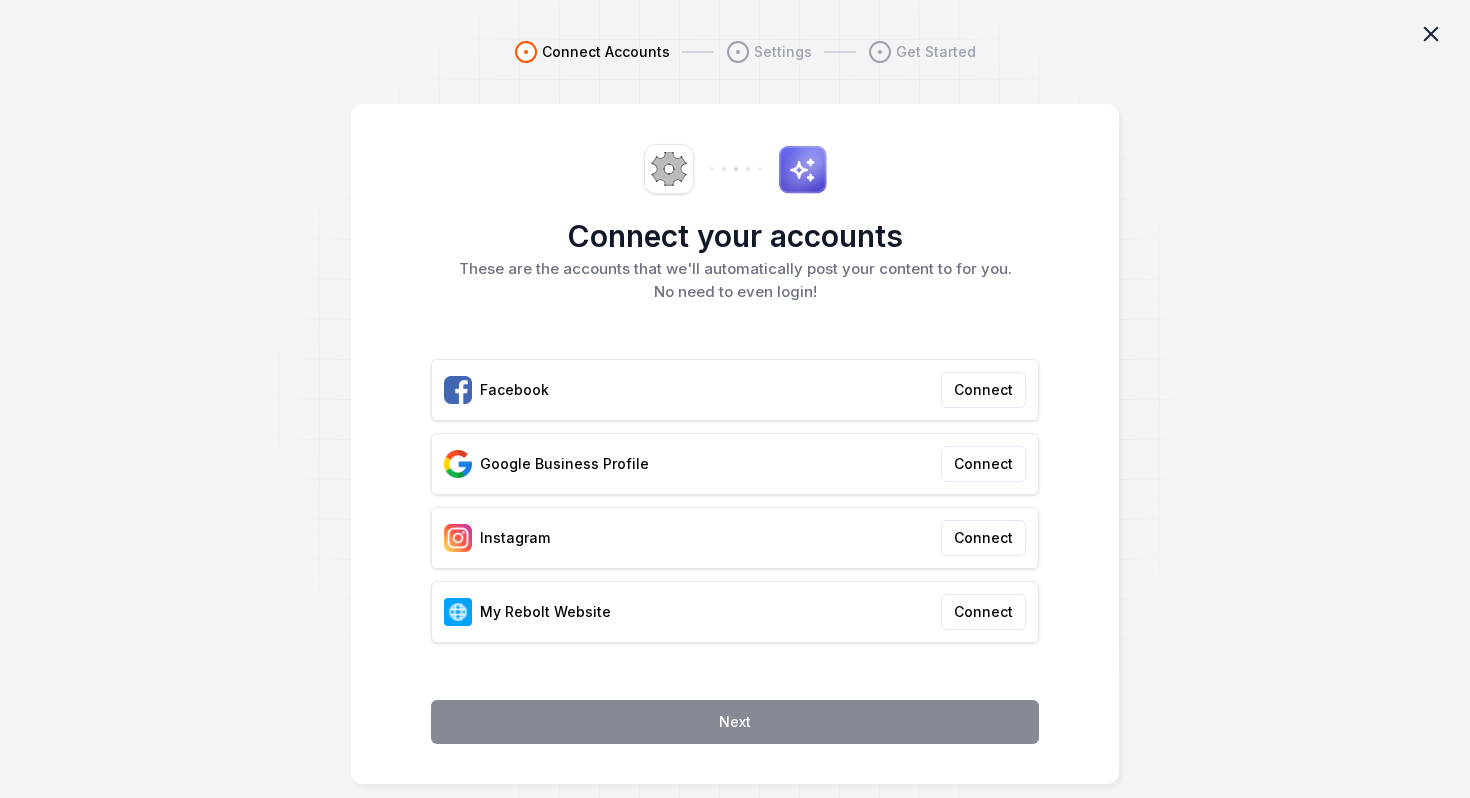 click 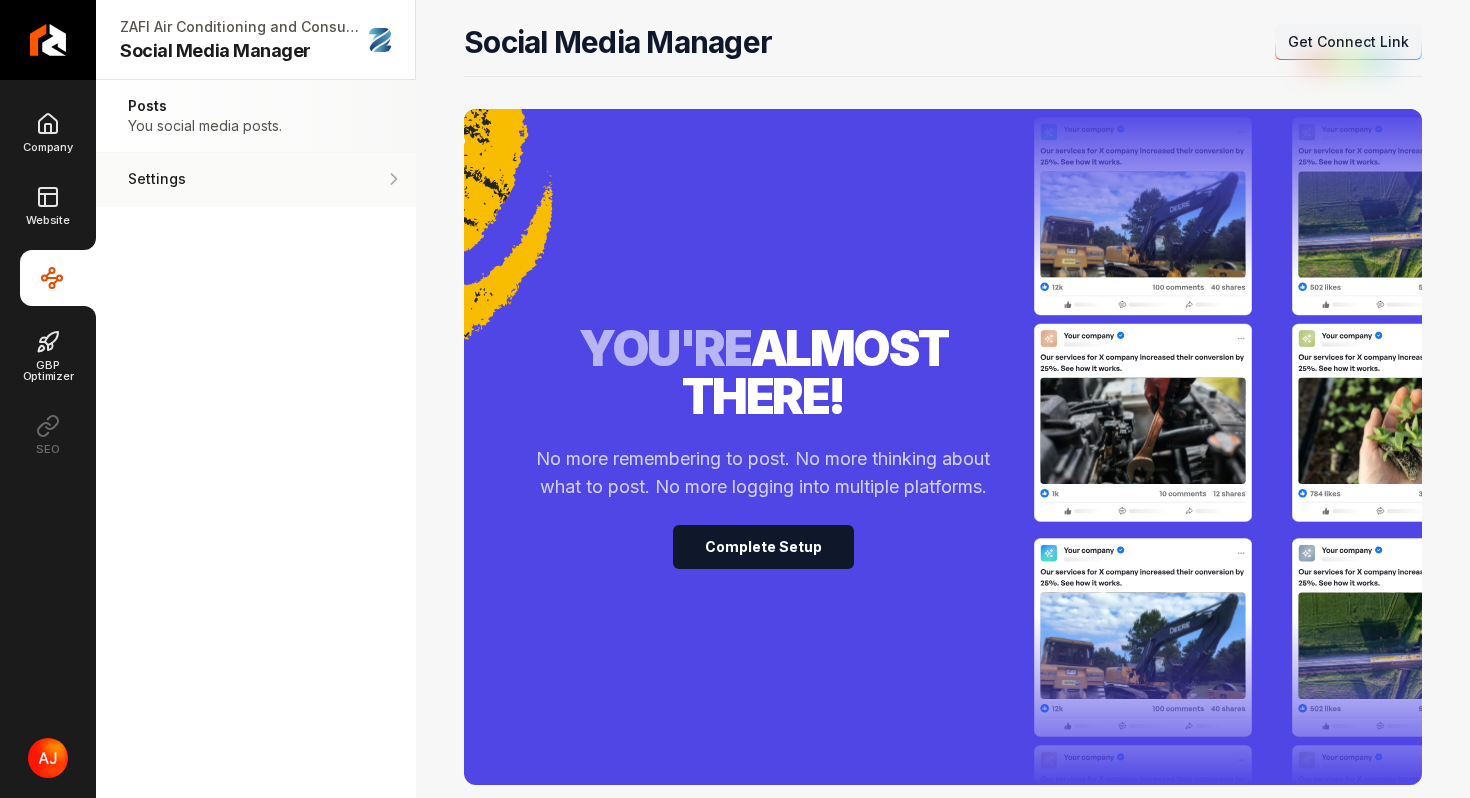 click on "Settings" at bounding box center (194, 179) 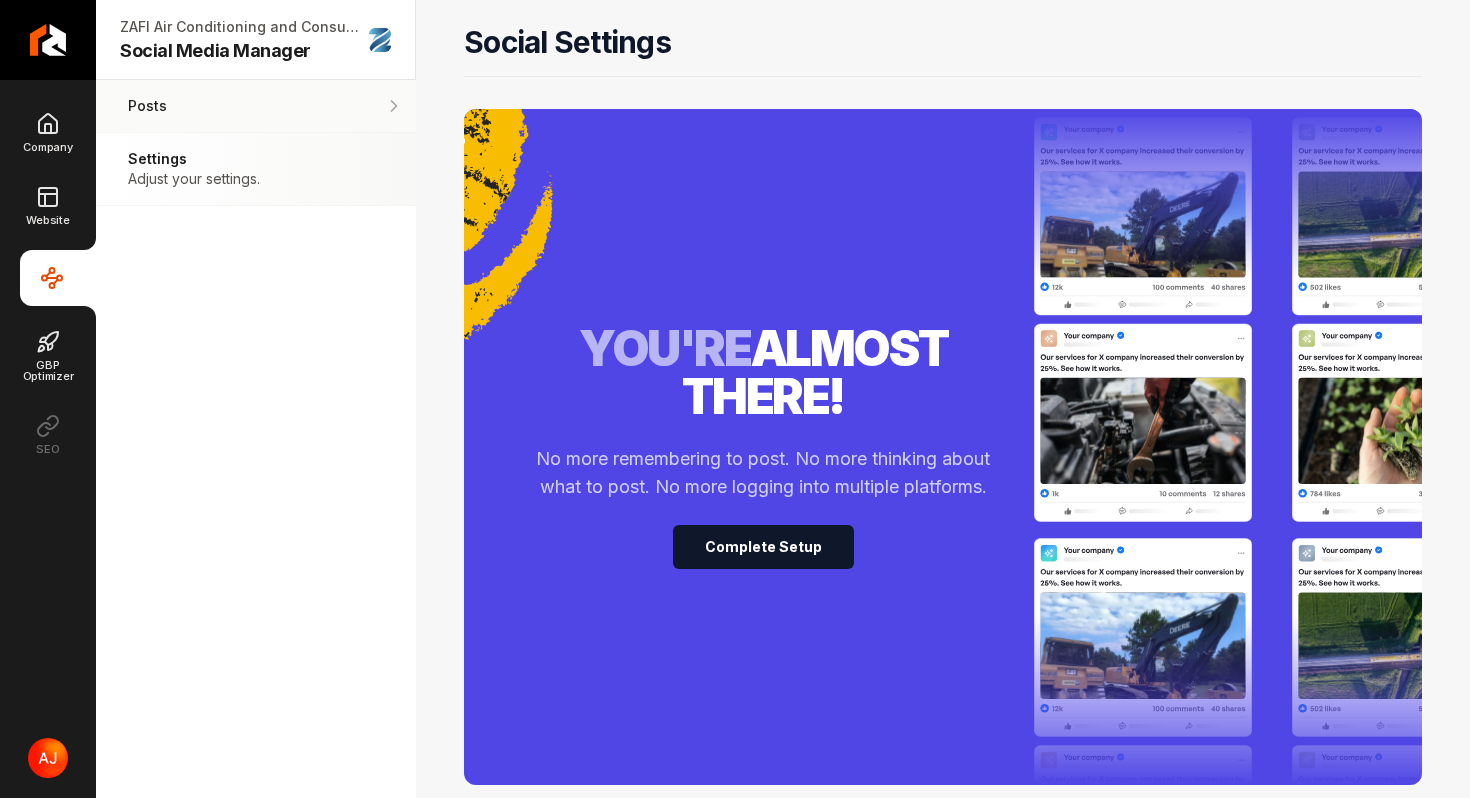 click on "Posts" at bounding box center (205, 106) 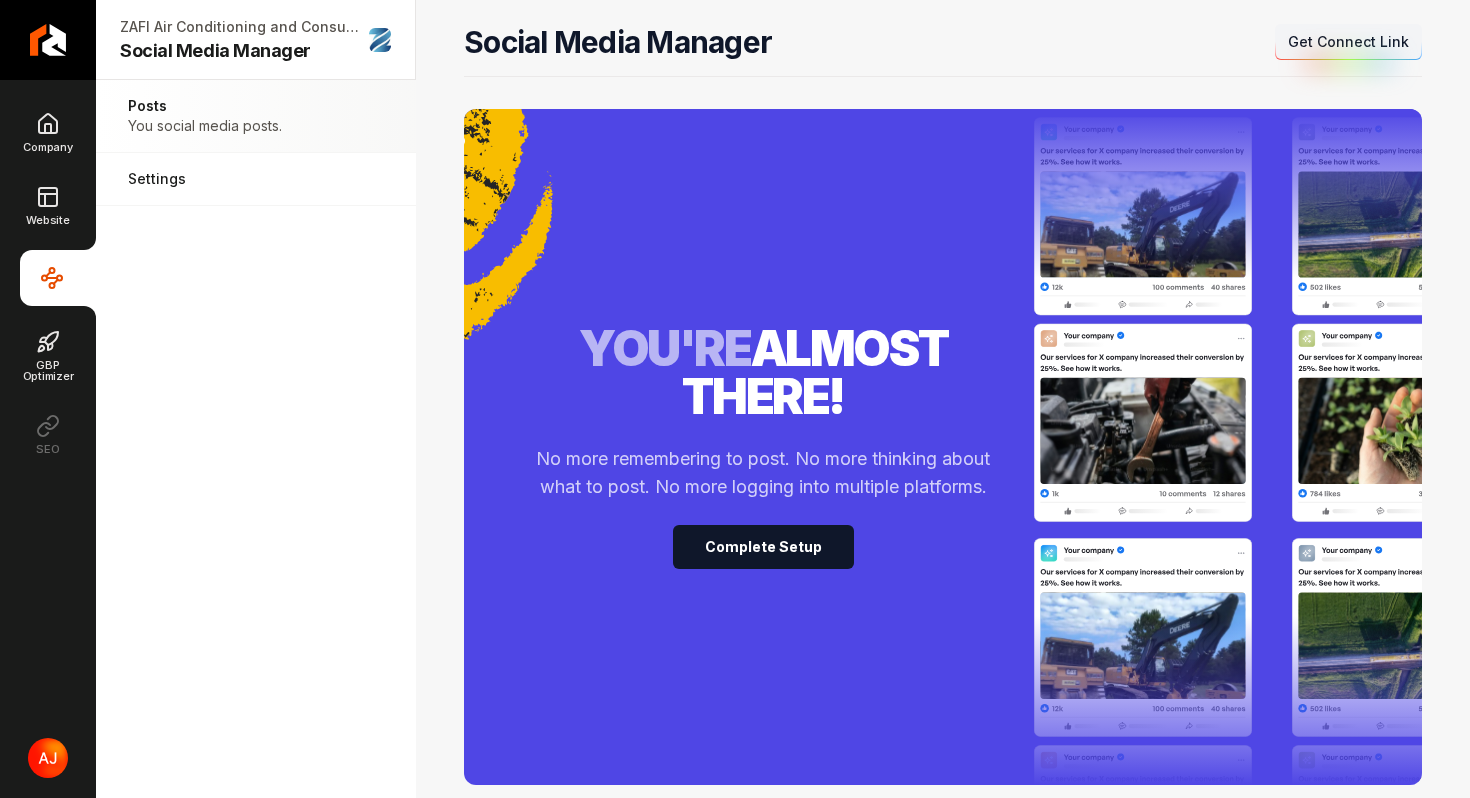click on "Get Connect Link" at bounding box center [1348, 42] 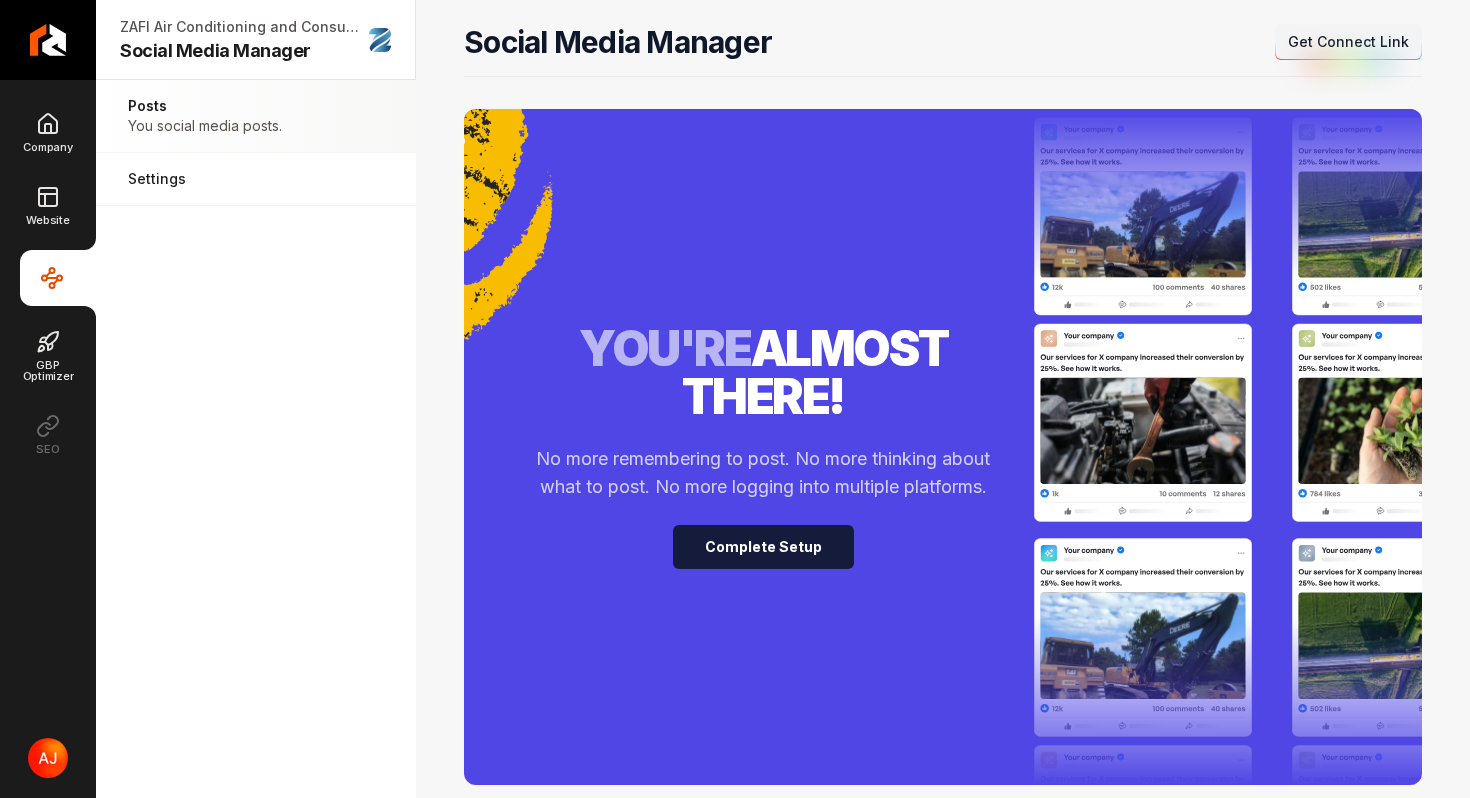 click on "Complete Setup" at bounding box center (763, 547) 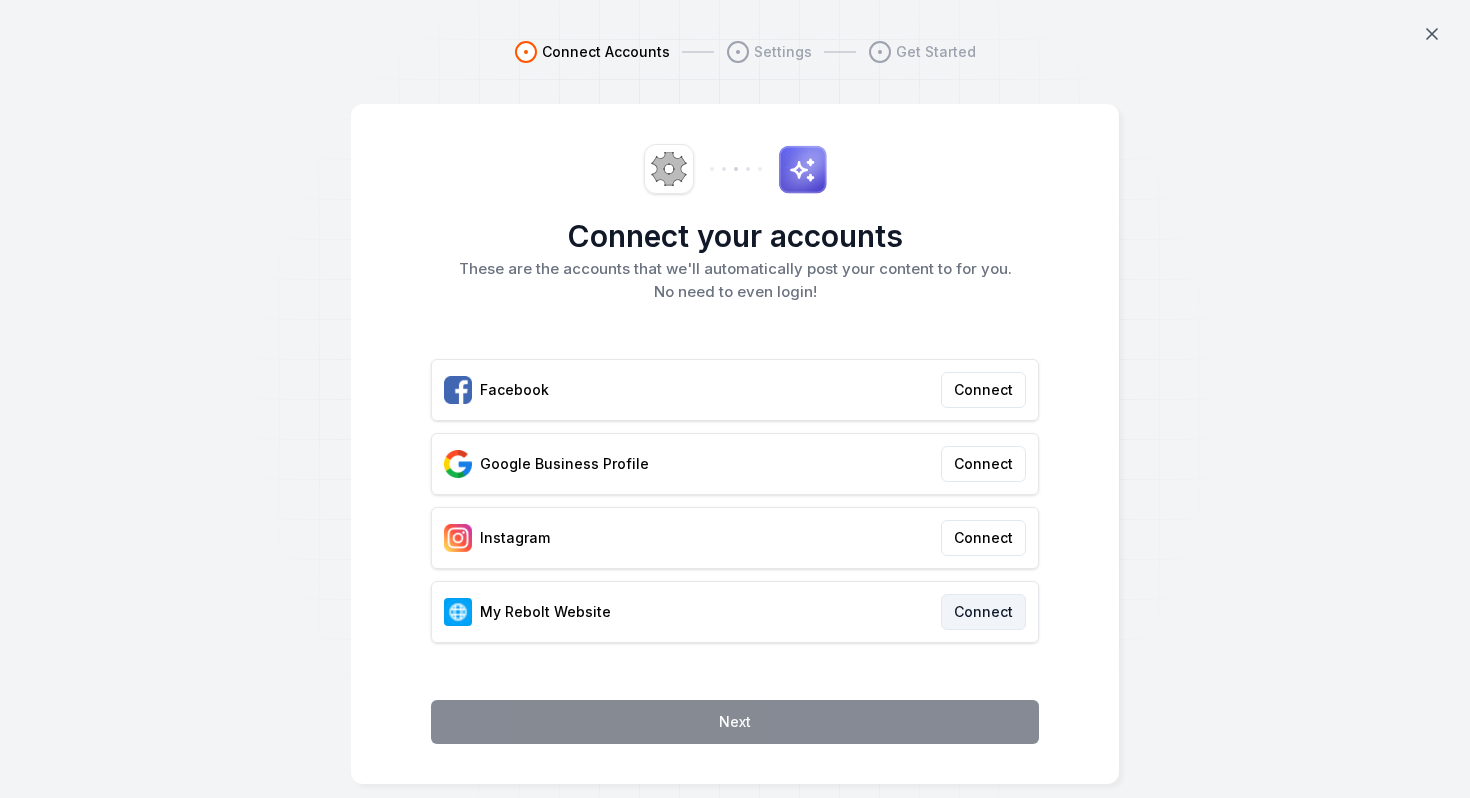click on "Connect" at bounding box center [983, 612] 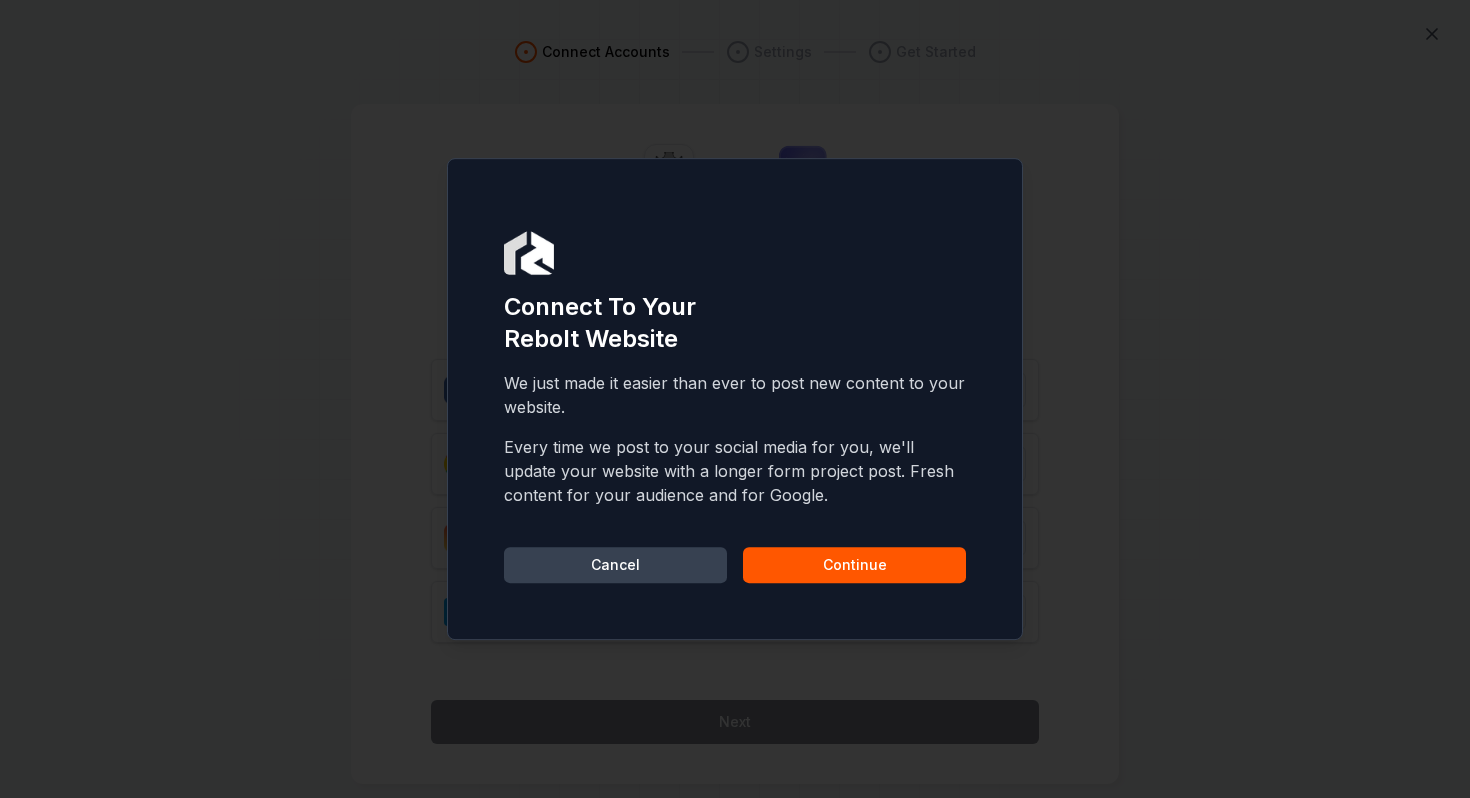 click on "Continue" at bounding box center (854, 565) 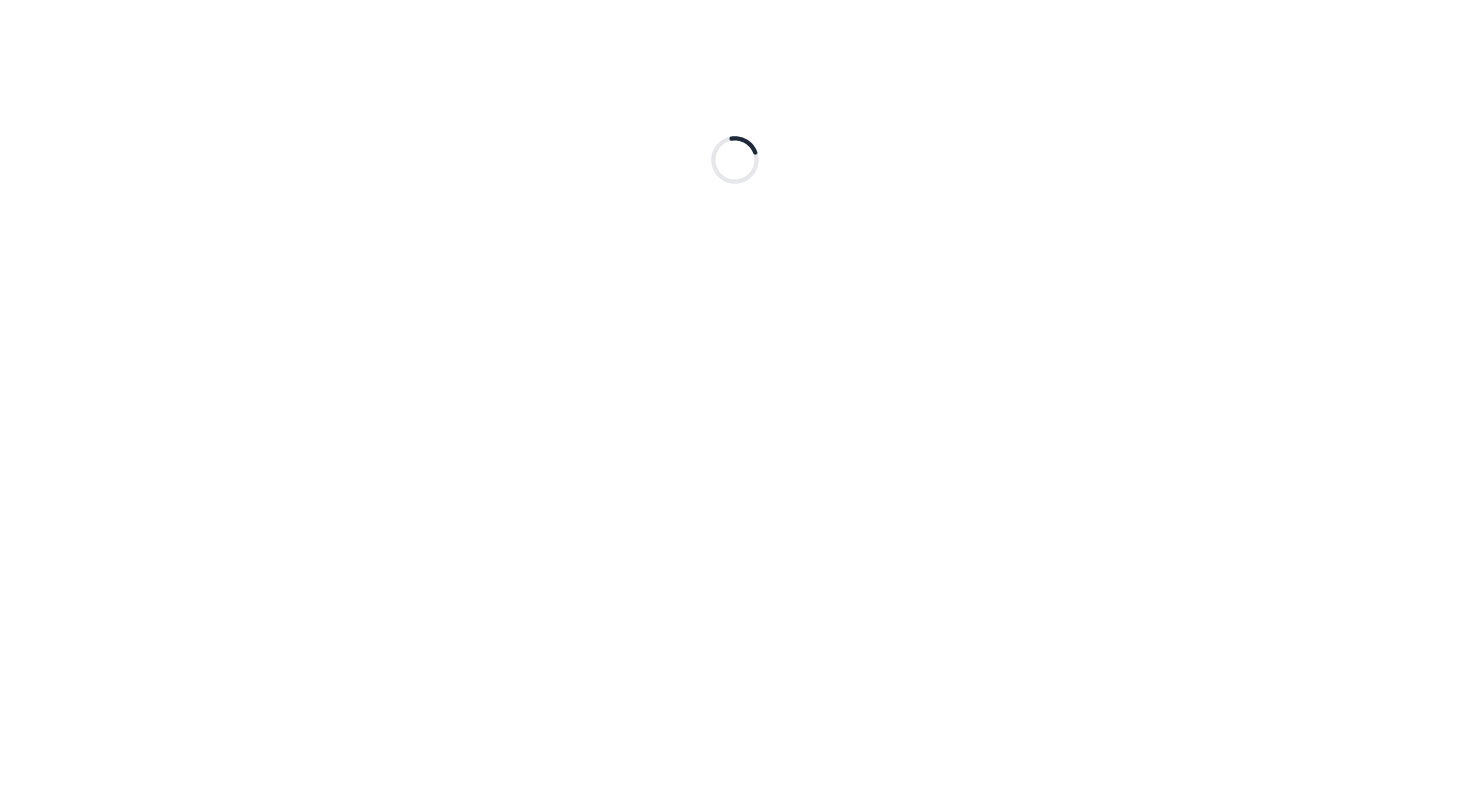 scroll, scrollTop: 0, scrollLeft: 0, axis: both 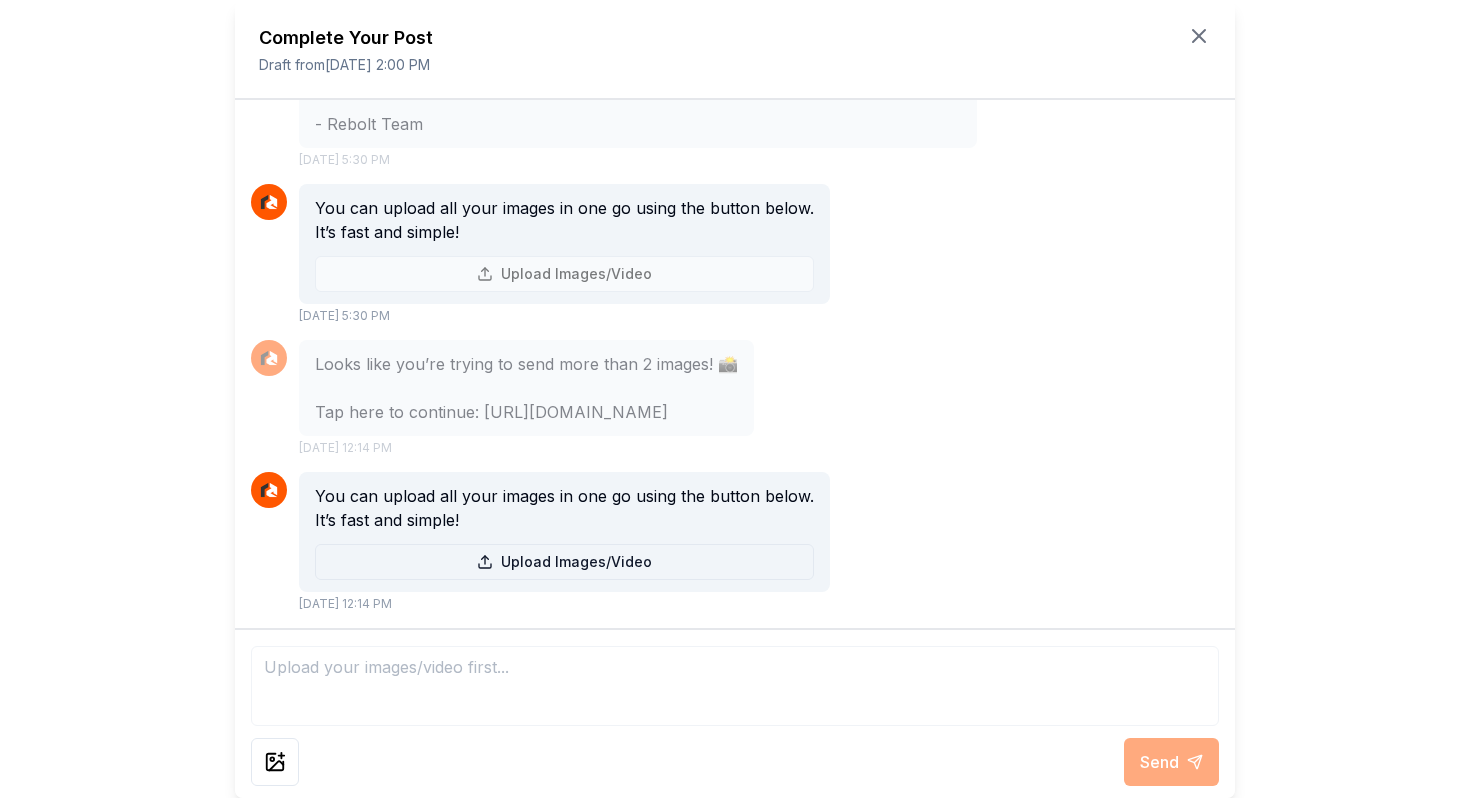 click on "Upload Images/Video" at bounding box center [564, 562] 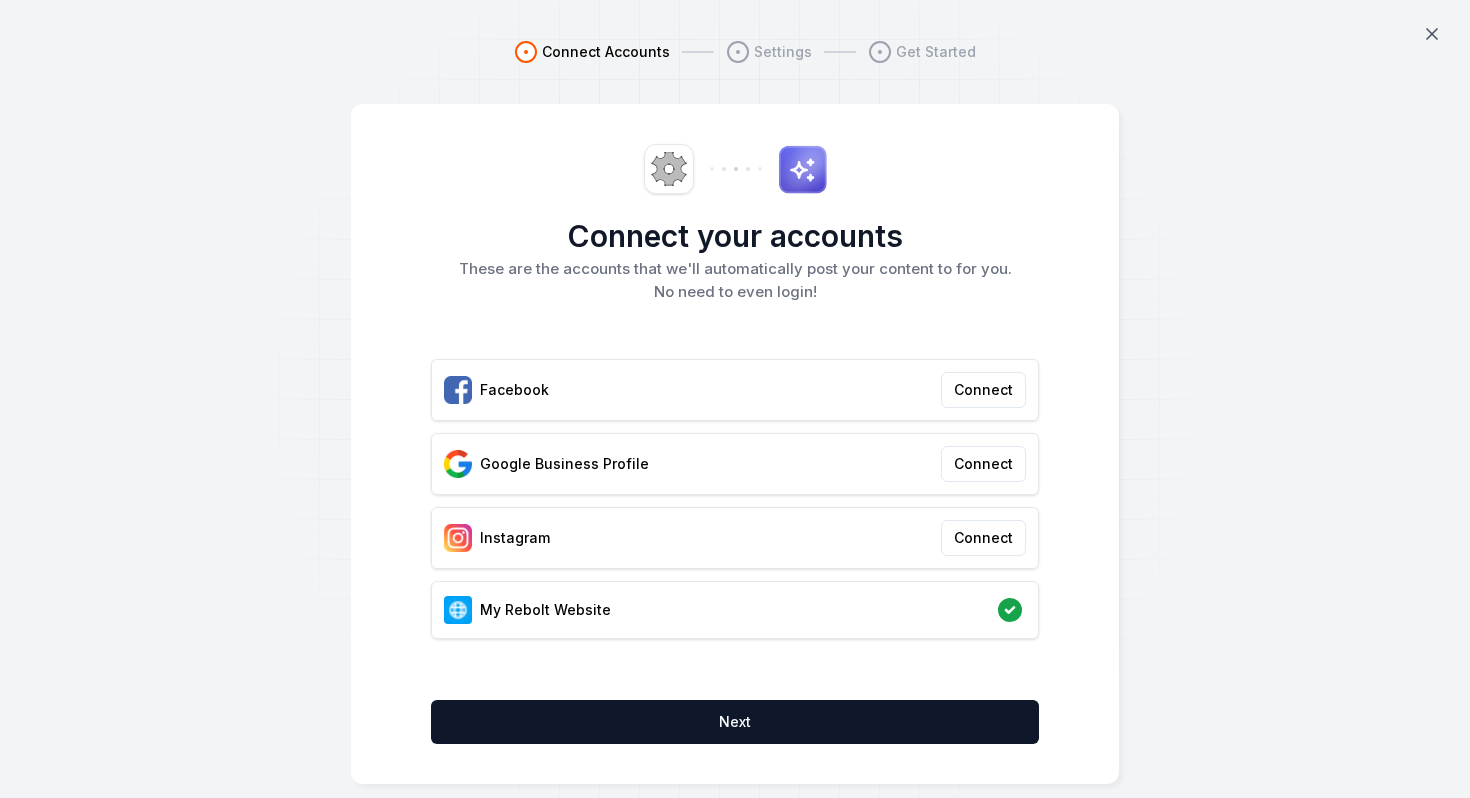 scroll, scrollTop: 0, scrollLeft: 0, axis: both 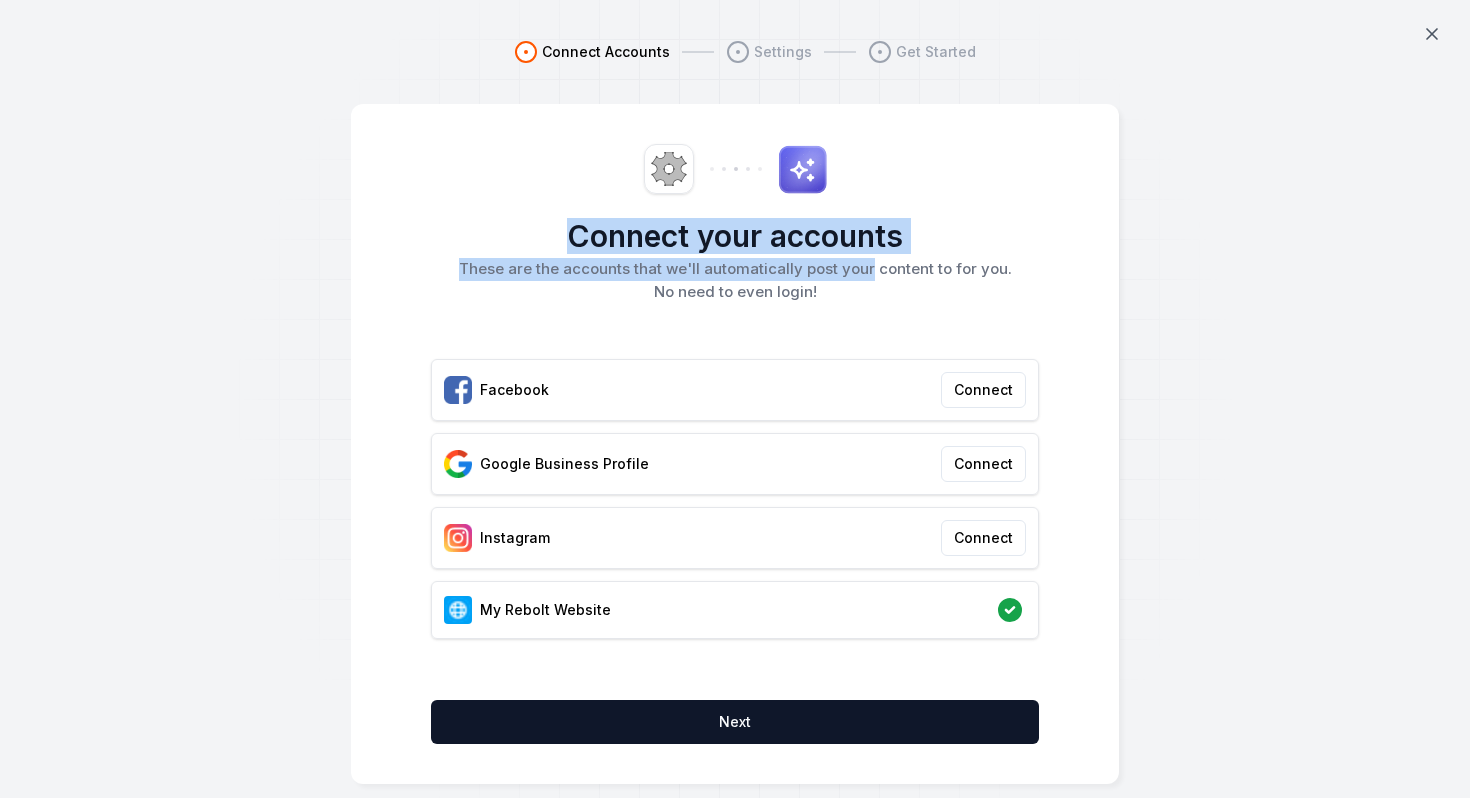 drag, startPoint x: 555, startPoint y: 237, endPoint x: 871, endPoint y: 274, distance: 318.15875 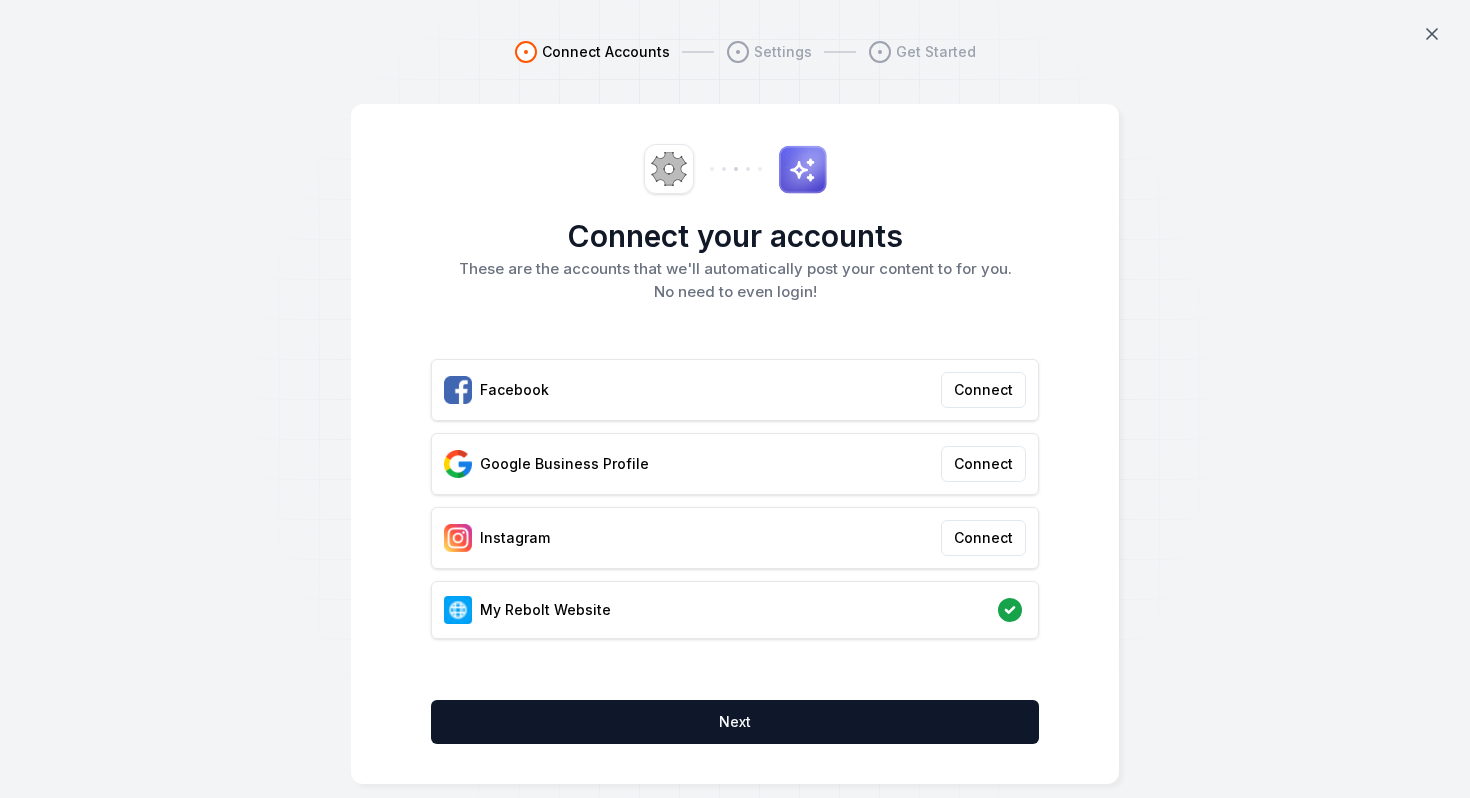 click on "These are the accounts that we'll automatically post your content to for you. No need to even login!" at bounding box center (735, 280) 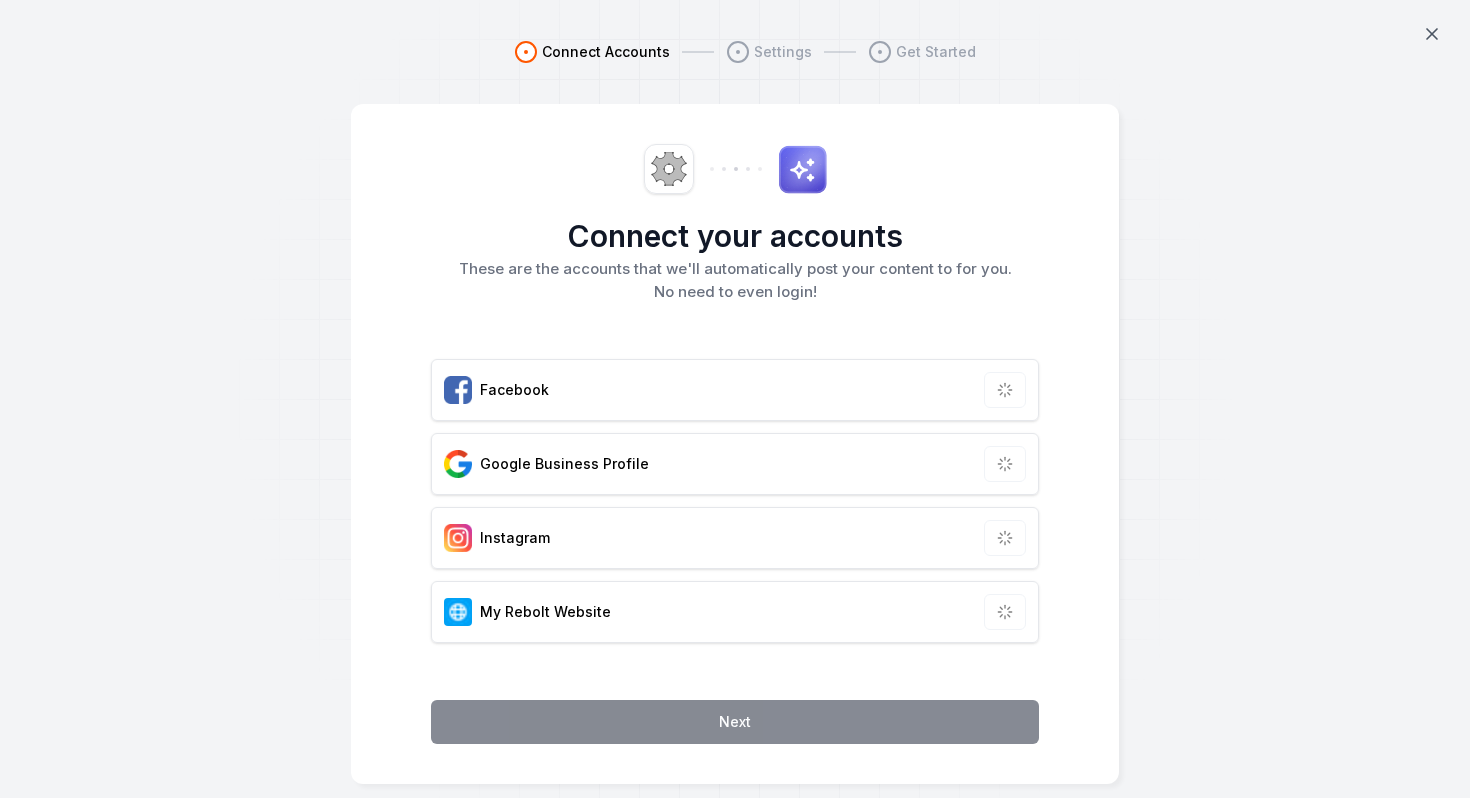 scroll, scrollTop: 0, scrollLeft: 0, axis: both 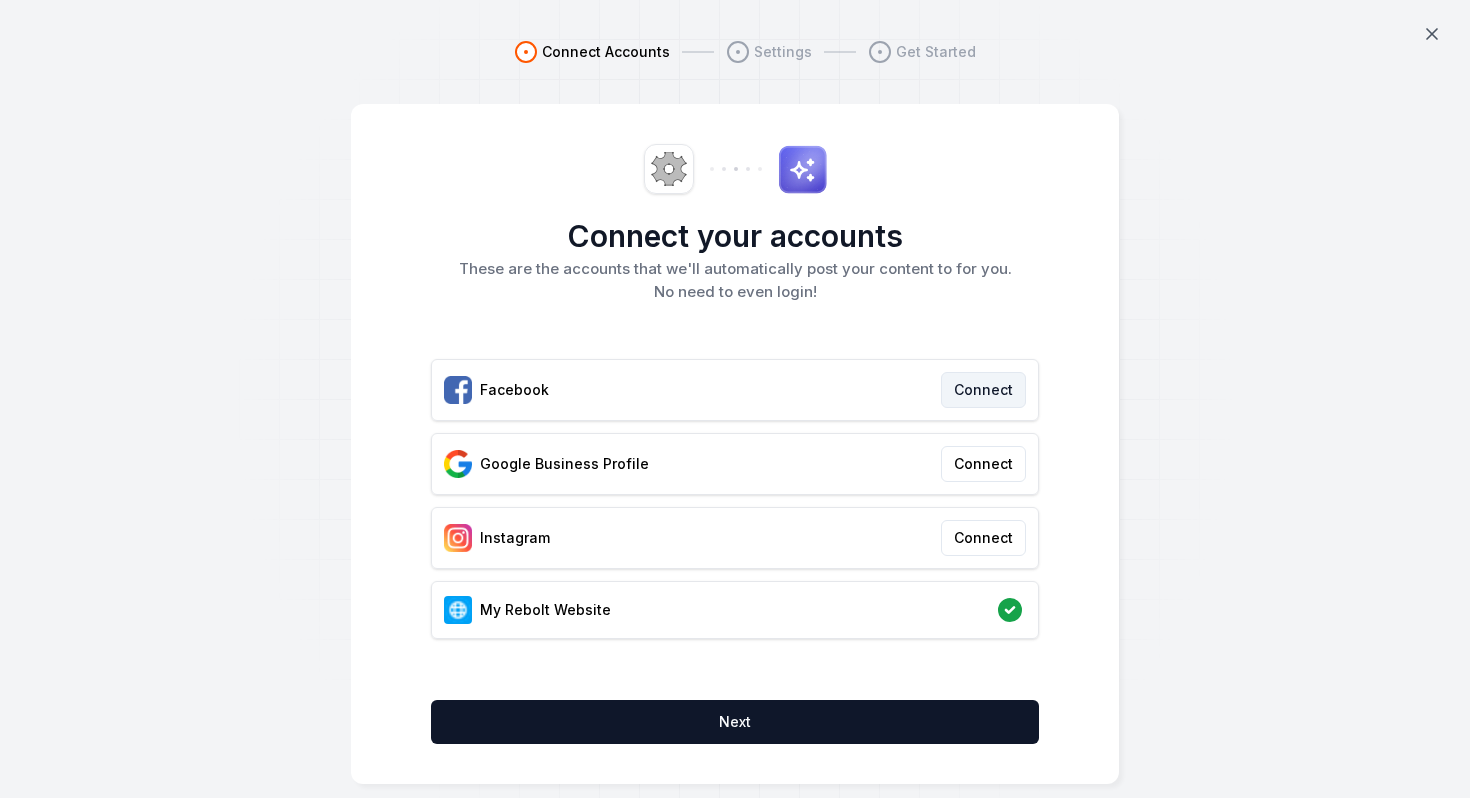 click on "Connect" at bounding box center (983, 390) 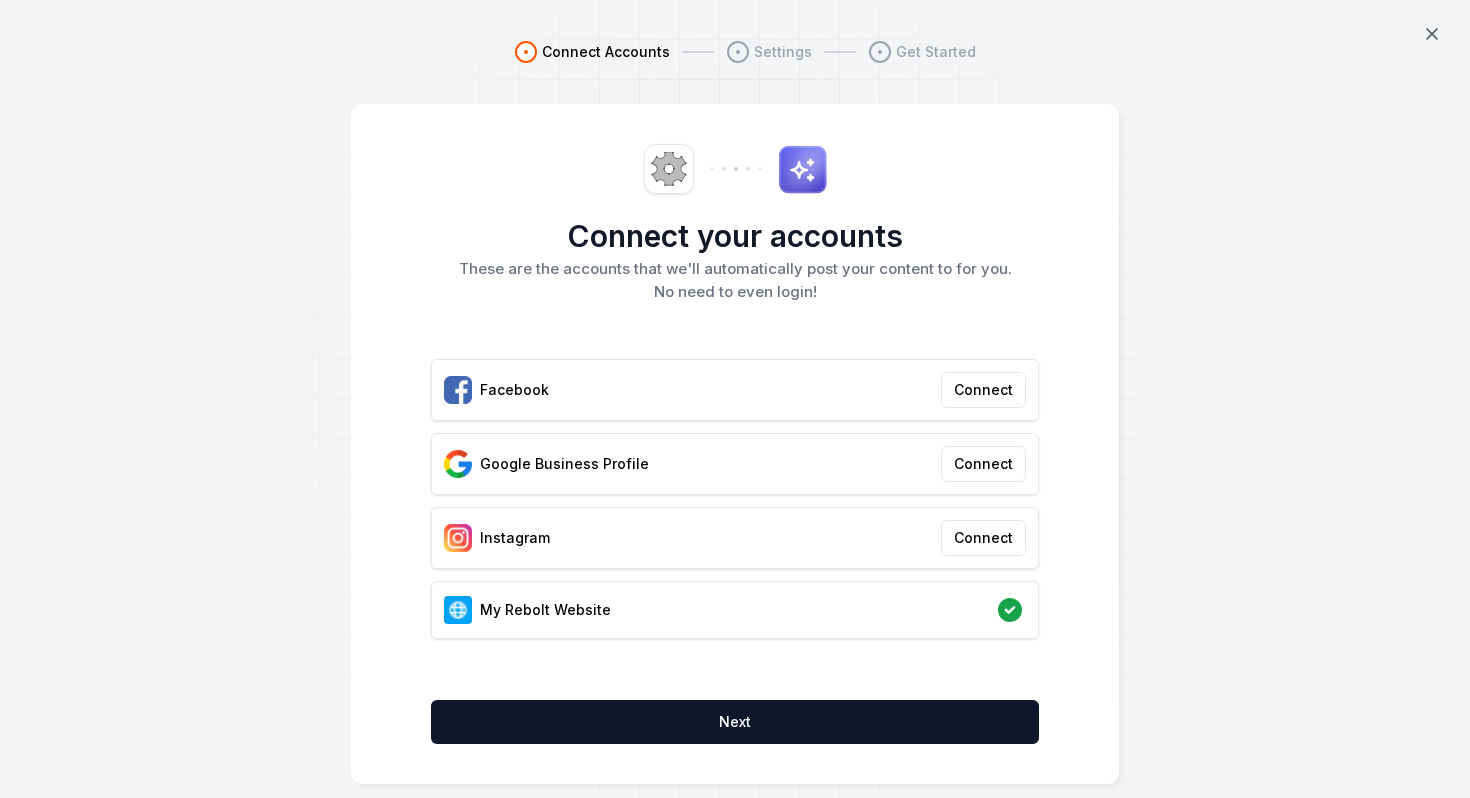 type 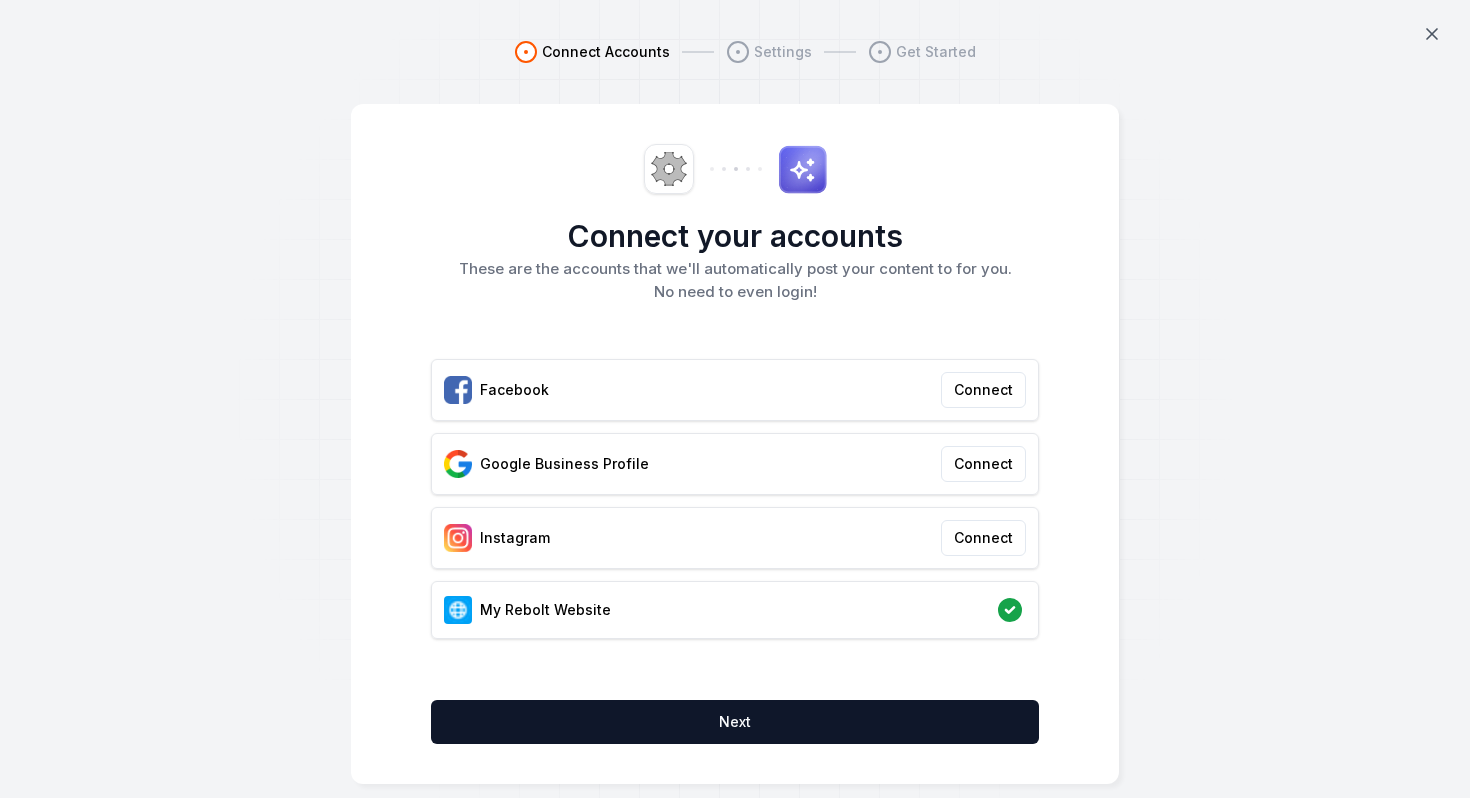 scroll, scrollTop: 0, scrollLeft: 0, axis: both 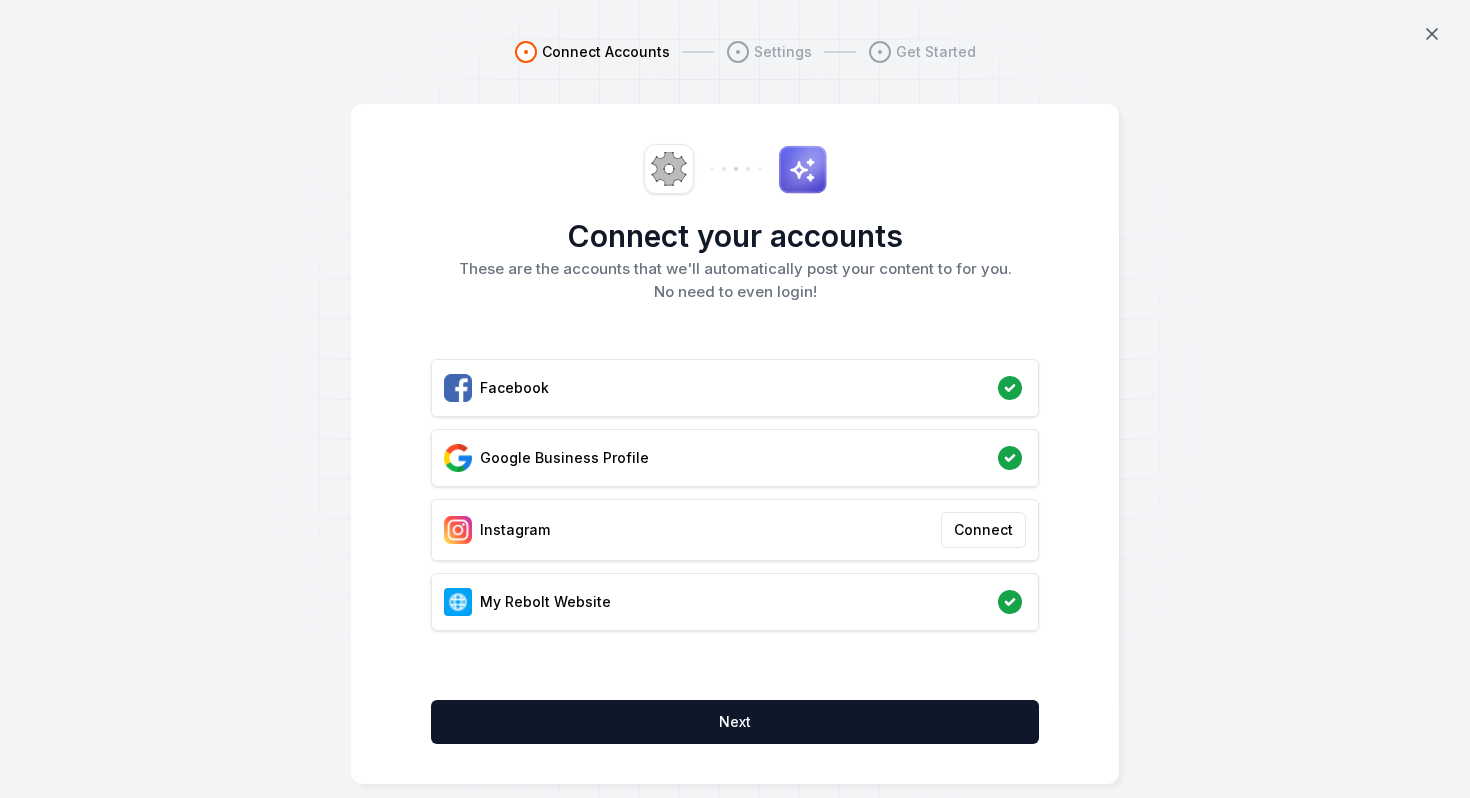 click on "Connect your accounts These are the accounts that we'll automatically post your content to for you. No need to even login! Facebook Google Business Profile Instagram Connect My Rebolt Website Next" at bounding box center [735, 444] 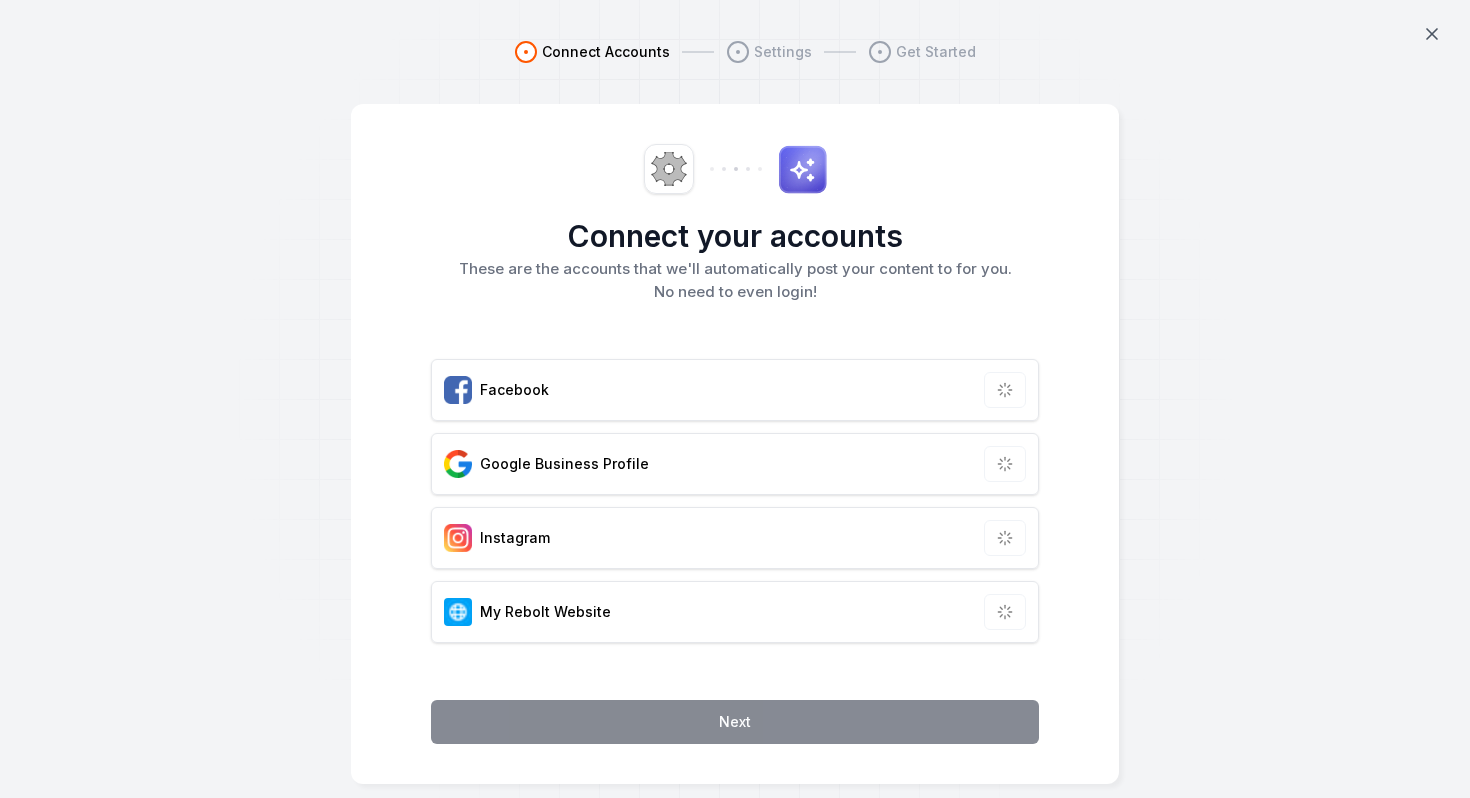scroll, scrollTop: 0, scrollLeft: 0, axis: both 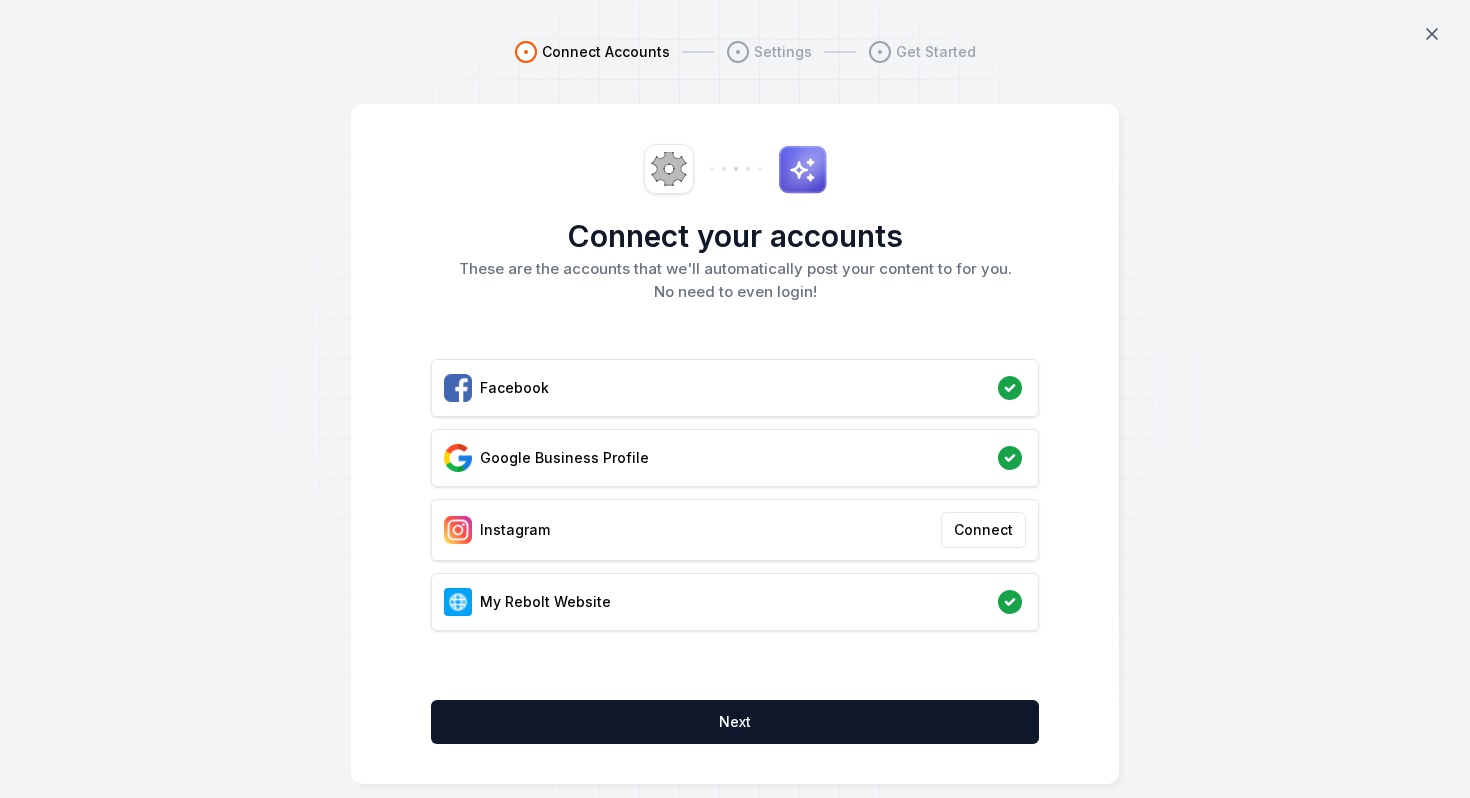 click on "These are the accounts that we'll automatically post your content to for you. No need to even login!" at bounding box center (735, 280) 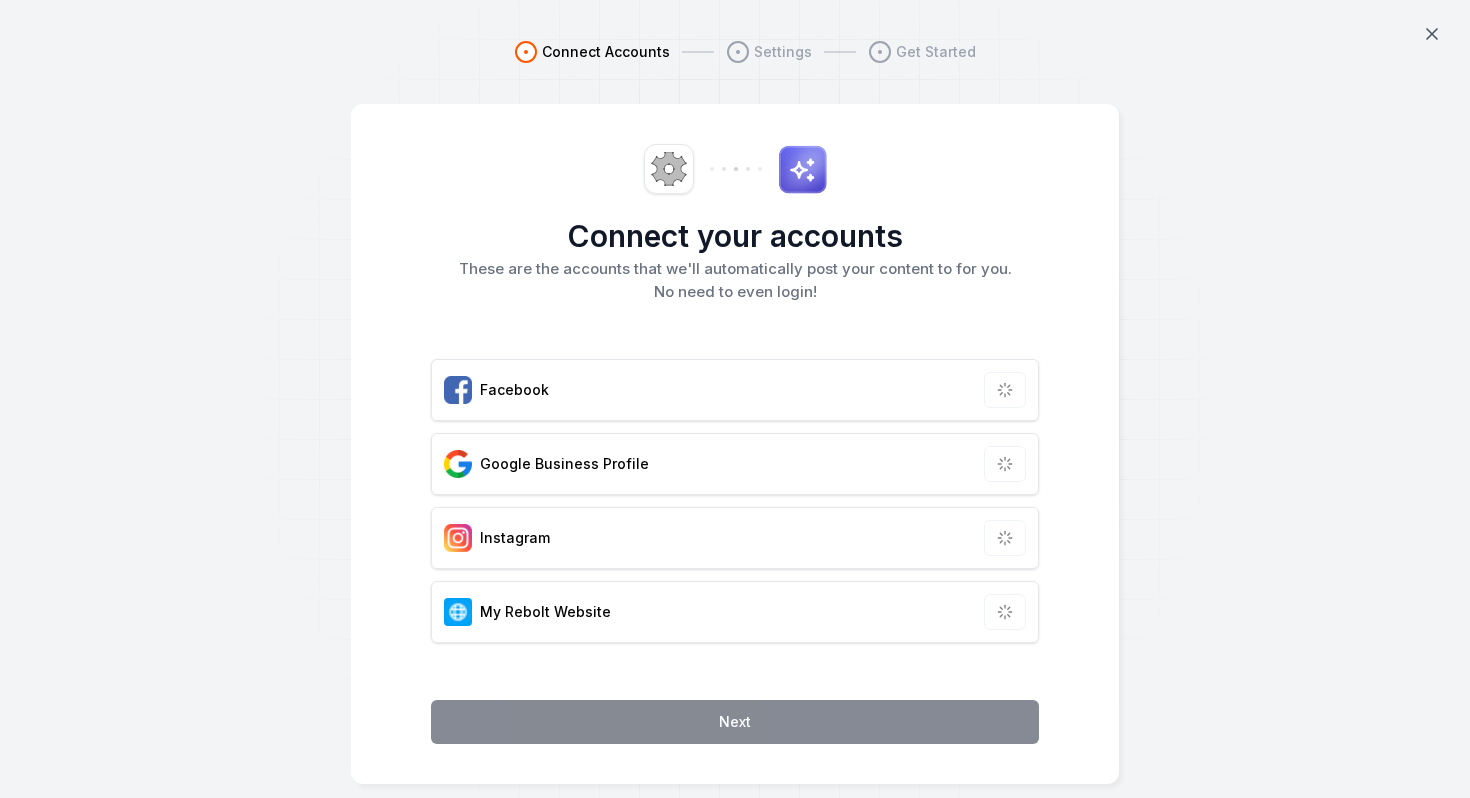 scroll, scrollTop: 0, scrollLeft: 0, axis: both 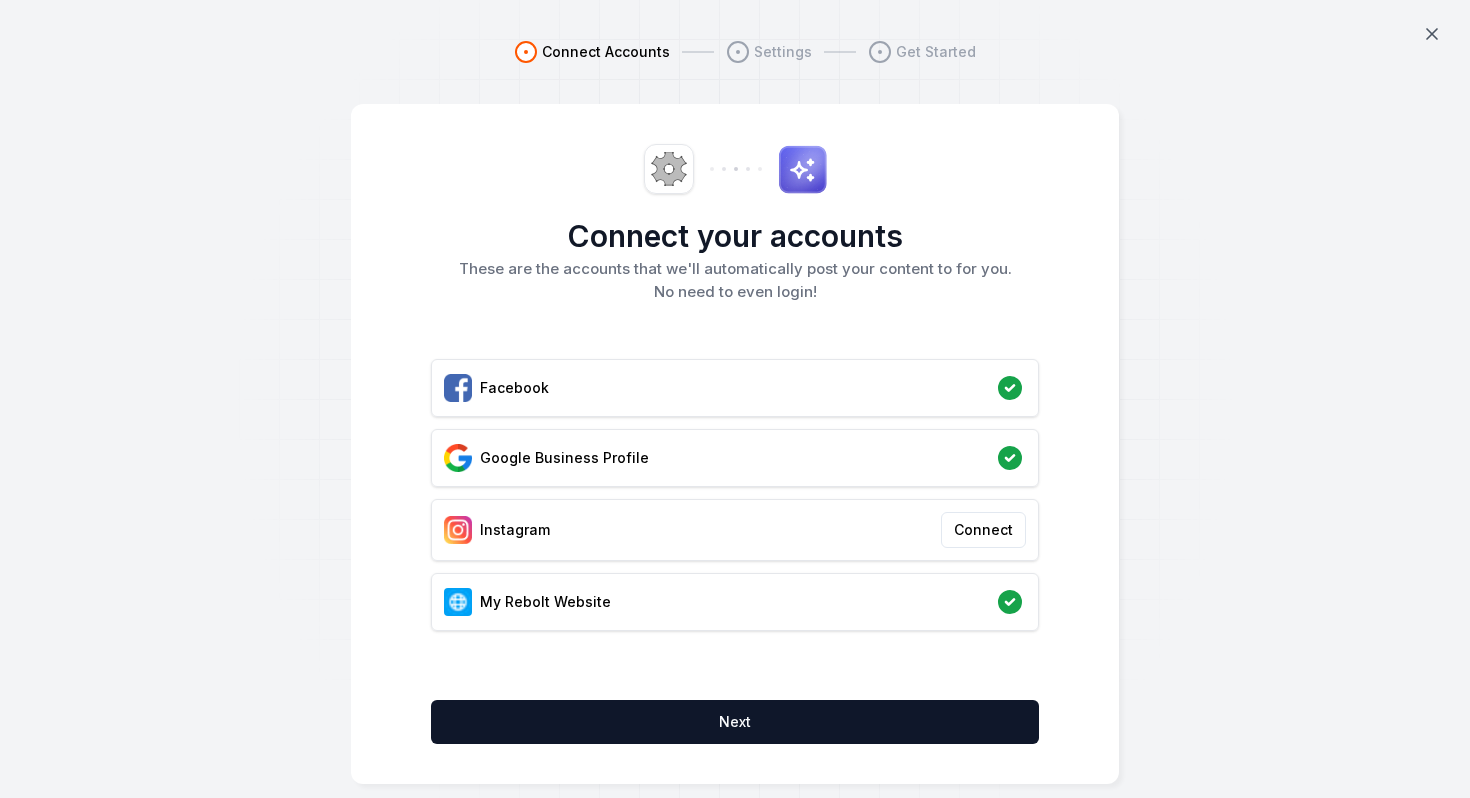click on "Connect your accounts These are the accounts that we'll automatically post your content to for you. No need to even login! Facebook Google Business Profile Instagram Connect My Rebolt Website Next" at bounding box center (735, 444) 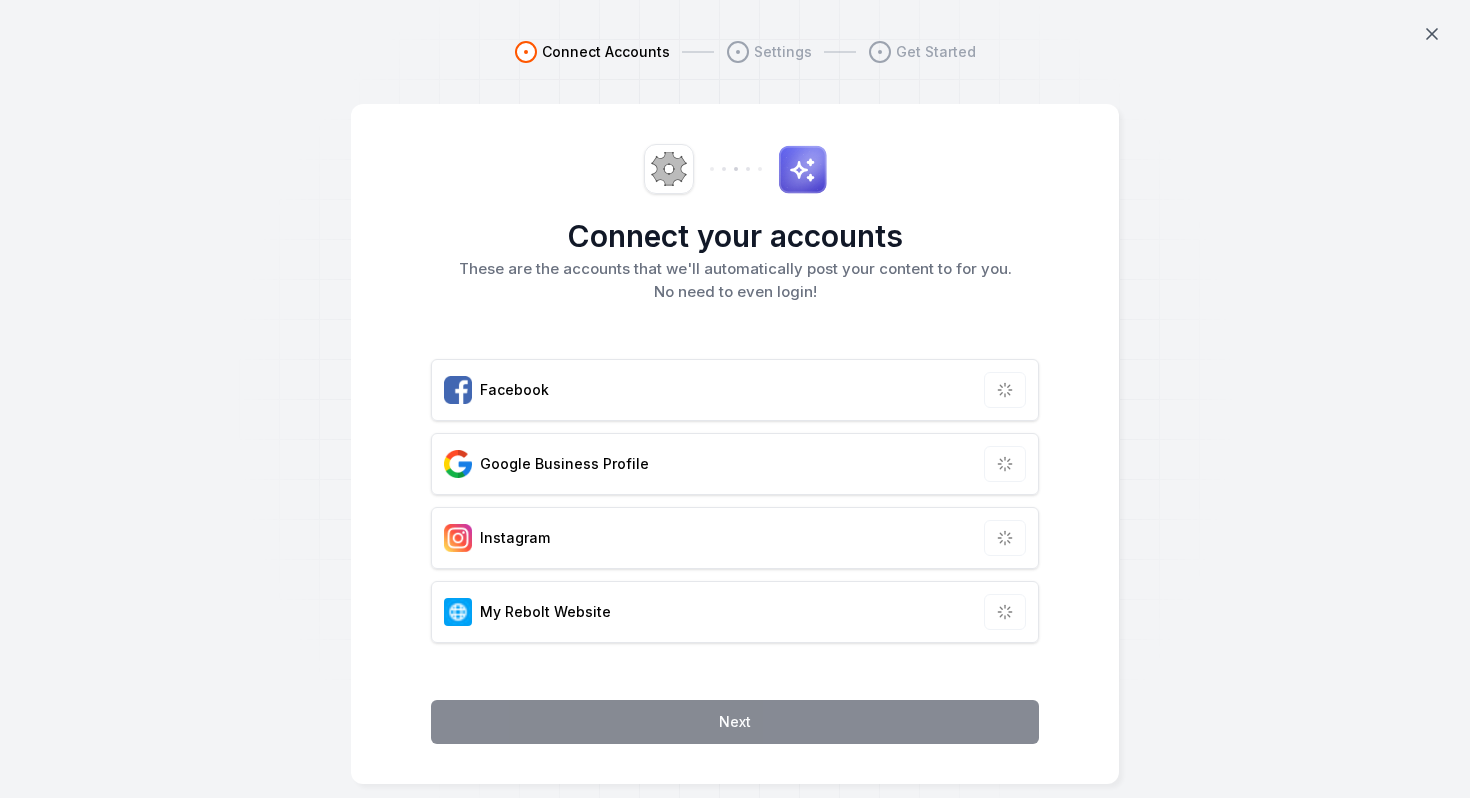 scroll, scrollTop: 0, scrollLeft: 0, axis: both 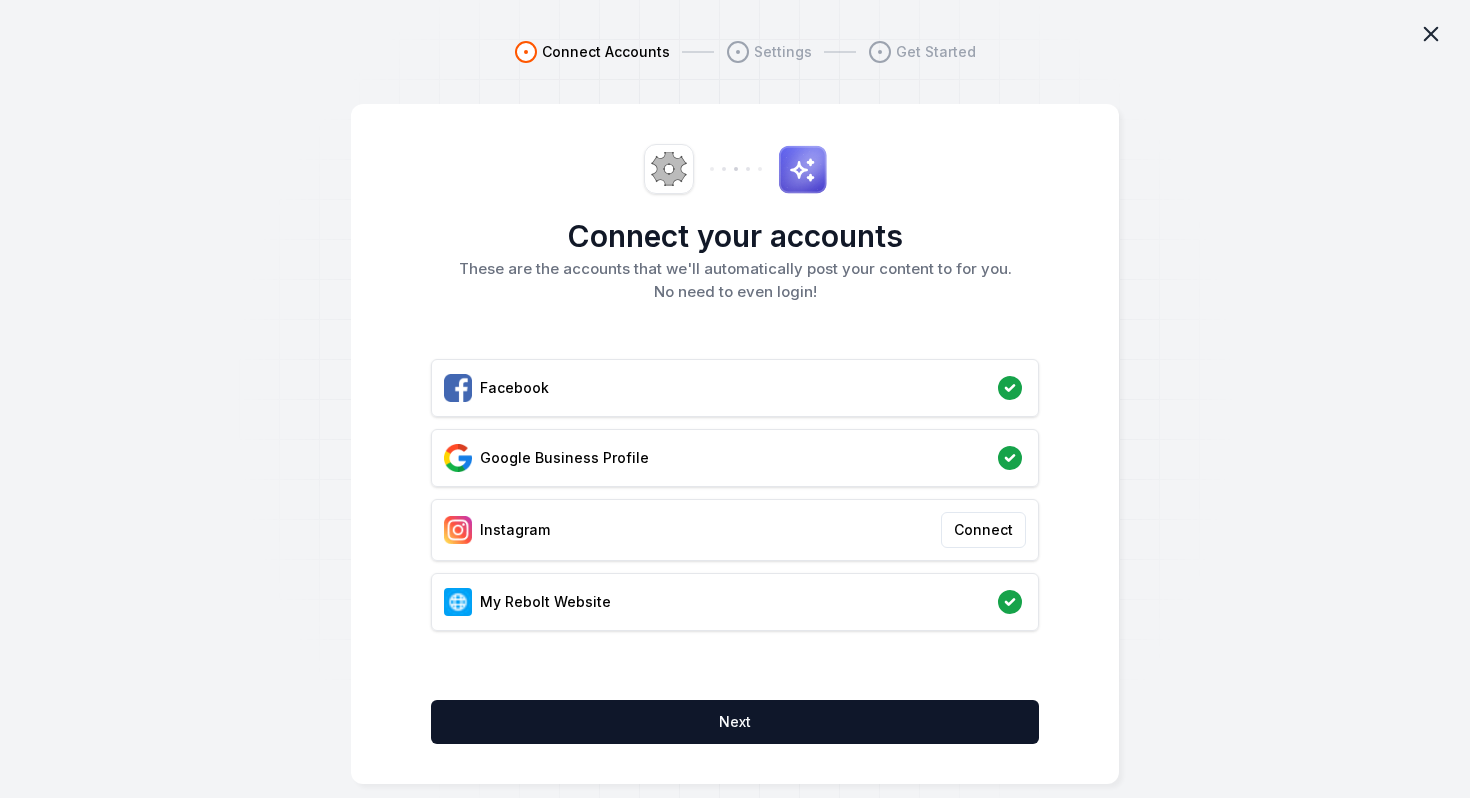 click 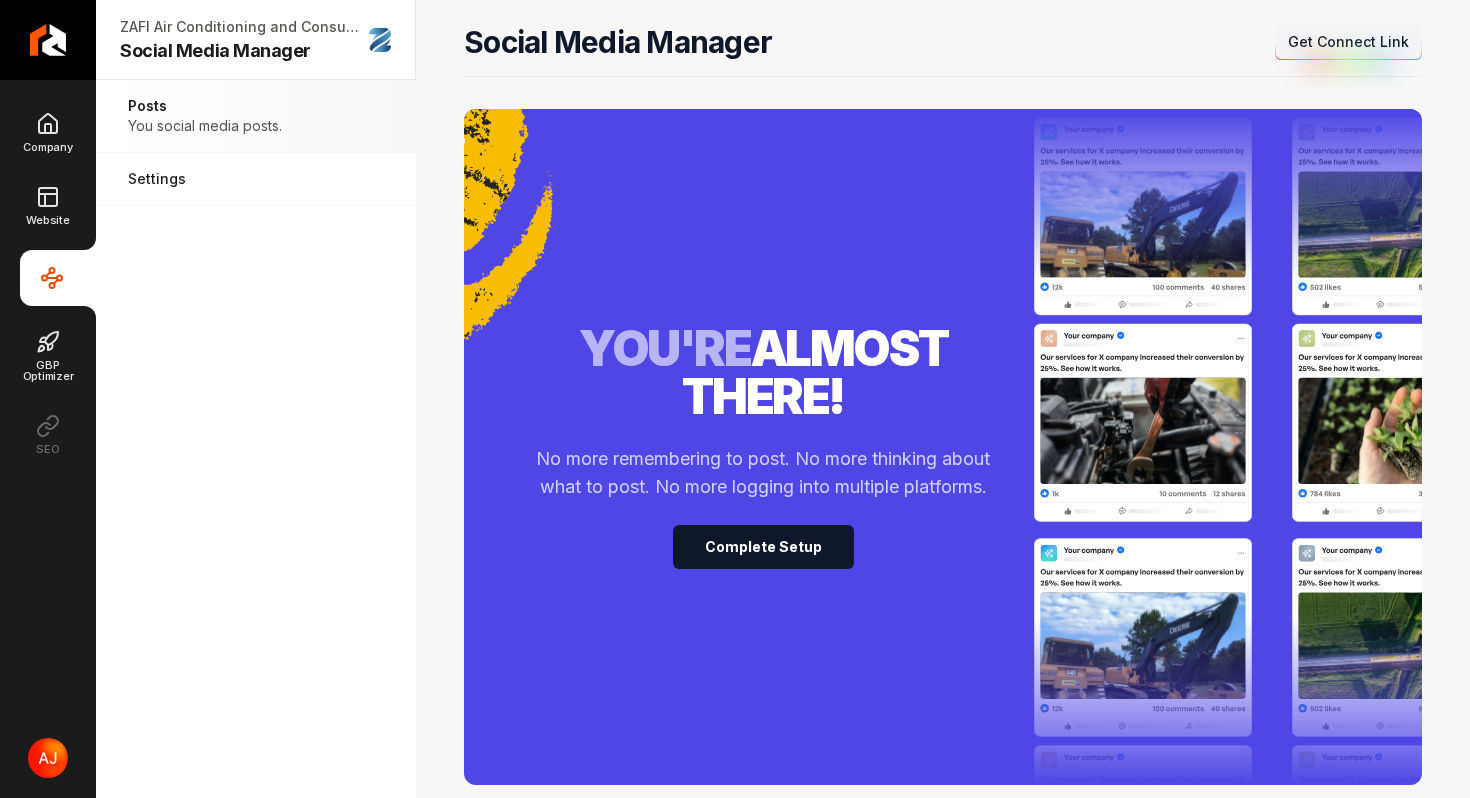 click on "Get Connect Link" at bounding box center [1348, 42] 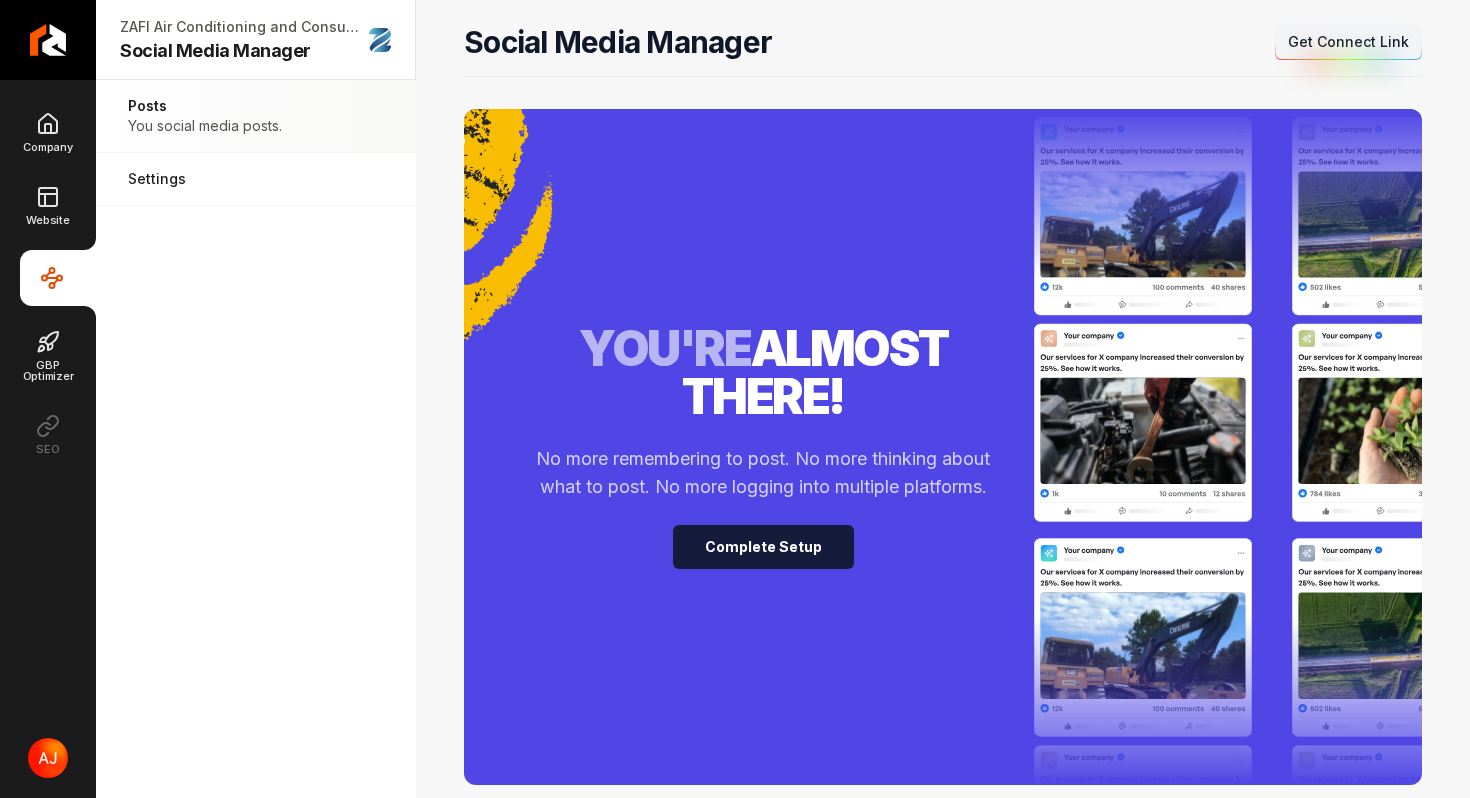 click on "Complete Setup" at bounding box center (763, 547) 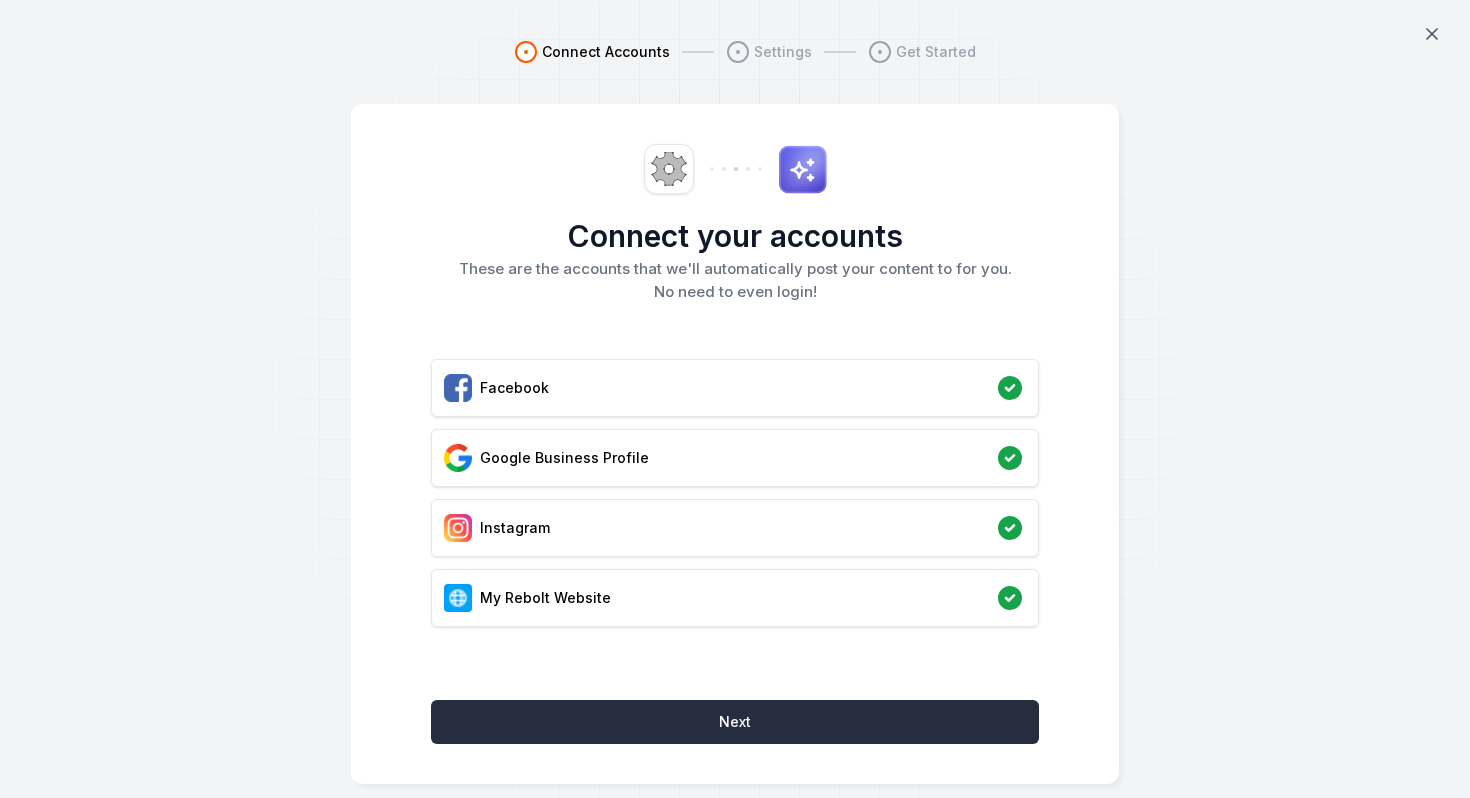 click on "Next" at bounding box center (735, 722) 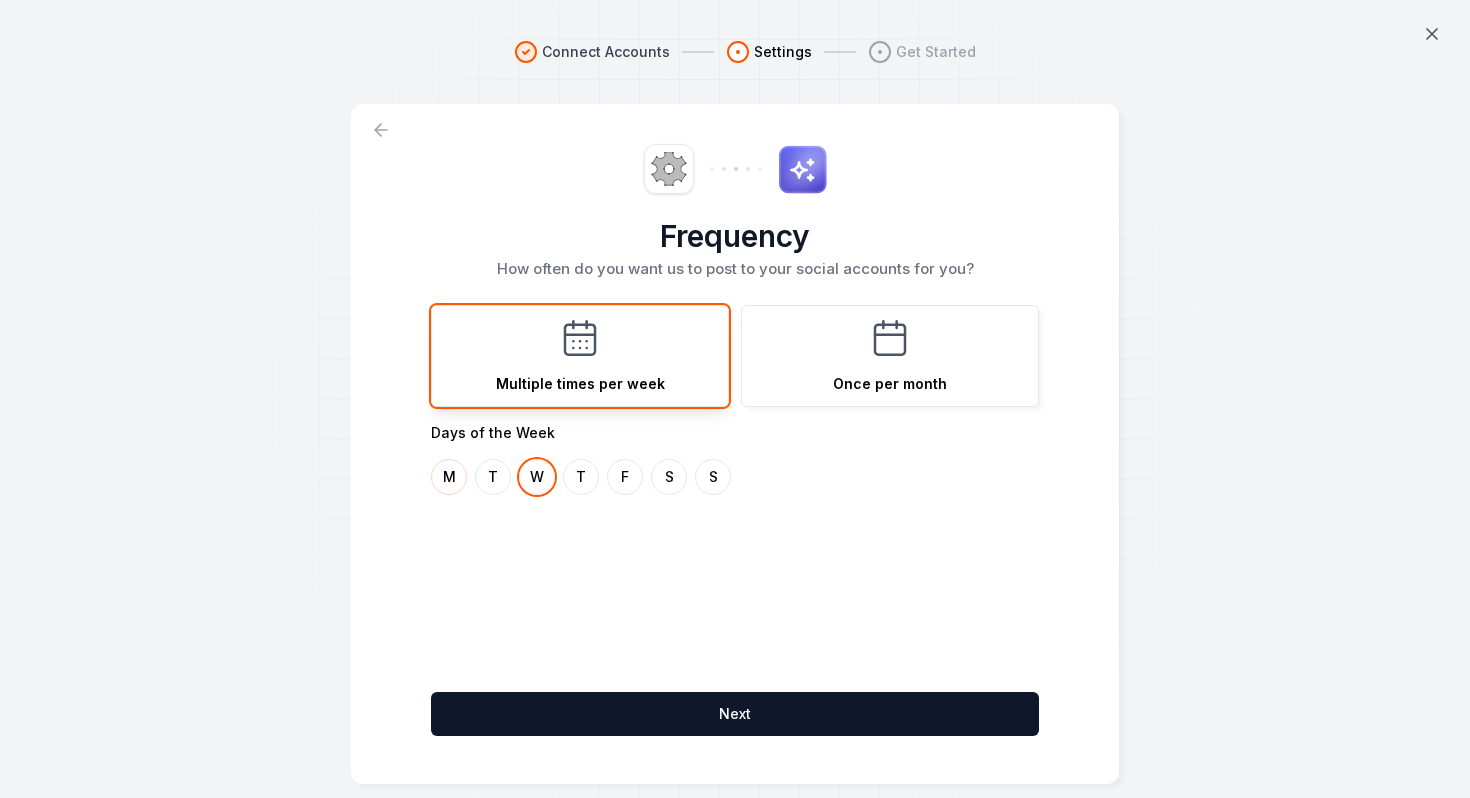 click on "M" at bounding box center (449, 477) 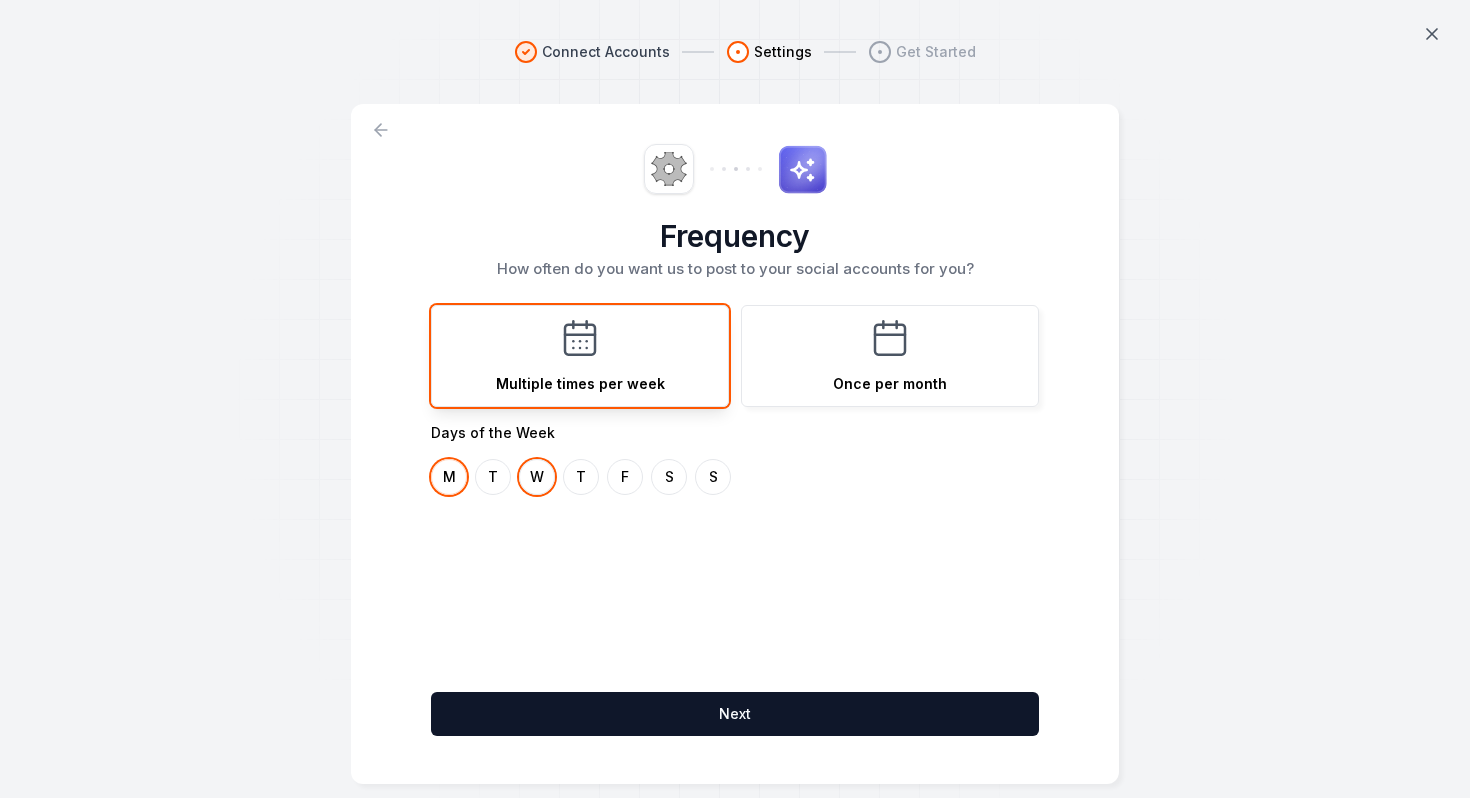click on "M" at bounding box center [449, 477] 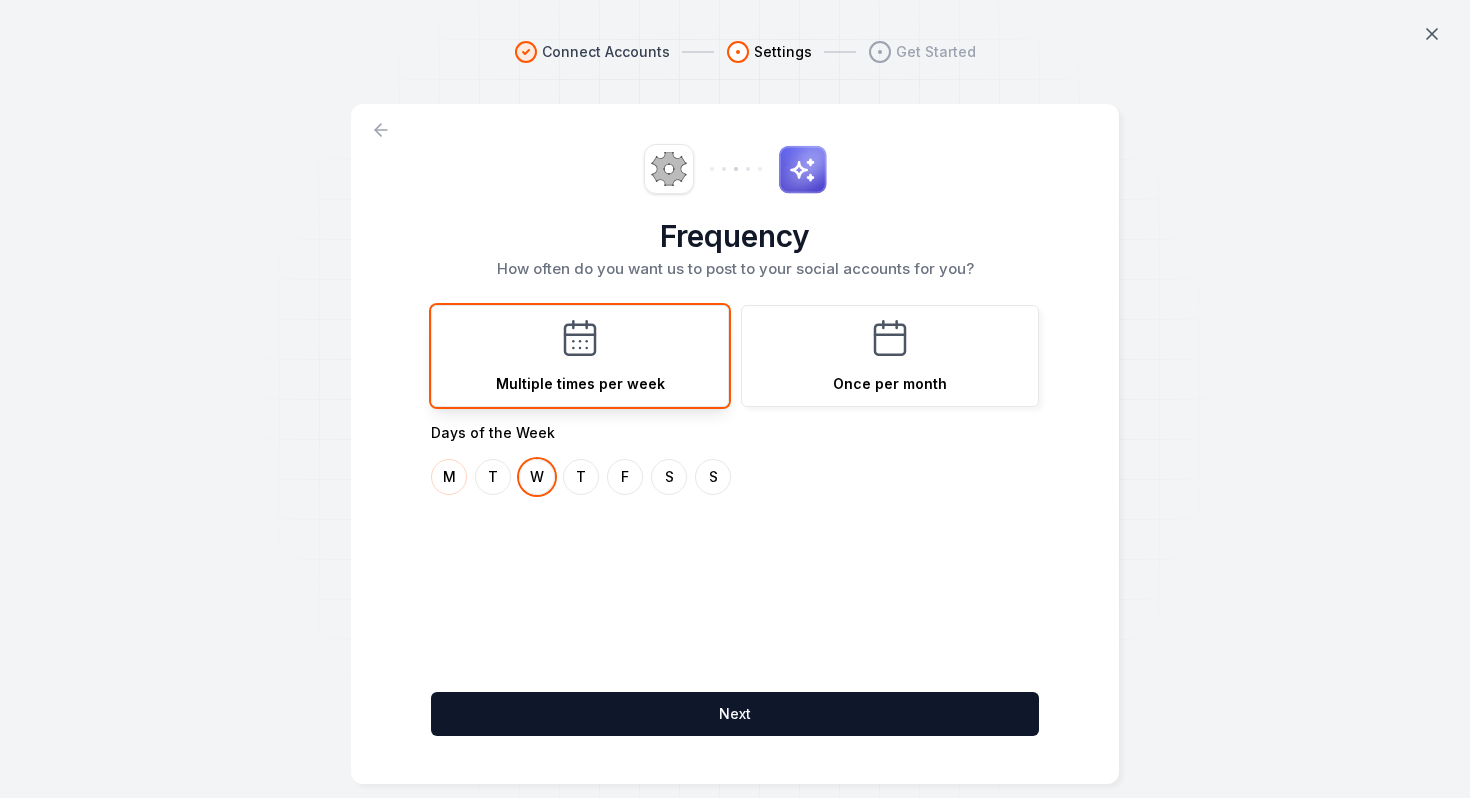 click on "M" at bounding box center [449, 477] 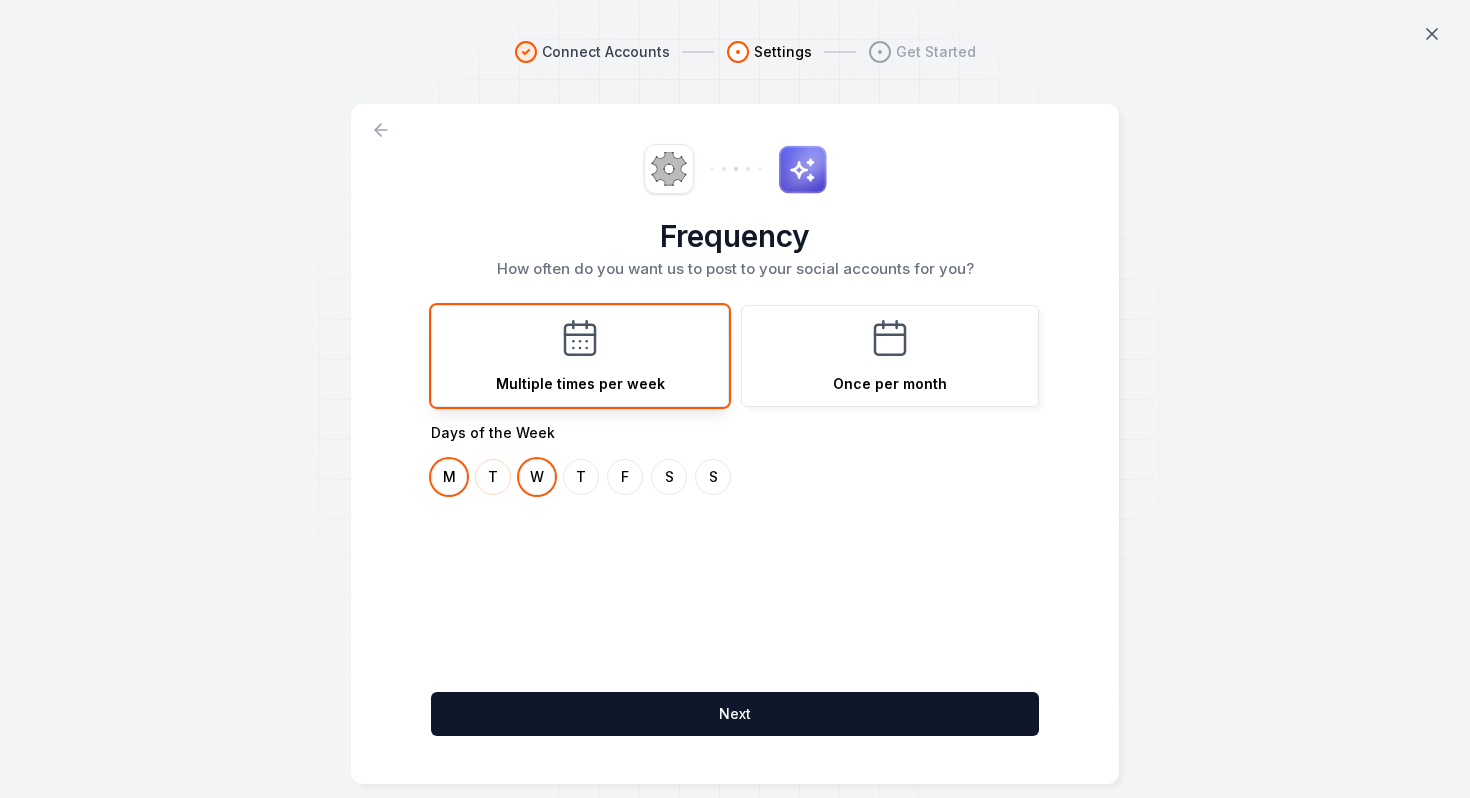 click on "T" at bounding box center (493, 477) 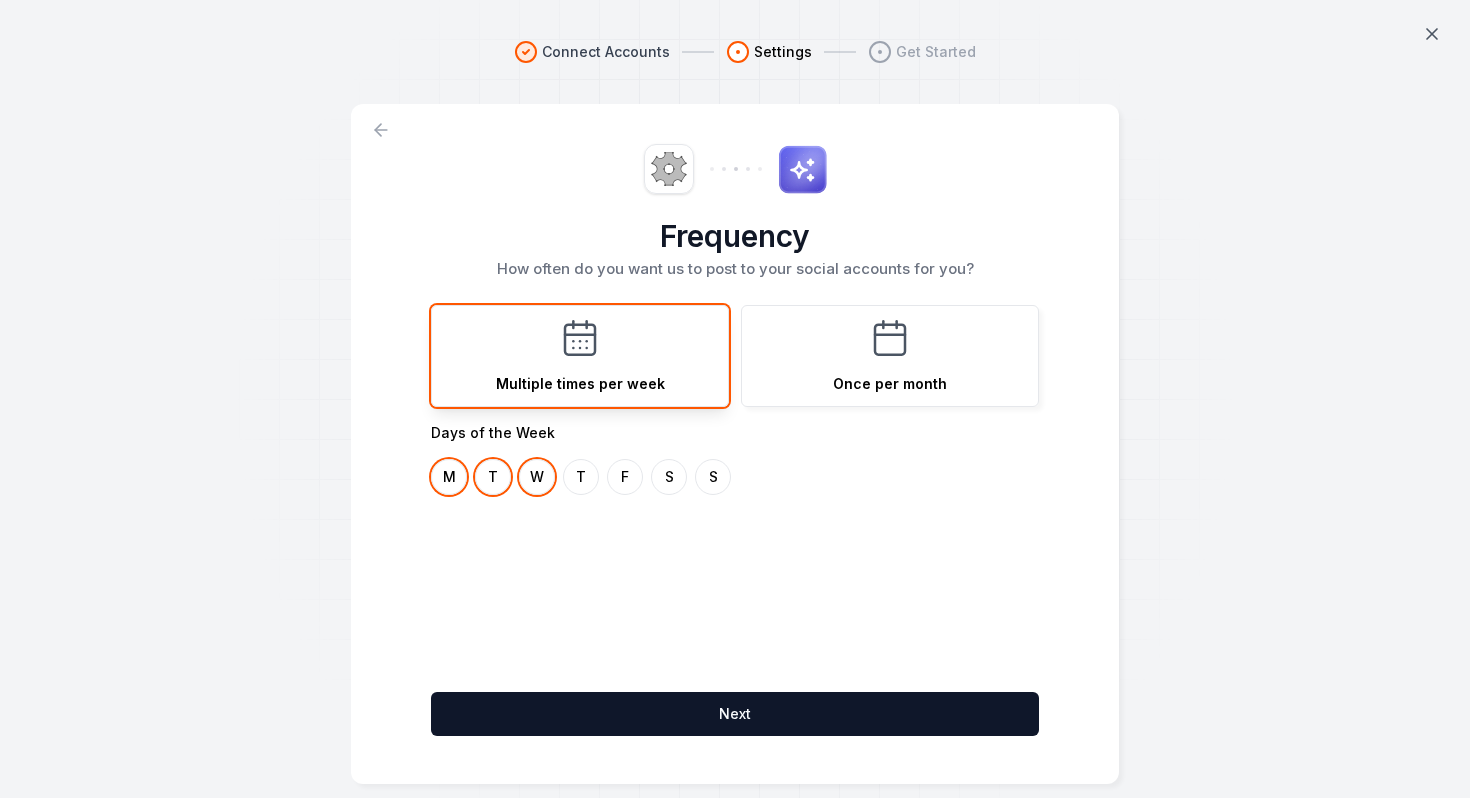 click on "M T W T F S S" at bounding box center (735, 477) 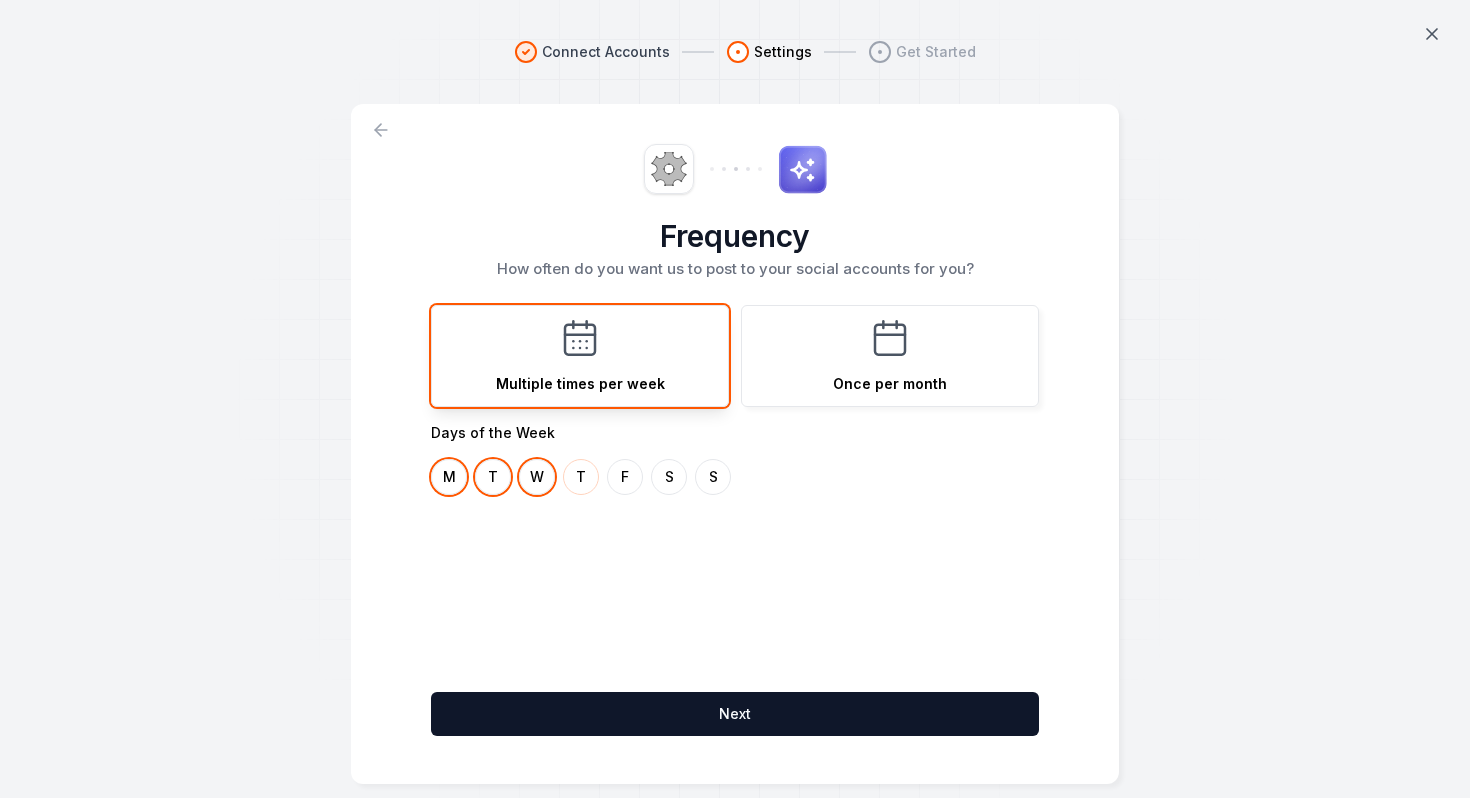 click on "T" at bounding box center [581, 477] 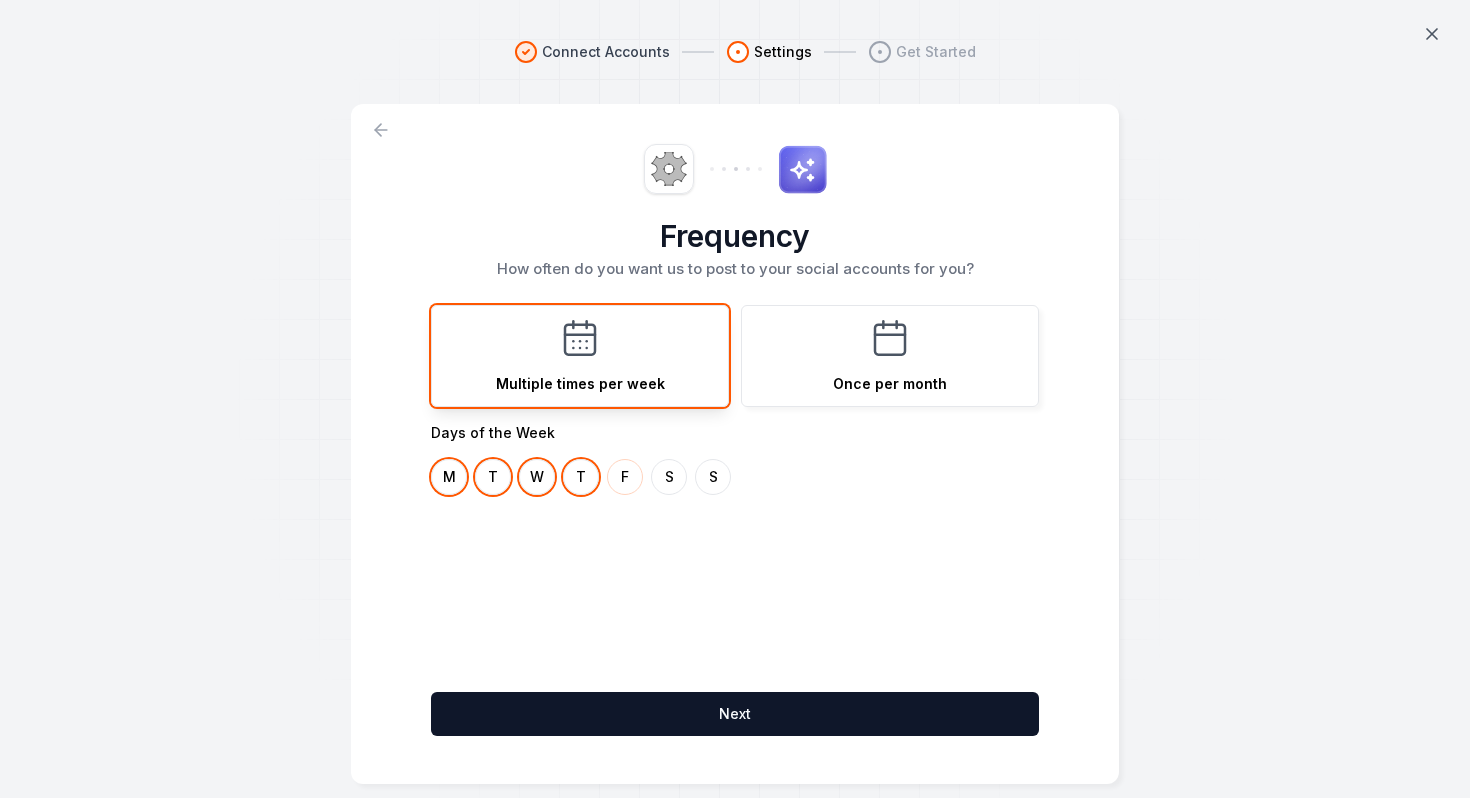 click on "F" at bounding box center (625, 477) 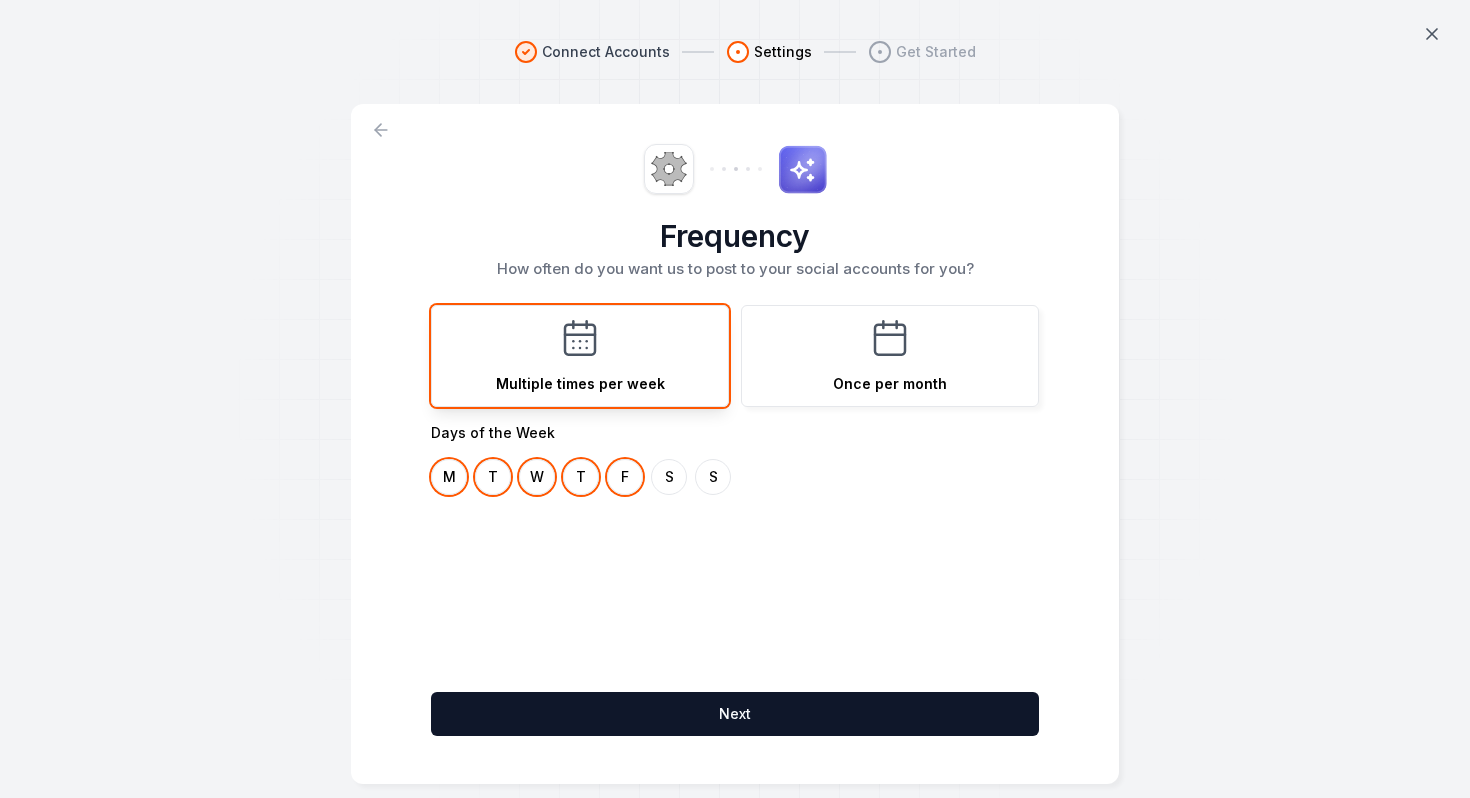 click on "M T W T F S S" at bounding box center (735, 477) 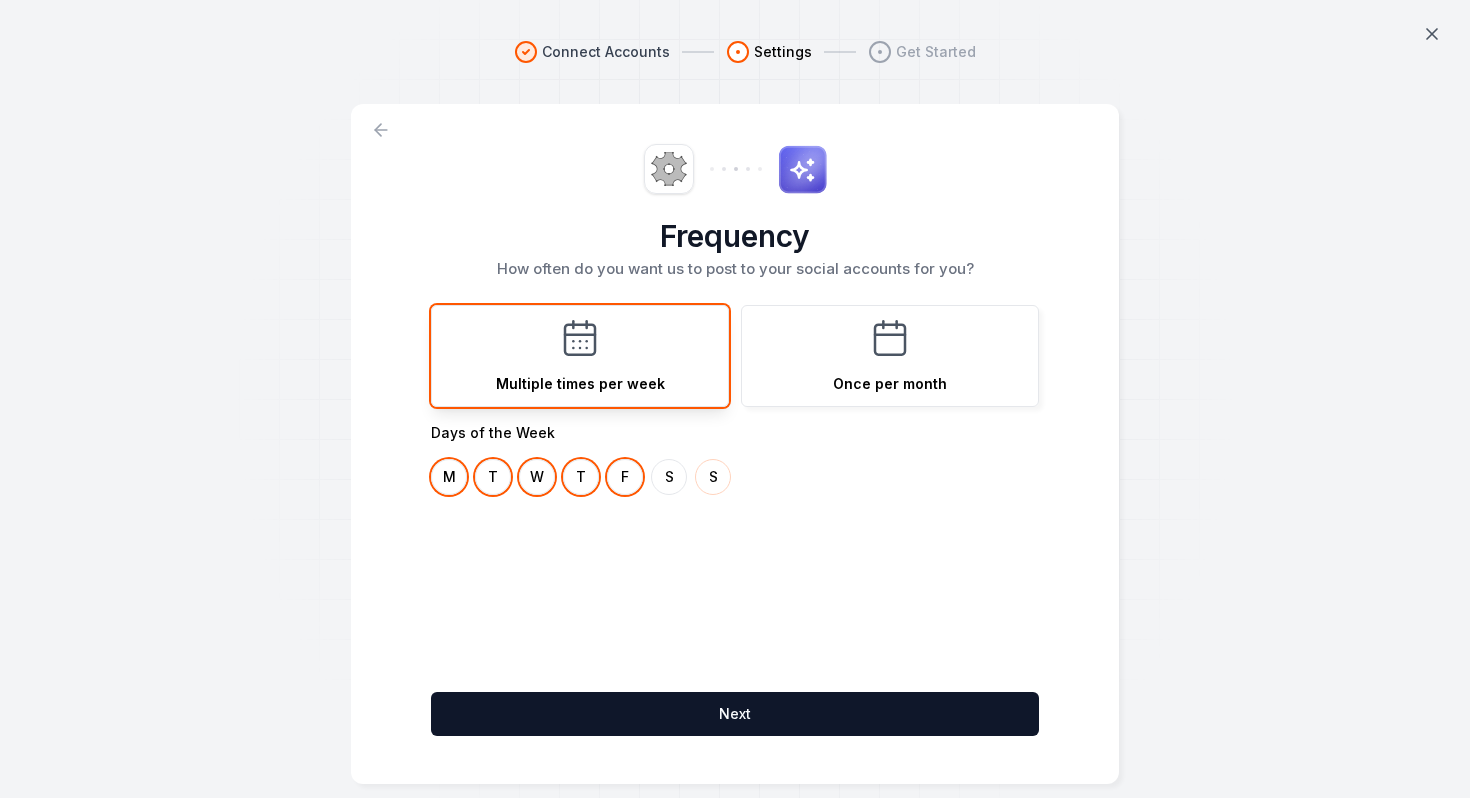 click on "S" at bounding box center [713, 477] 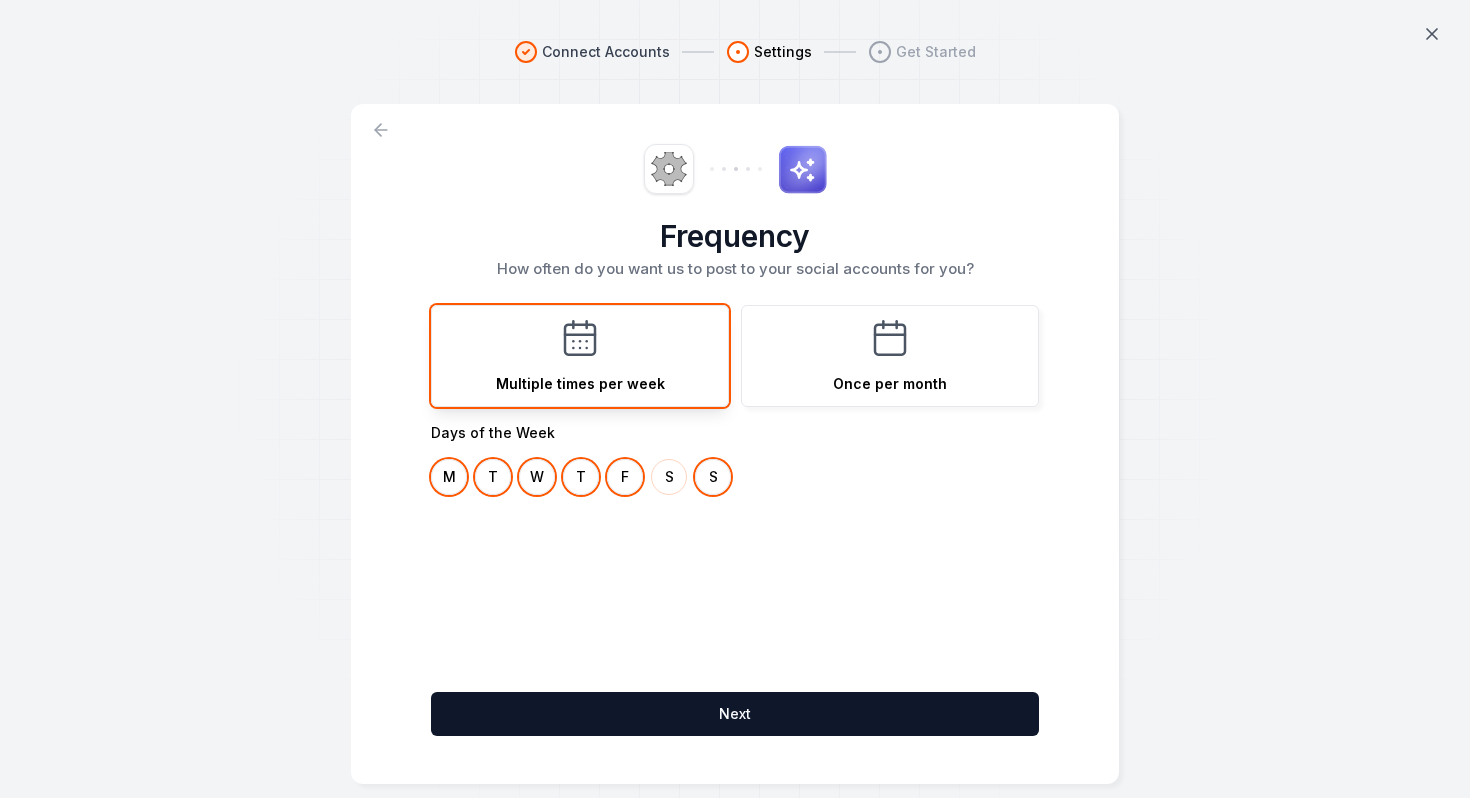 click on "S" at bounding box center [669, 477] 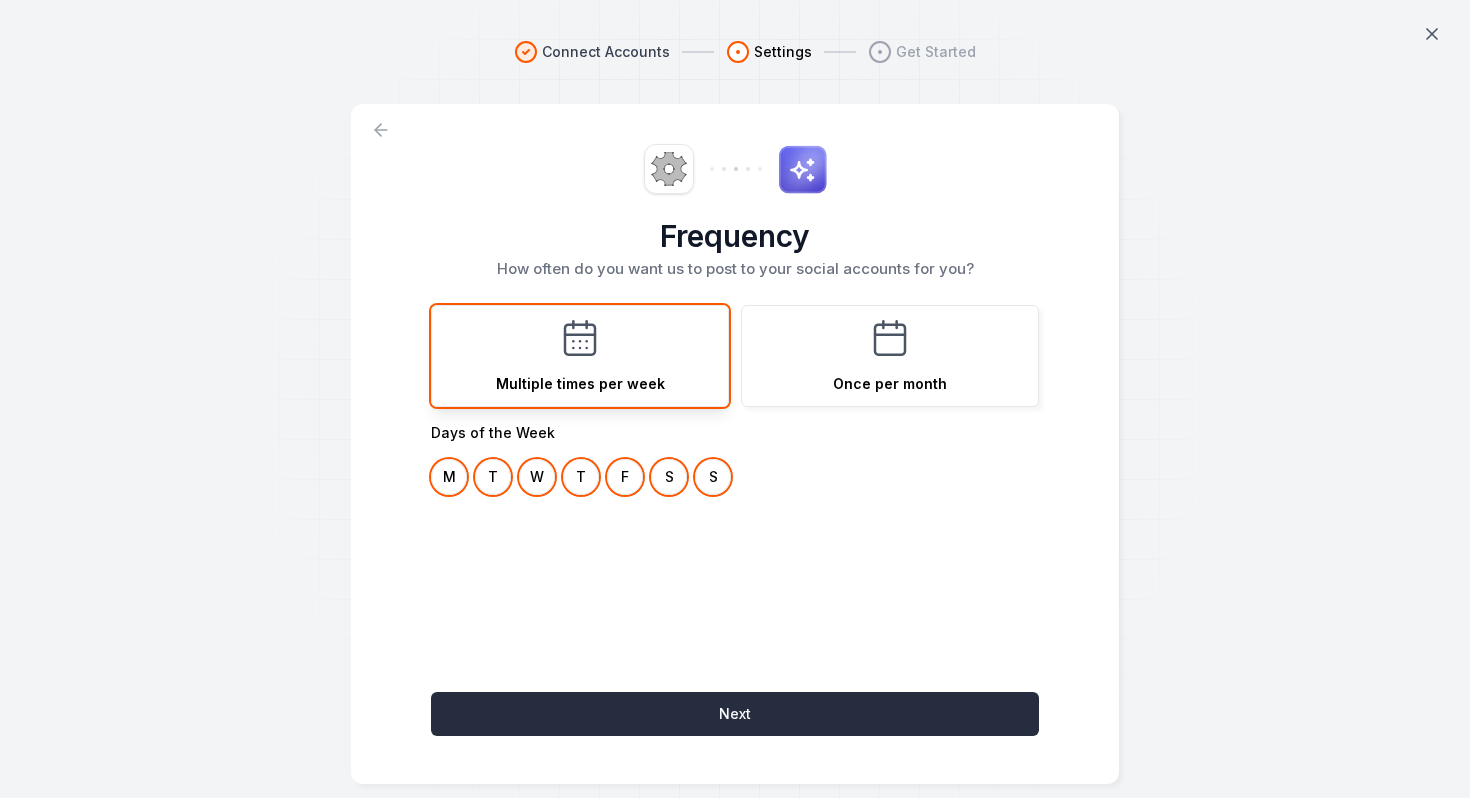 click on "Next" at bounding box center [735, 714] 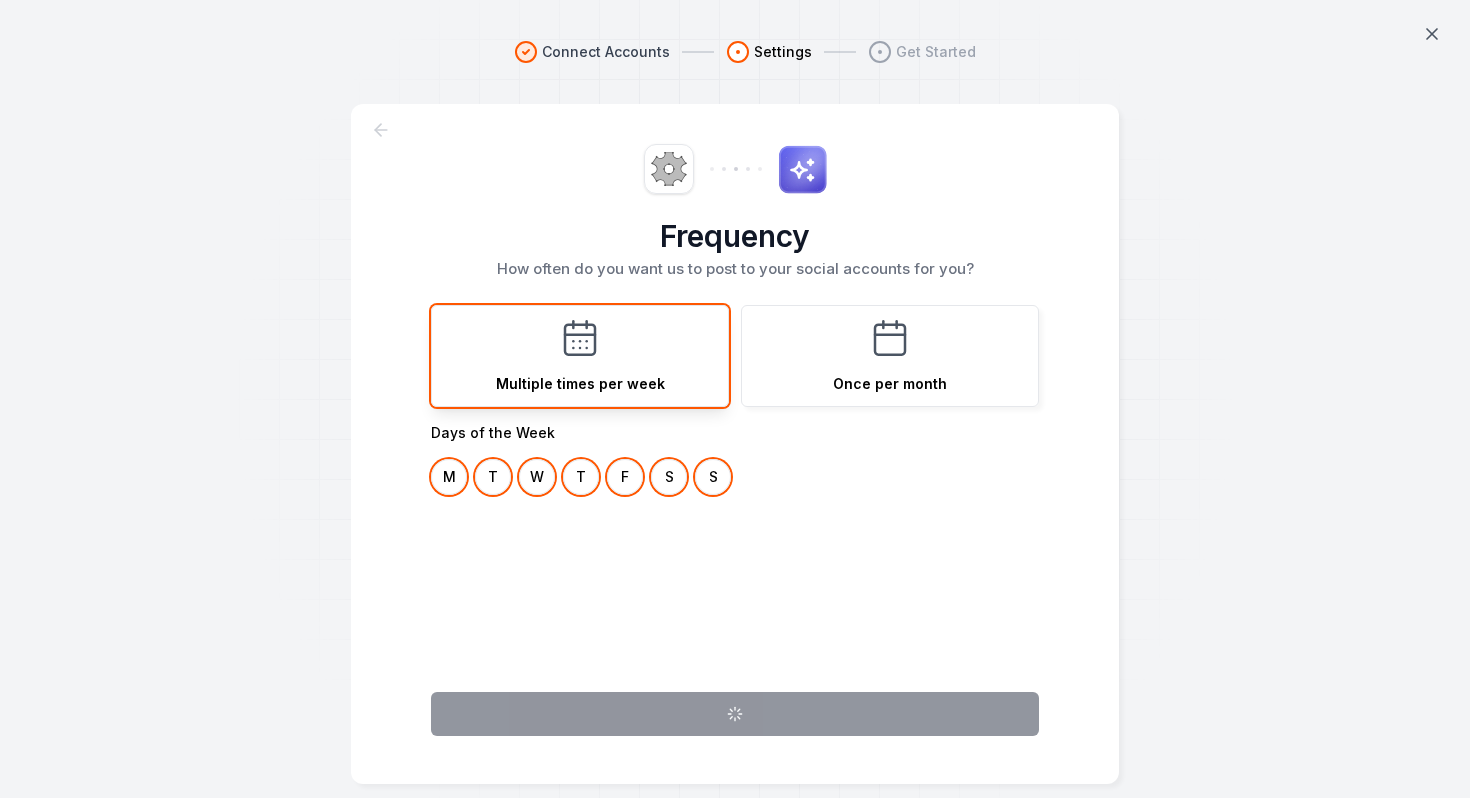 click at bounding box center (735, 718) 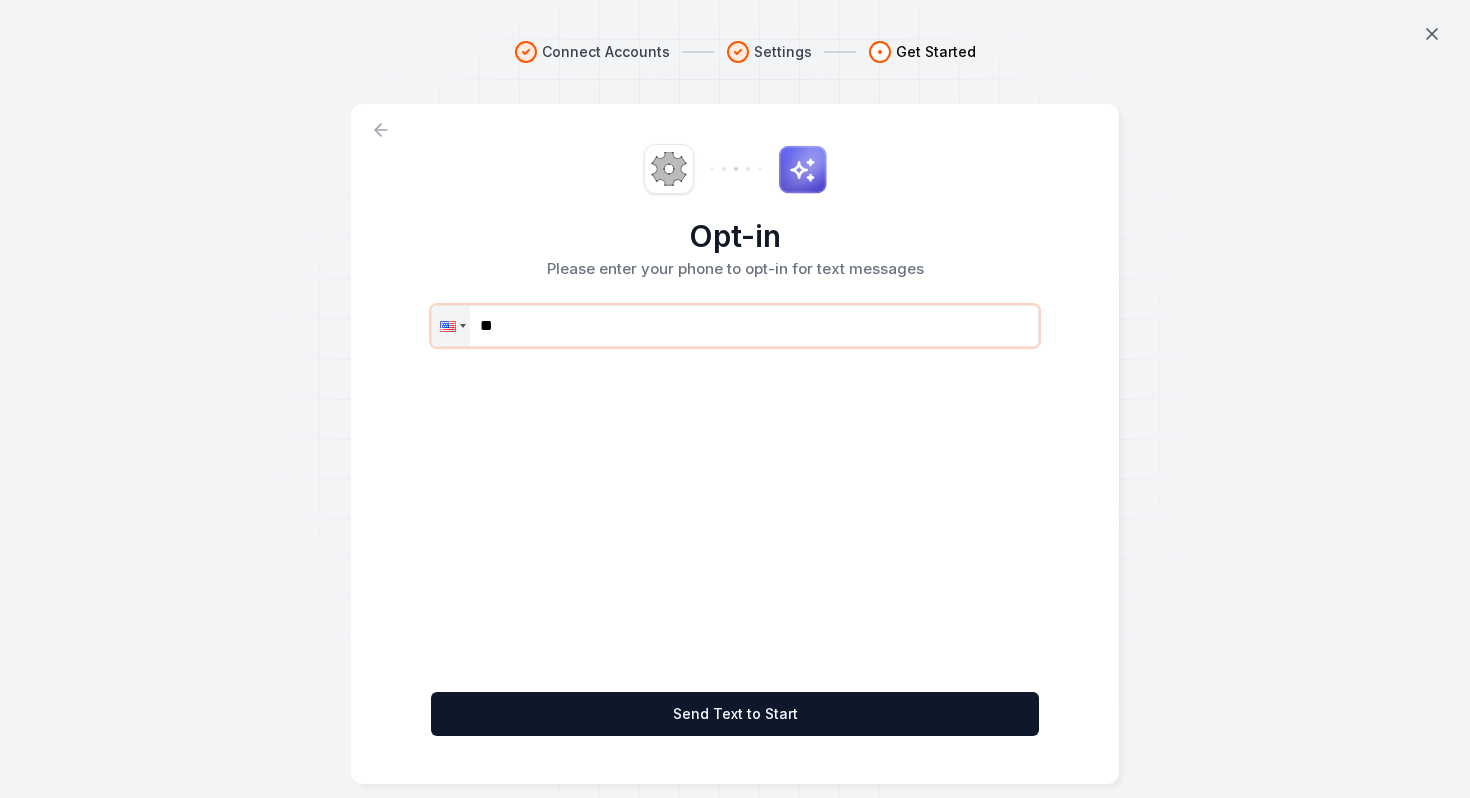 click on "**" at bounding box center (735, 326) 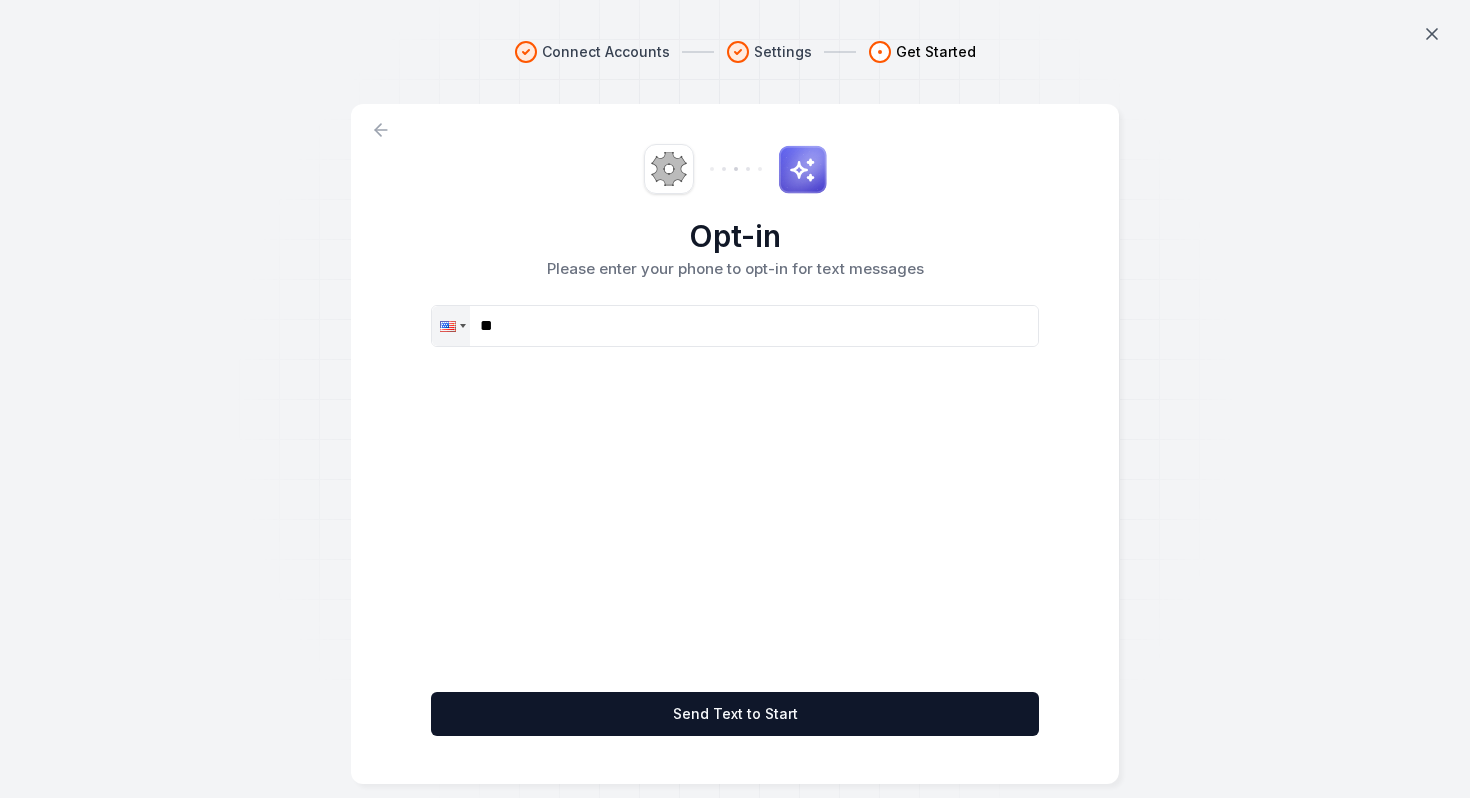scroll, scrollTop: 26, scrollLeft: 0, axis: vertical 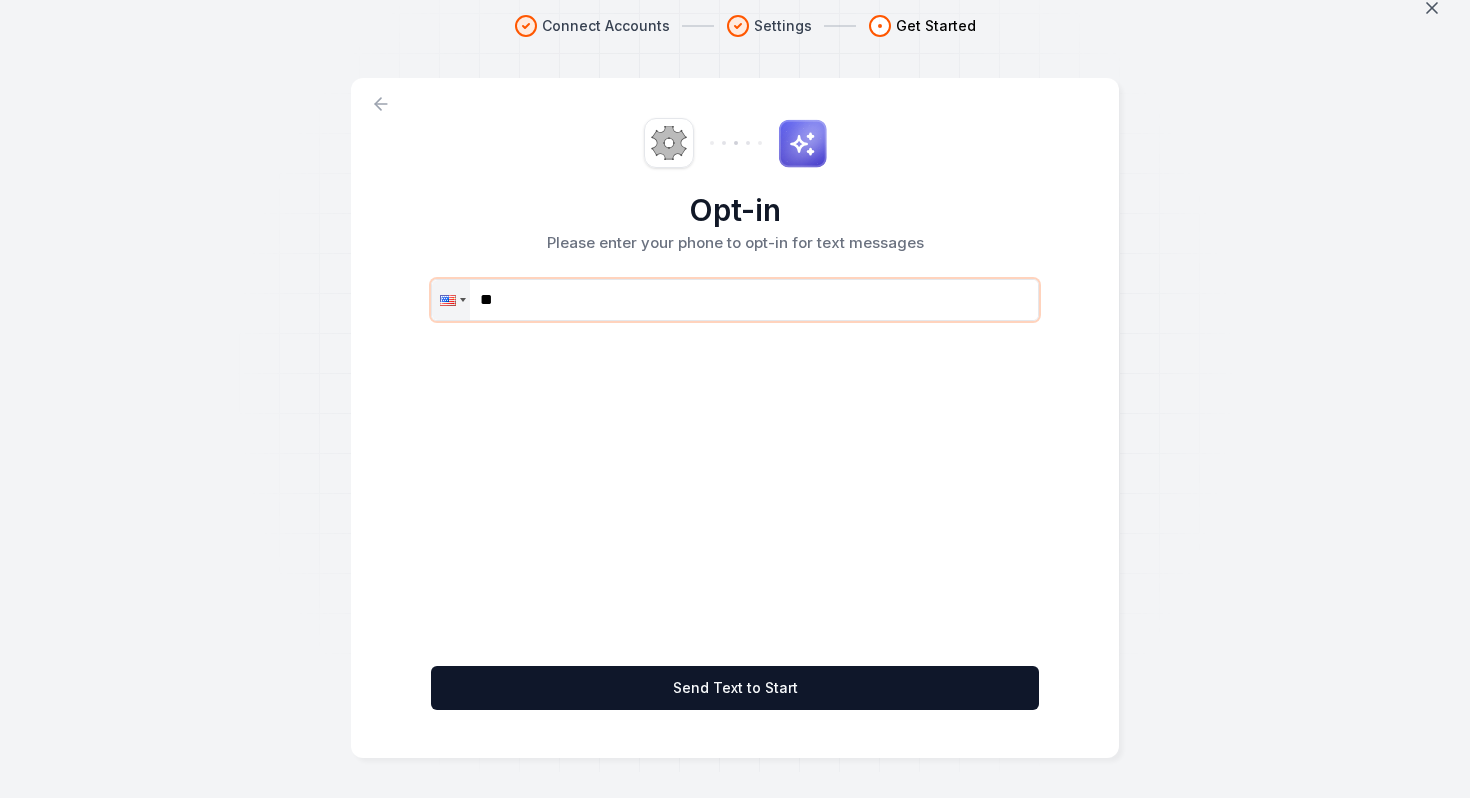 paste on "**********" 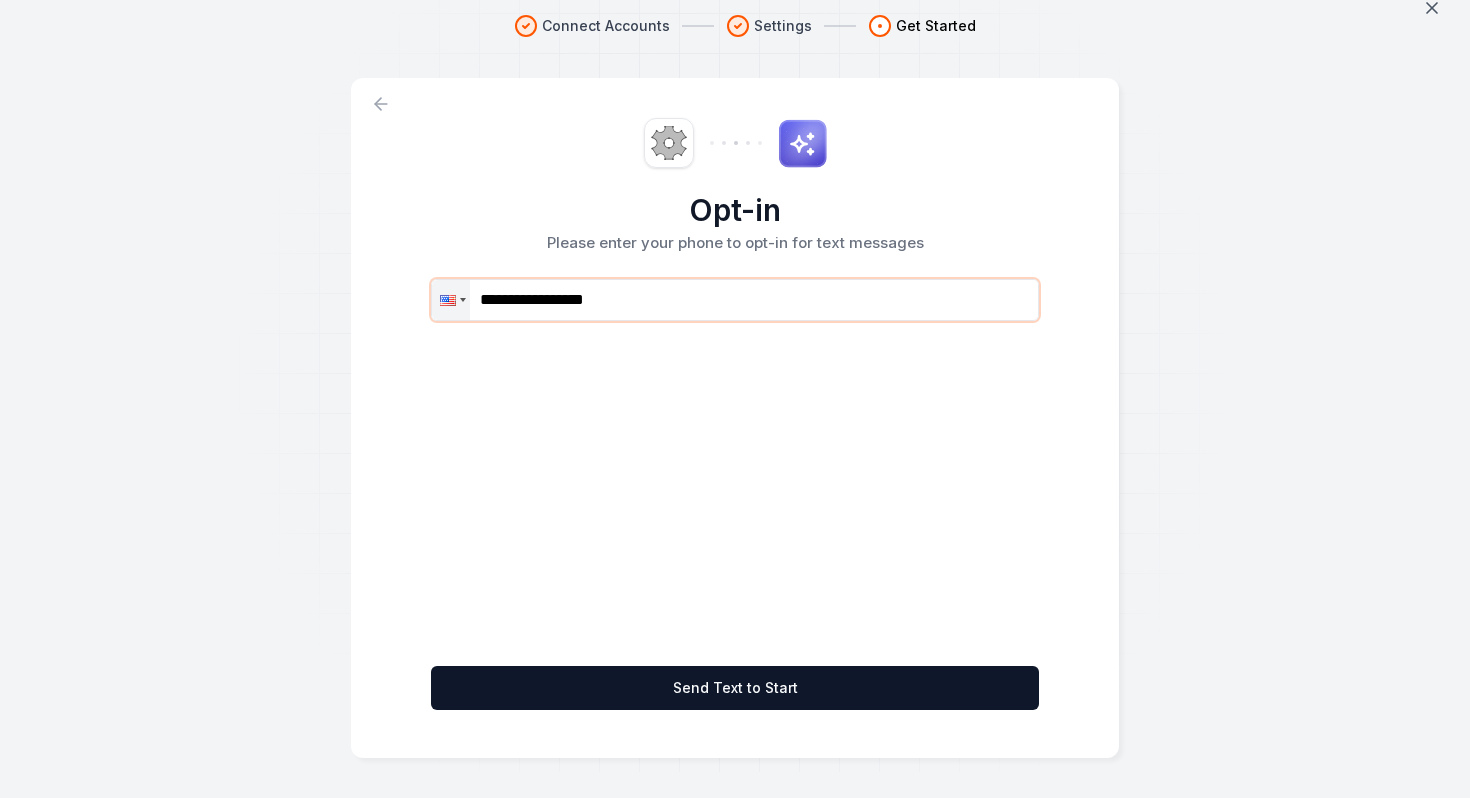 type on "**********" 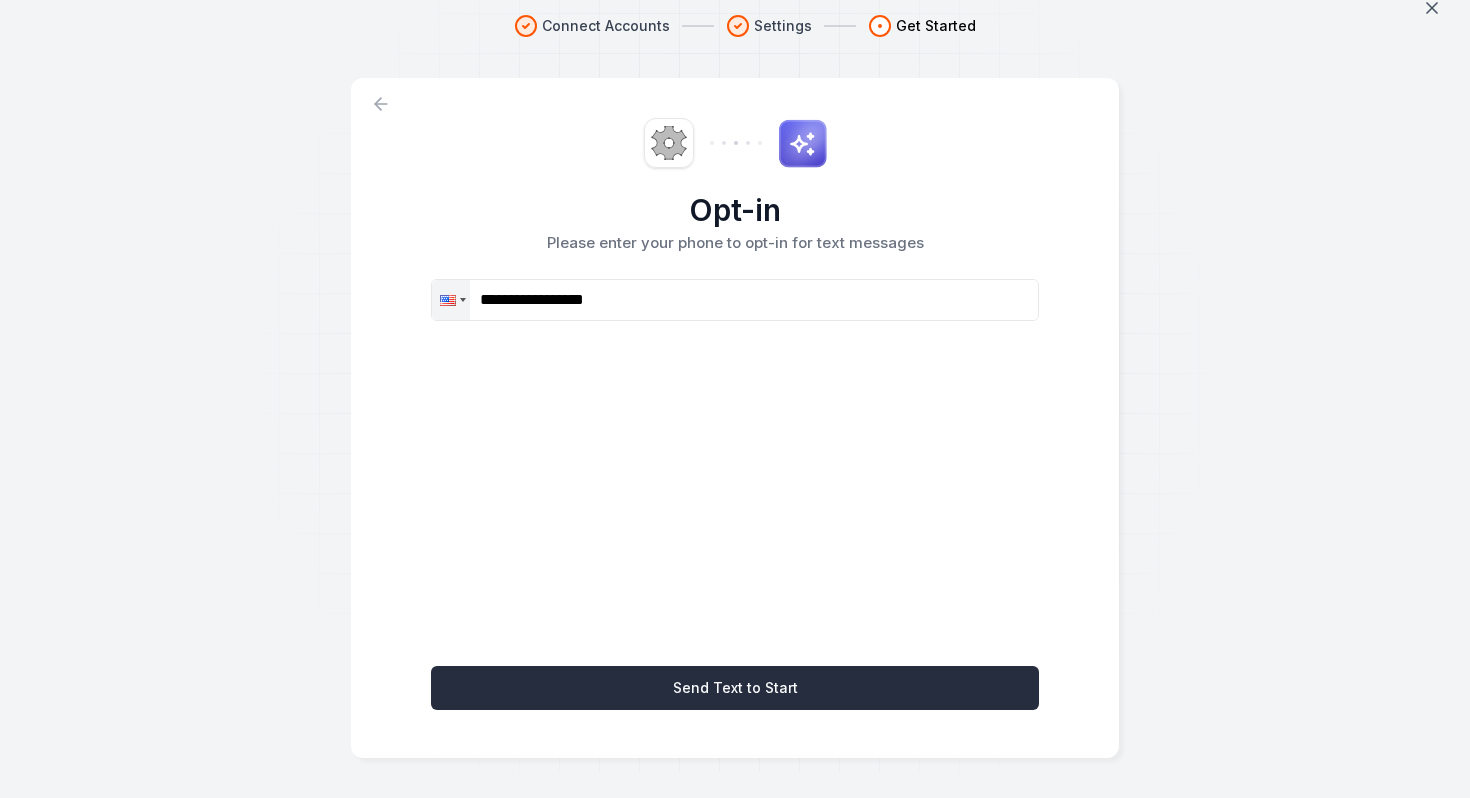 click on "Send Text to Start" at bounding box center [735, 688] 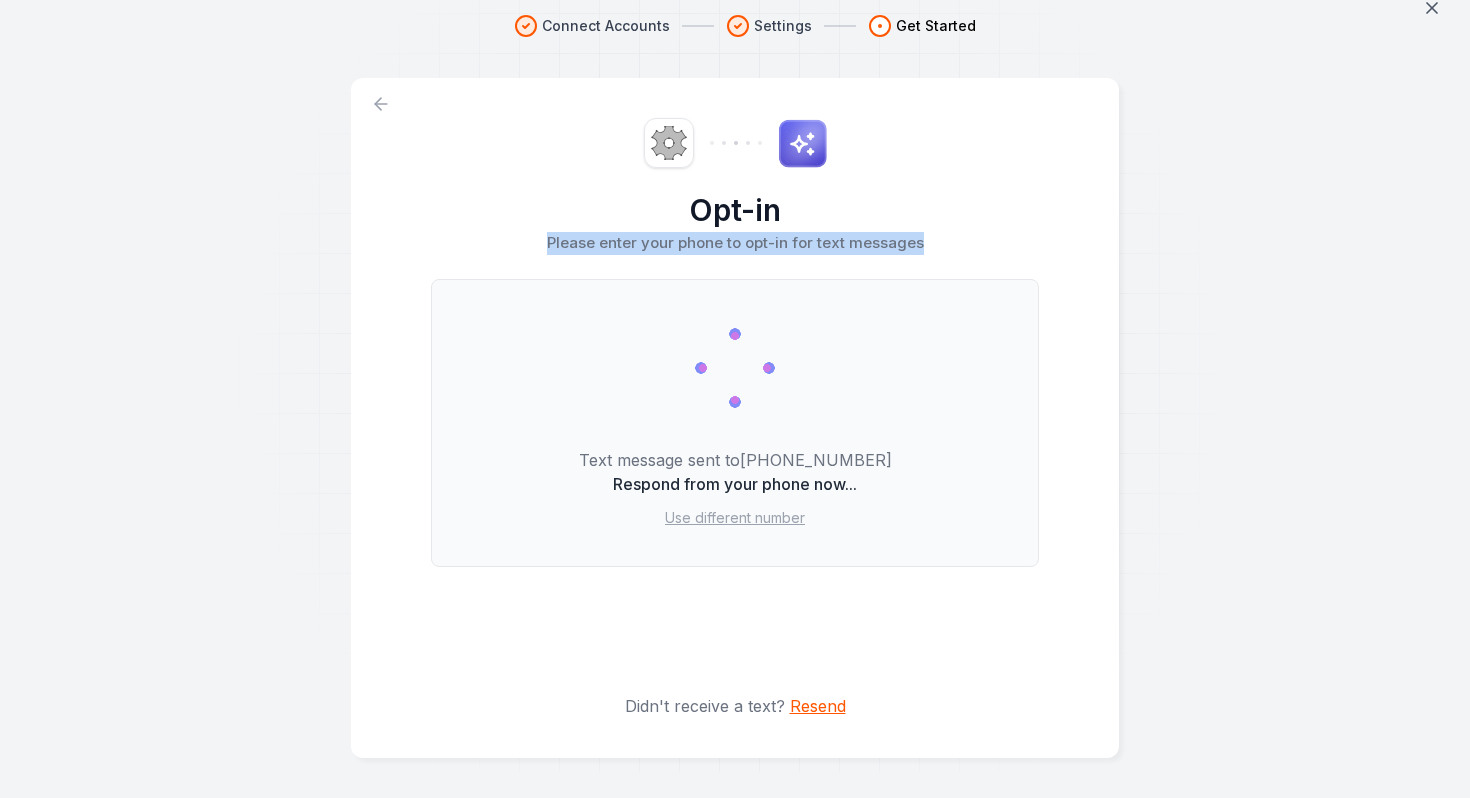 drag, startPoint x: 536, startPoint y: 238, endPoint x: 924, endPoint y: 251, distance: 388.2177 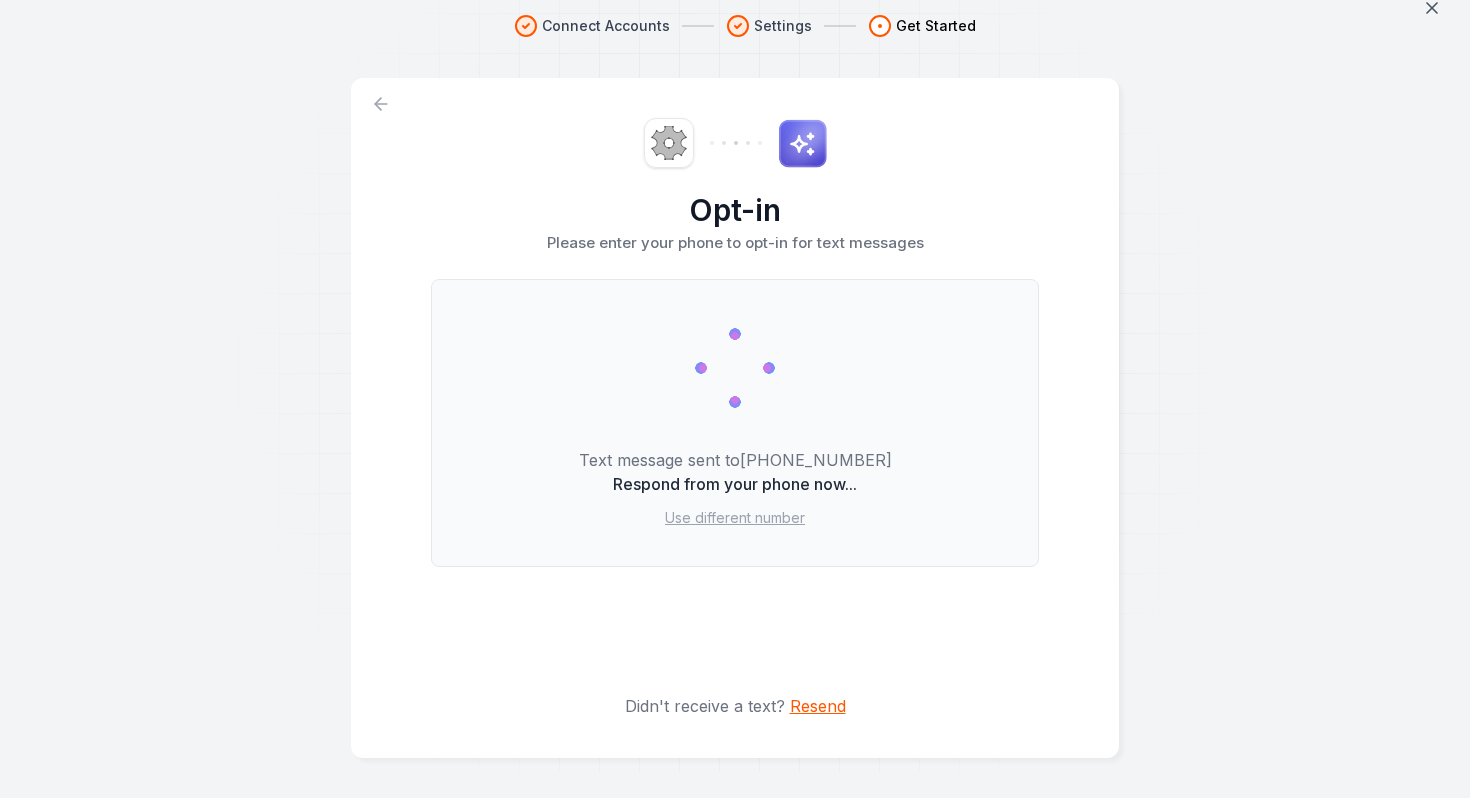 click on "Please enter your phone to opt-in for text messages" at bounding box center (735, 243) 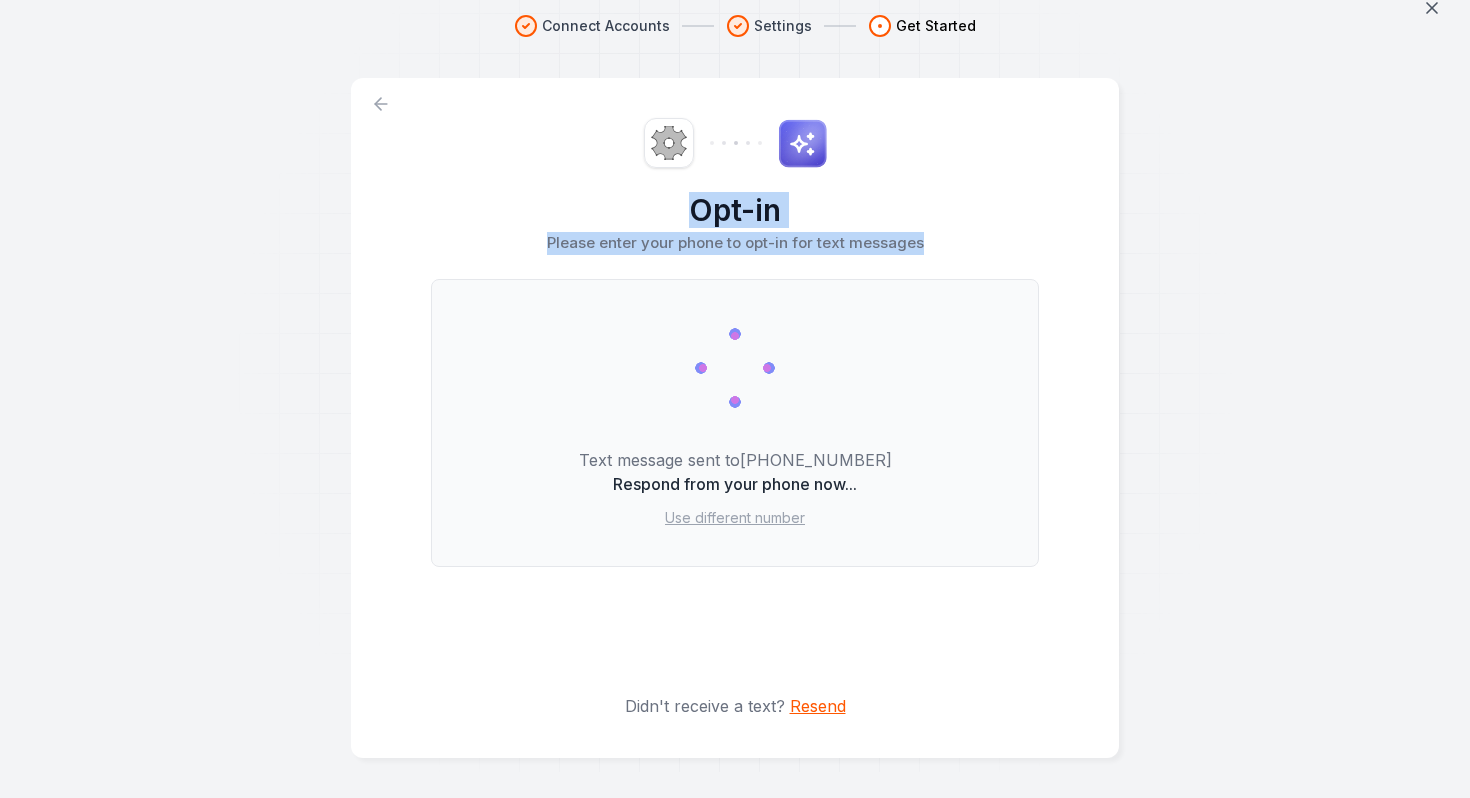 drag, startPoint x: 921, startPoint y: 242, endPoint x: 549, endPoint y: 203, distance: 374.03876 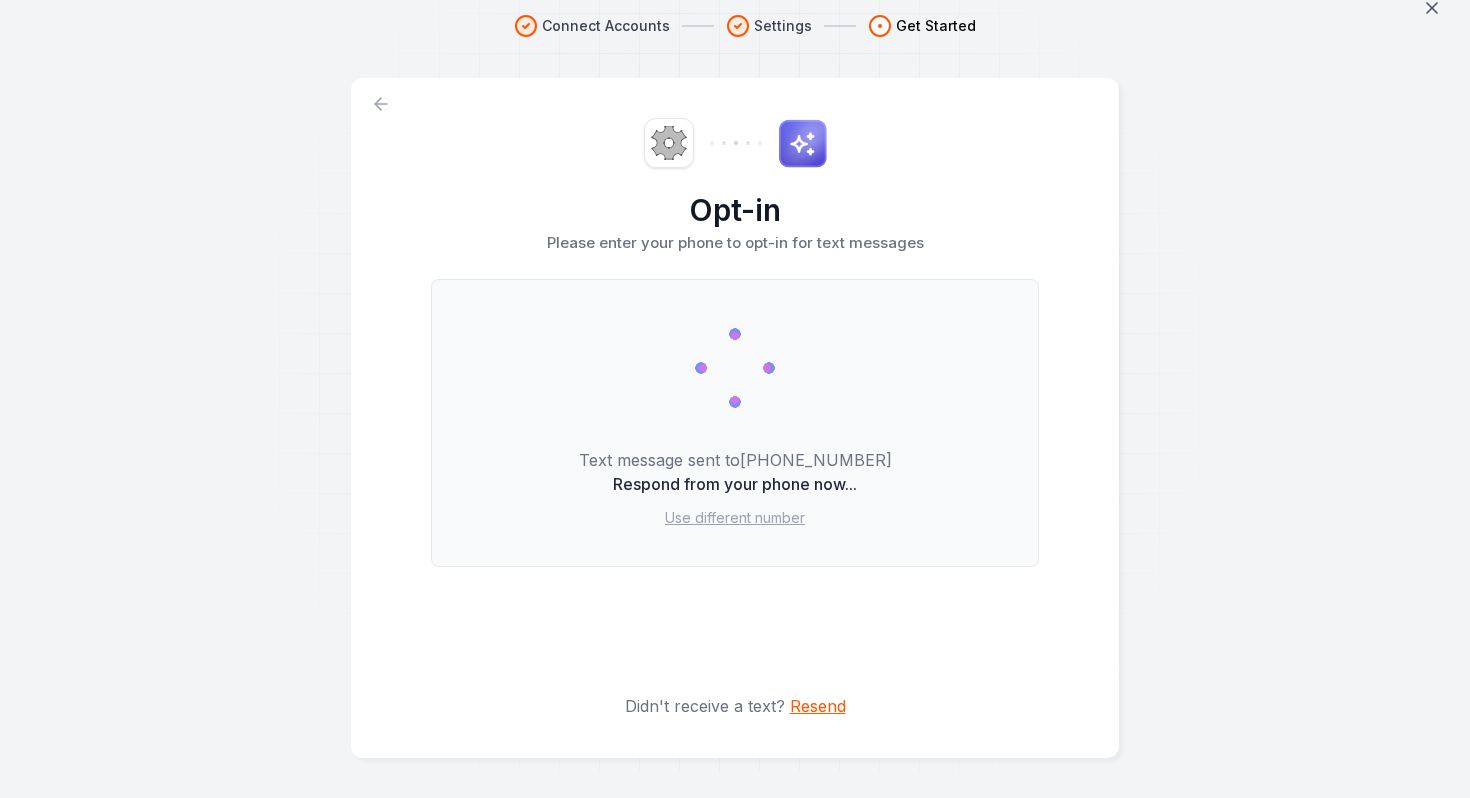 click on "Connect Accounts Settings Get Started" at bounding box center (735, 46) 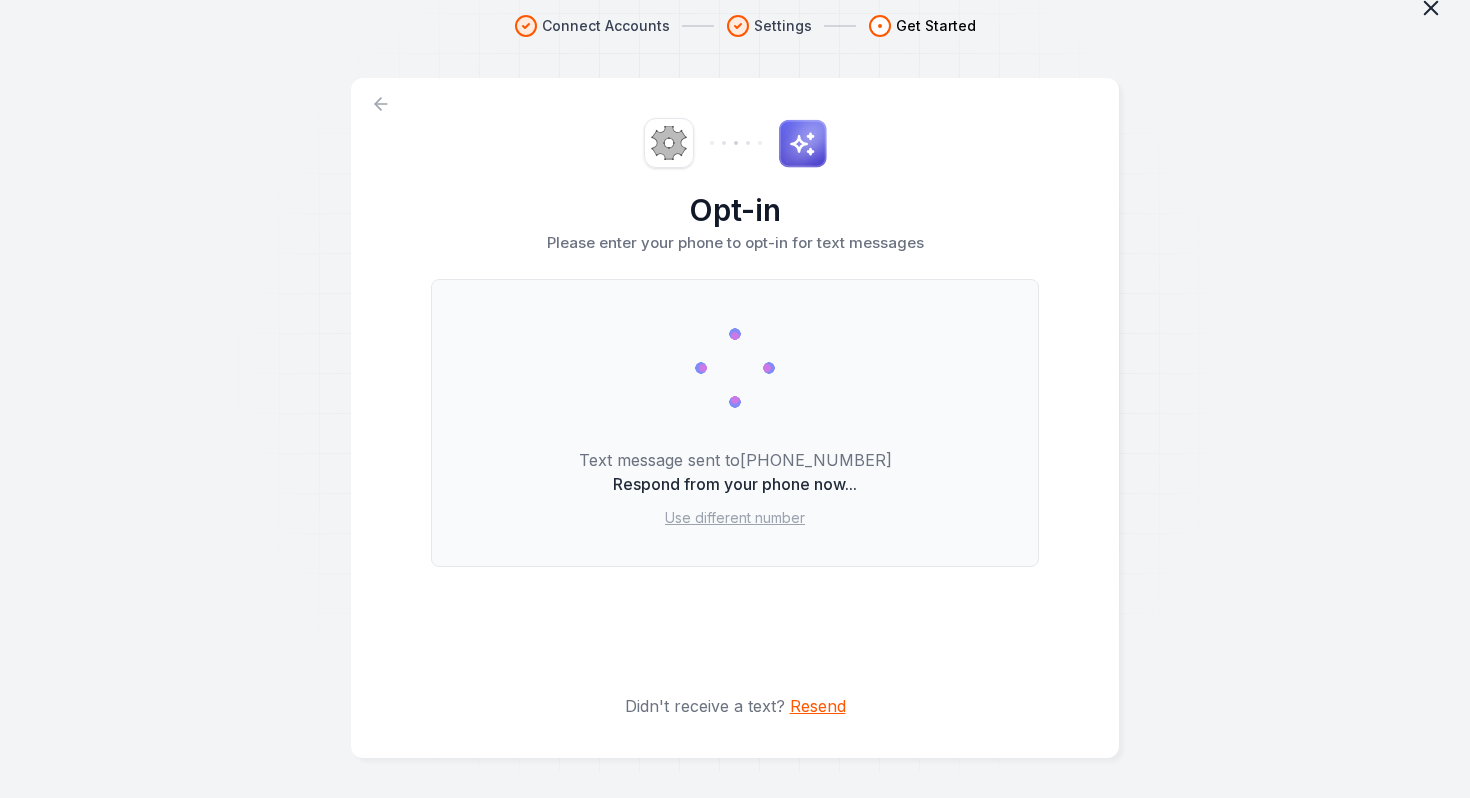 click 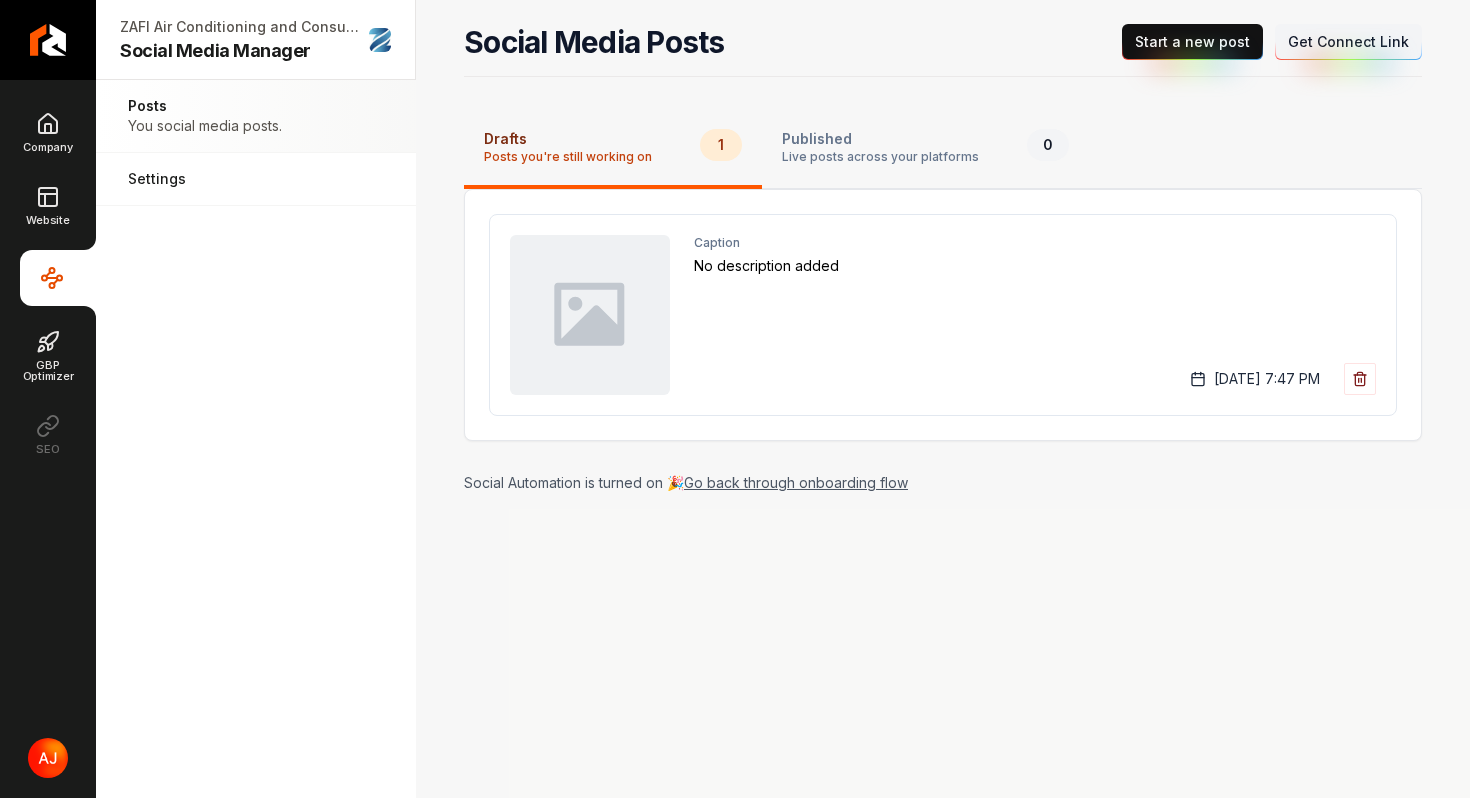 scroll, scrollTop: 0, scrollLeft: 0, axis: both 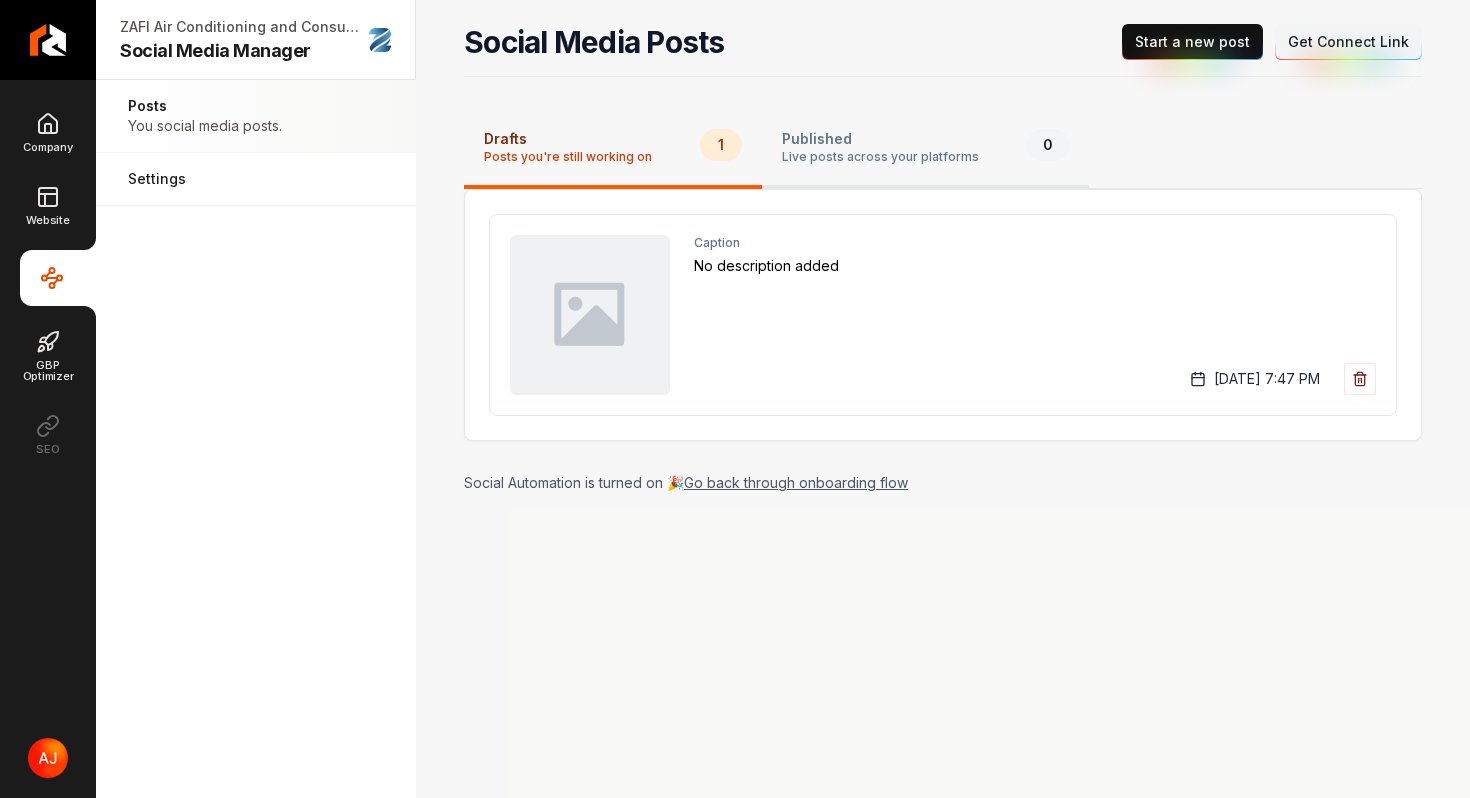 click on "Published" at bounding box center (880, 139) 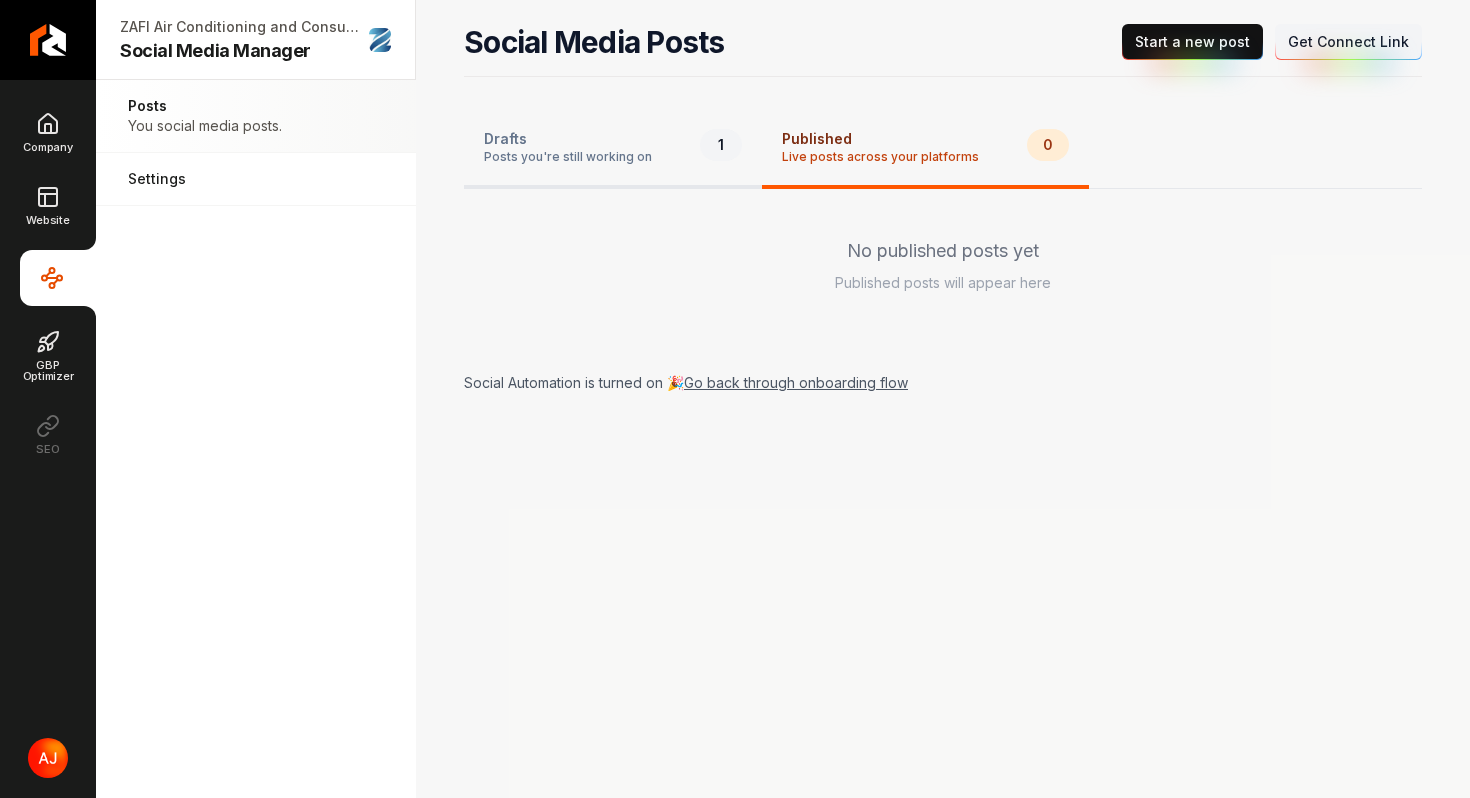 click on "Posts you're still working on" at bounding box center [568, 157] 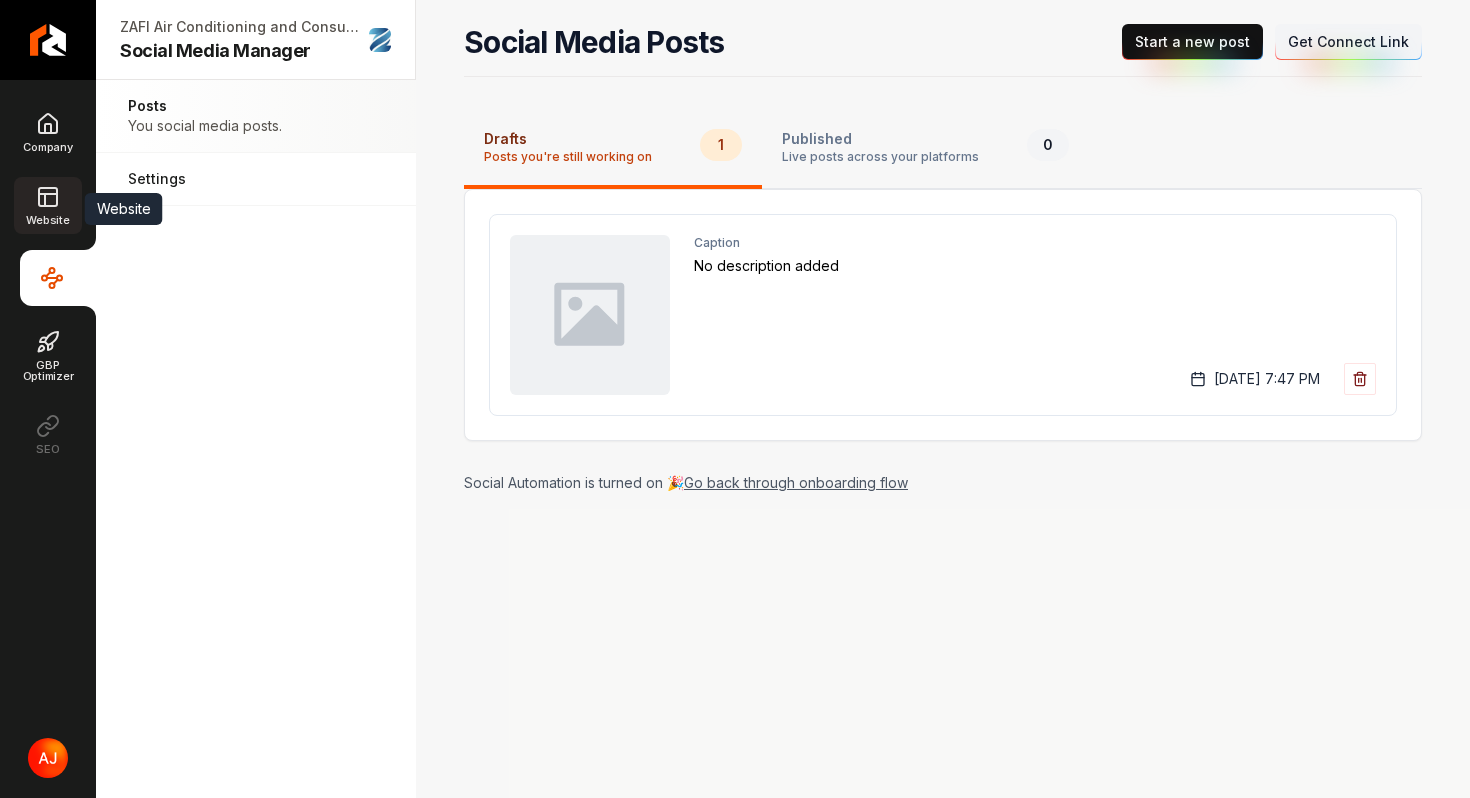 click on "Website" at bounding box center (47, 220) 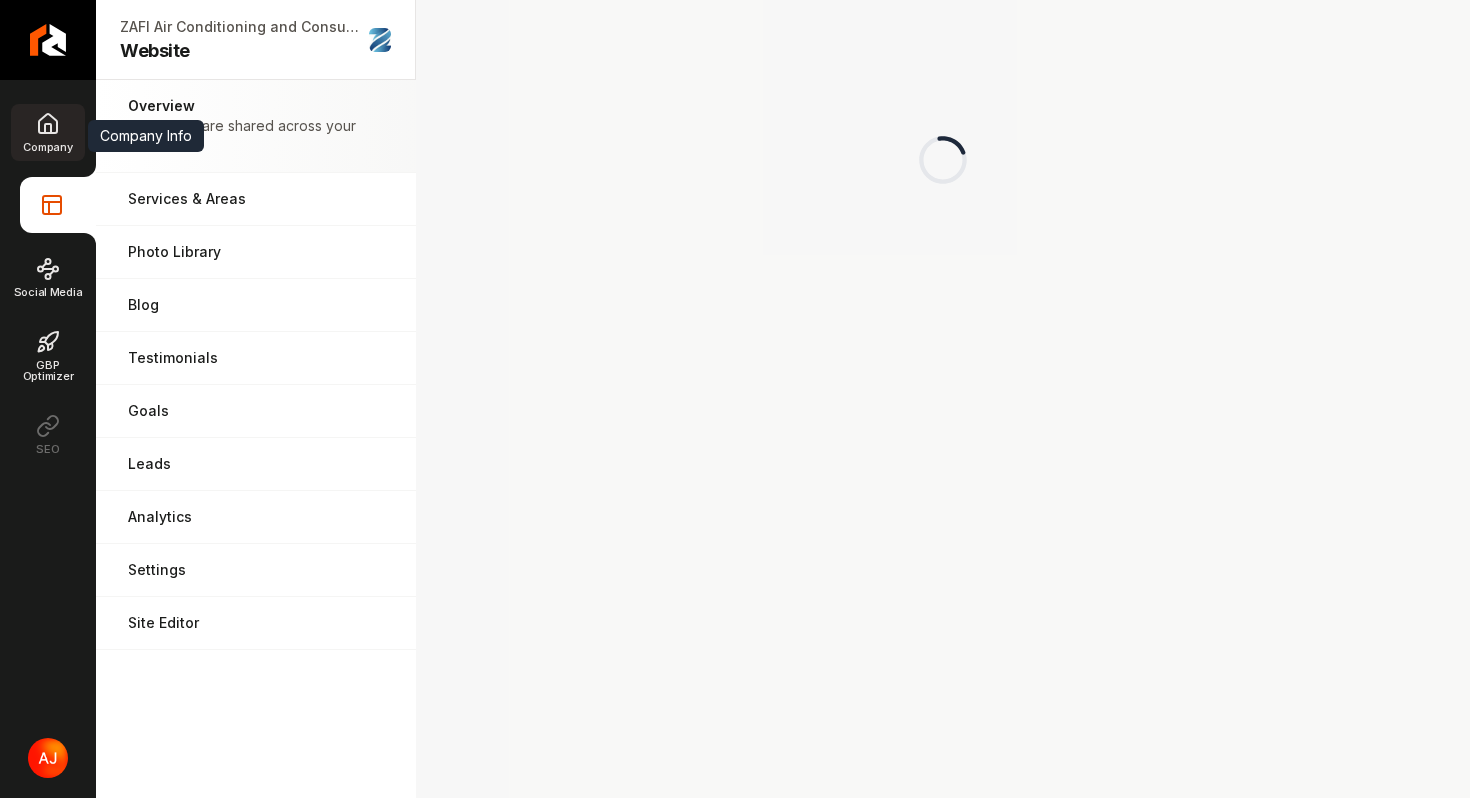 click 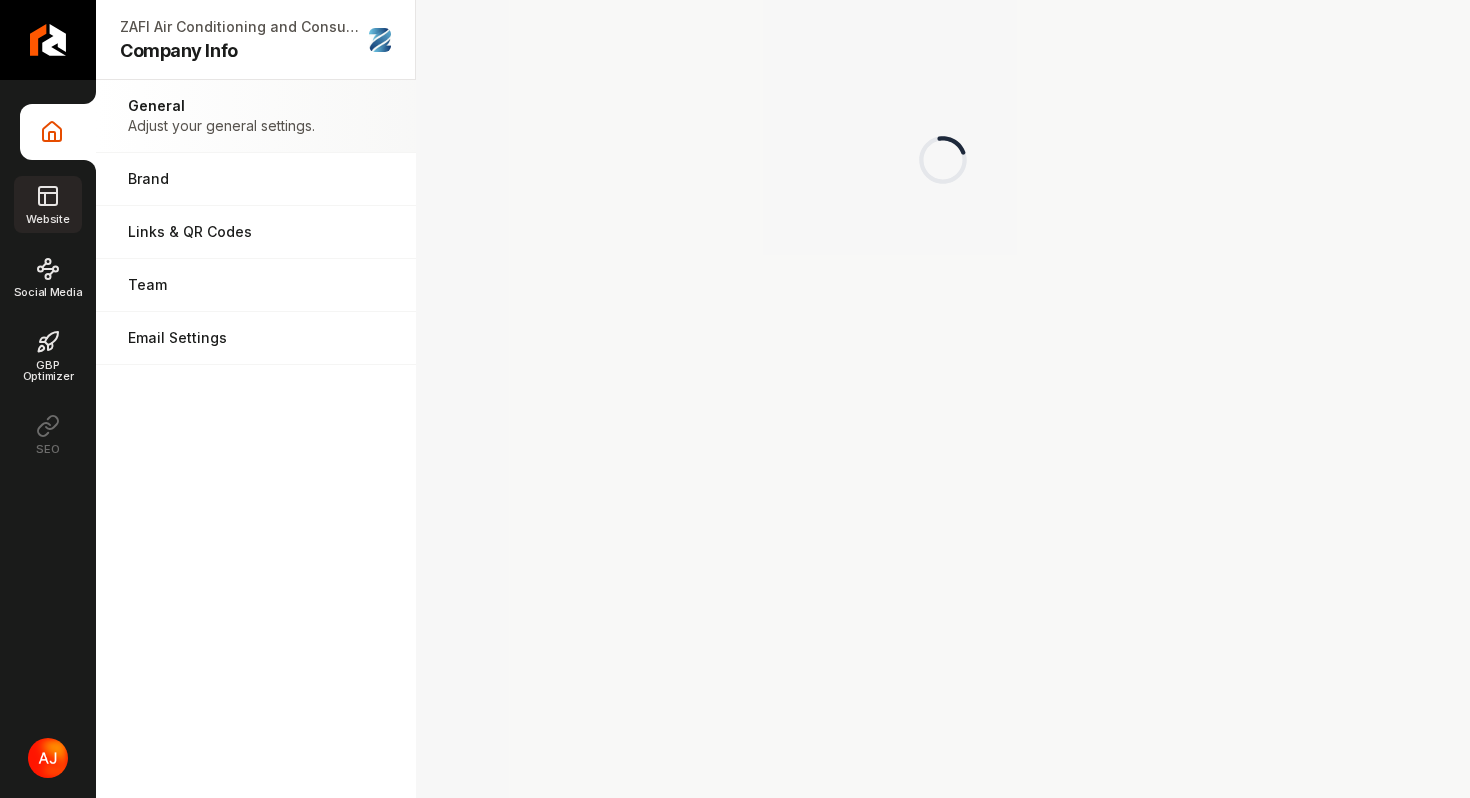 click 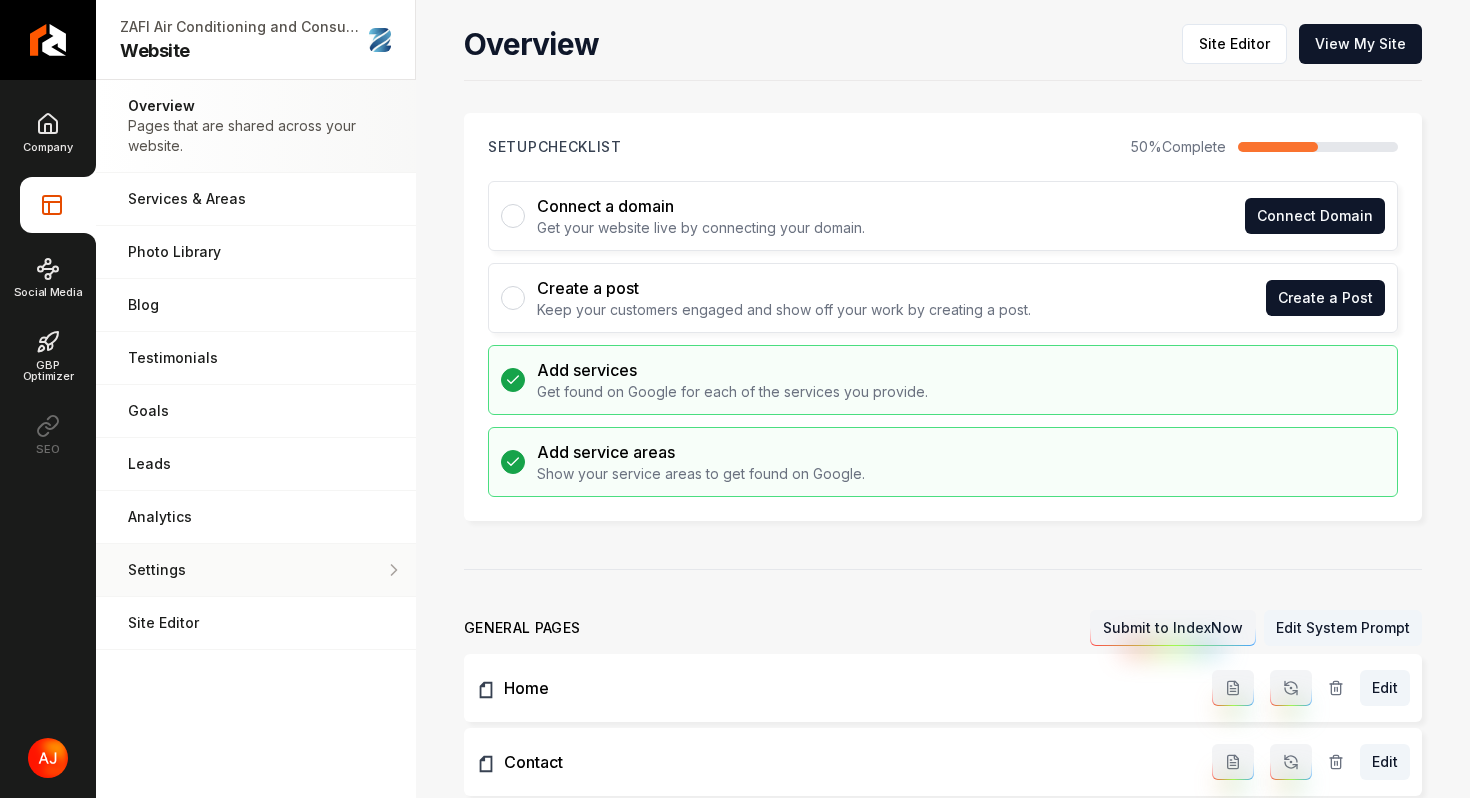 click on "Settings Adjust your domain, scripts, redirects, and more." at bounding box center (256, 570) 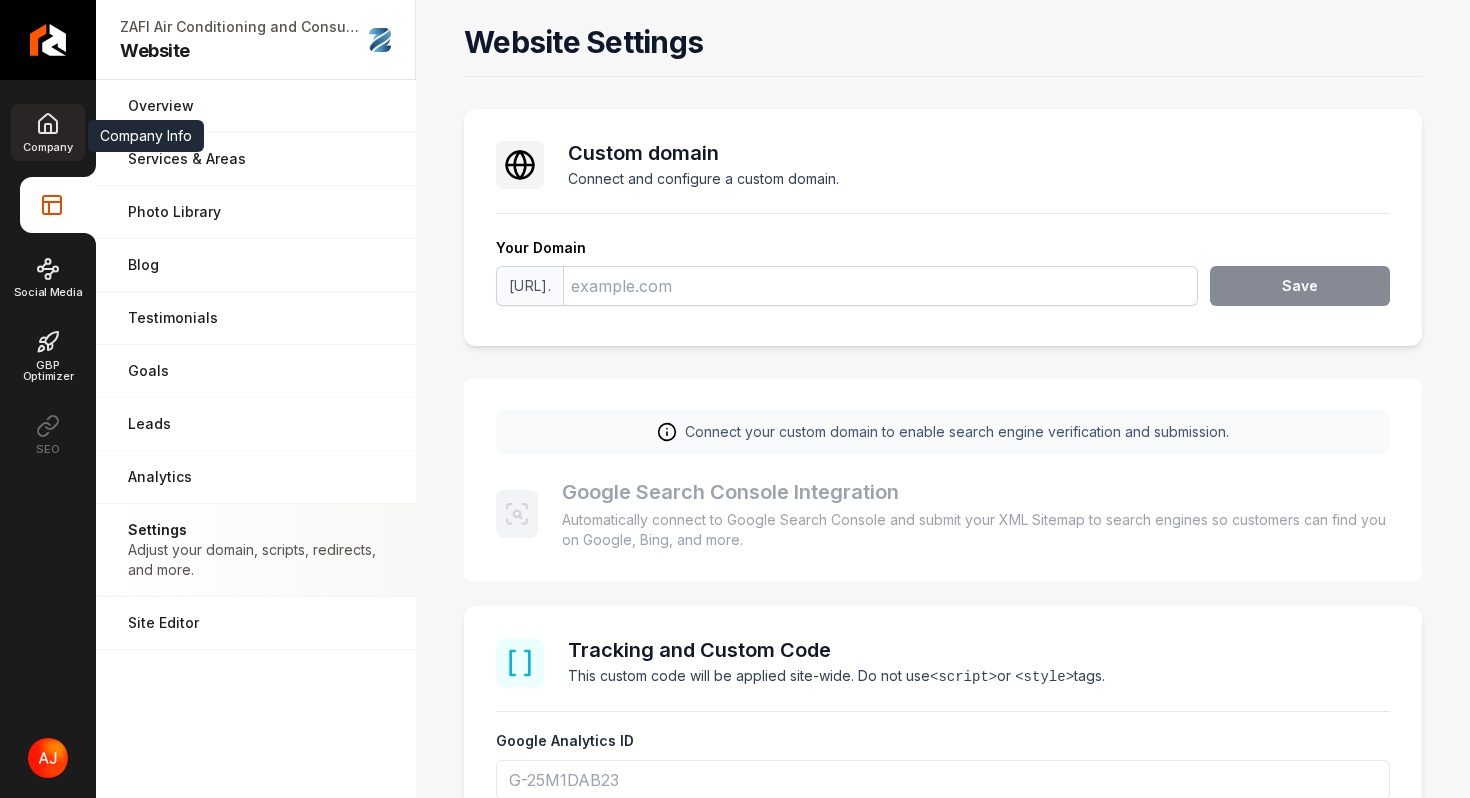 click on "Company" at bounding box center [47, 132] 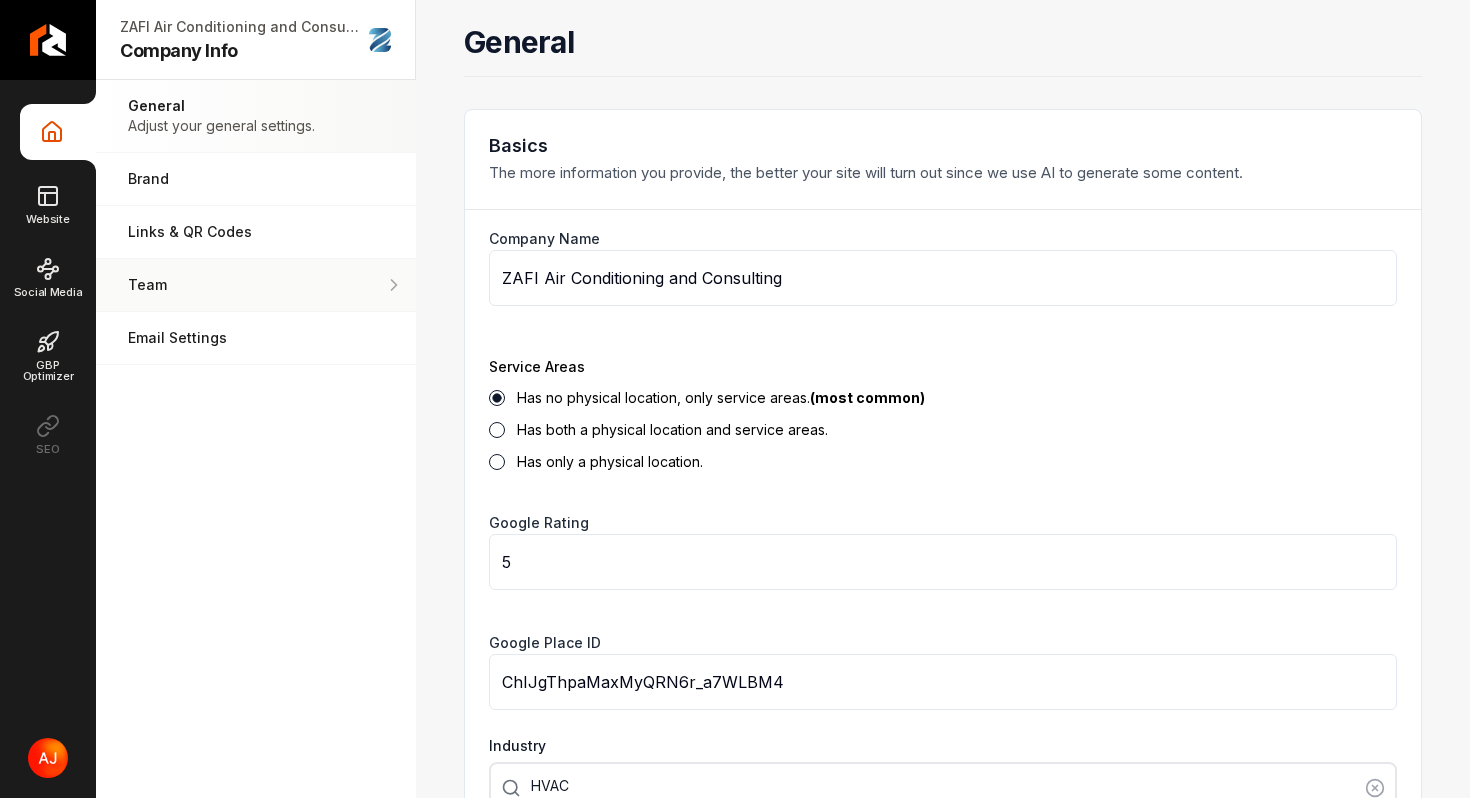 click on "Team Manage your team members." at bounding box center (256, 285) 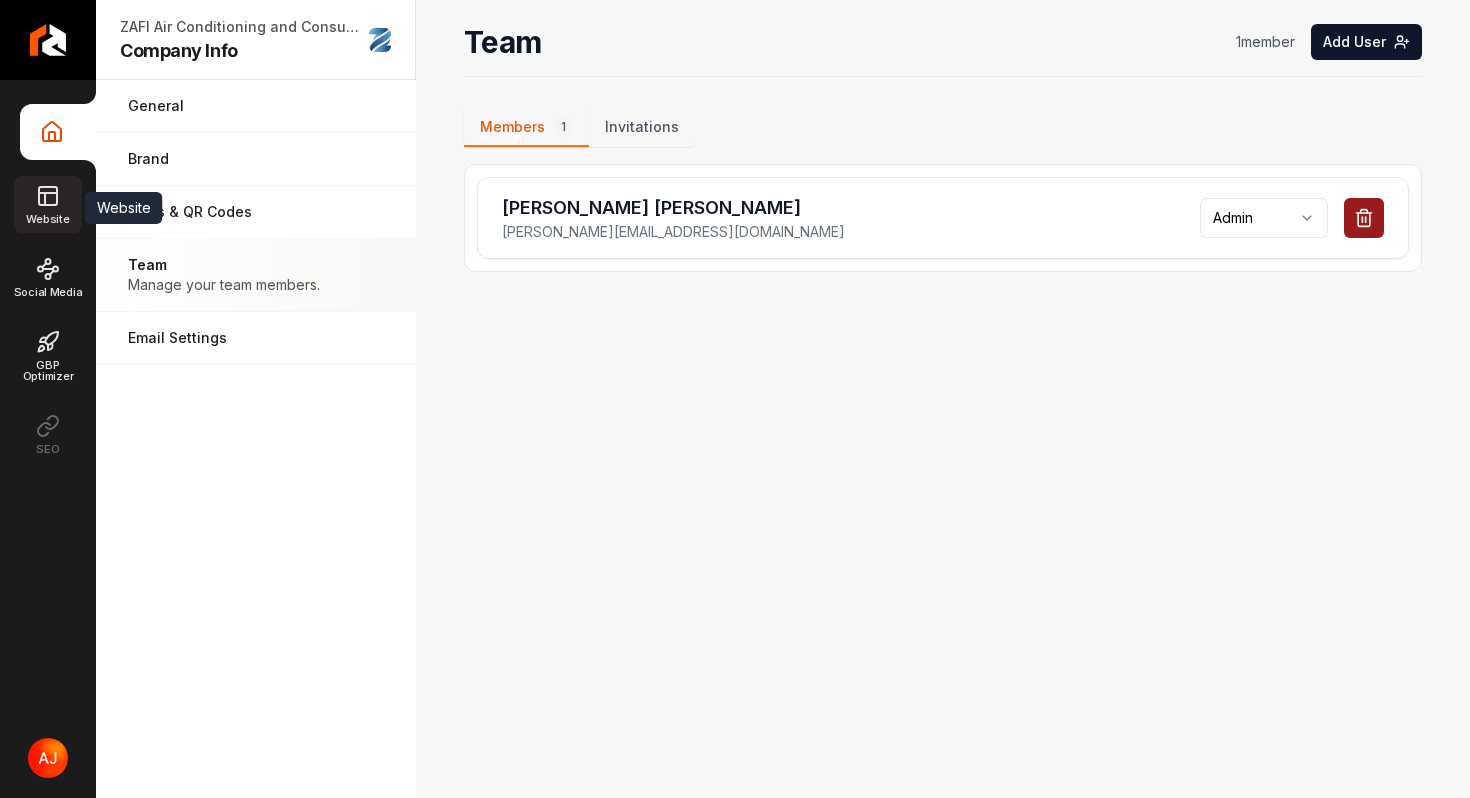 click on "Website" at bounding box center (47, 219) 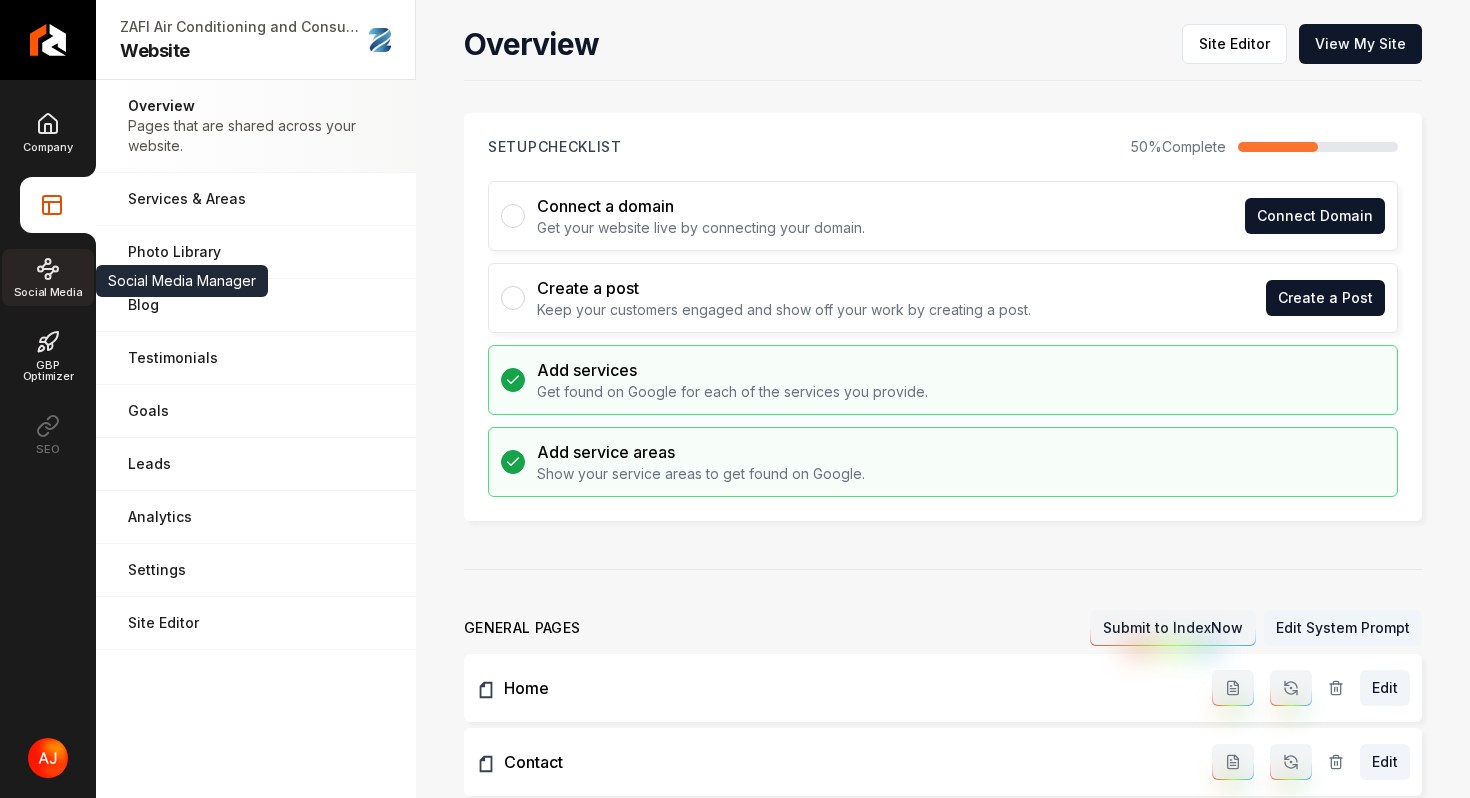 click on "Social Media" at bounding box center (48, 277) 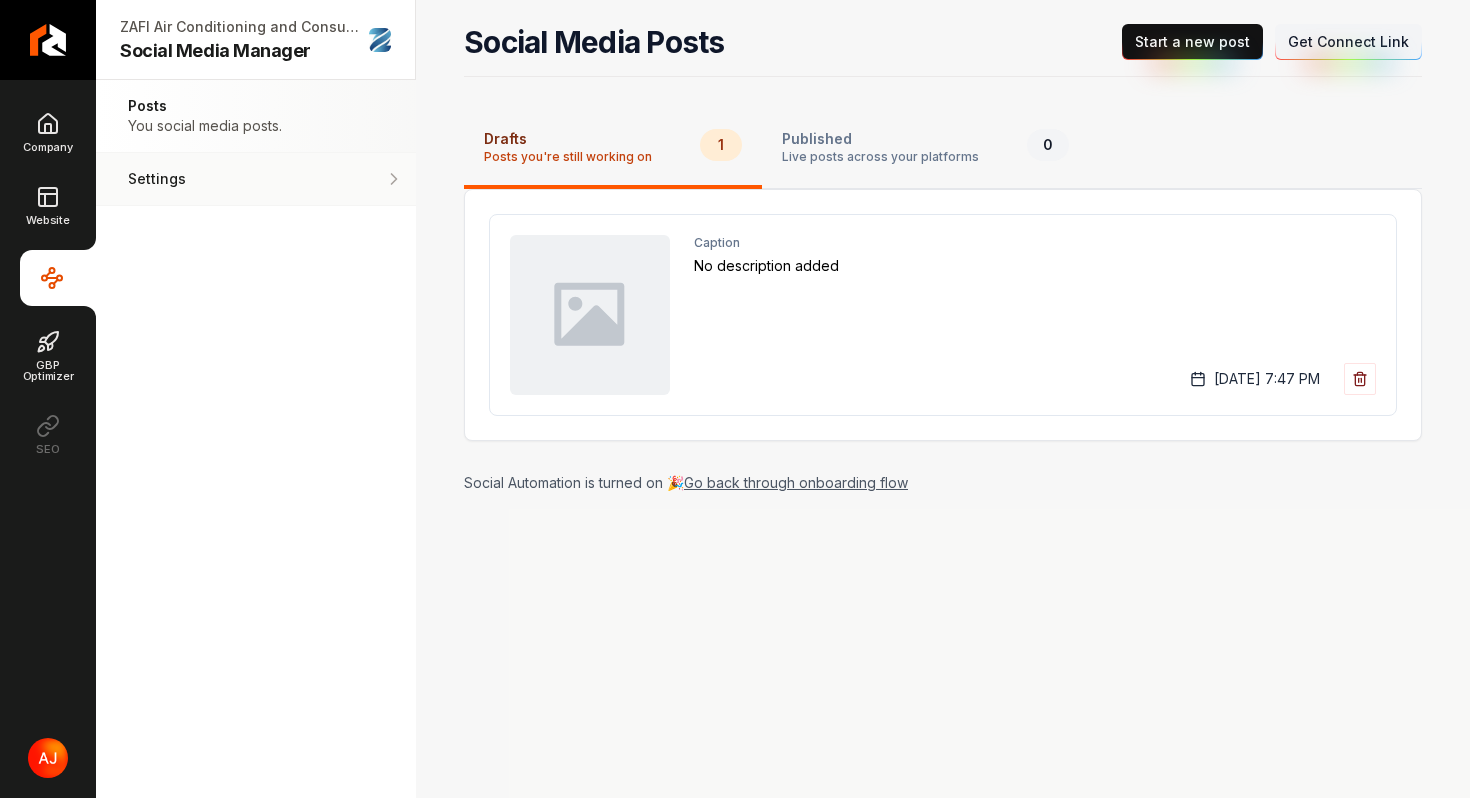 click on "Settings" at bounding box center [194, 179] 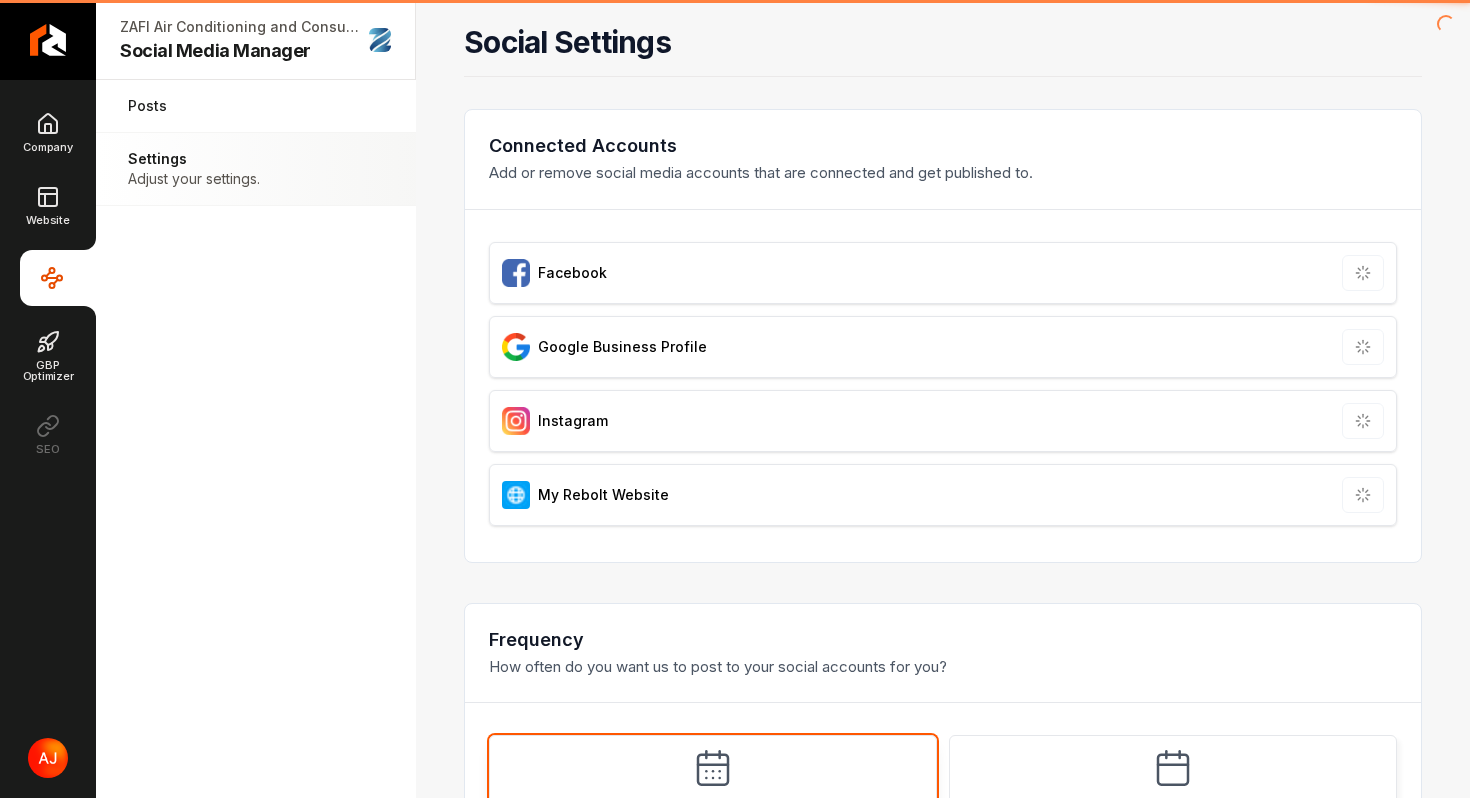 type on "**********" 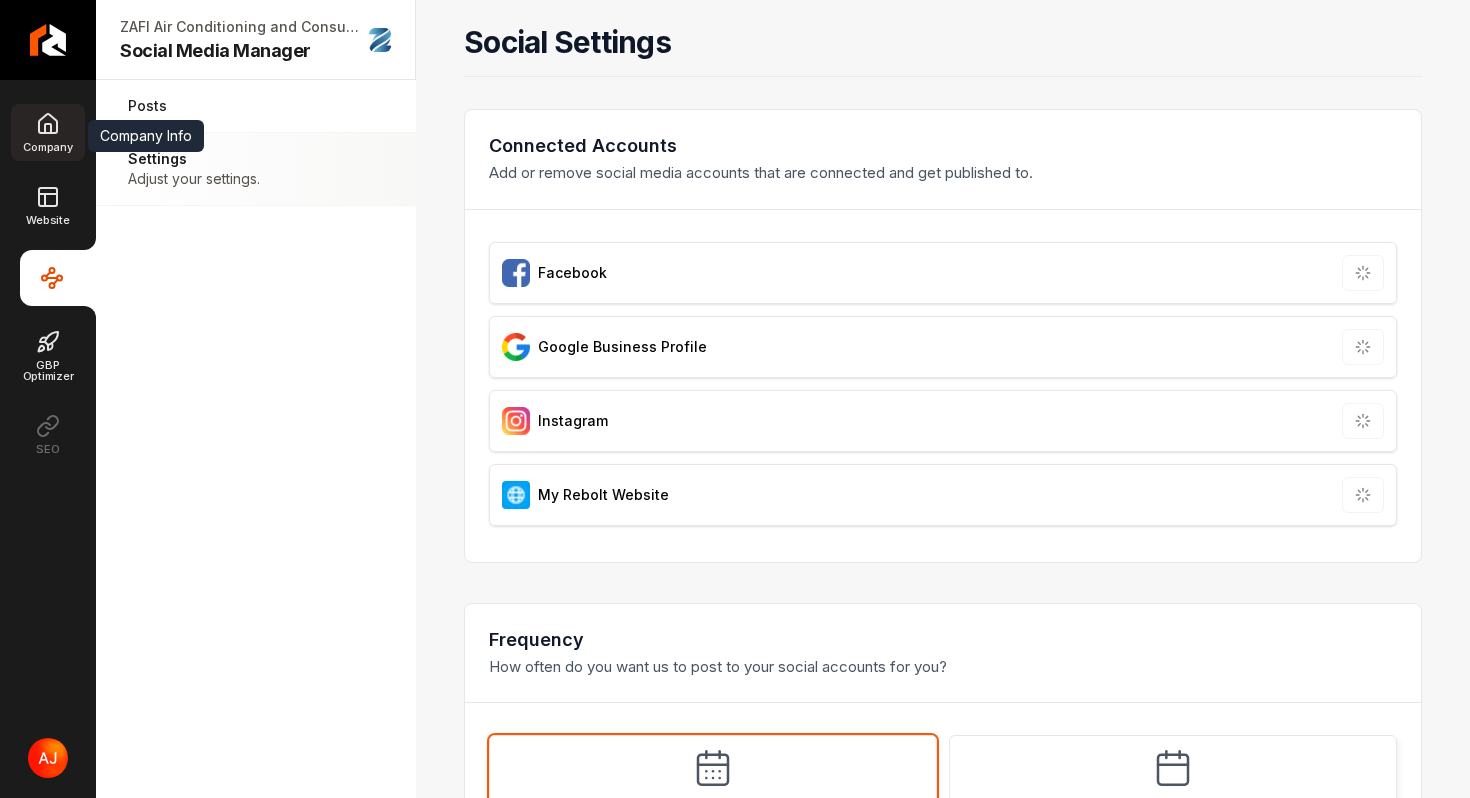 click 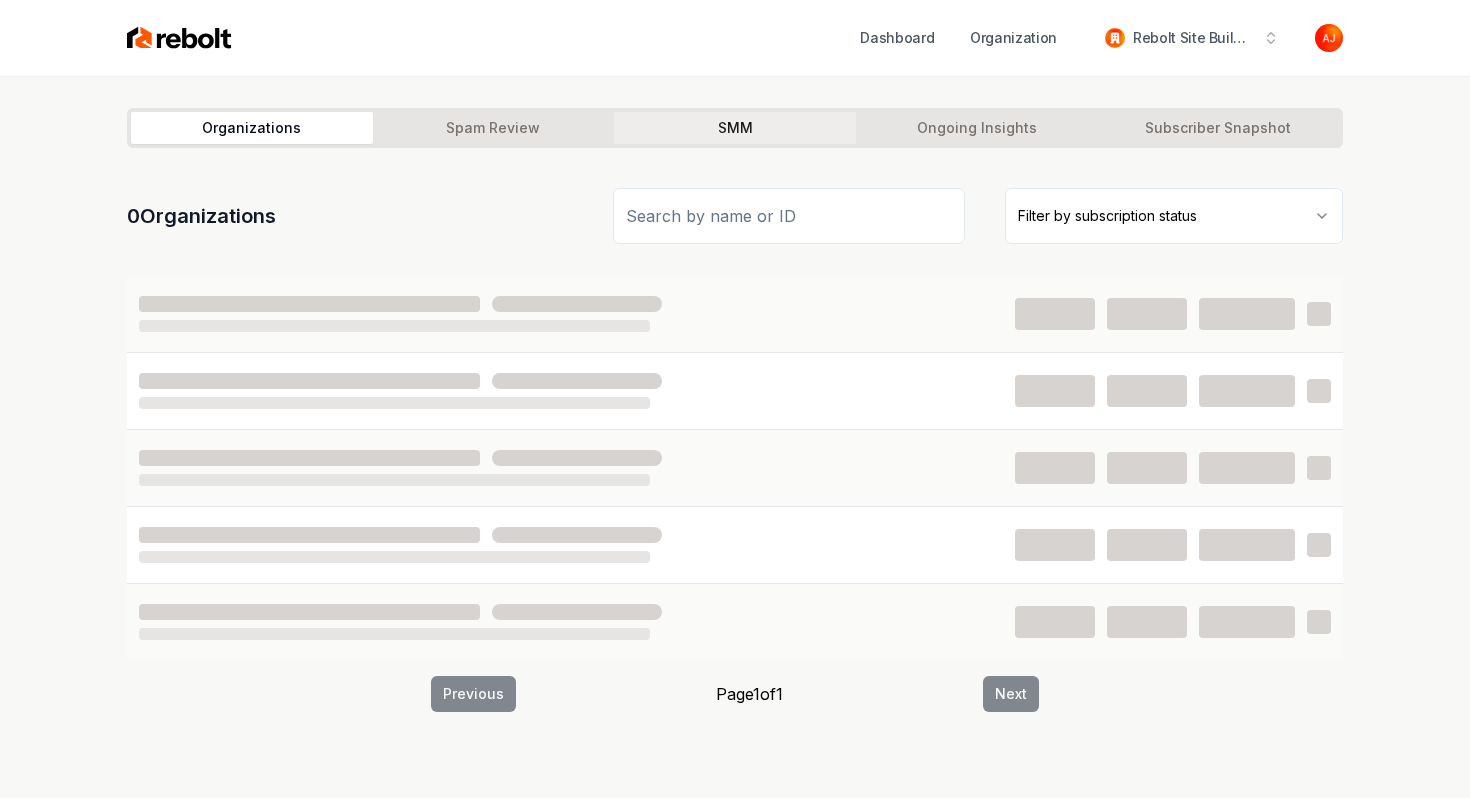 click on "SMM" at bounding box center (735, 128) 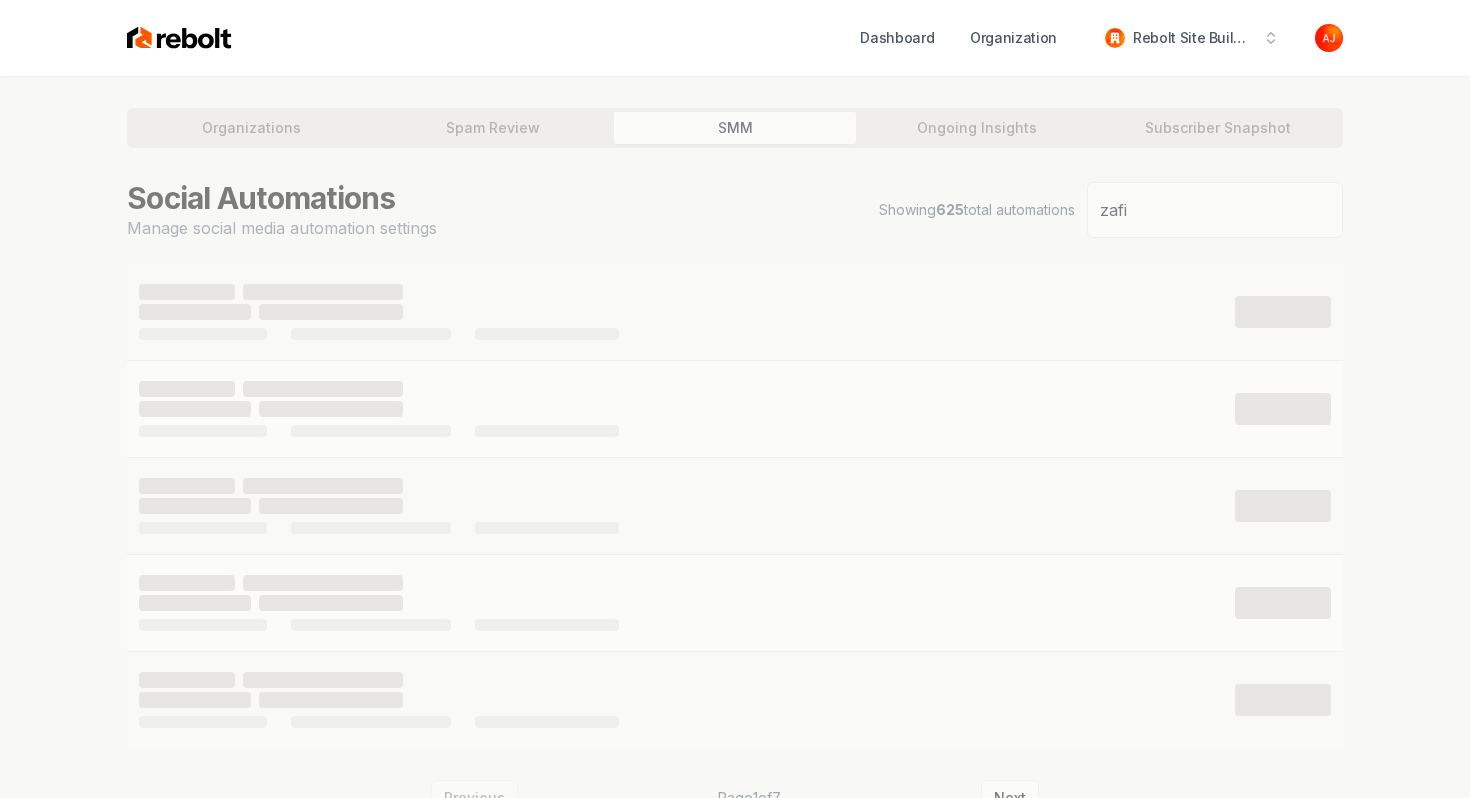 type on "zafi" 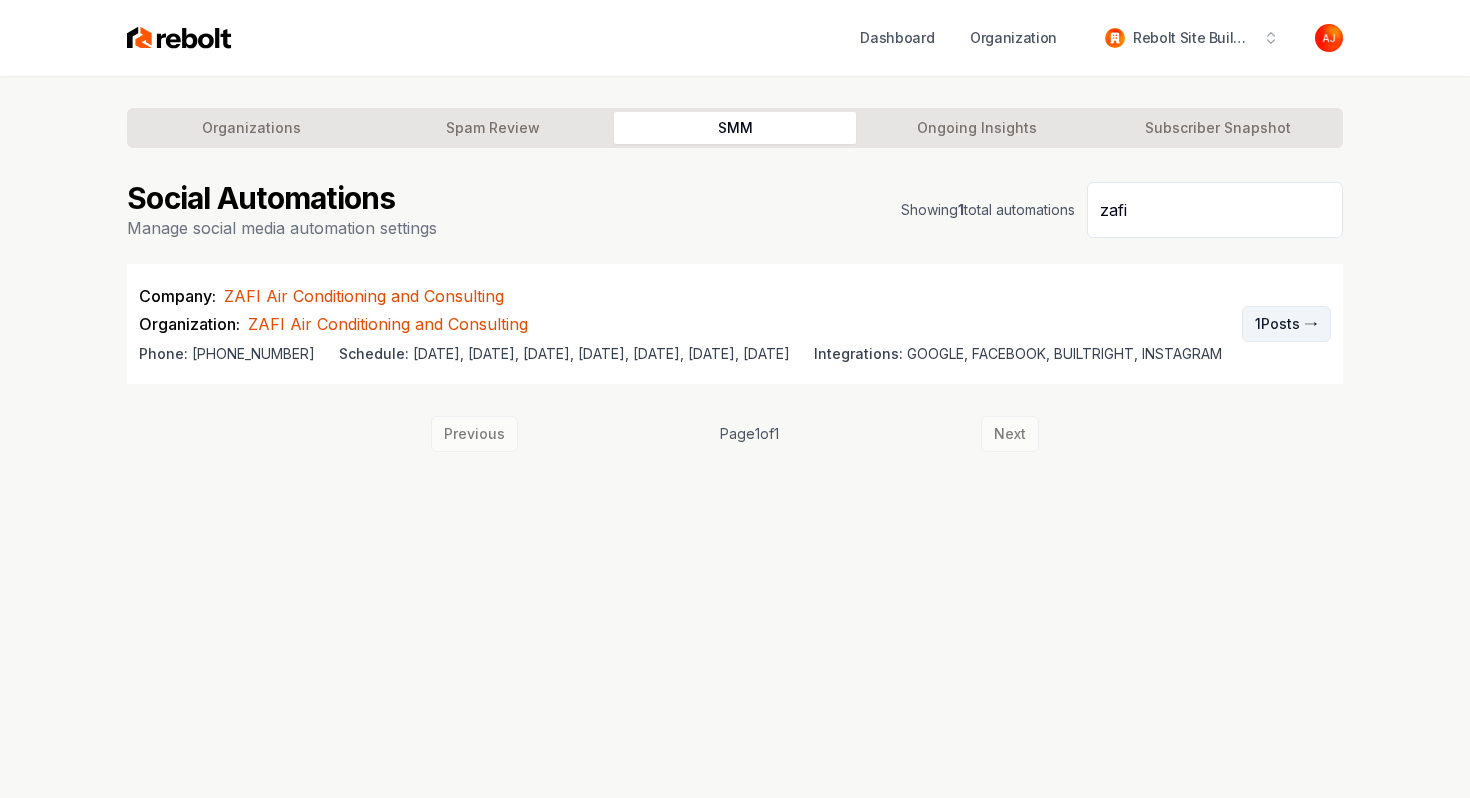 click on "1  Posts →" at bounding box center [1286, 324] 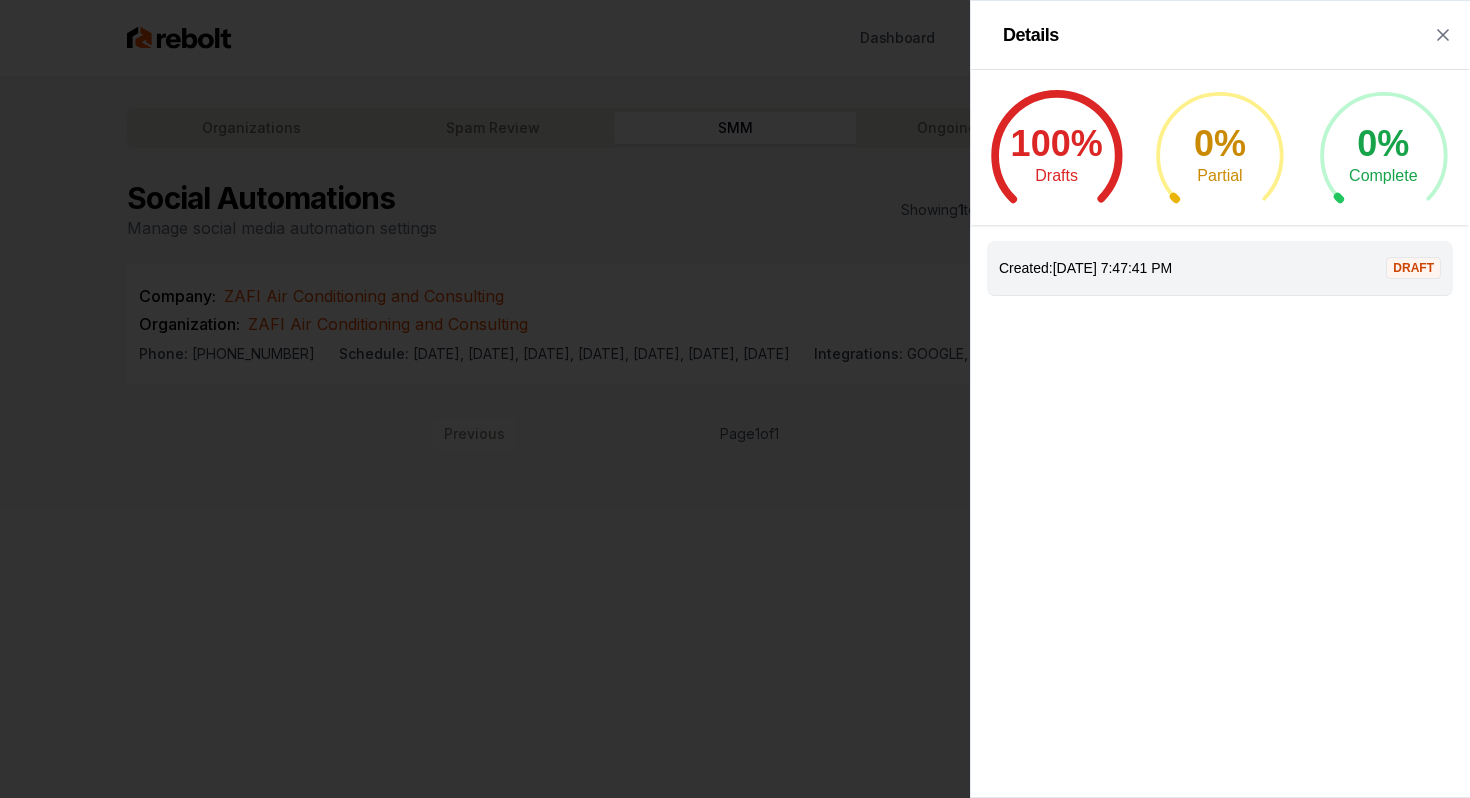 click on "Created:  [DATE] 7:47:41 PM DRAFT" at bounding box center (1220, 268) 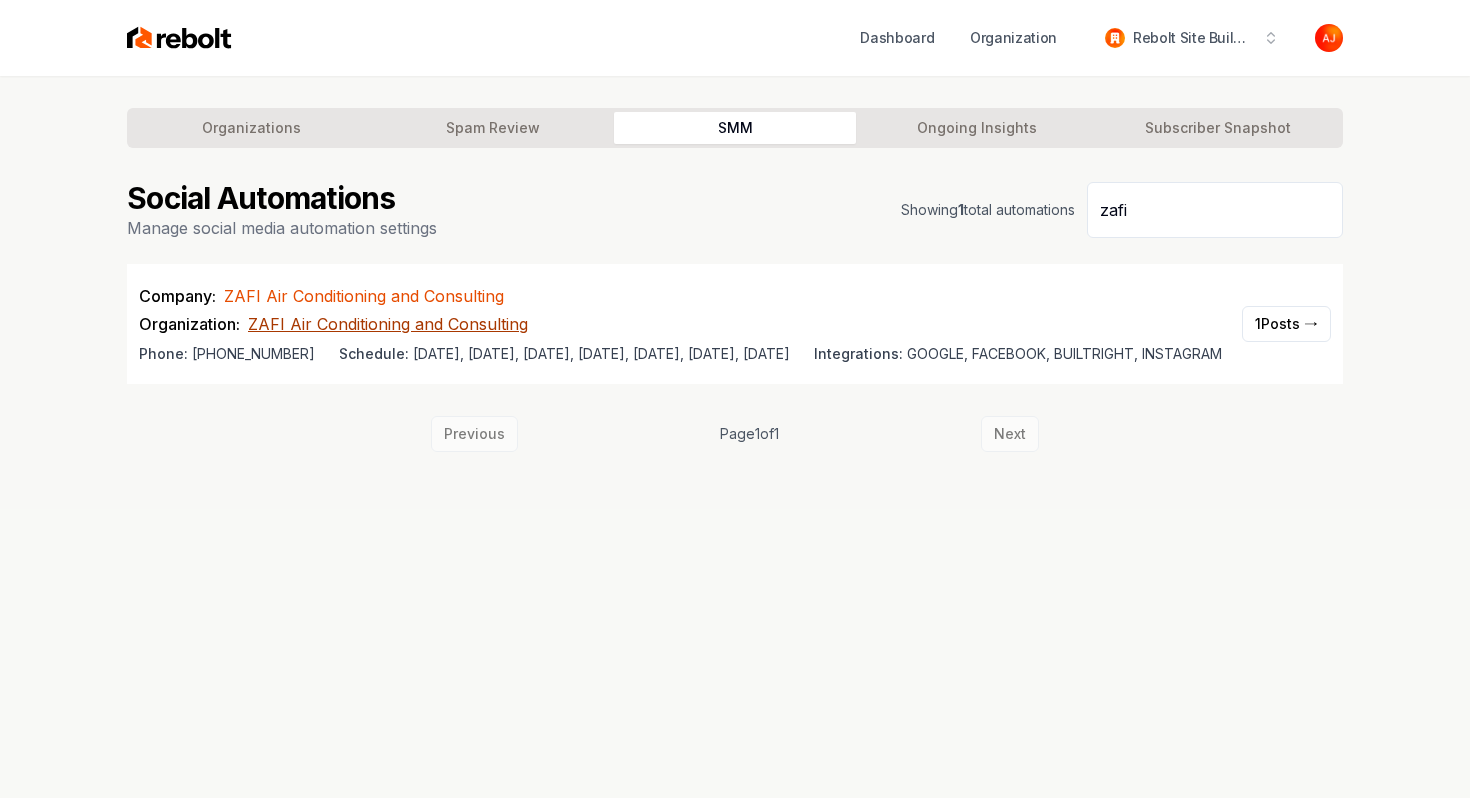 click on "ZAFI Air Conditioning and Consulting" at bounding box center (388, 324) 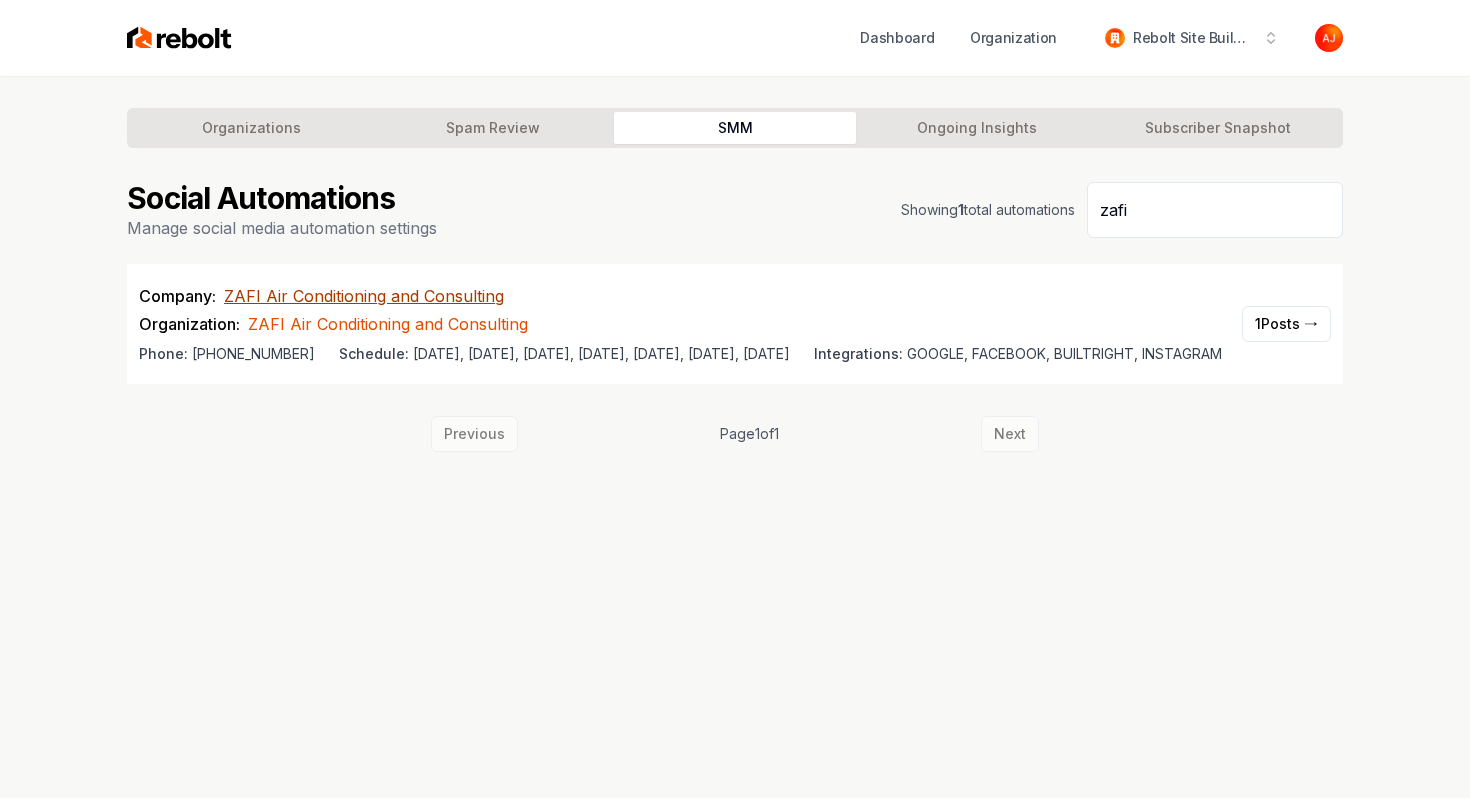 click on "ZAFI Air Conditioning and Consulting" at bounding box center (364, 296) 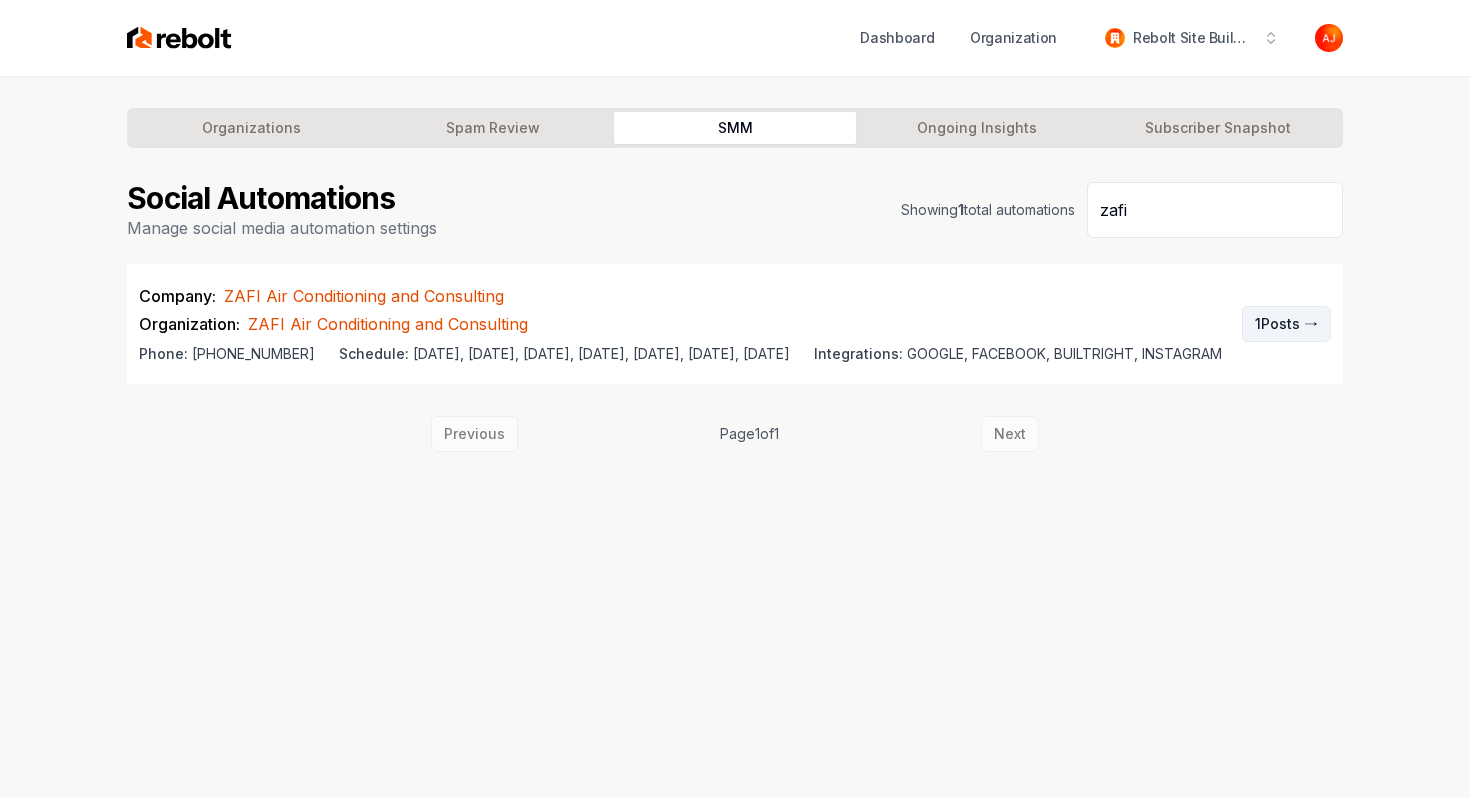 click on "1  Posts →" at bounding box center (1286, 324) 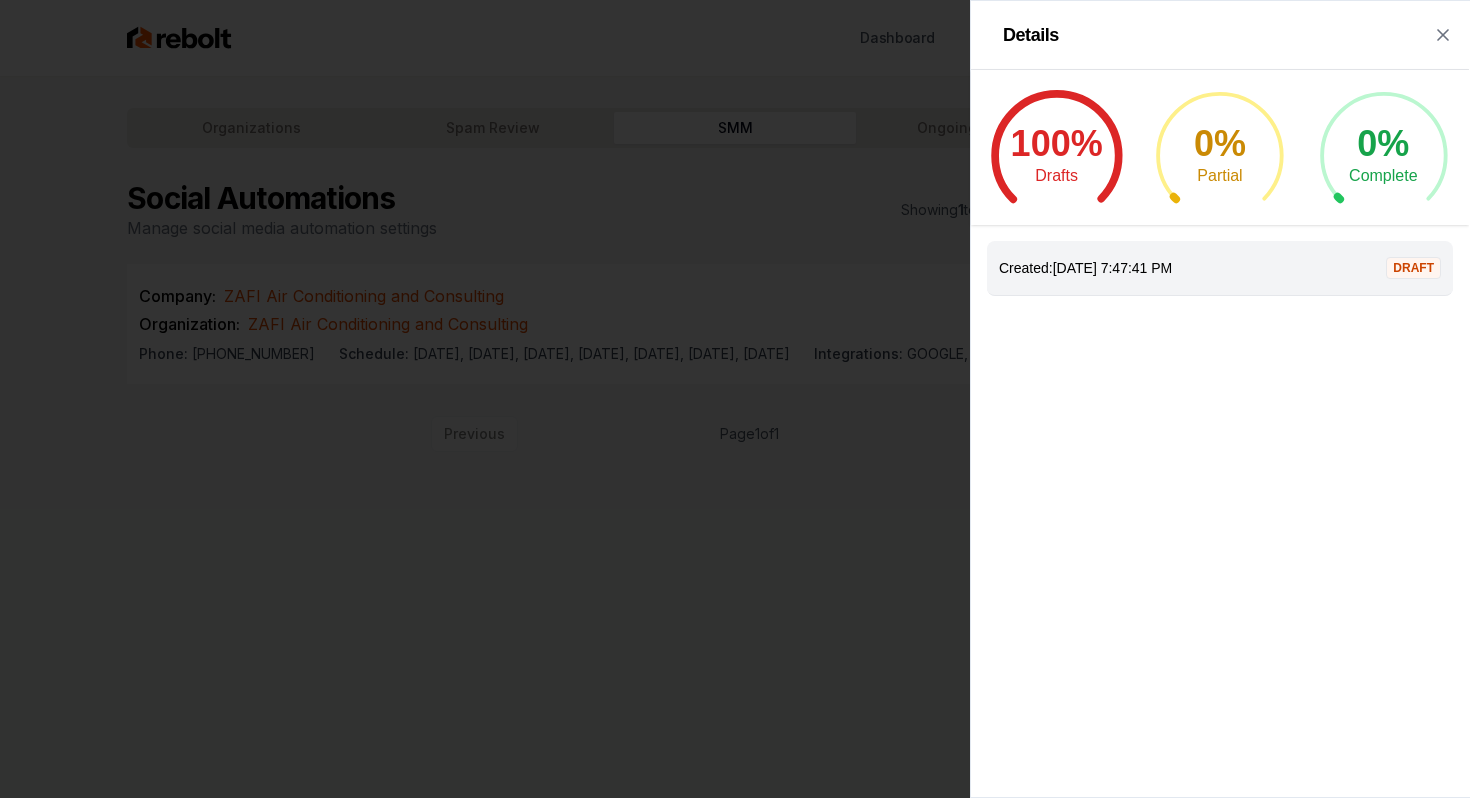 click on "Created:  [DATE] 7:47:41 PM DRAFT" at bounding box center [1220, 268] 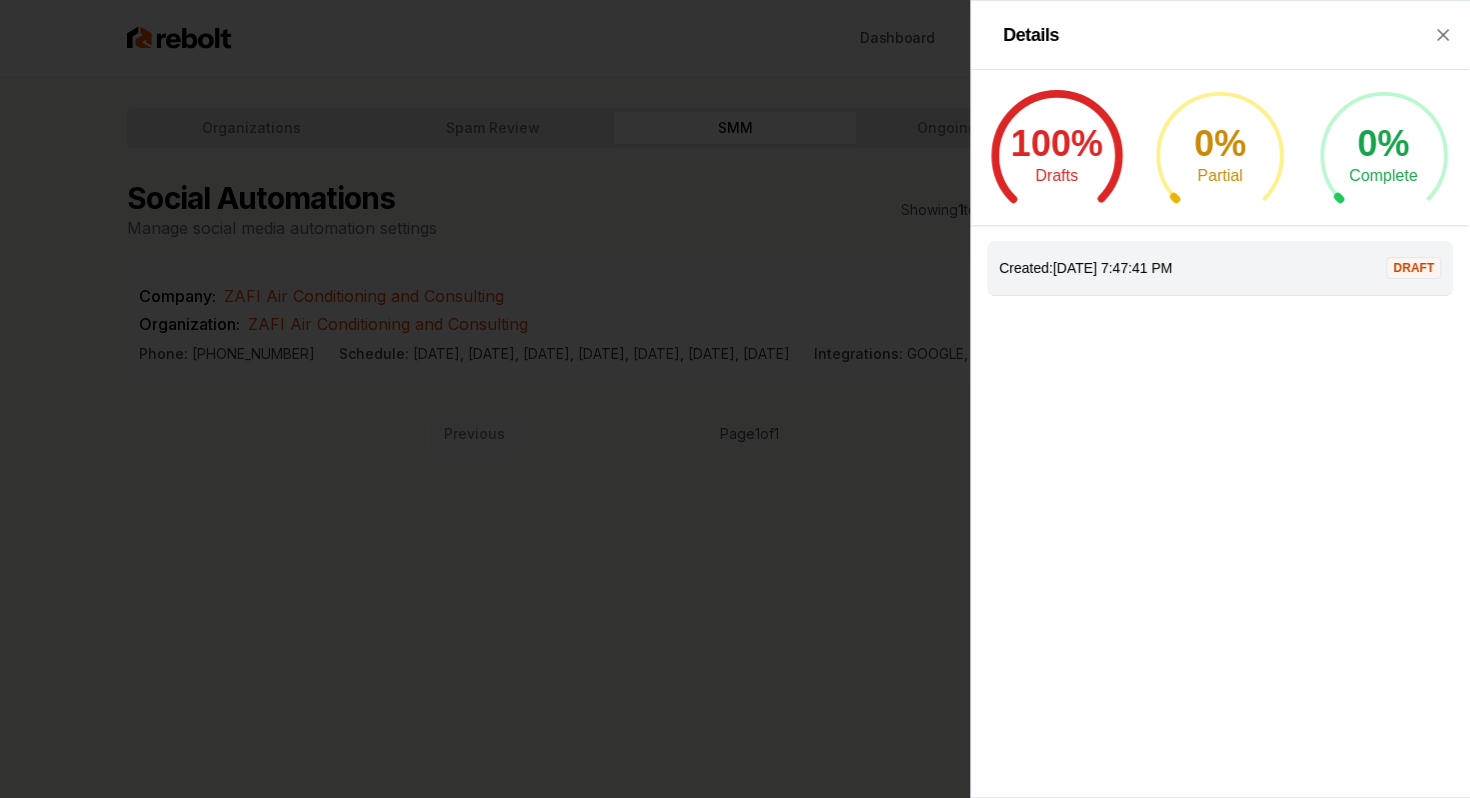 click 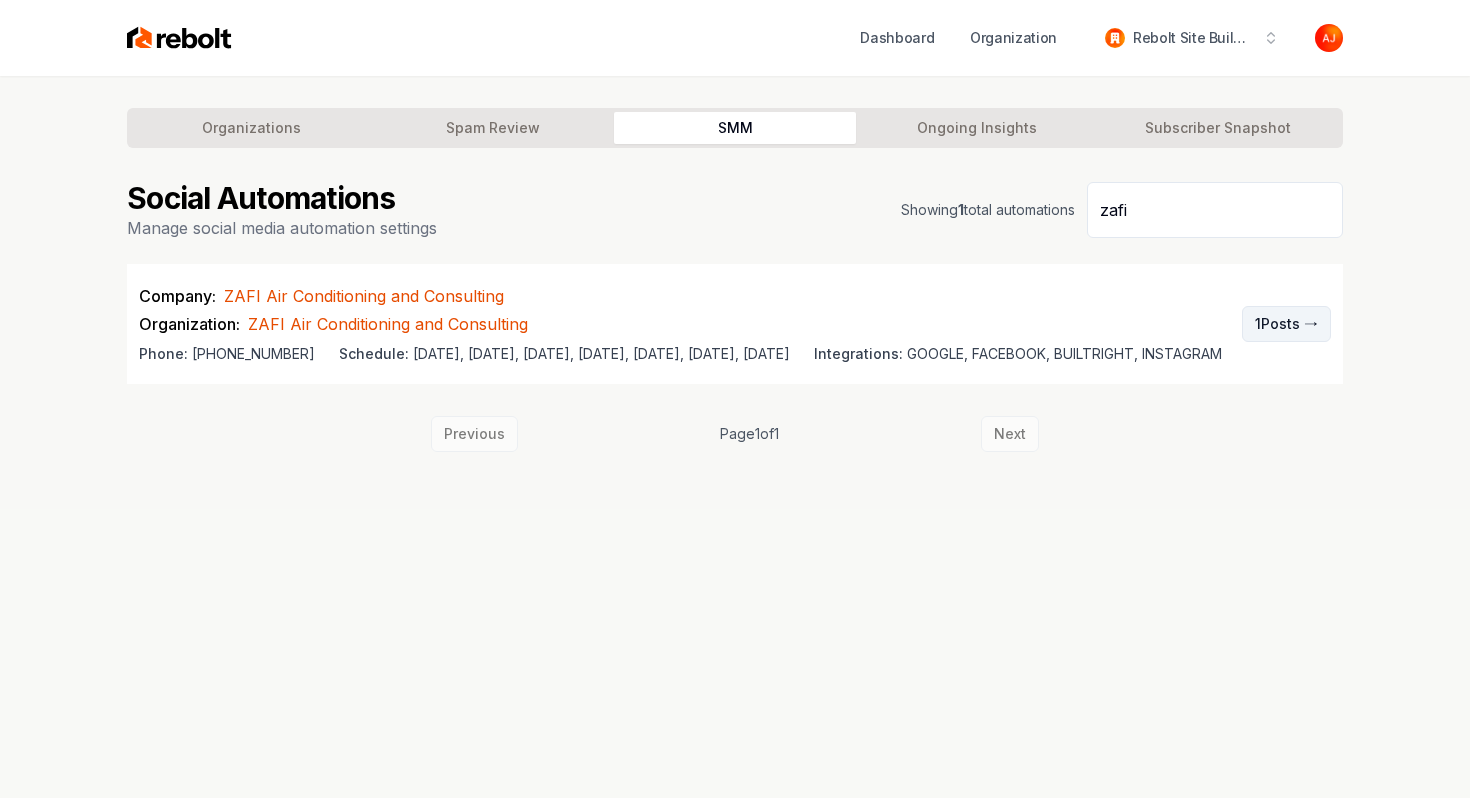 click on "1  Posts →" at bounding box center [1286, 324] 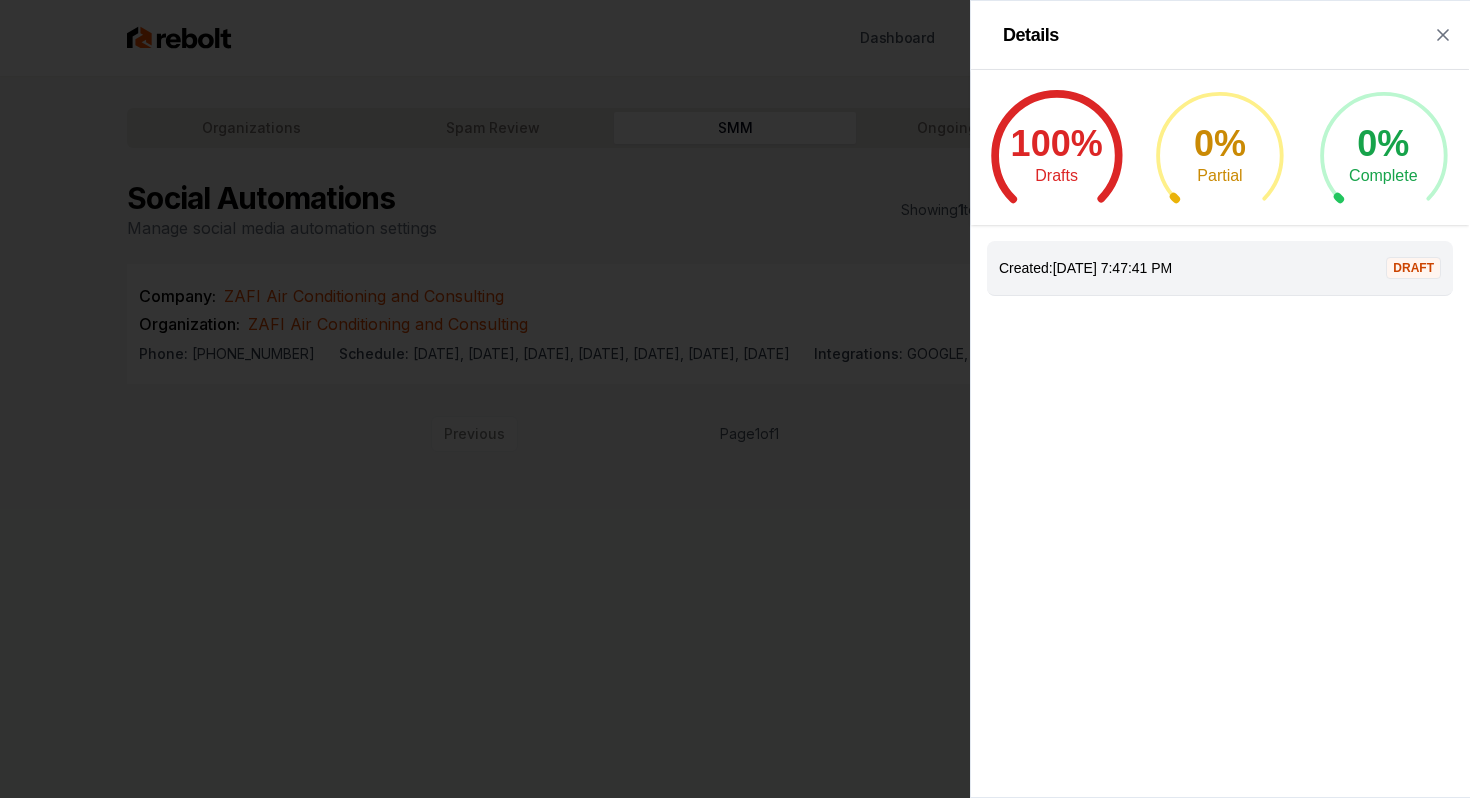 click on "Created:  [DATE] 7:47:41 PM" at bounding box center [1085, 268] 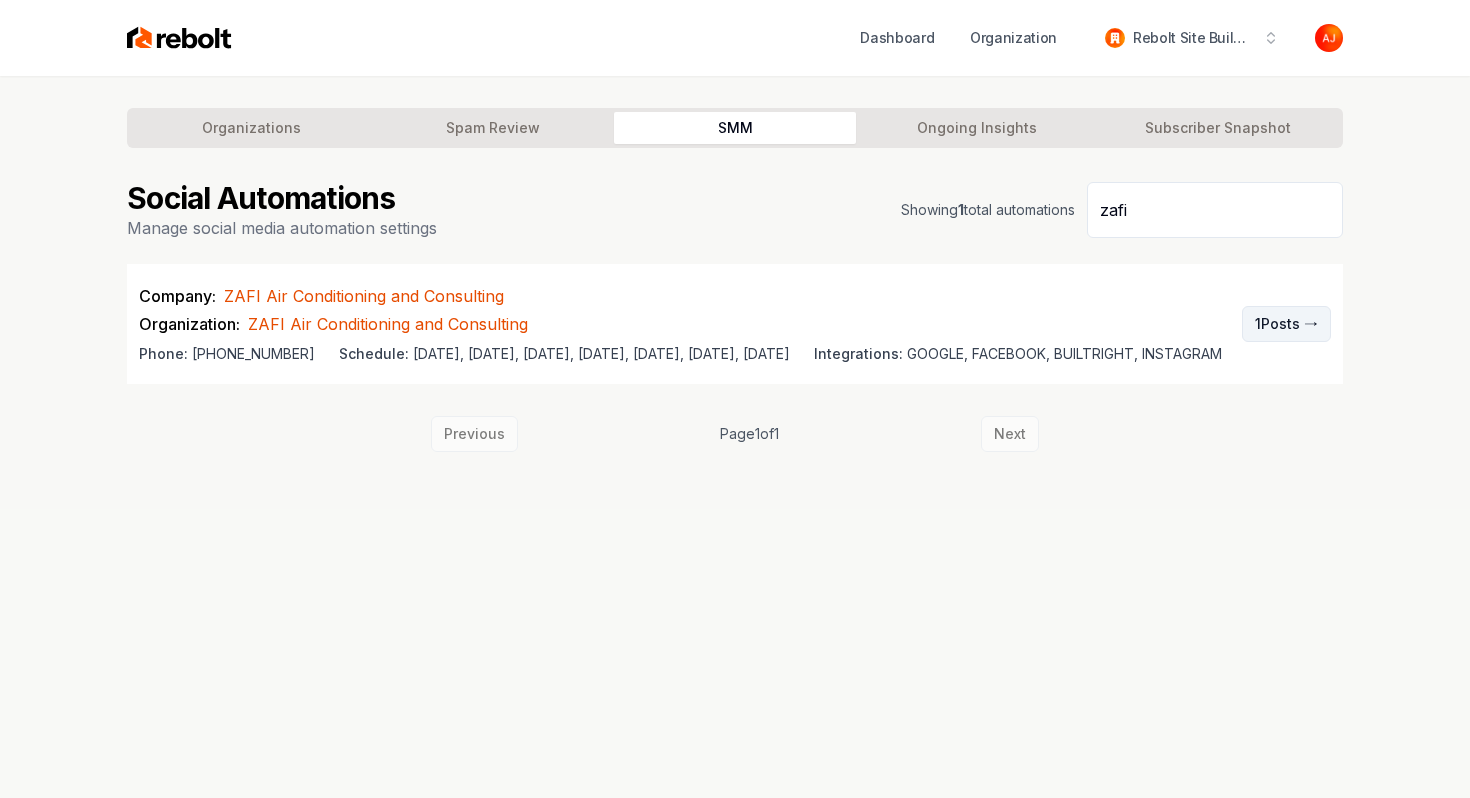 click on "1  Posts →" at bounding box center [1286, 324] 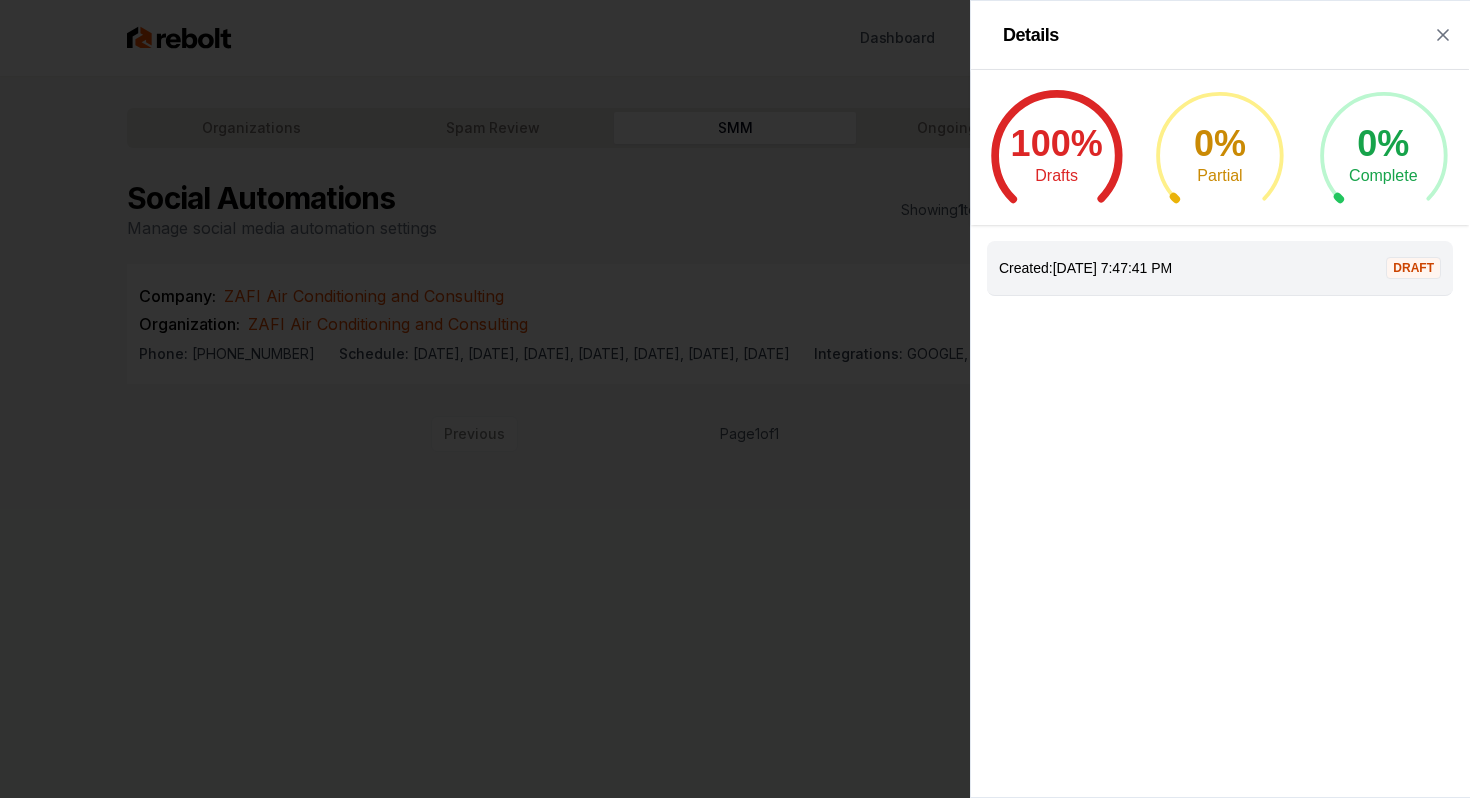 click on "Dashboard Organization Rebolt Site Builder Organizations Spam Review SMM Ongoing Insights Subscriber Snapshot Social Automations Manage social media automation settings Showing  1  total automations zafi Company: ZAFI Air Conditioning and Consulting Organization: ZAFI Air Conditioning and Consulting Phone: [PHONE_NUMBER] Schedule: [DATE], [DATE], [DATE], [DATE], [DATE], [DATE], [DATE] Integrations: GOOGLE, FACEBOOK, BUILTRIGHT, INSTAGRAM 1  Posts → Previous Page  1  of  1 Next Social Automations Details 100 % Drafts 0 % Partial 0 % Complete Created:  [DATE] 7:47:41 PM DRAFT" at bounding box center (735, 399) 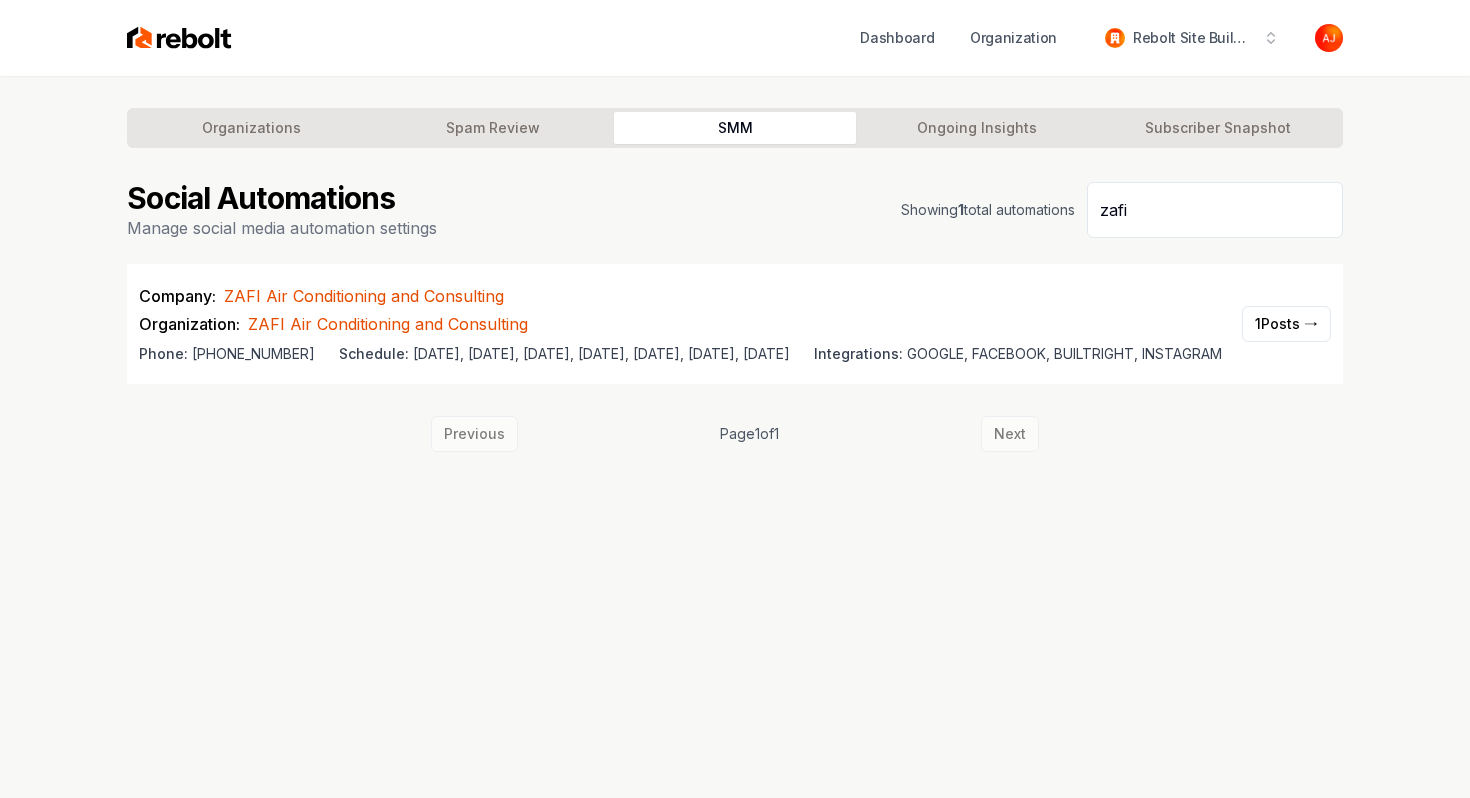 click on "Organizations Spam Review SMM Ongoing Insights Subscriber Snapshot" at bounding box center [735, 128] 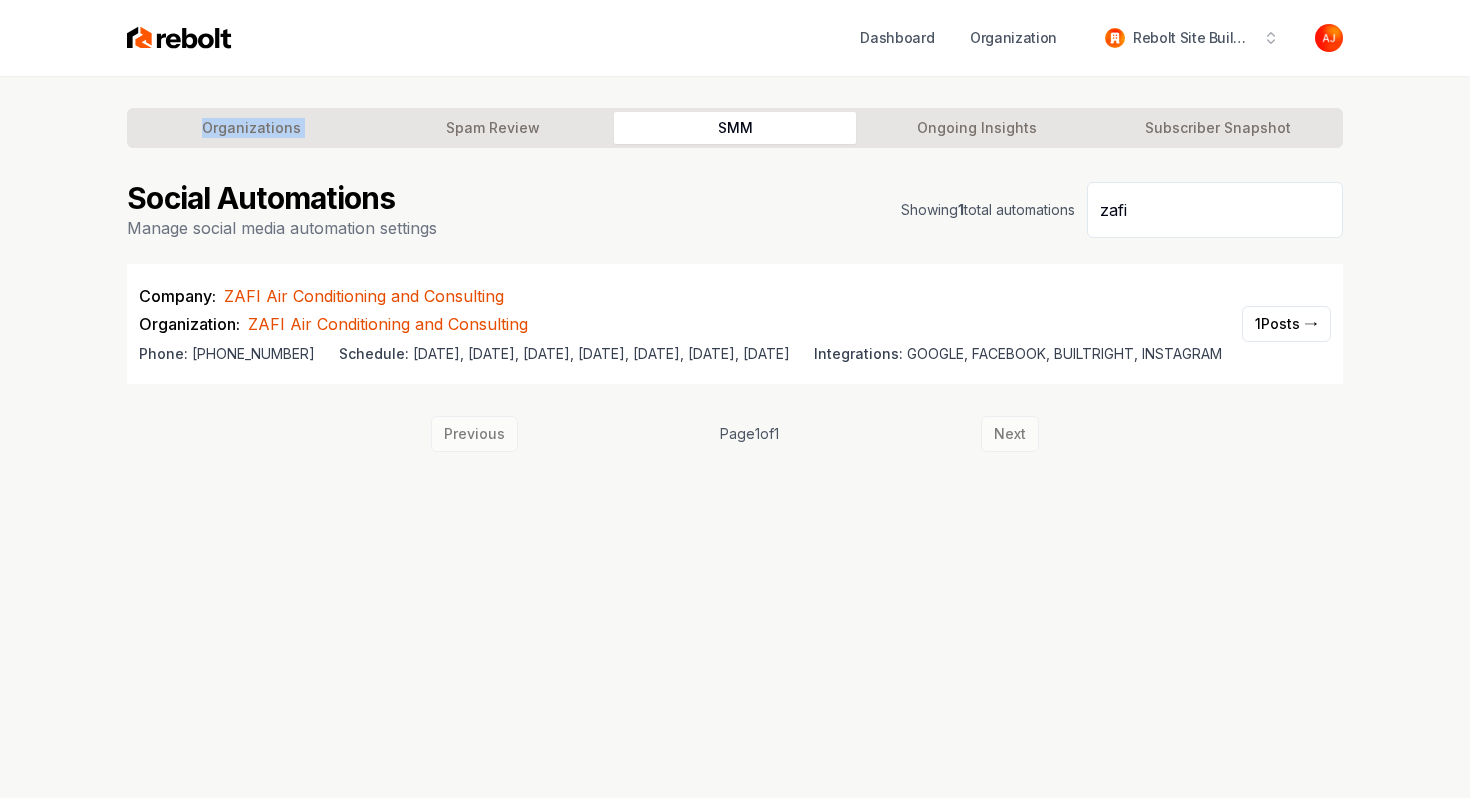 click on "Organizations Spam Review SMM Ongoing Insights Subscriber Snapshot" at bounding box center [735, 128] 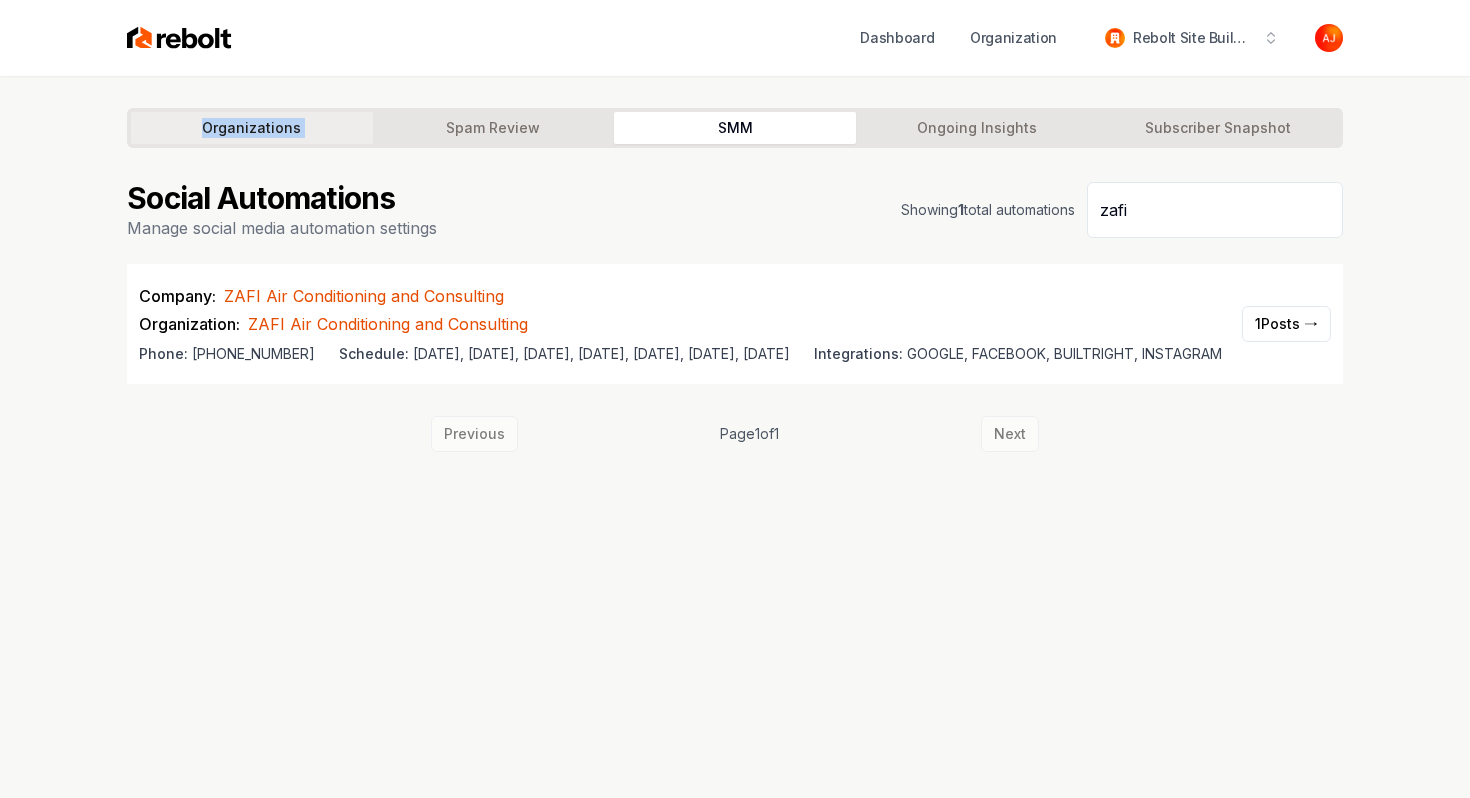 click on "Organizations" at bounding box center (252, 128) 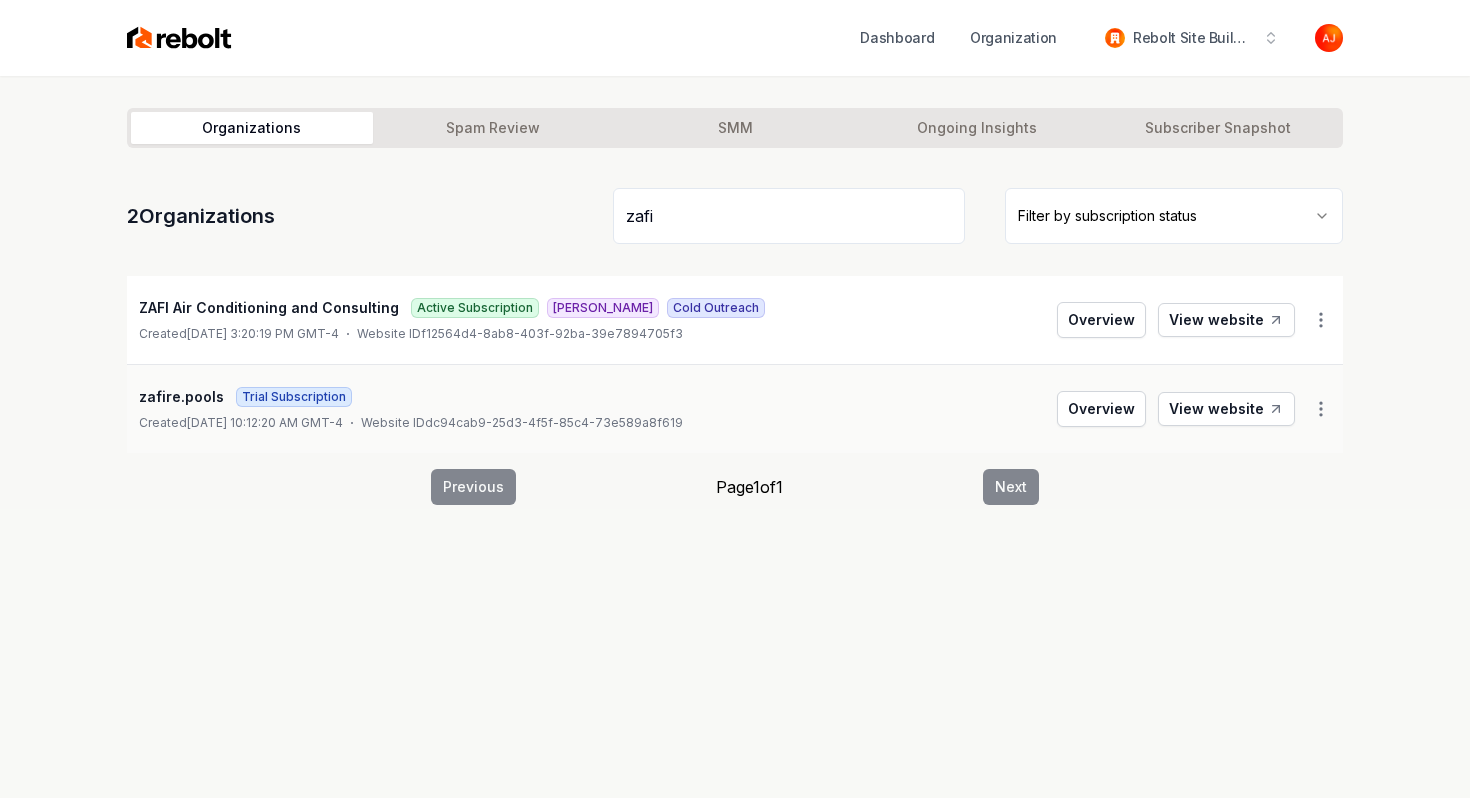 type on "zafi" 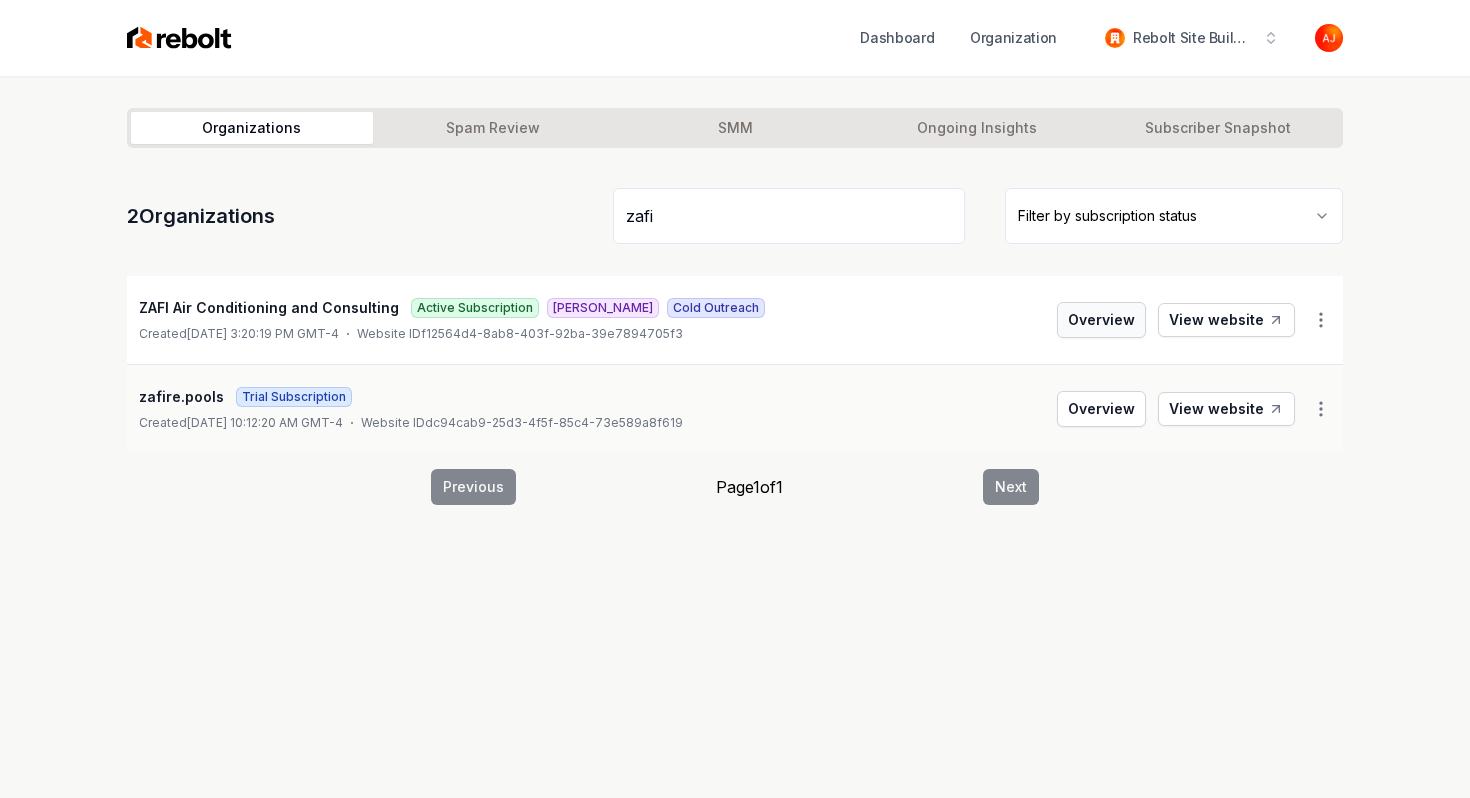 click on "Overview" at bounding box center (1101, 320) 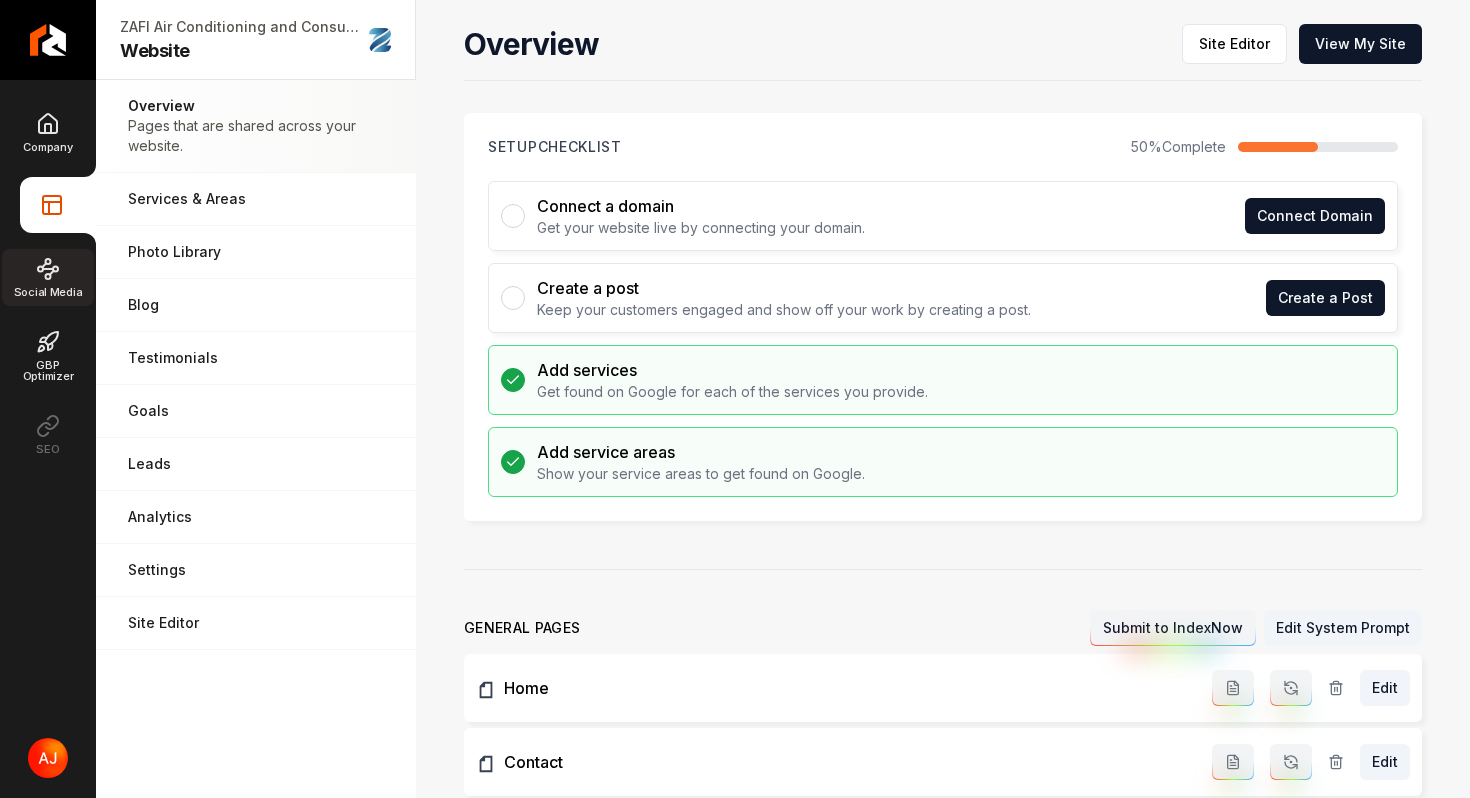 click 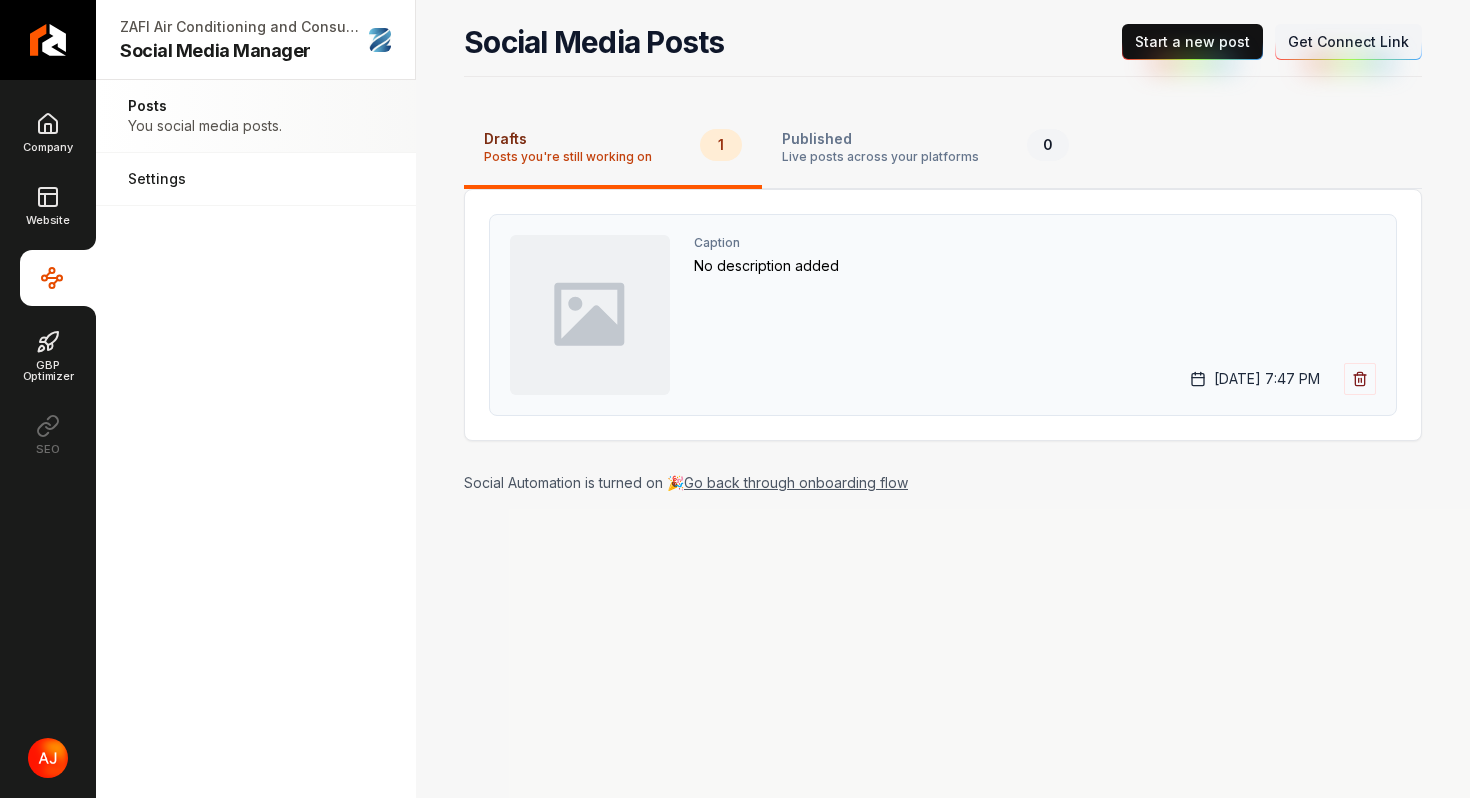 click on "Caption No description added [DATE] 7:47 PM" at bounding box center (1035, 315) 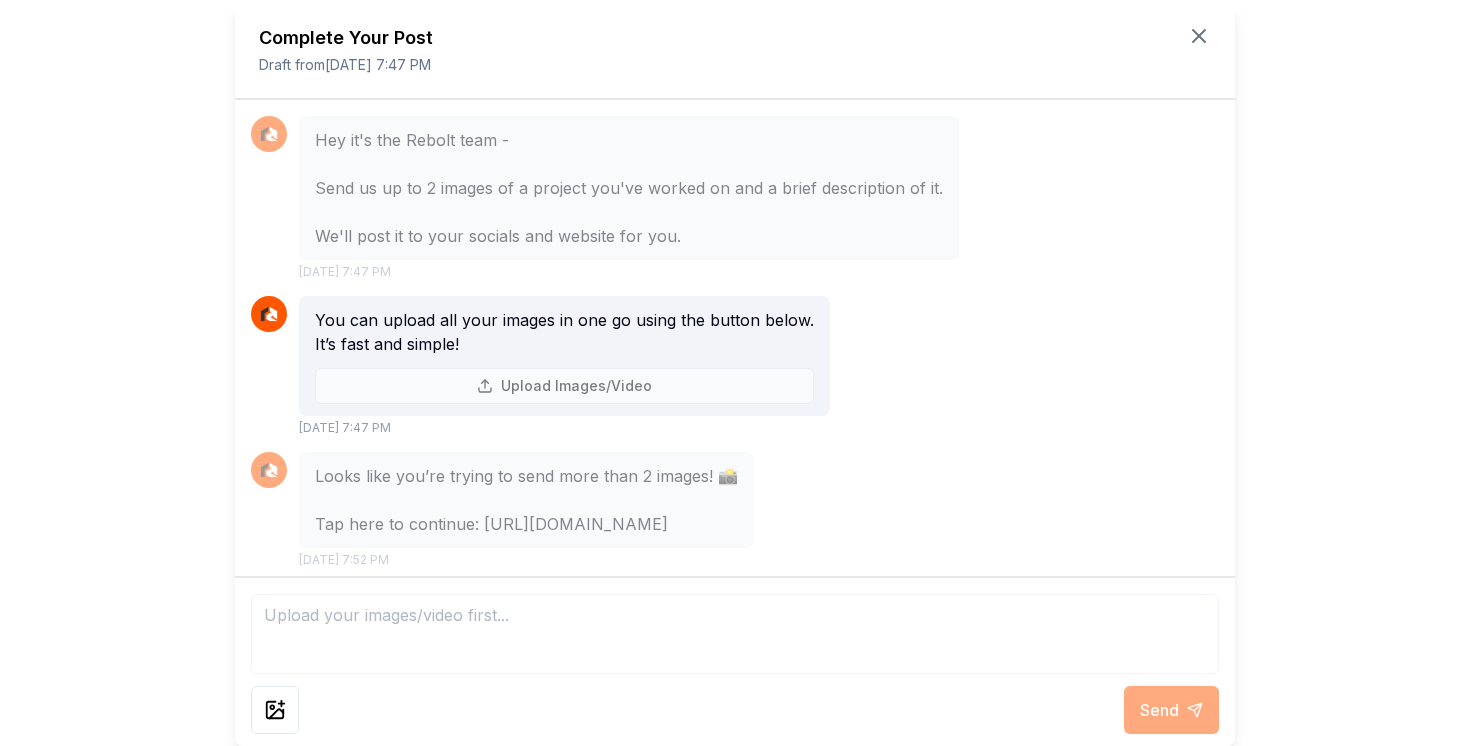 scroll, scrollTop: 188, scrollLeft: 0, axis: vertical 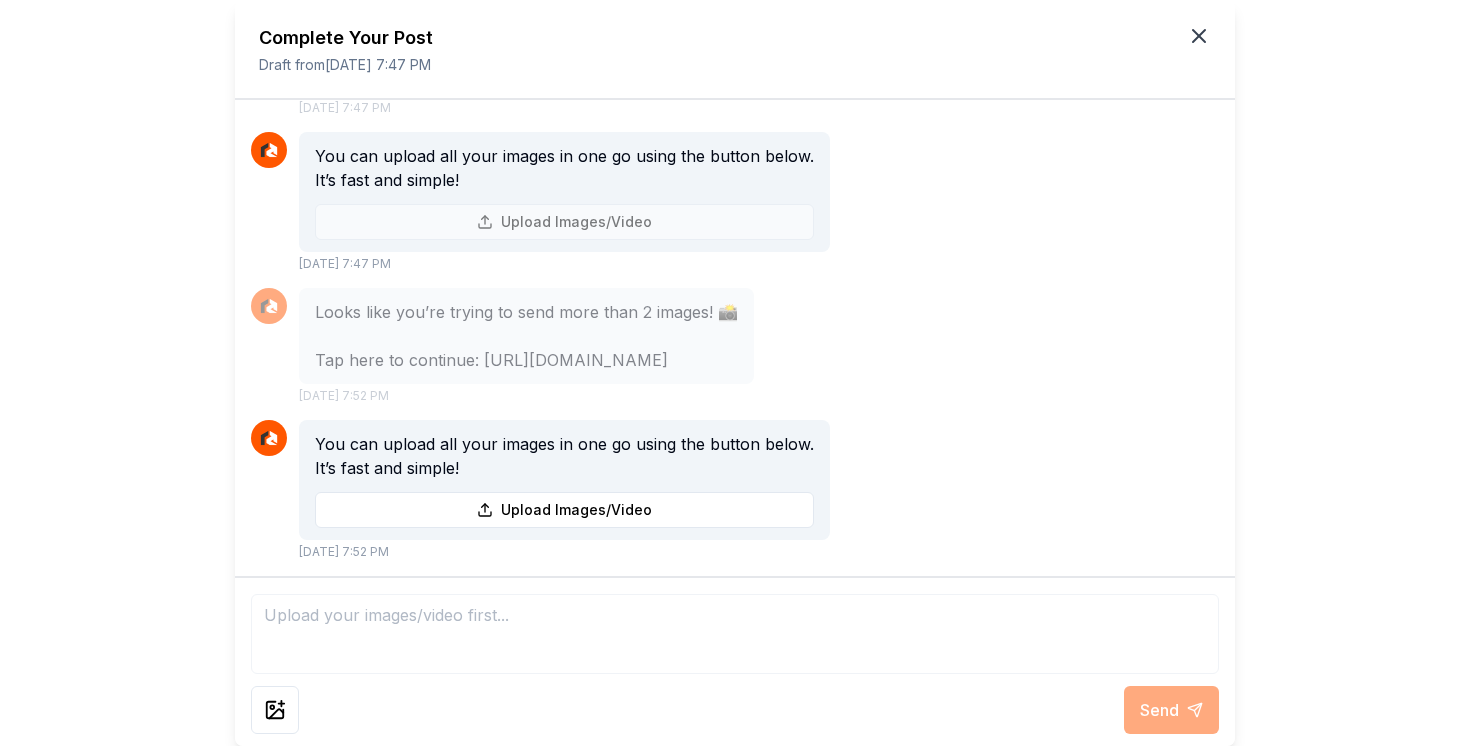 click 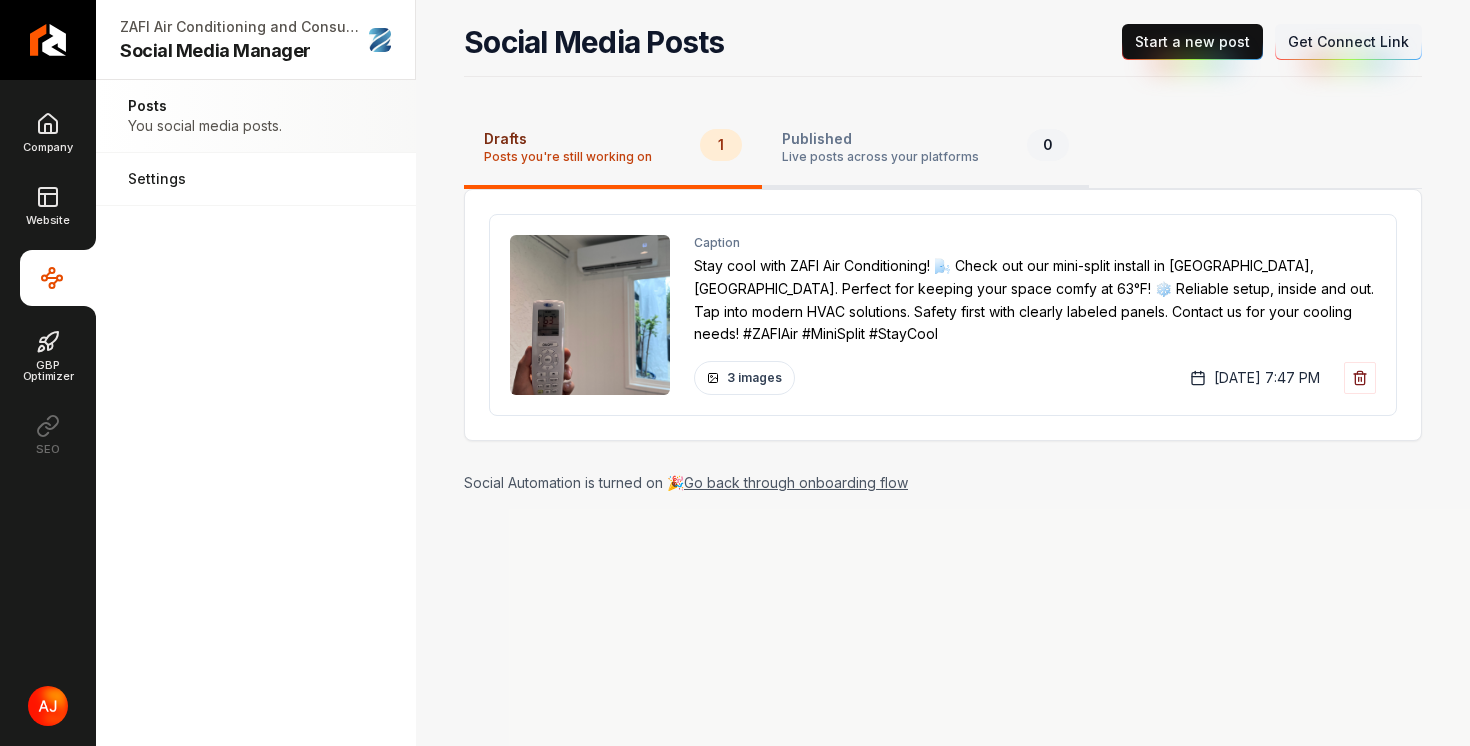 click on "Published" at bounding box center (880, 139) 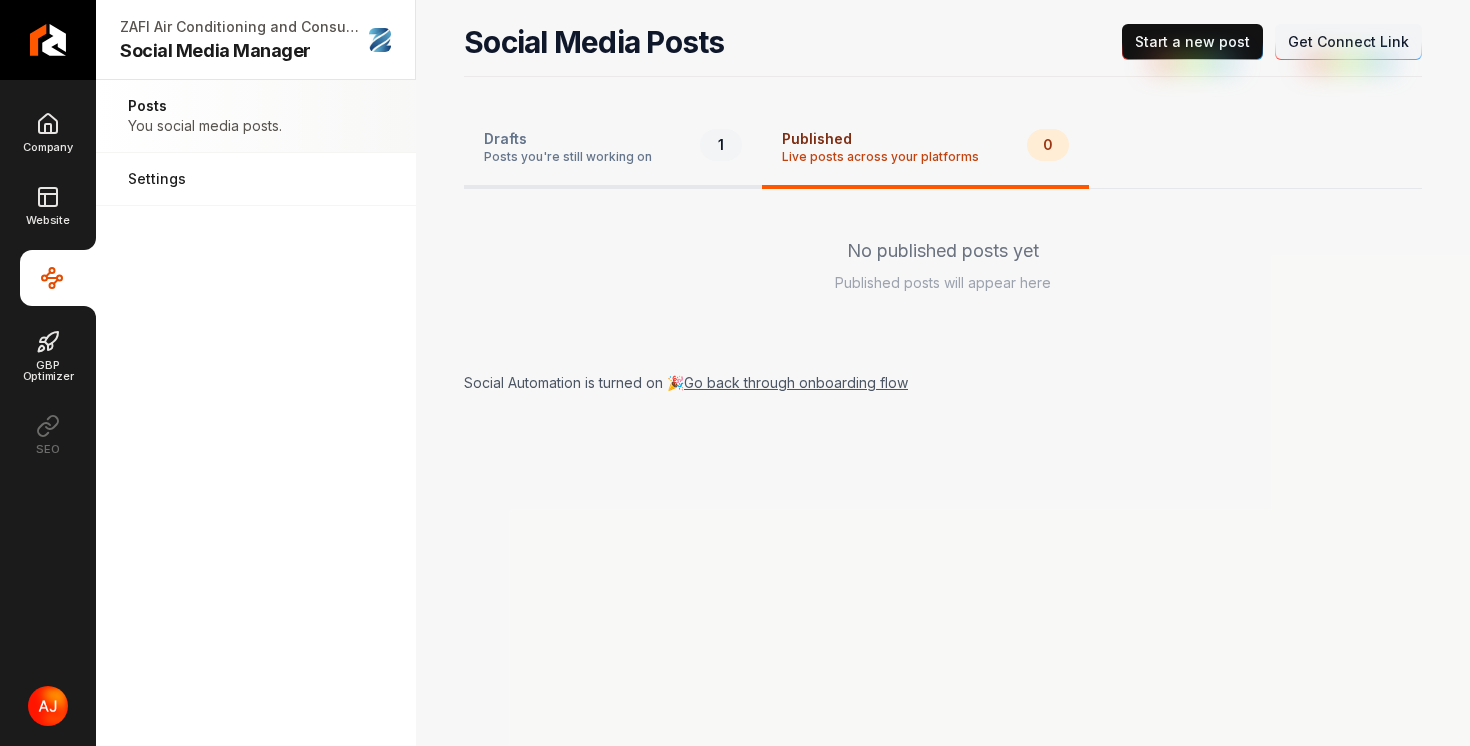 click on "Posts you're still working on" at bounding box center (568, 157) 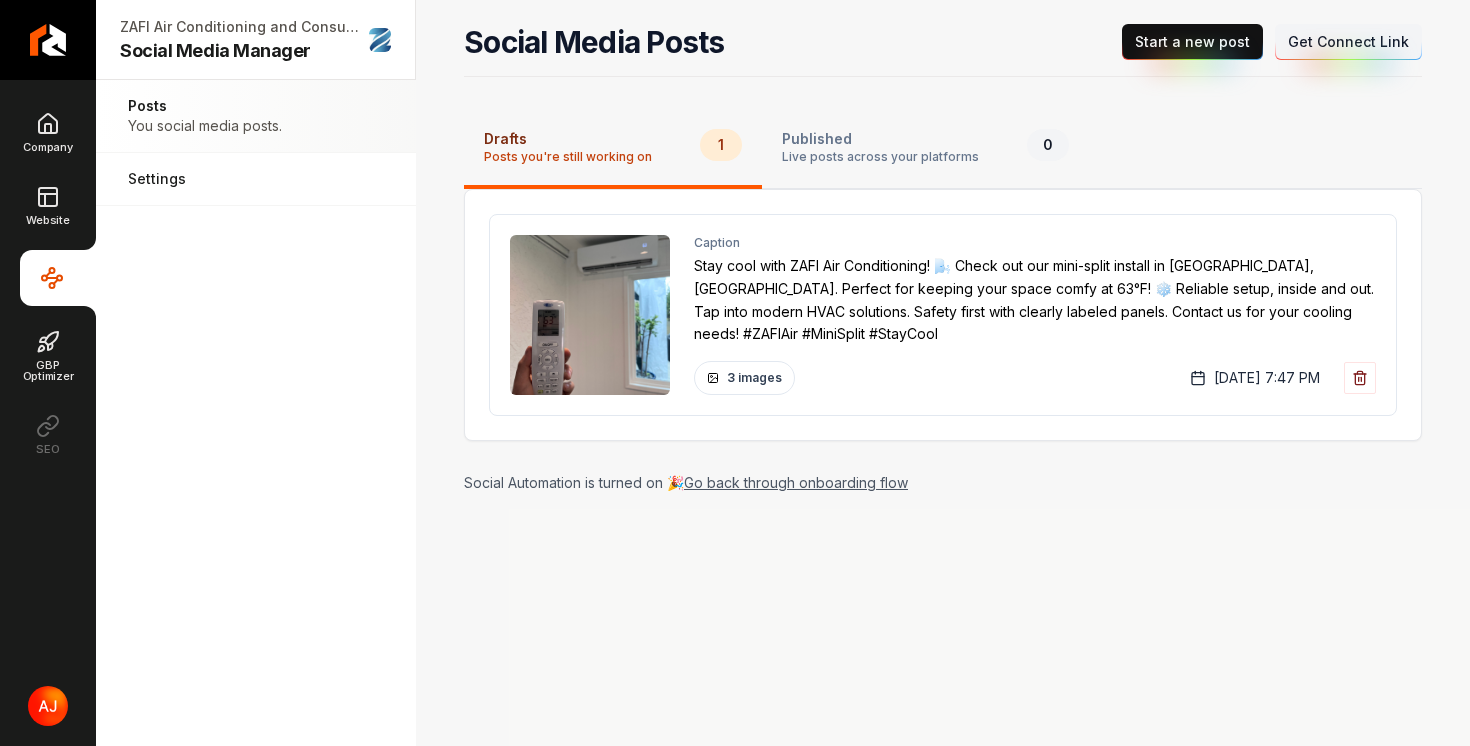 click on "Posts You social media posts. Settings Adjust your settings." at bounding box center (256, 413) 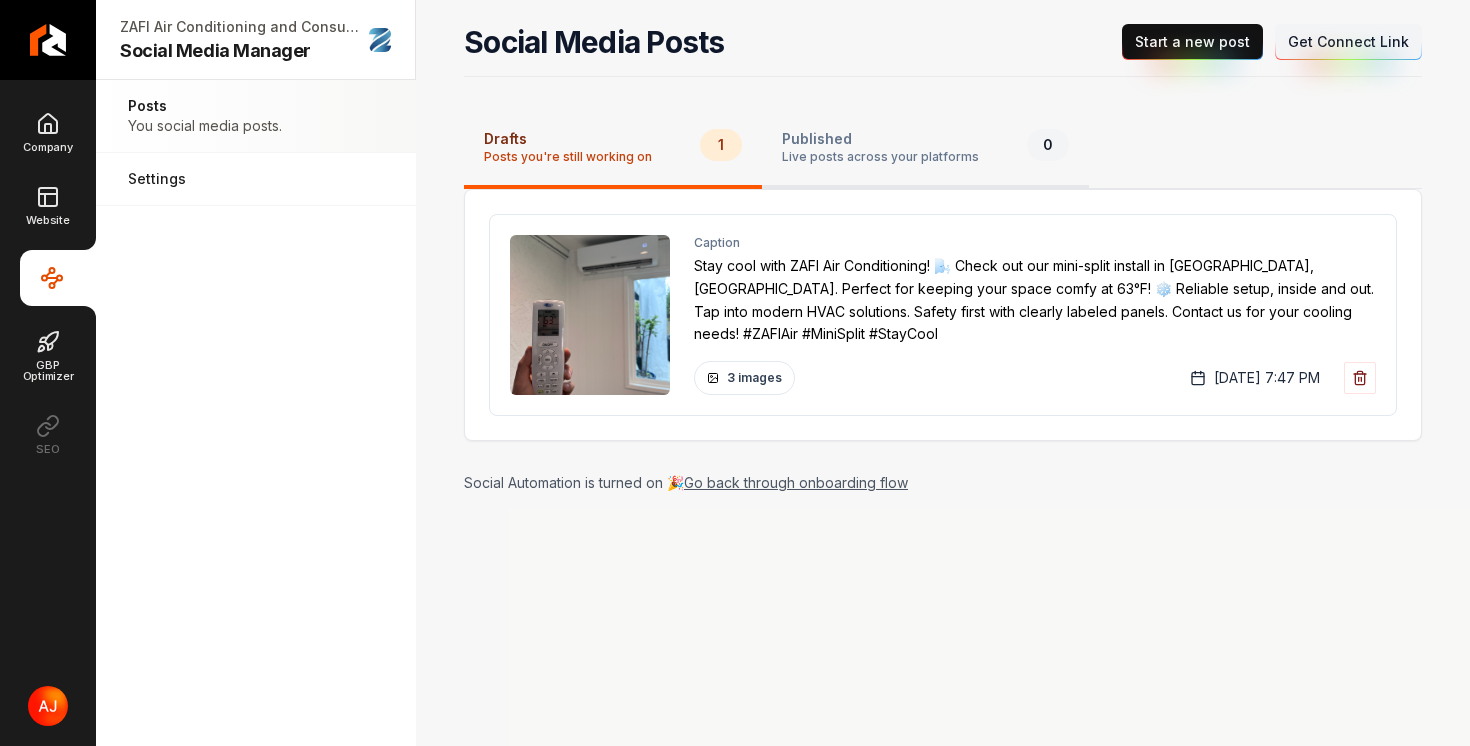click on "Published" at bounding box center (880, 139) 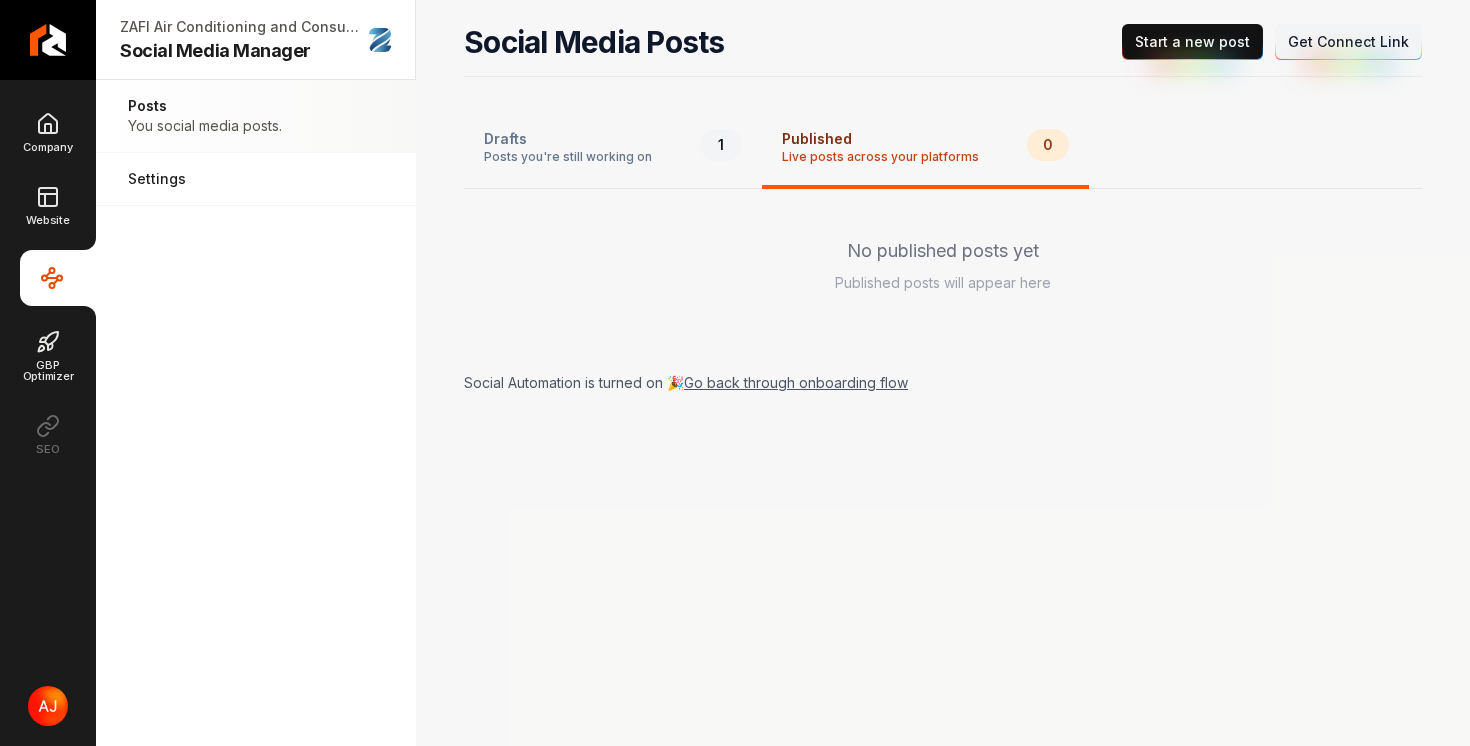 type 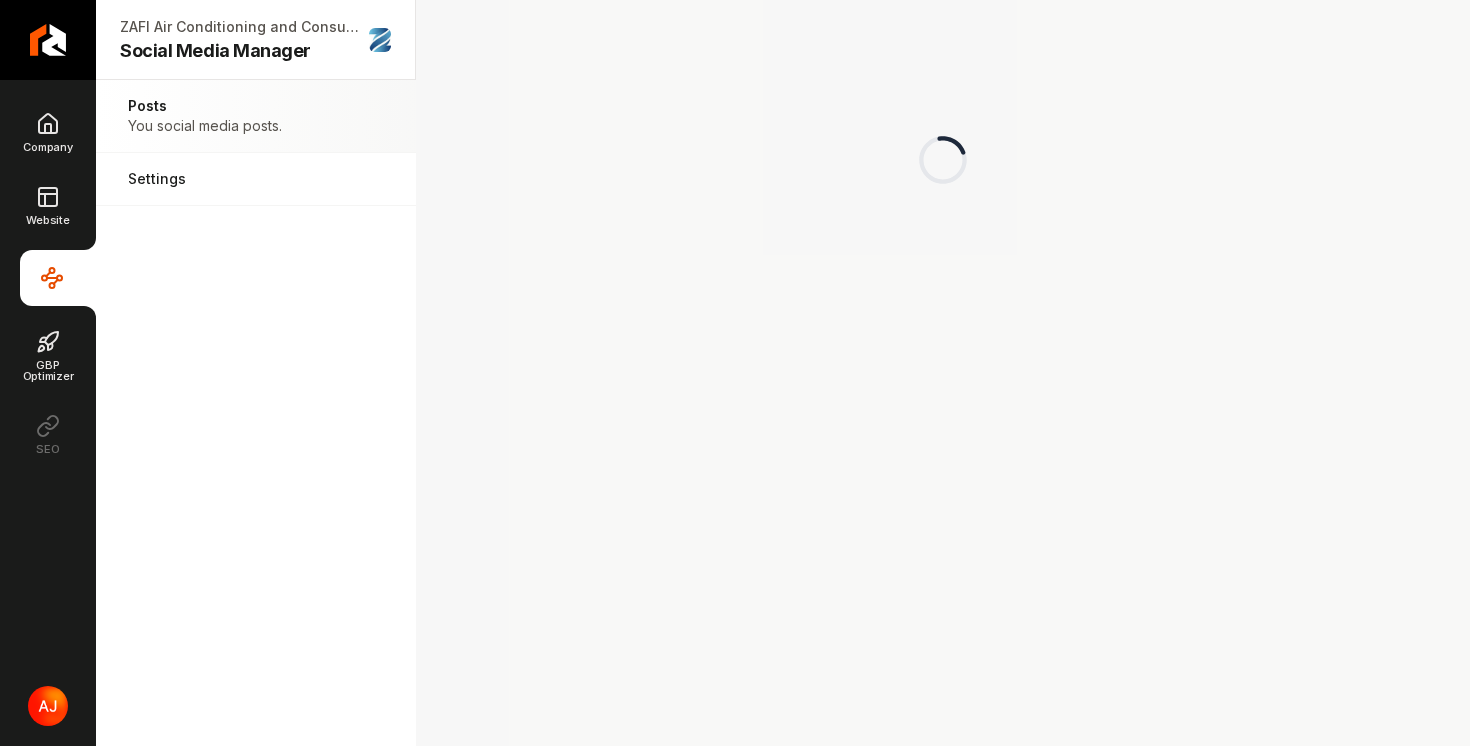 scroll, scrollTop: 0, scrollLeft: 0, axis: both 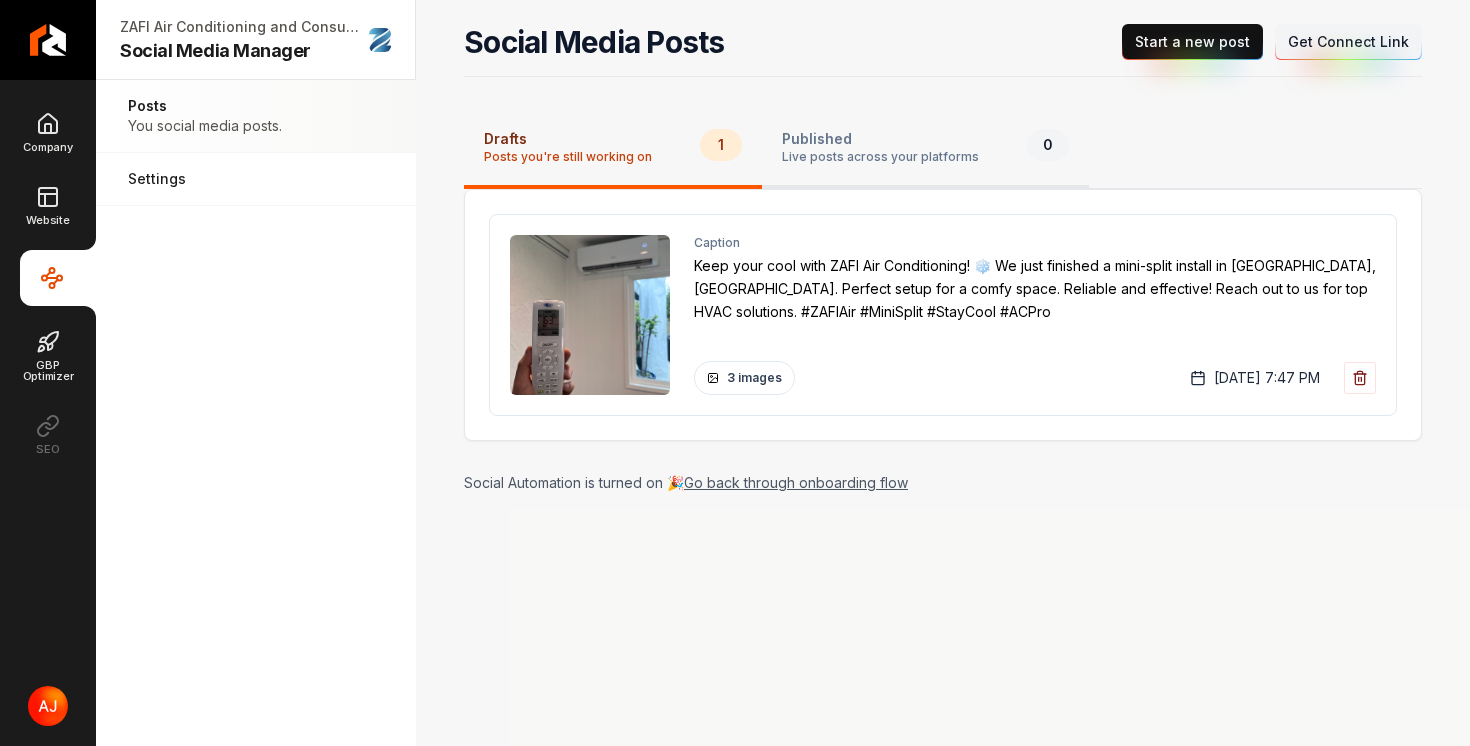 click on "Live posts across your platforms" at bounding box center (880, 157) 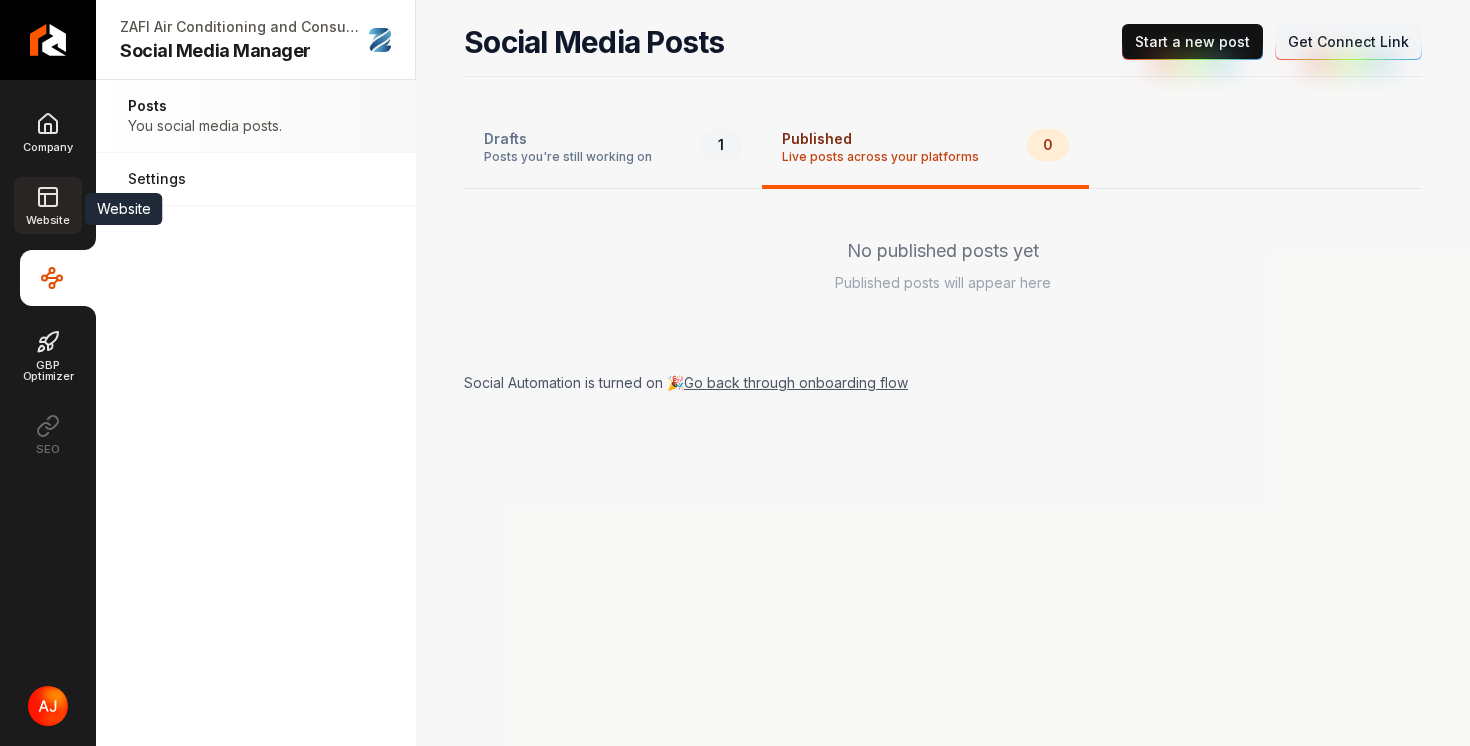 click 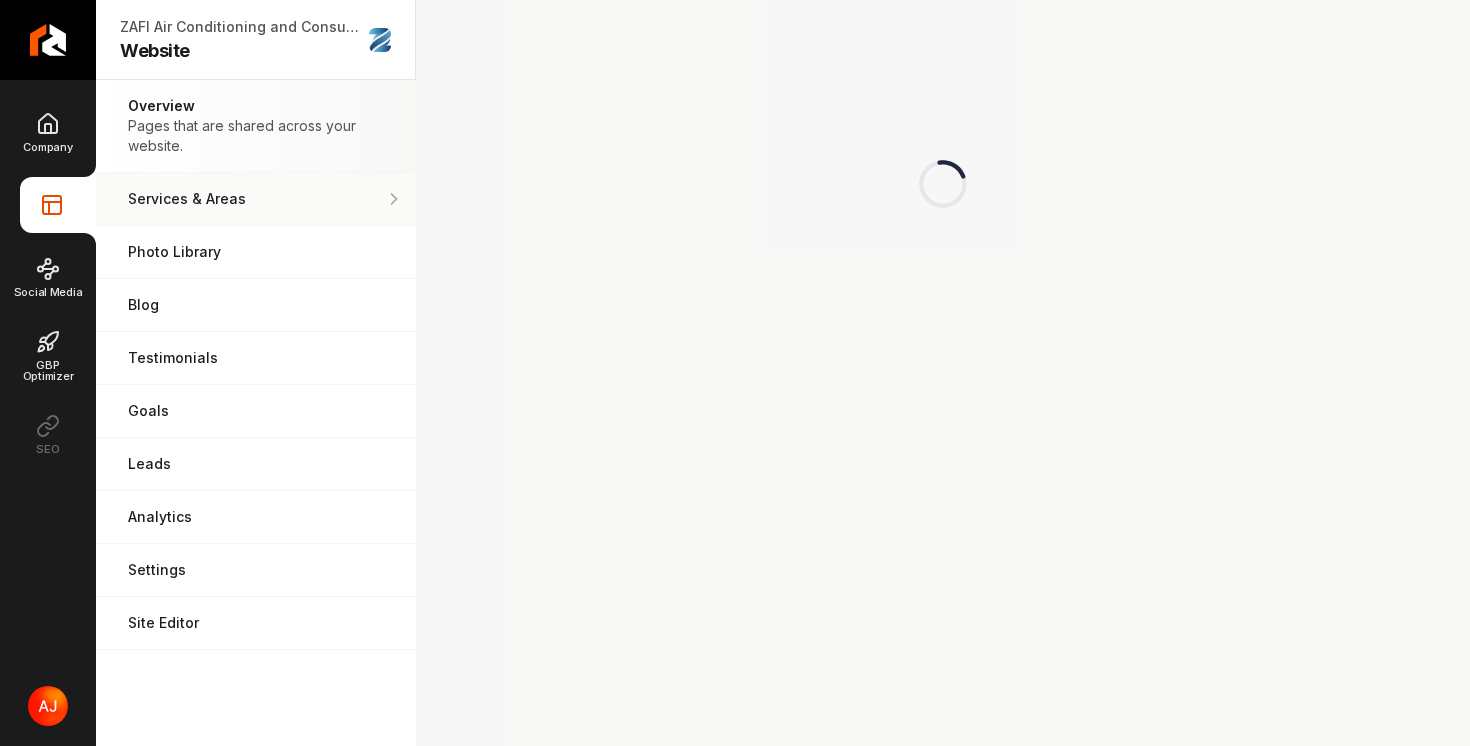 click on "Services & Areas Adjust your services and areas of expertise." at bounding box center (256, 199) 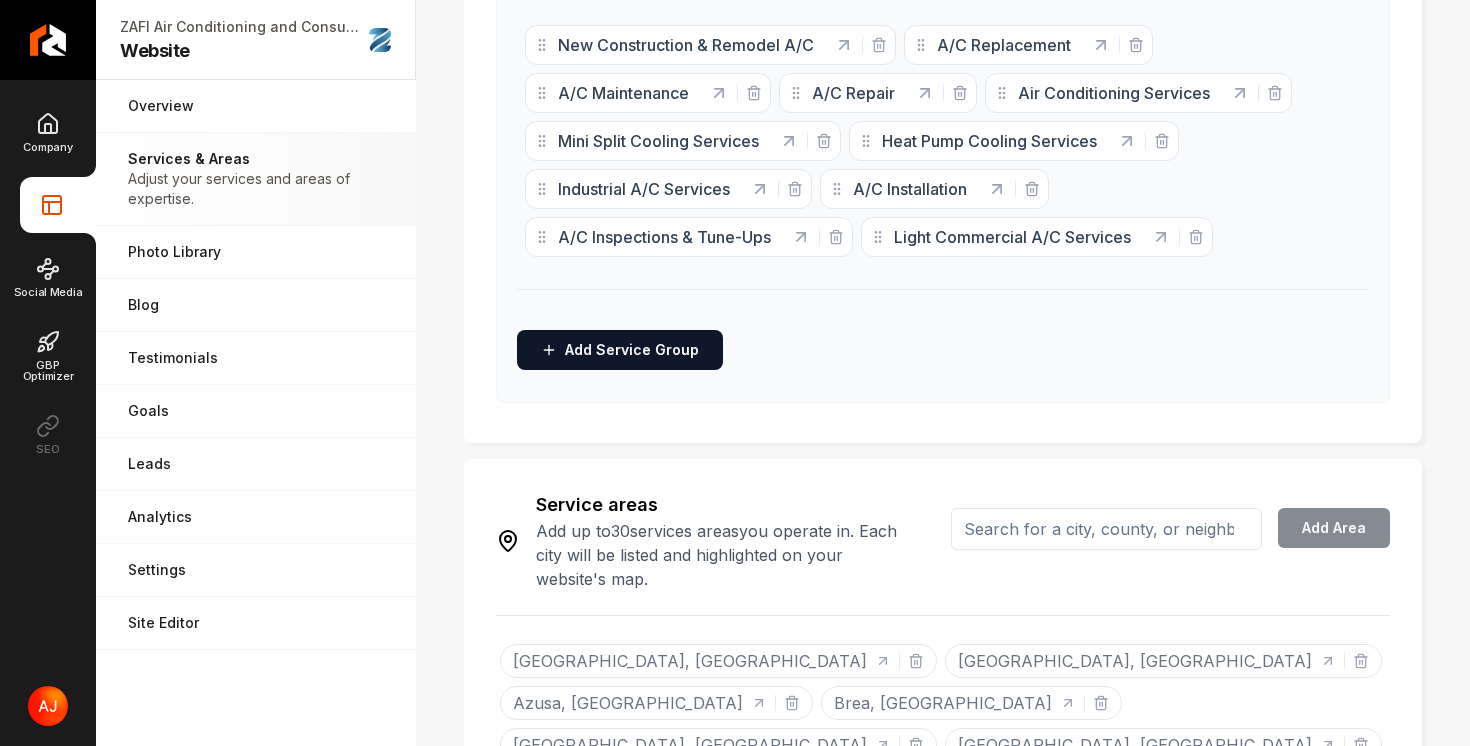 scroll, scrollTop: 1255, scrollLeft: 0, axis: vertical 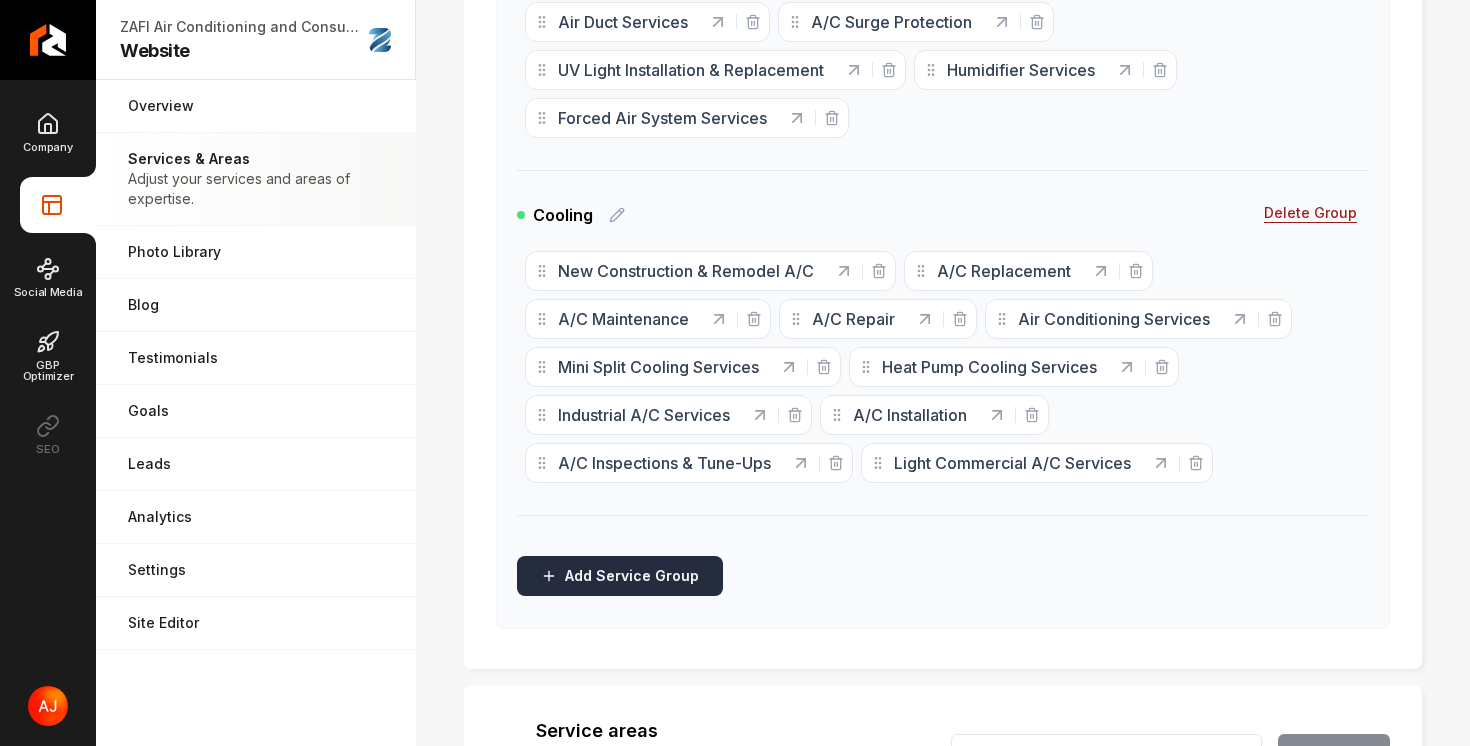 click on "Add Service Group" at bounding box center (620, 576) 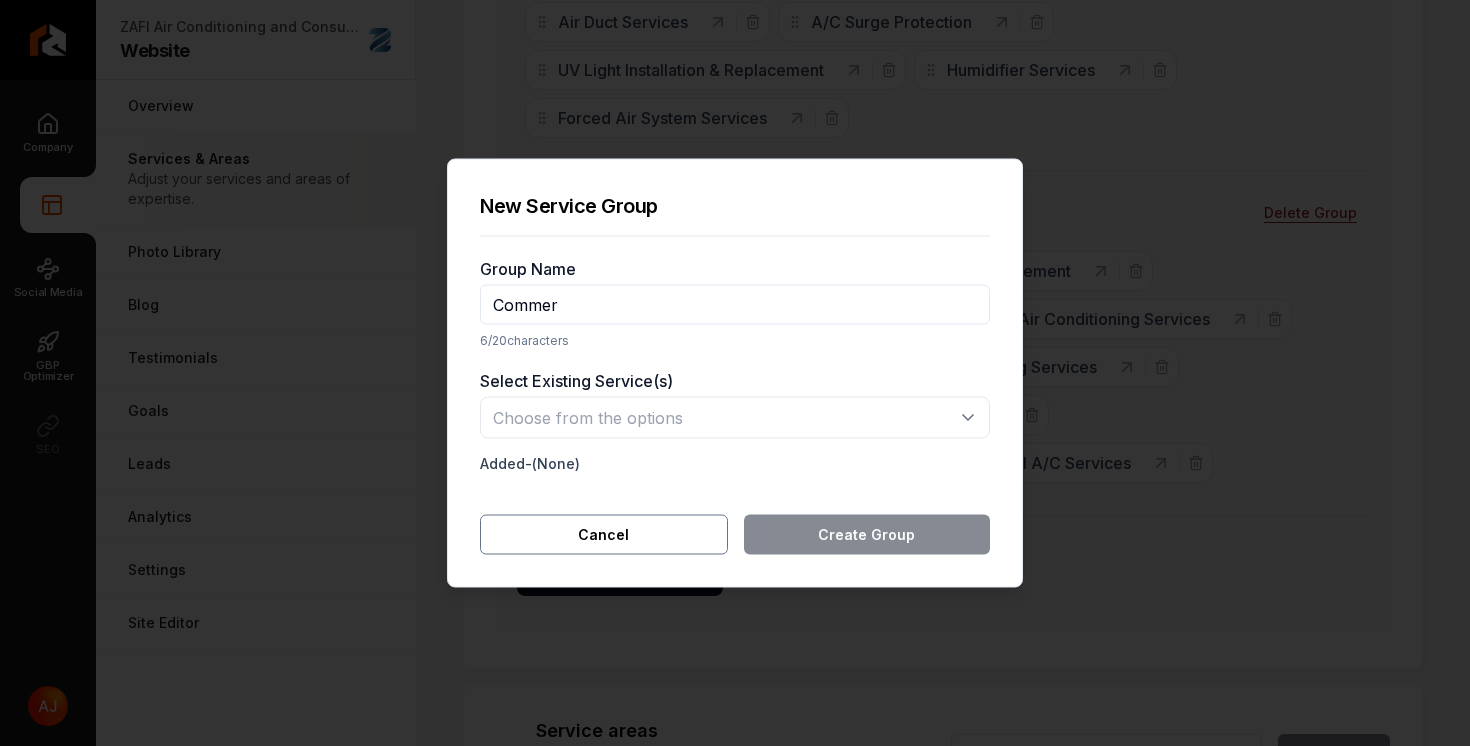 type on "Commercial" 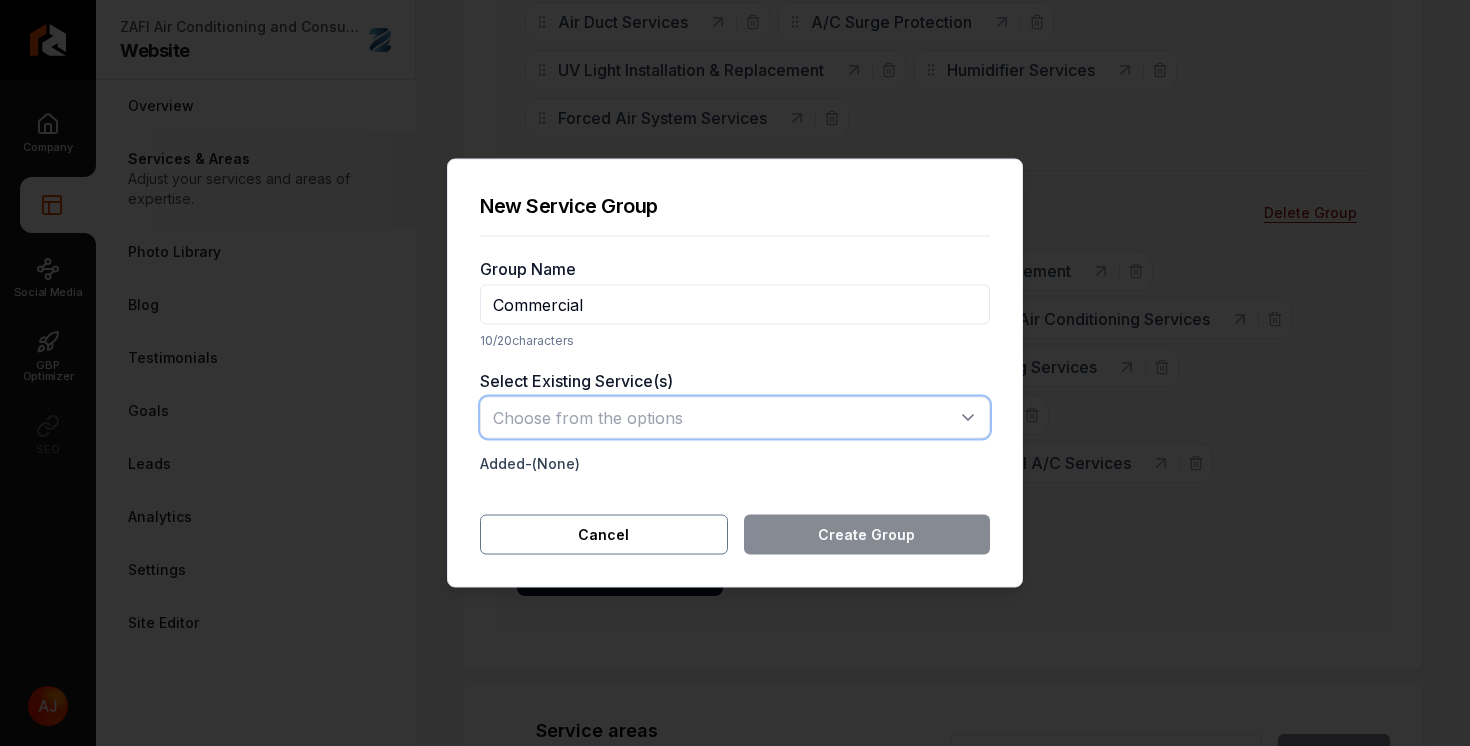 click at bounding box center (735, 418) 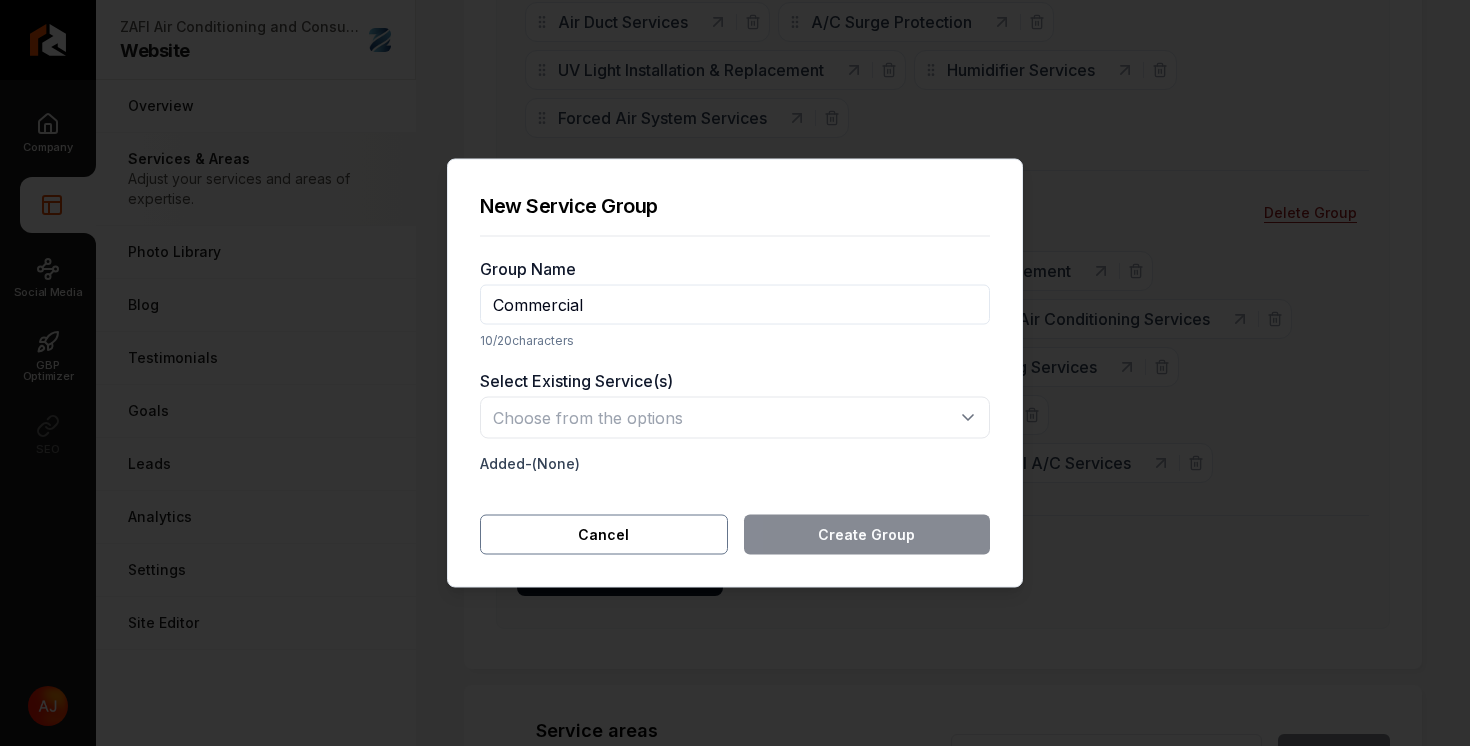 click on "Group Name Commercial 10 / 20  characters Select Existing Service(s) Added-  (None) Cancel Create Group" at bounding box center (735, 404) 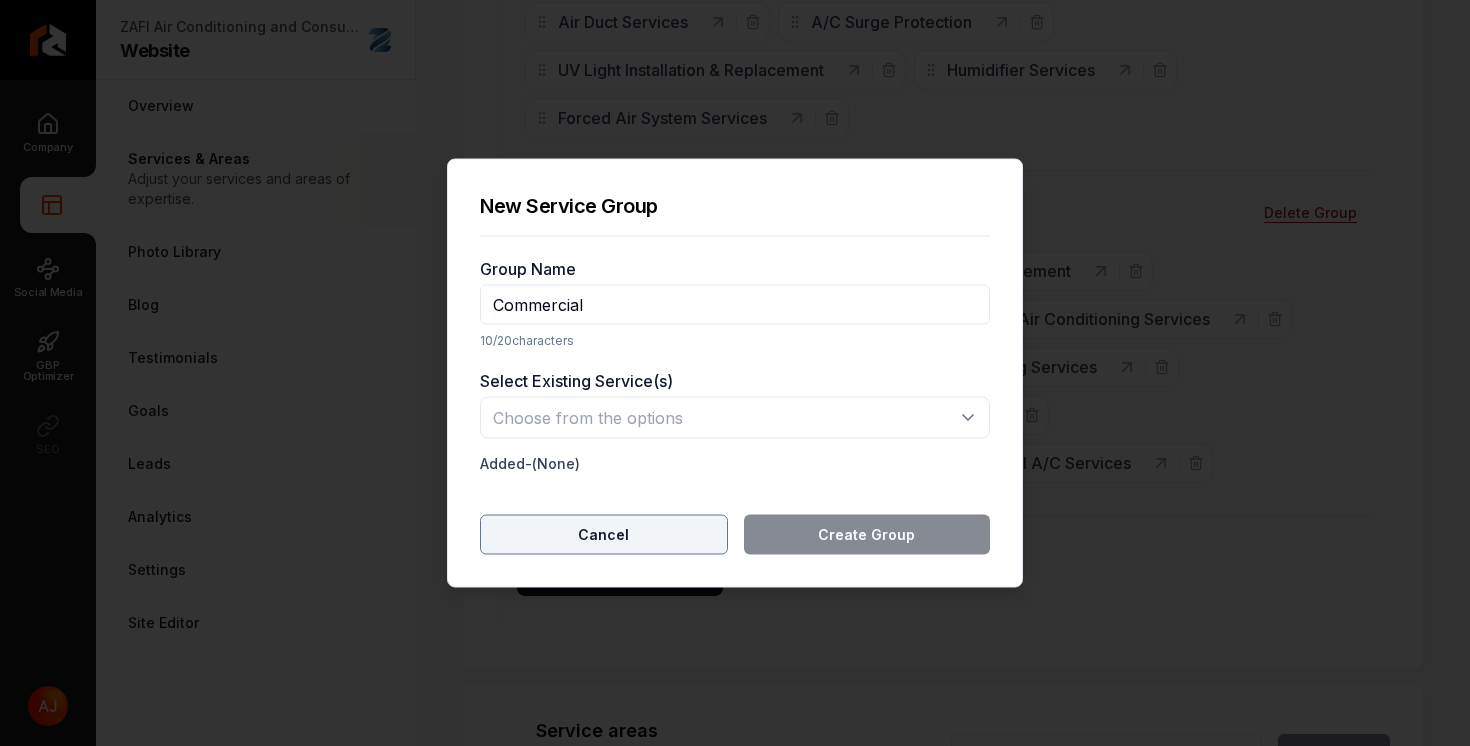 click on "Cancel" at bounding box center [604, 535] 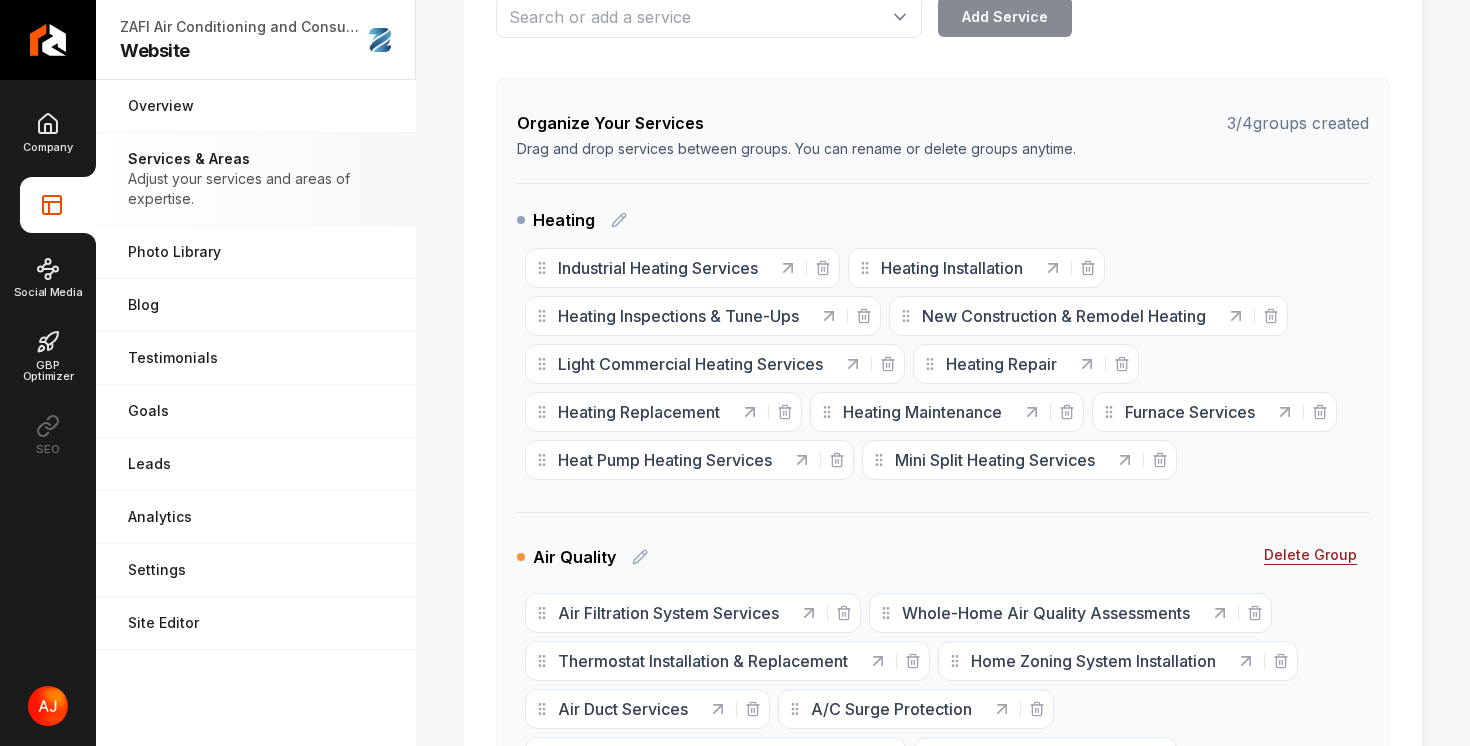 scroll, scrollTop: 336, scrollLeft: 0, axis: vertical 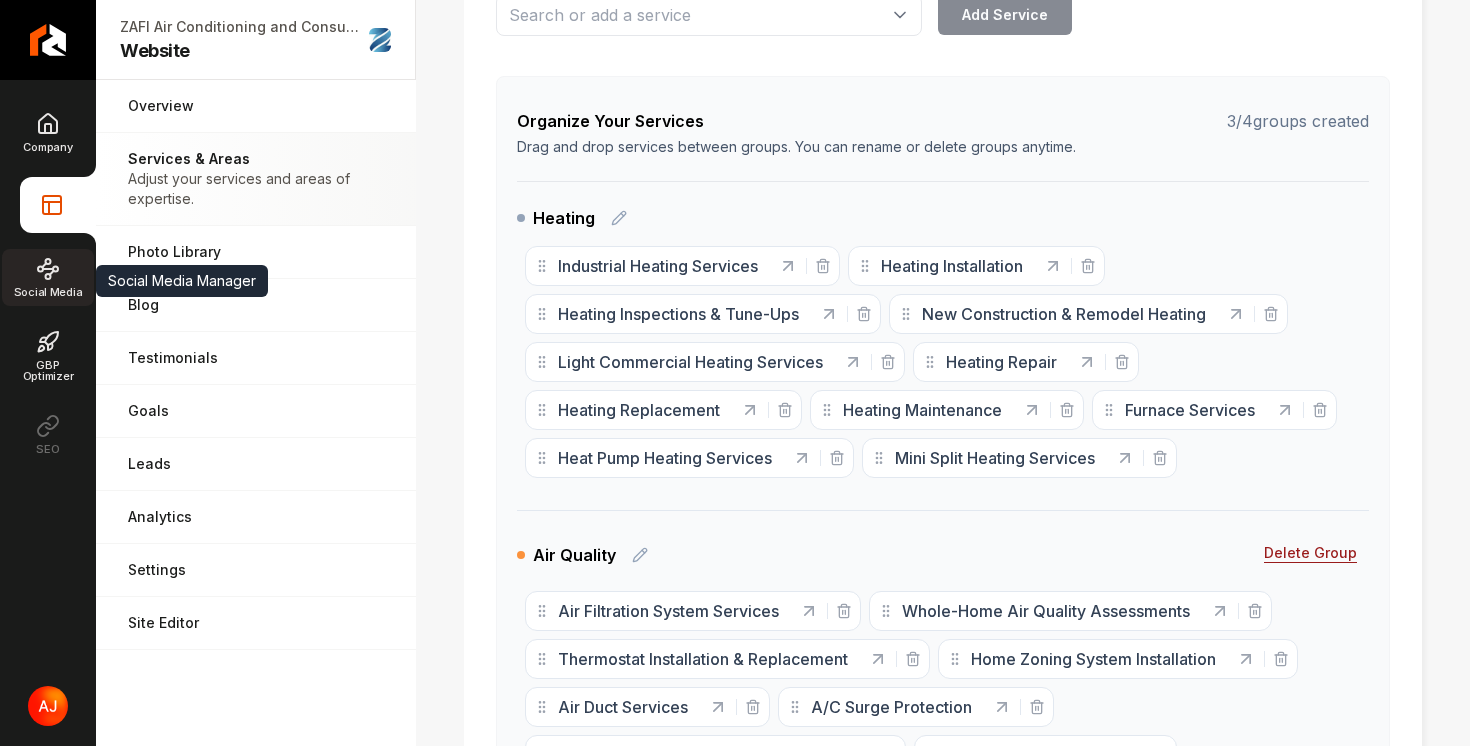 click 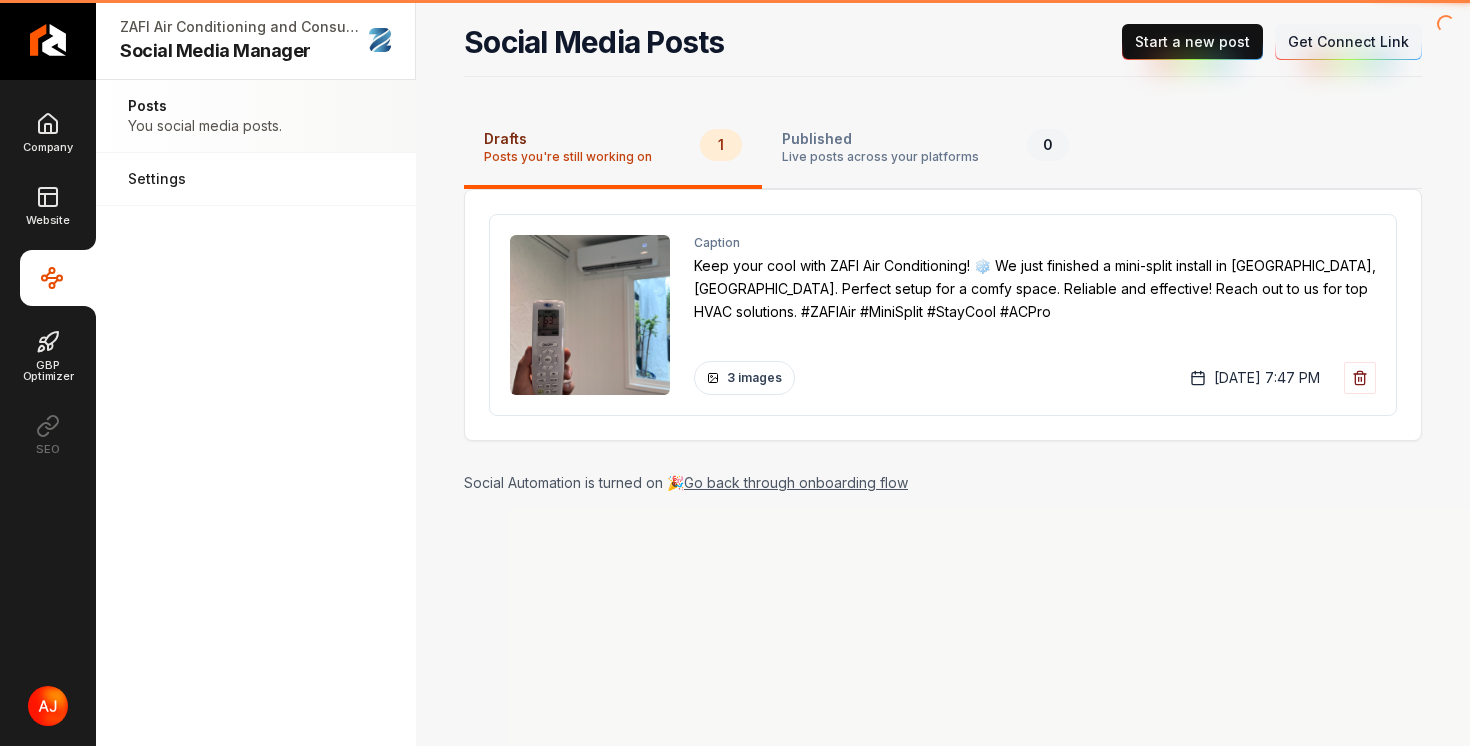 scroll, scrollTop: 0, scrollLeft: 0, axis: both 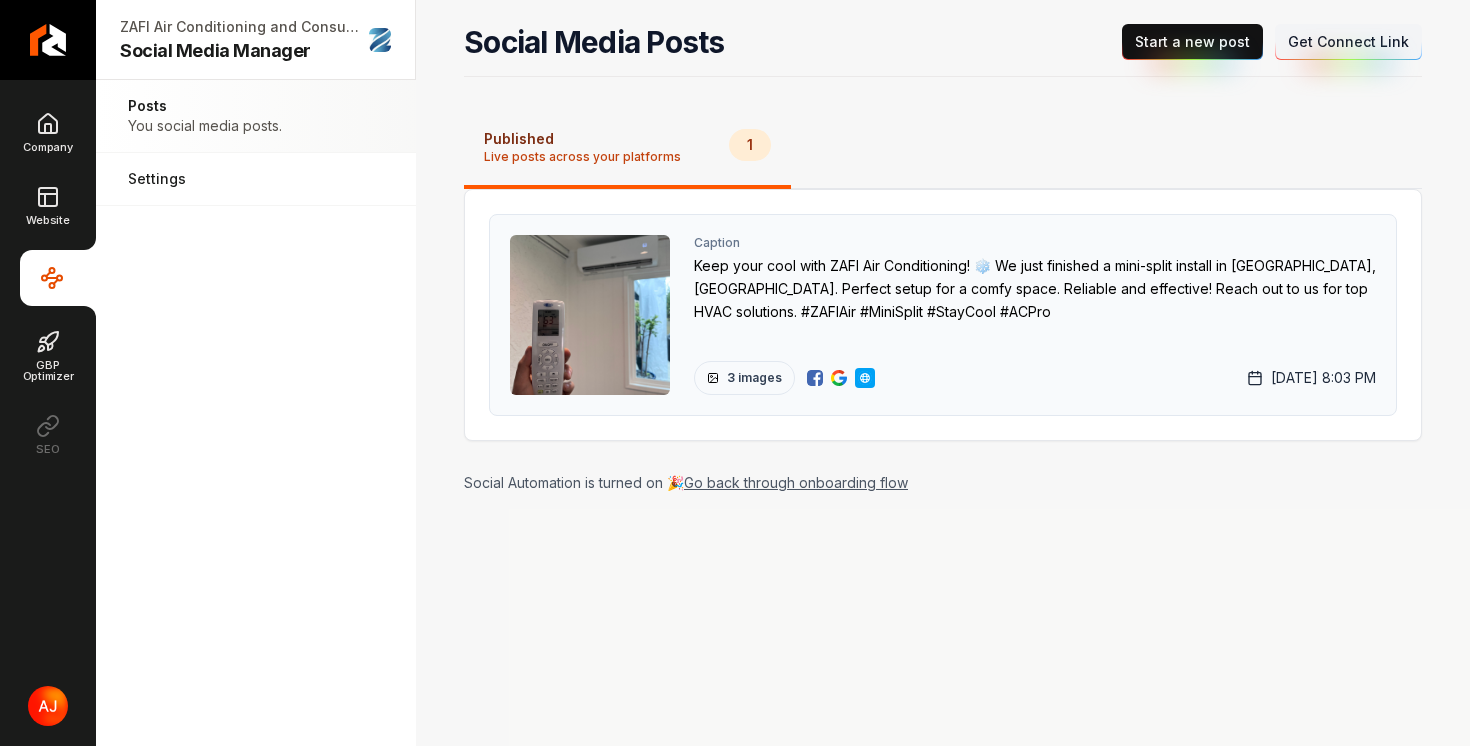 click at bounding box center [839, 378] 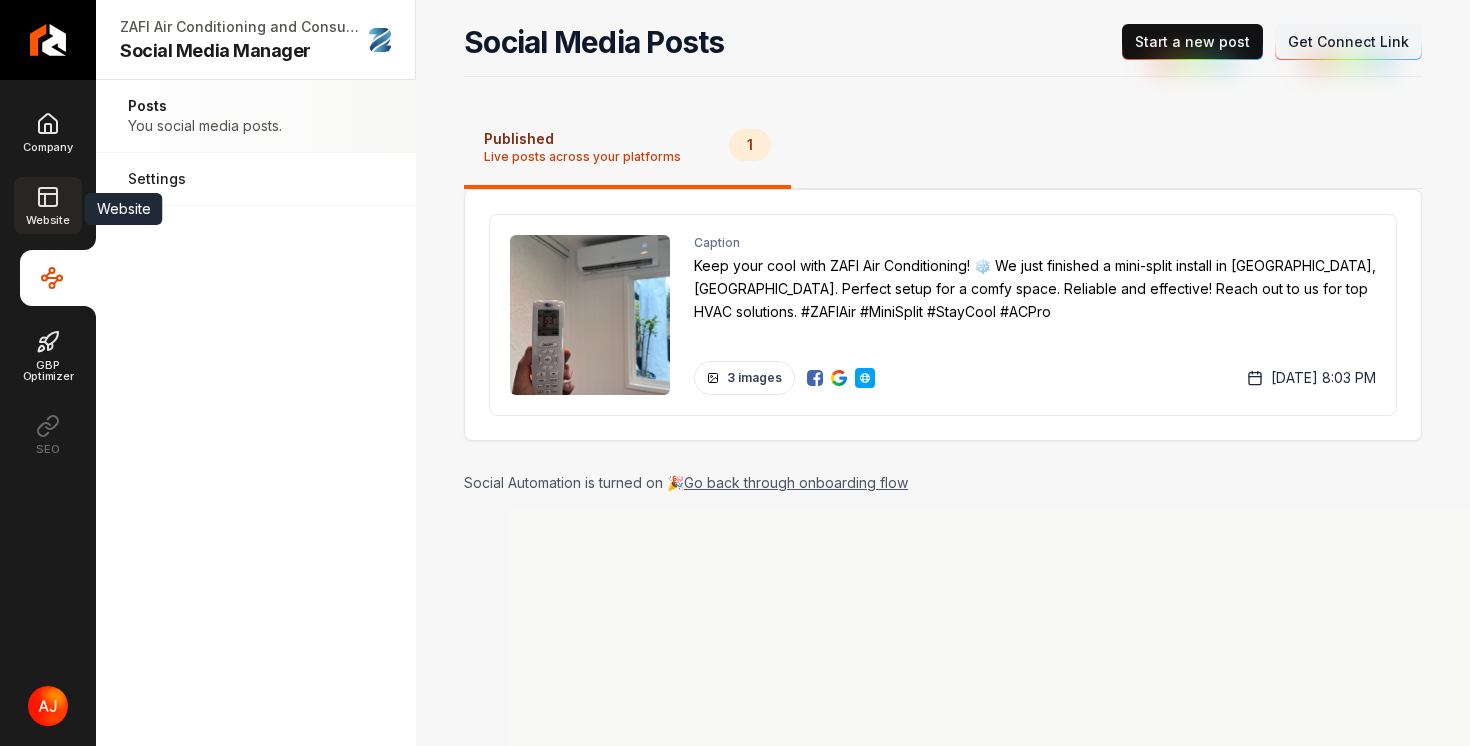 click on "Website" at bounding box center (47, 205) 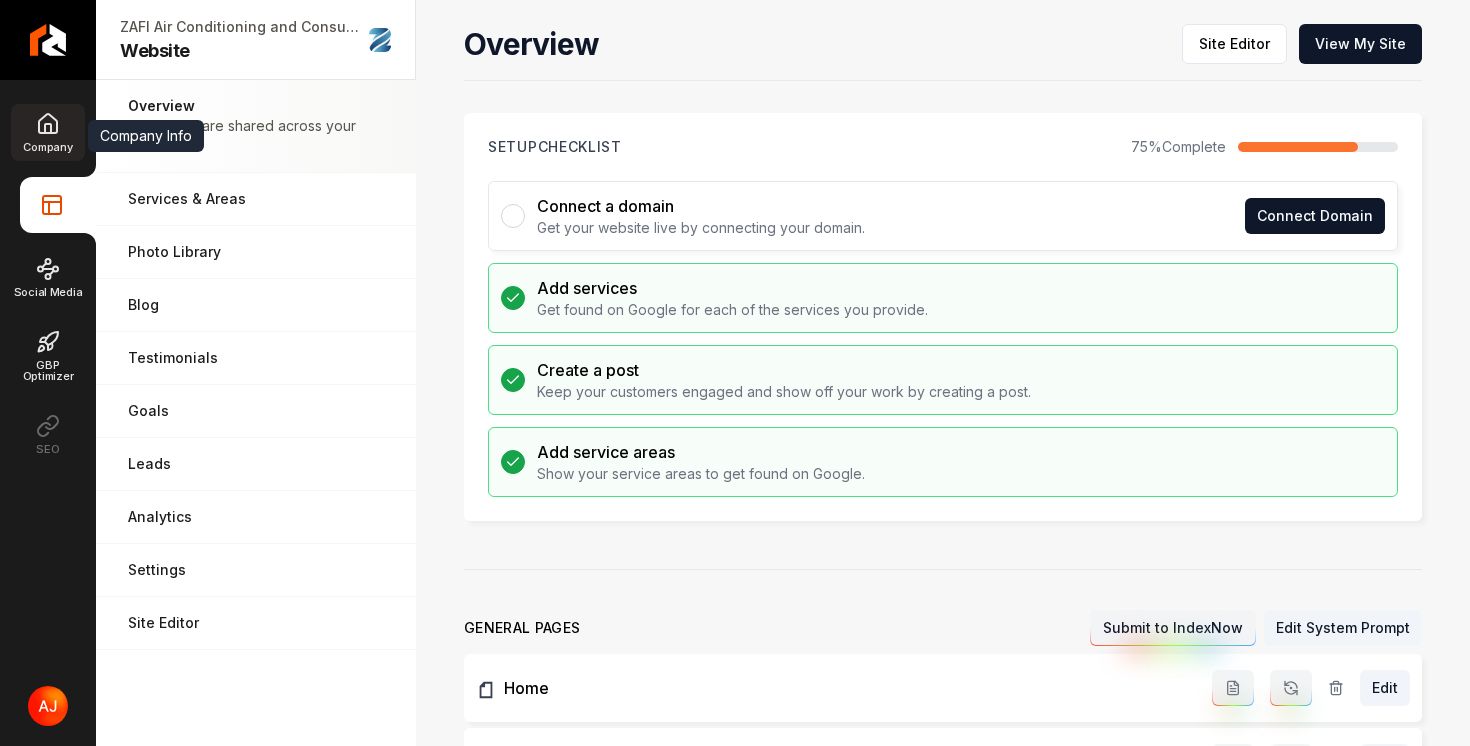 click on "Company" at bounding box center [47, 147] 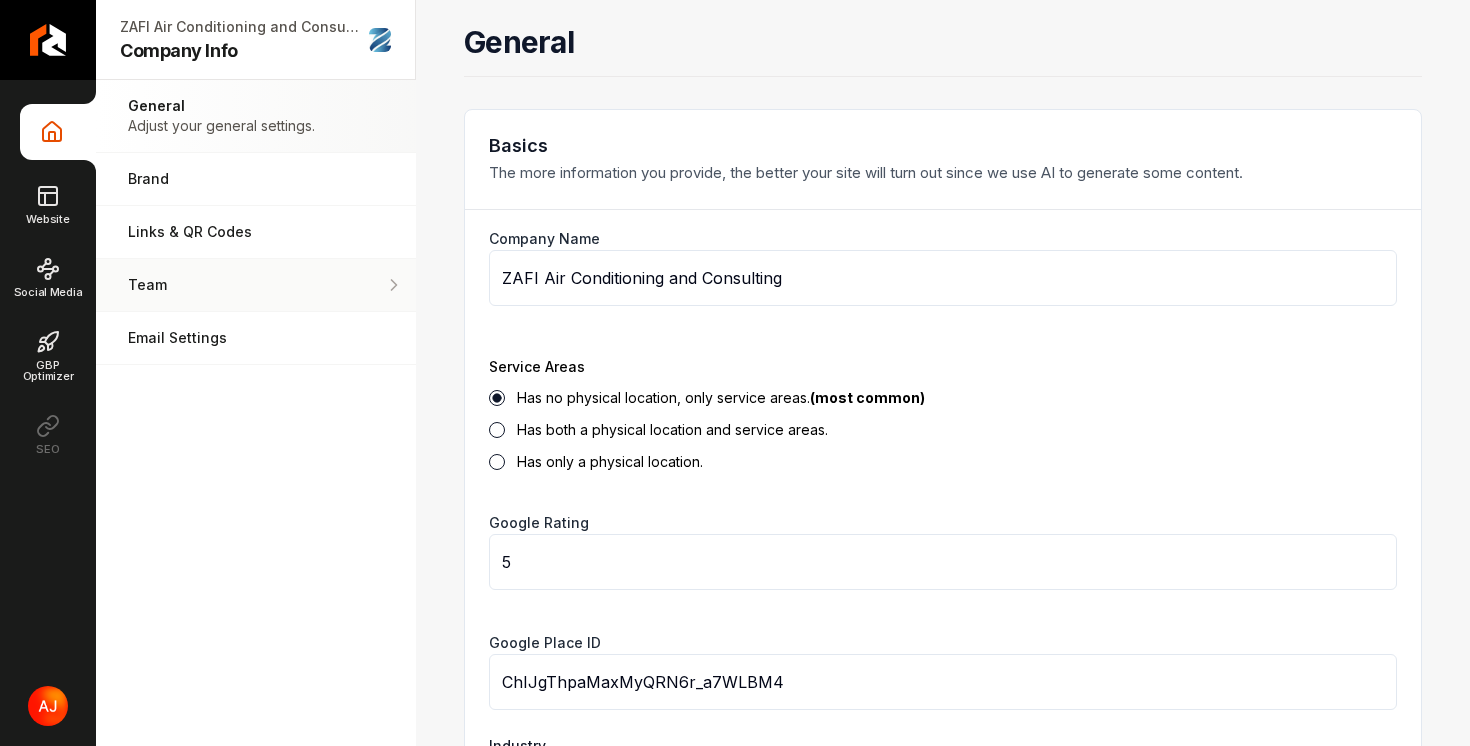 click on "Team" at bounding box center (224, 285) 